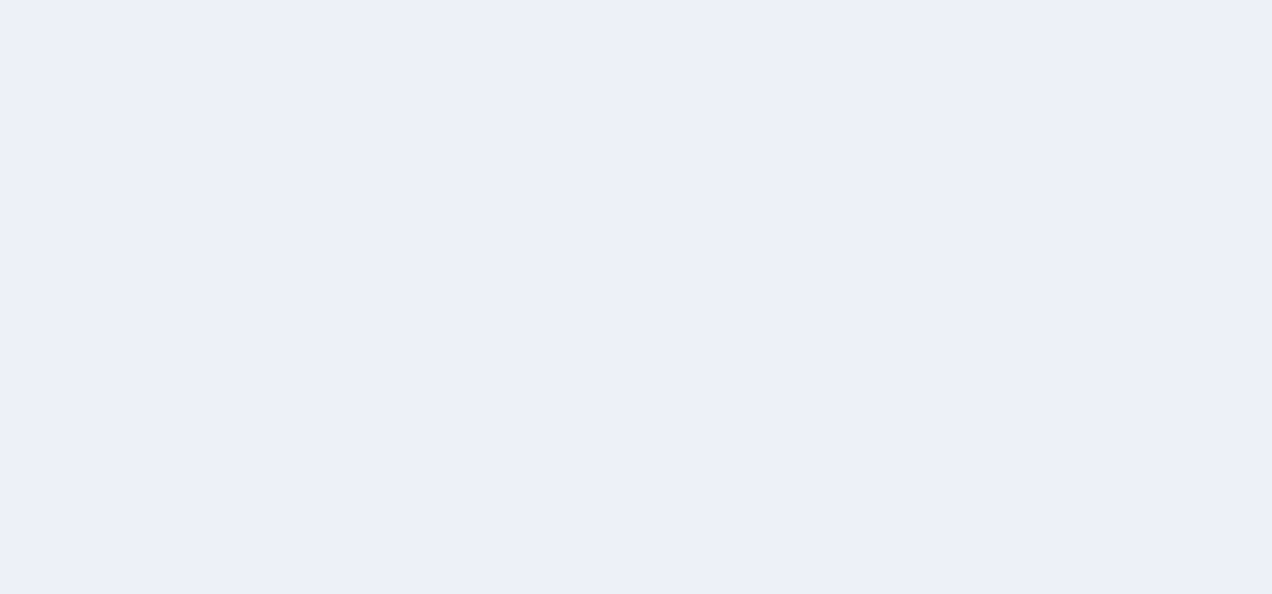 scroll, scrollTop: 0, scrollLeft: 0, axis: both 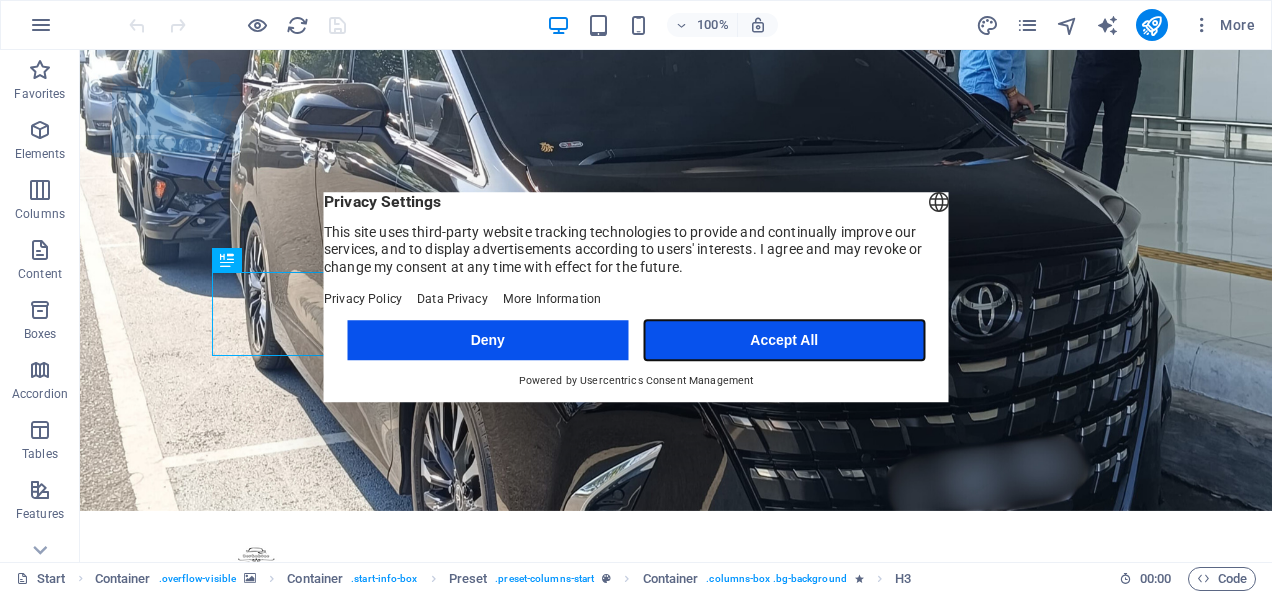 click on "Accept All" at bounding box center (784, 340) 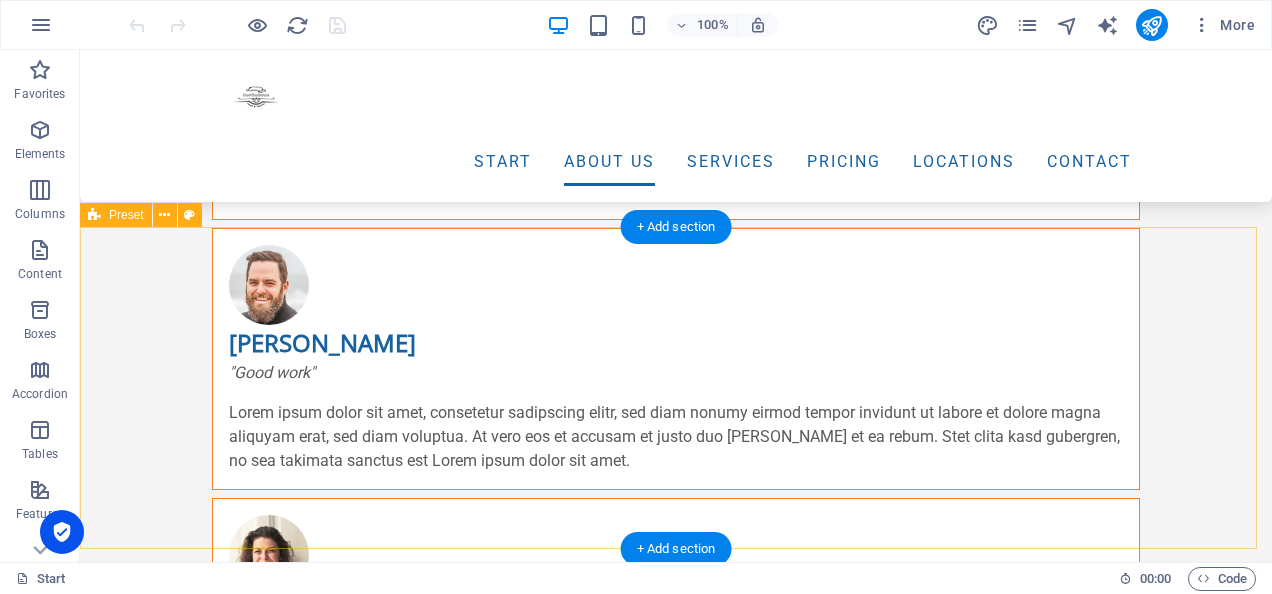 scroll, scrollTop: 2645, scrollLeft: 0, axis: vertical 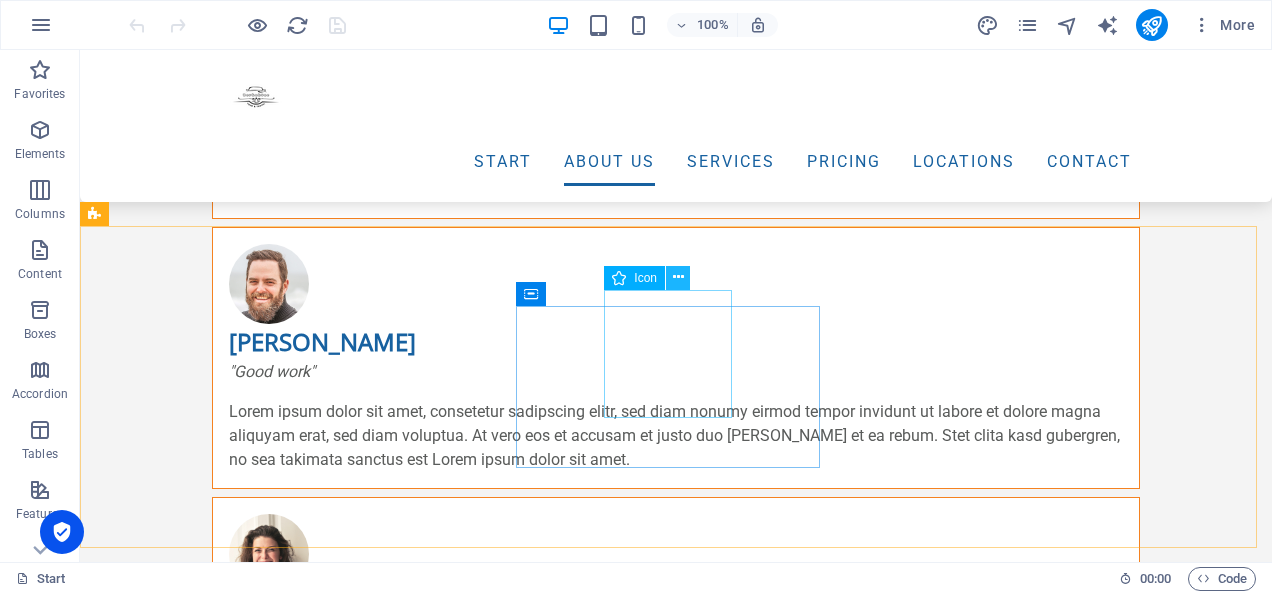 click at bounding box center (678, 277) 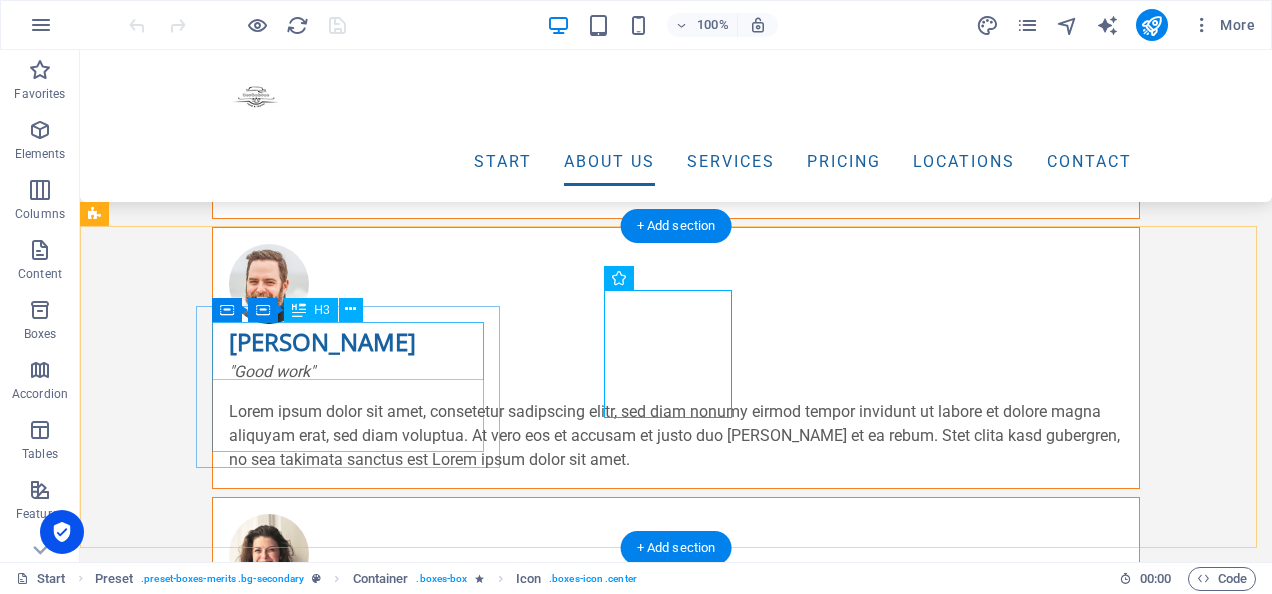 click on "Perfect Quality" at bounding box center (568, 1512) 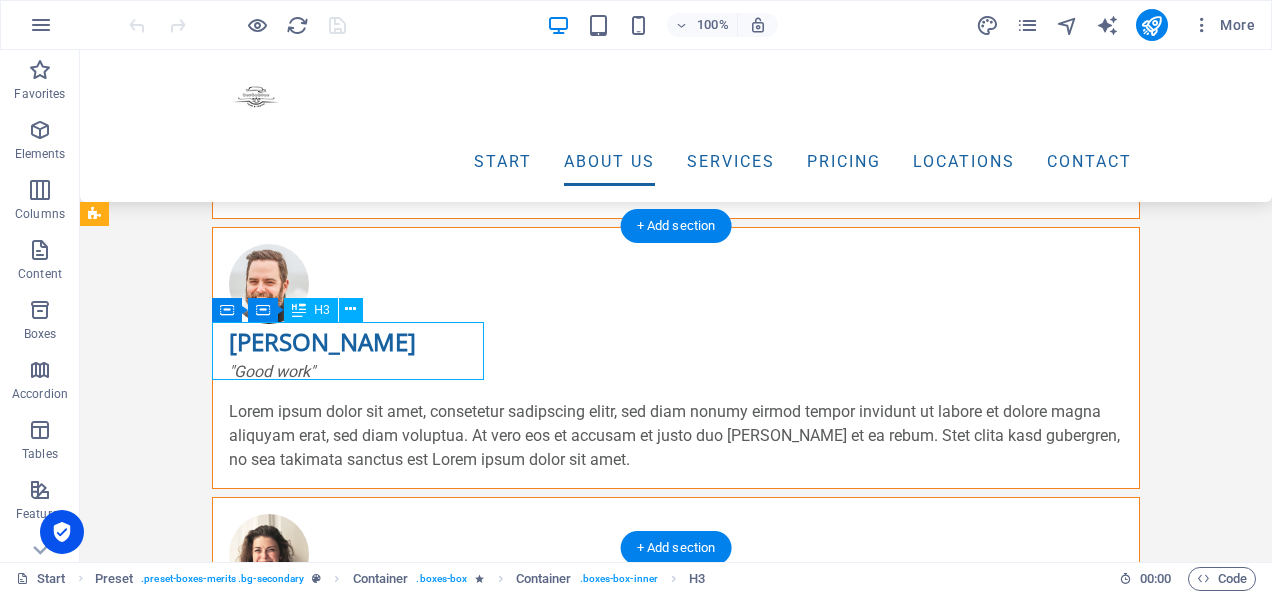 click on "Perfect Quality" at bounding box center [568, 1512] 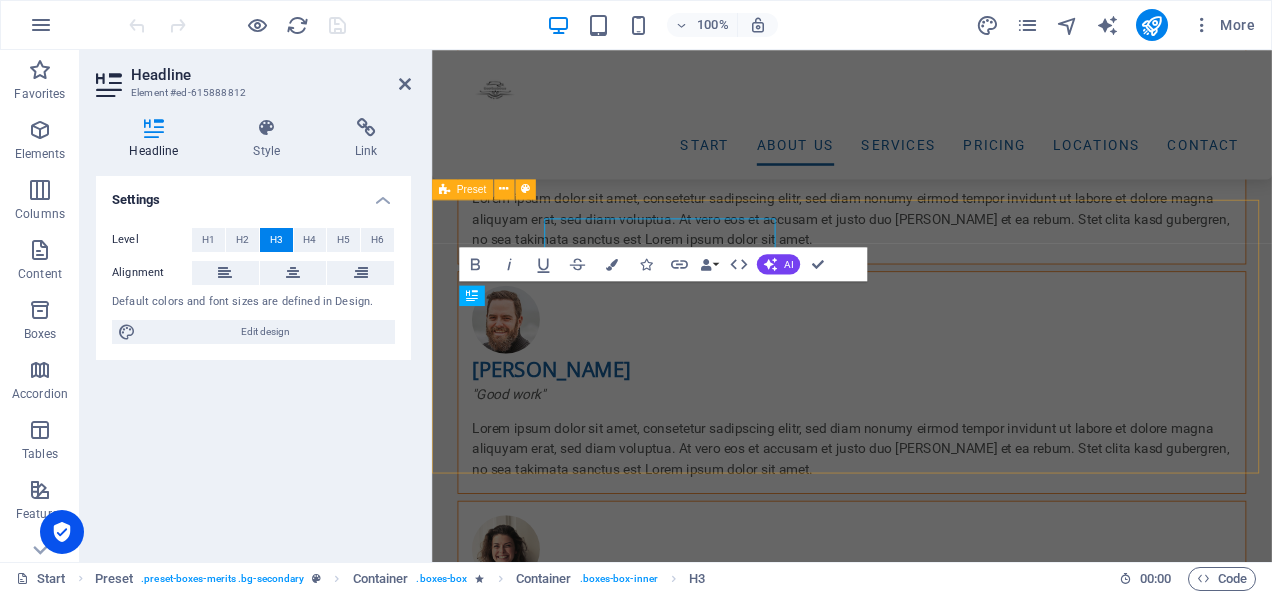 click on "Perfect Quality Lorem ipsum dolor sit amet, consectetur adipisicing elit. Veritatis, dolorem!" at bounding box center [920, 1607] 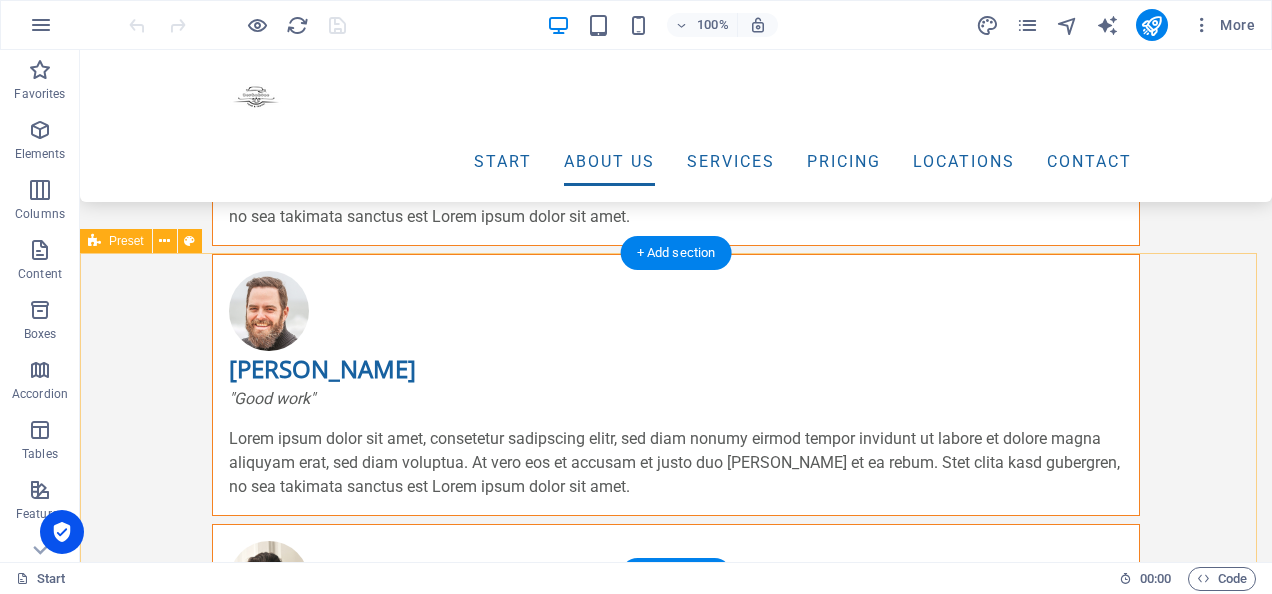 scroll, scrollTop: 2663, scrollLeft: 0, axis: vertical 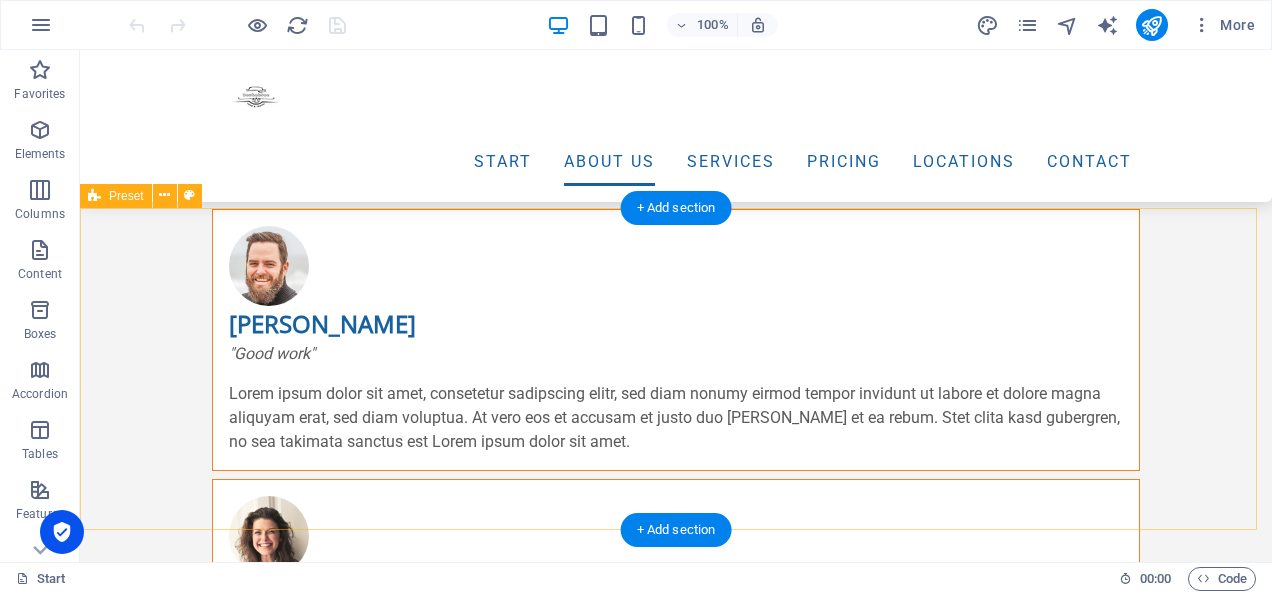 click on "Perfect Quality Lorem ipsum dolor sit amet, consectetur adipisicing elit. Veritatis, dolorem! Professional Team Lorem ipsum dolor sit amet, consectetur adipisicing elit. Veritatis, dolorem! Best Products Lorem ipsum dolor sit amet, consectetur adipisicing elit. Veritatis, dolorem!" at bounding box center (676, 1628) 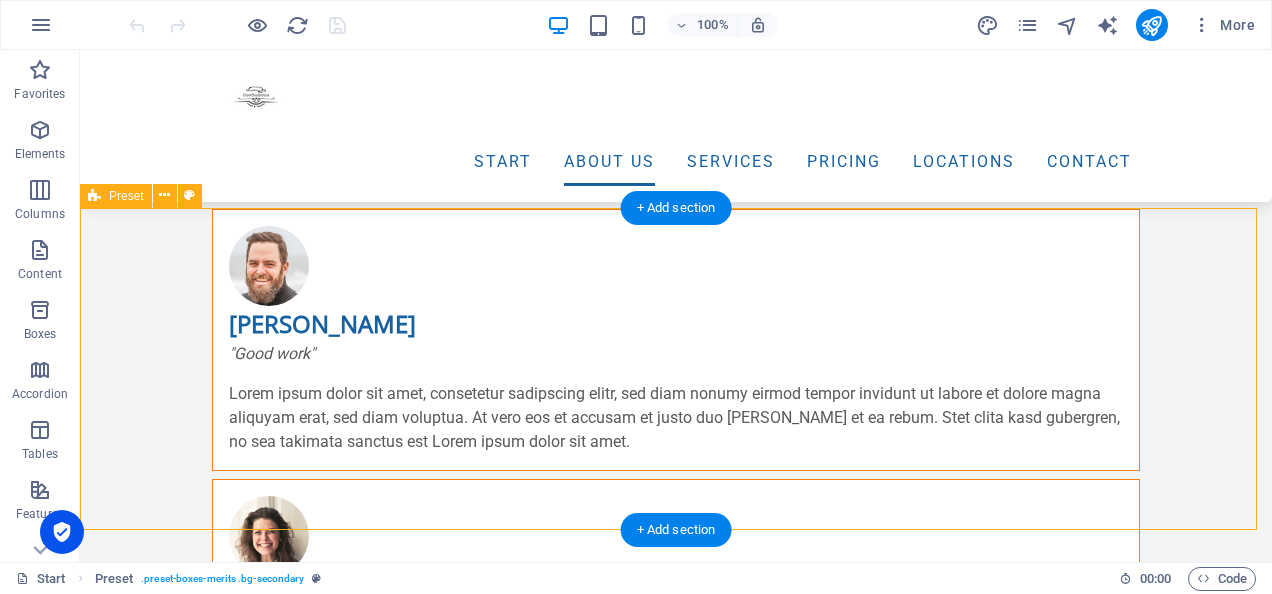 click on "Perfect Quality Lorem ipsum dolor sit amet, consectetur adipisicing elit. Veritatis, dolorem! Professional Team Lorem ipsum dolor sit amet, consectetur adipisicing elit. Veritatis, dolorem! Best Products Lorem ipsum dolor sit amet, consectetur adipisicing elit. Veritatis, dolorem!" at bounding box center [676, 1628] 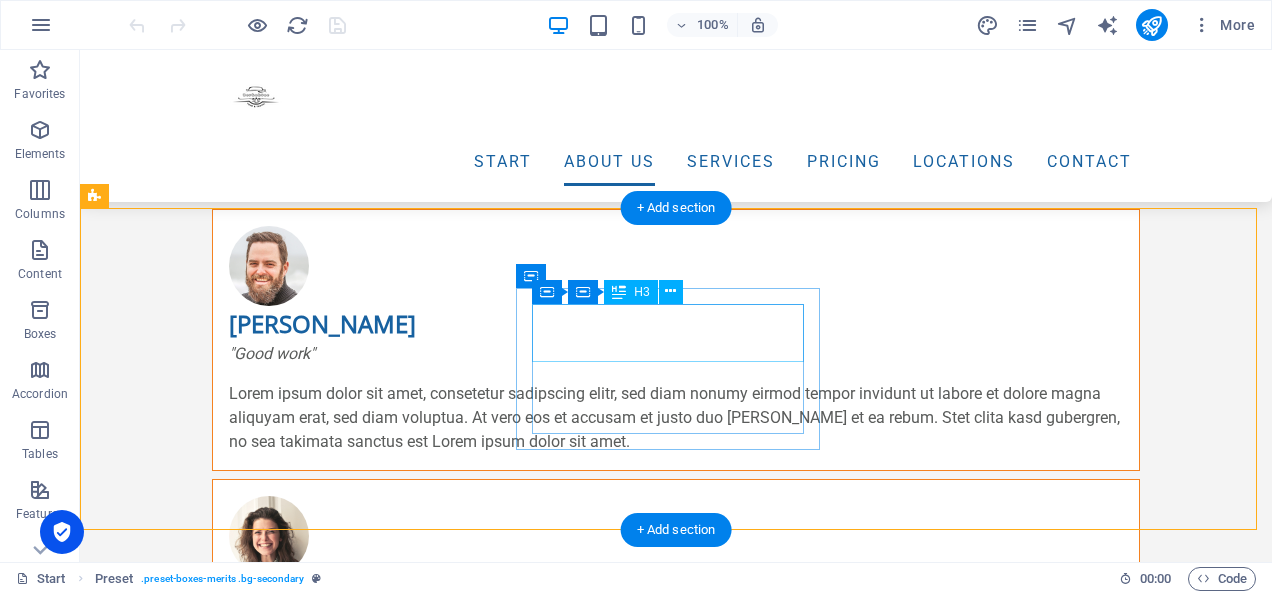click on "Professional Team" at bounding box center [568, 1616] 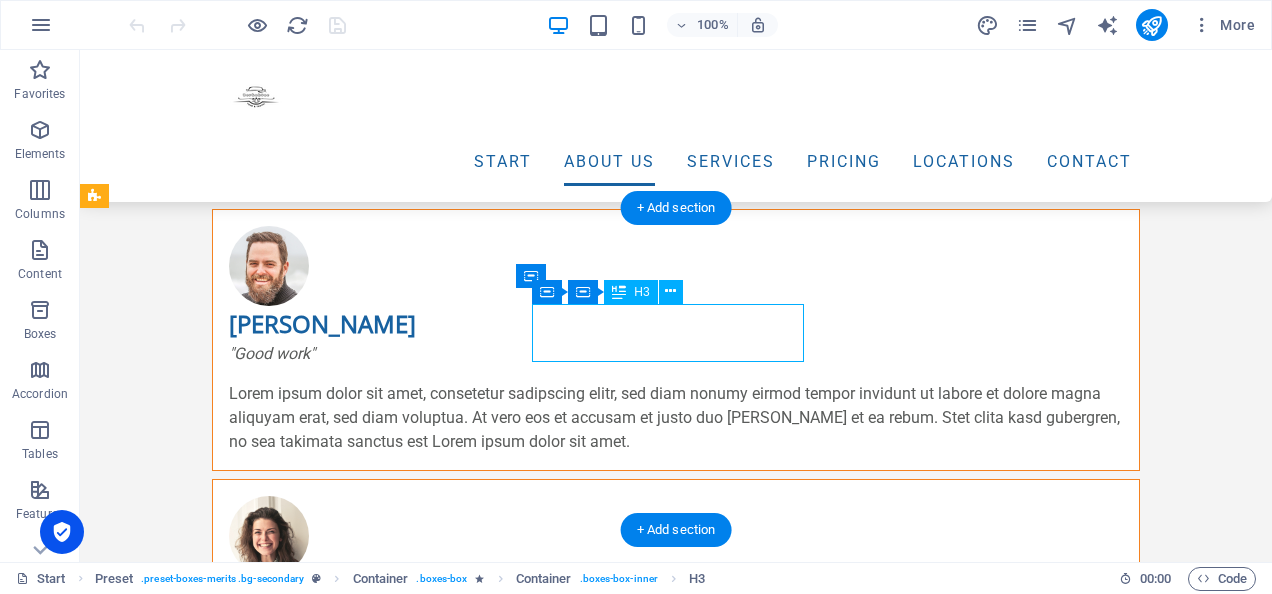 click on "Professional Team" at bounding box center (568, 1616) 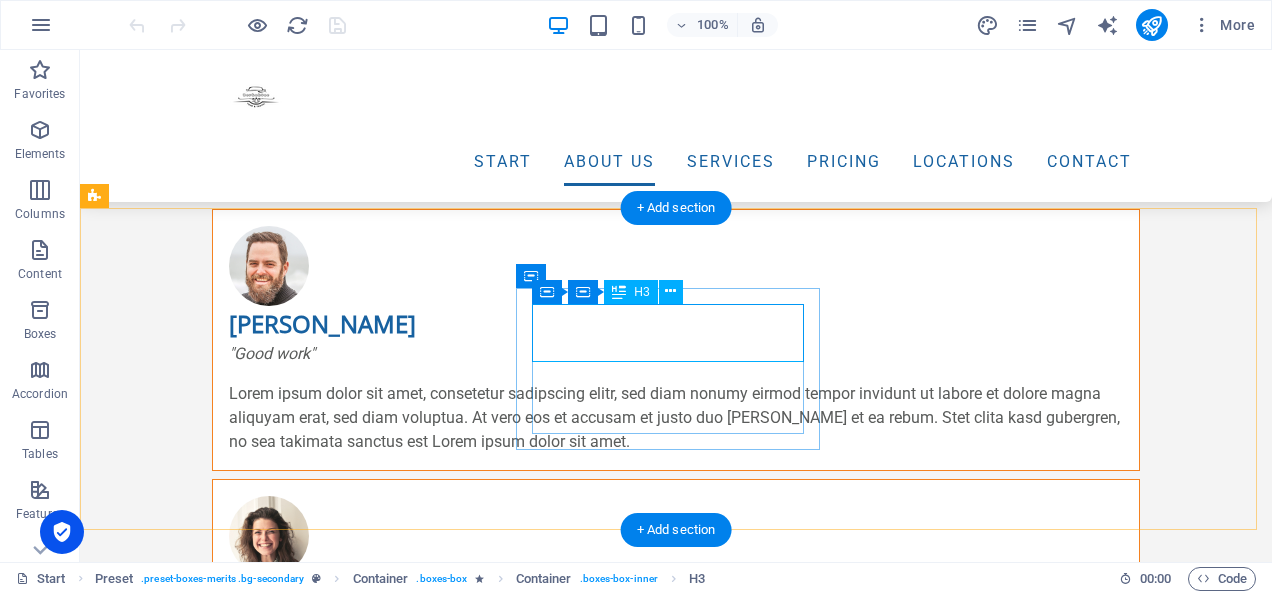 click on "Professional Team" at bounding box center (568, 1616) 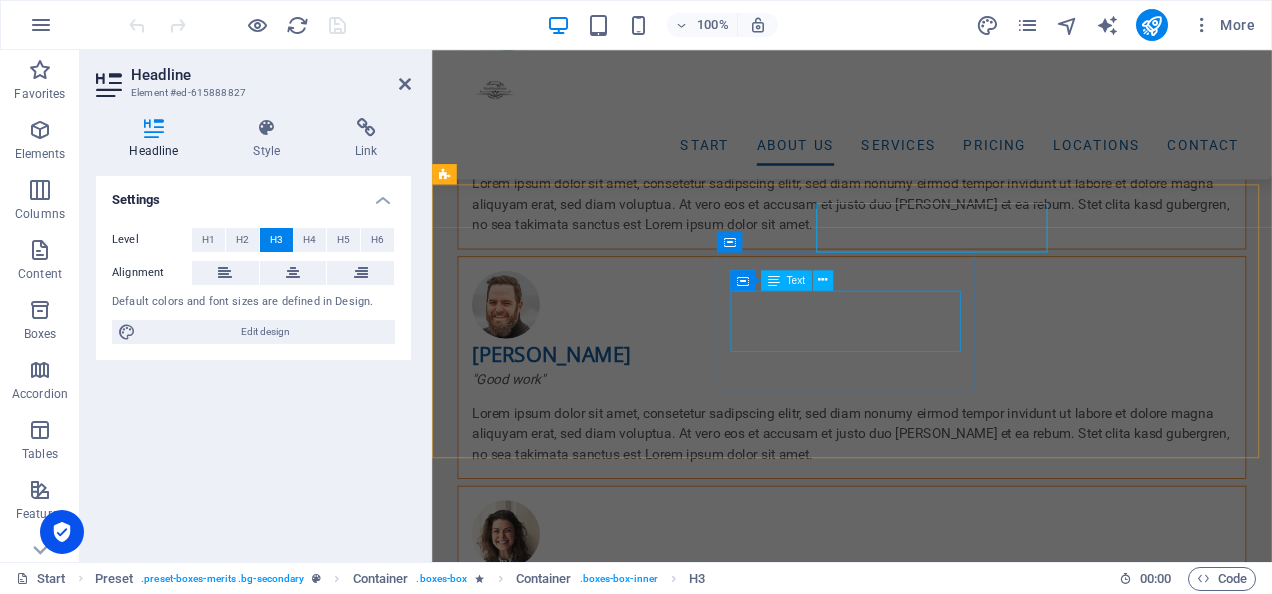 scroll, scrollTop: 2736, scrollLeft: 0, axis: vertical 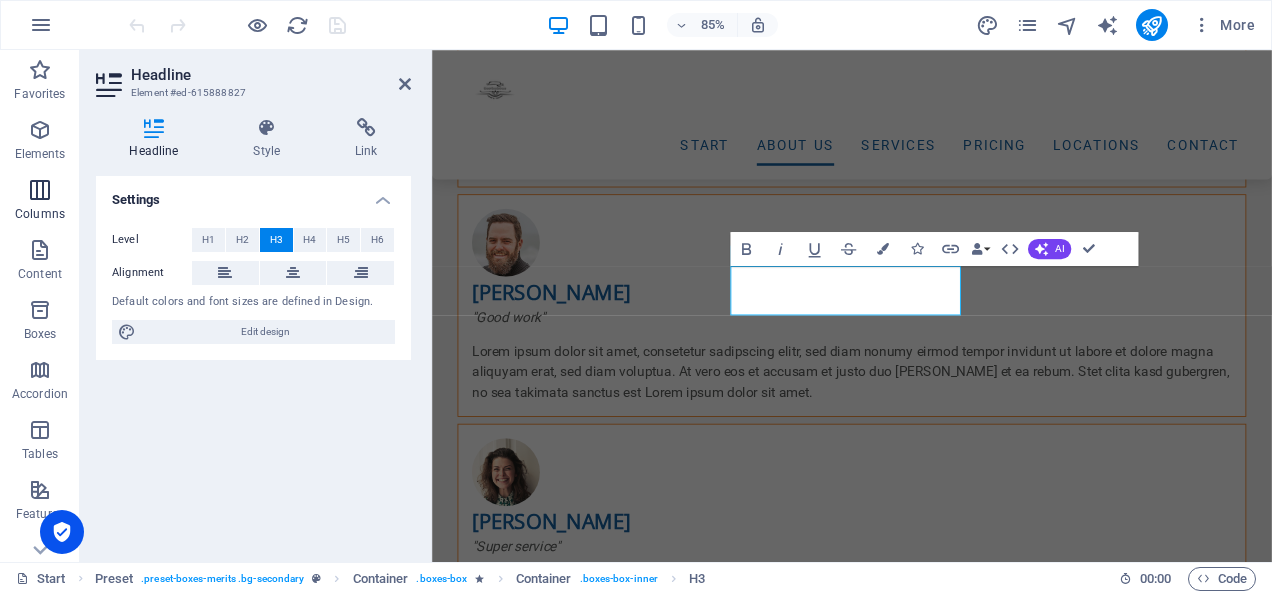 drag, startPoint x: 54, startPoint y: 203, endPoint x: 215, endPoint y: 272, distance: 175.16278 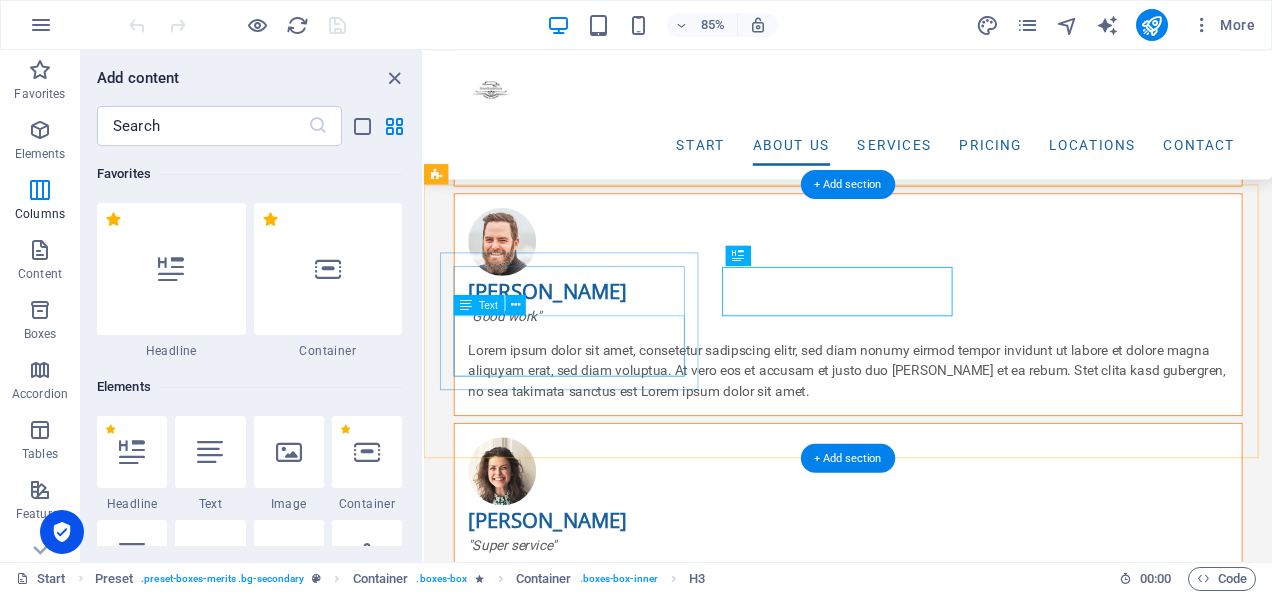 click on "Lorem ipsum dolor sit amet, consectetur adipisicing elit. Veritatis, dolorem!" at bounding box center [912, 1544] 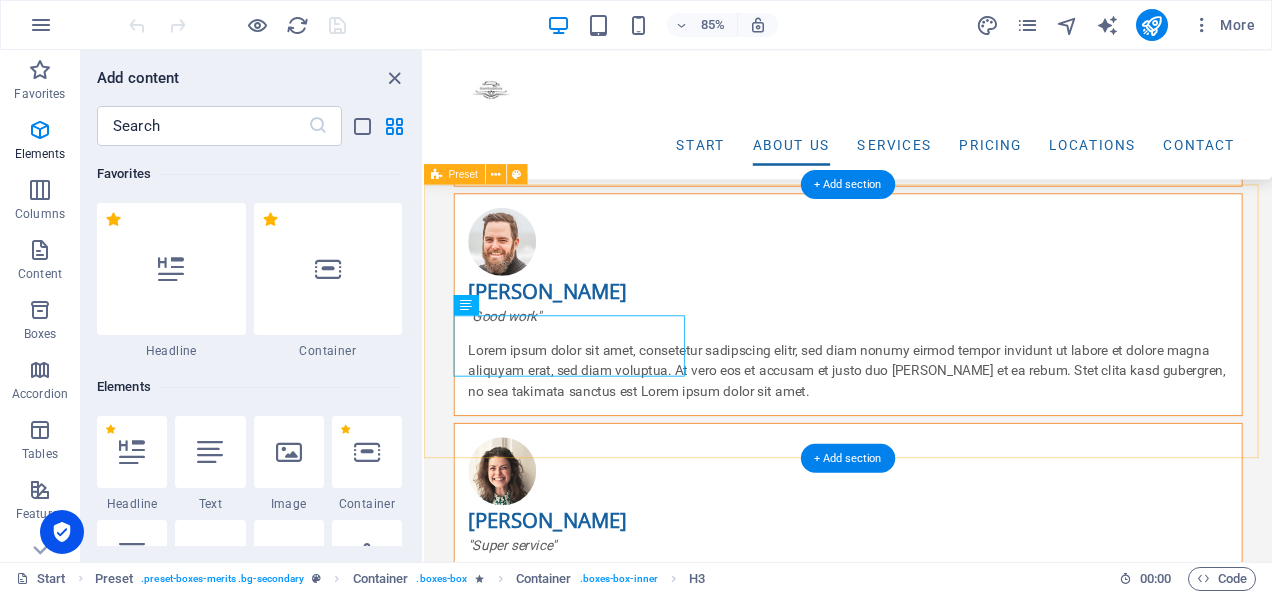 scroll, scrollTop: 990, scrollLeft: 0, axis: vertical 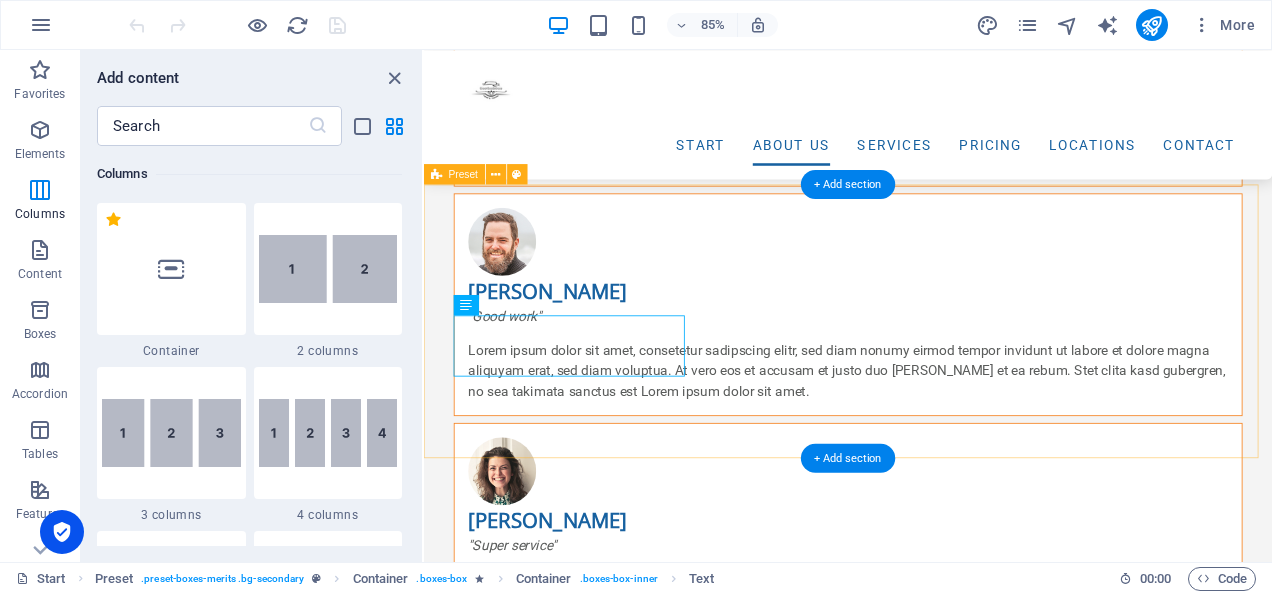 click on "Perfect Quality Lorem ipsum dolor sit amet, consectetur adipisicing elit. Veritatis, dolorem! Professional Team Lorem ipsum dolor sit amet, consectetur adipisicing elit. Veritatis, dolorem! Best Products Lorem ipsum dolor sit amet, consectetur adipisicing elit. Veritatis, dolorem!" at bounding box center (923, 1638) 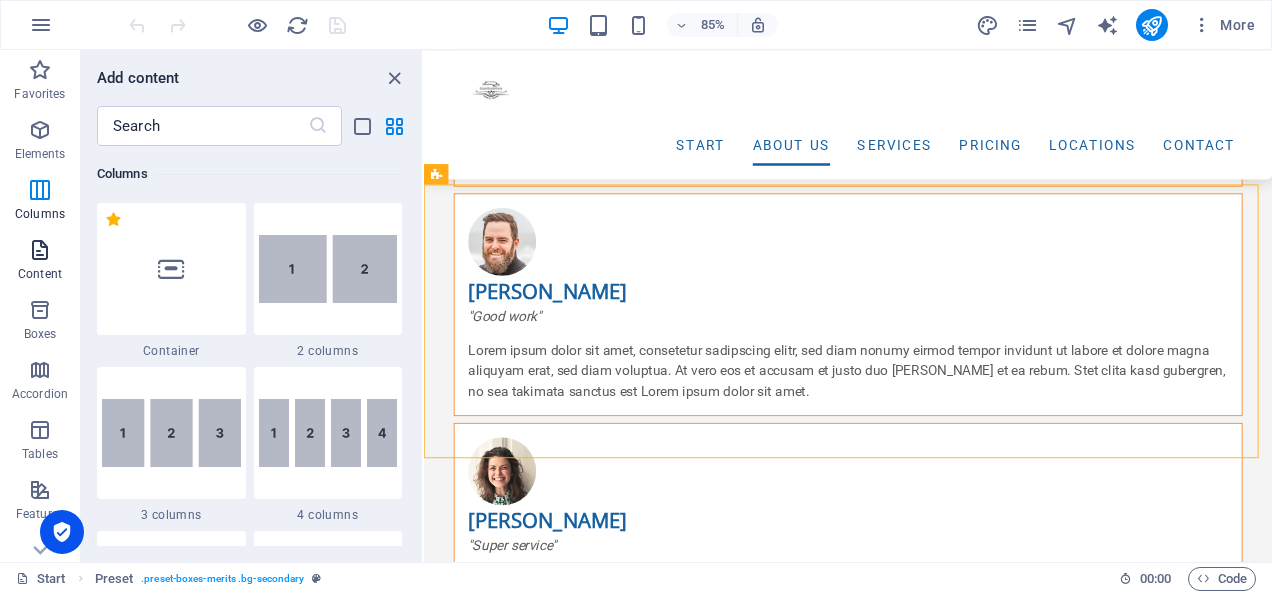 click on "Content" at bounding box center (40, 262) 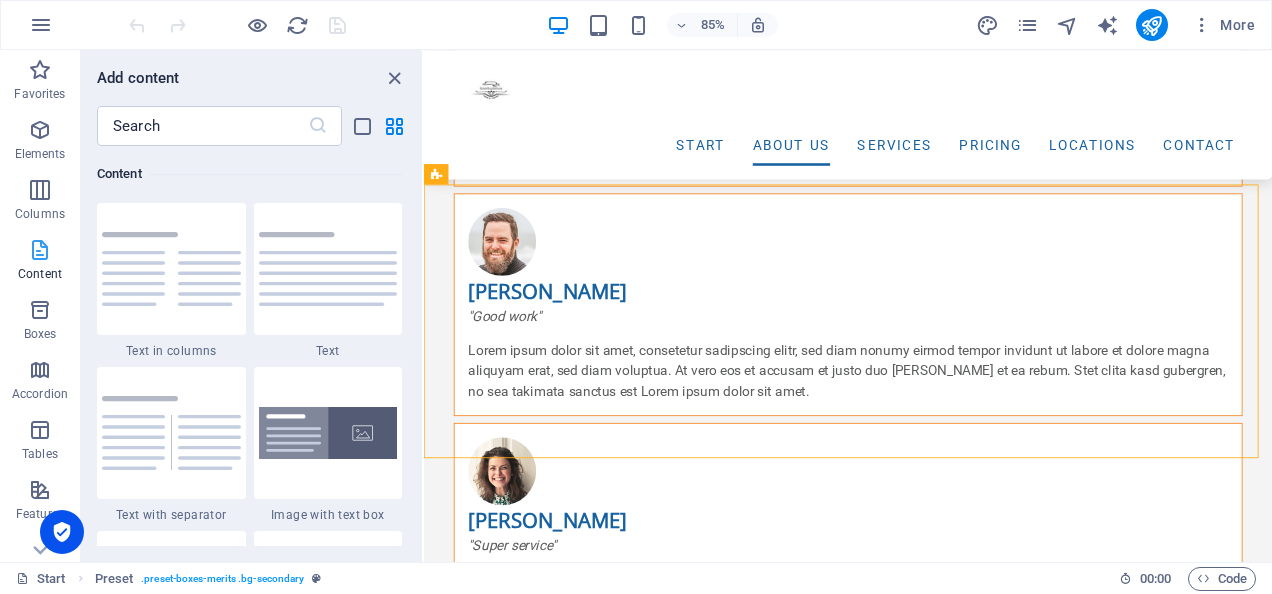 scroll, scrollTop: 3499, scrollLeft: 0, axis: vertical 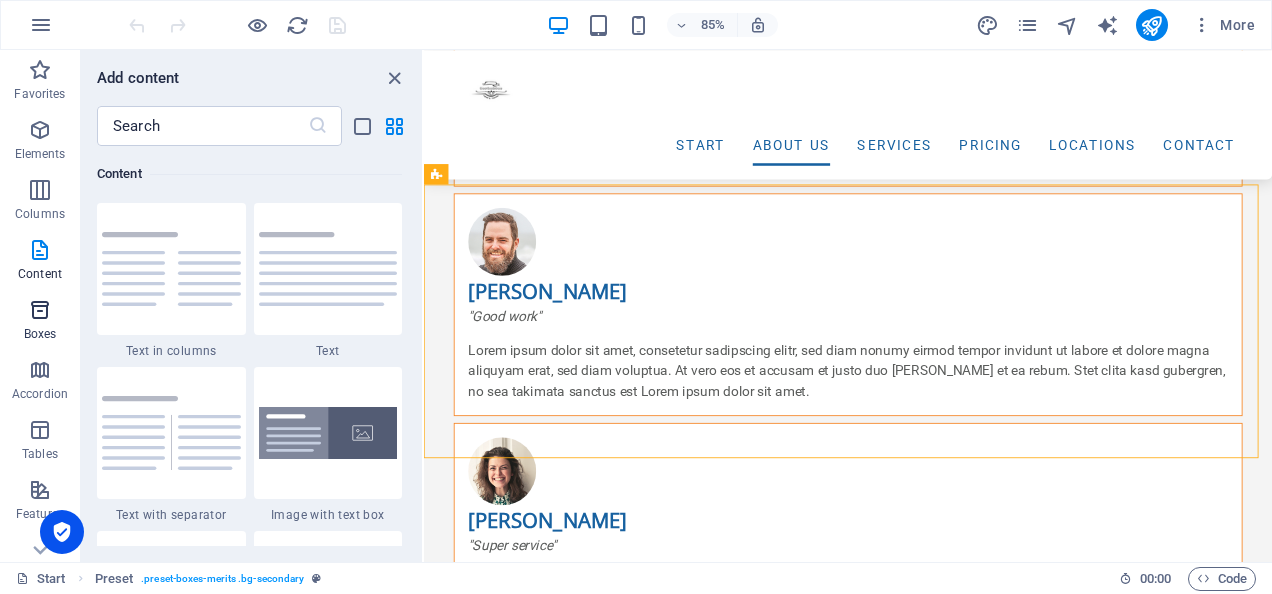 click at bounding box center (40, 310) 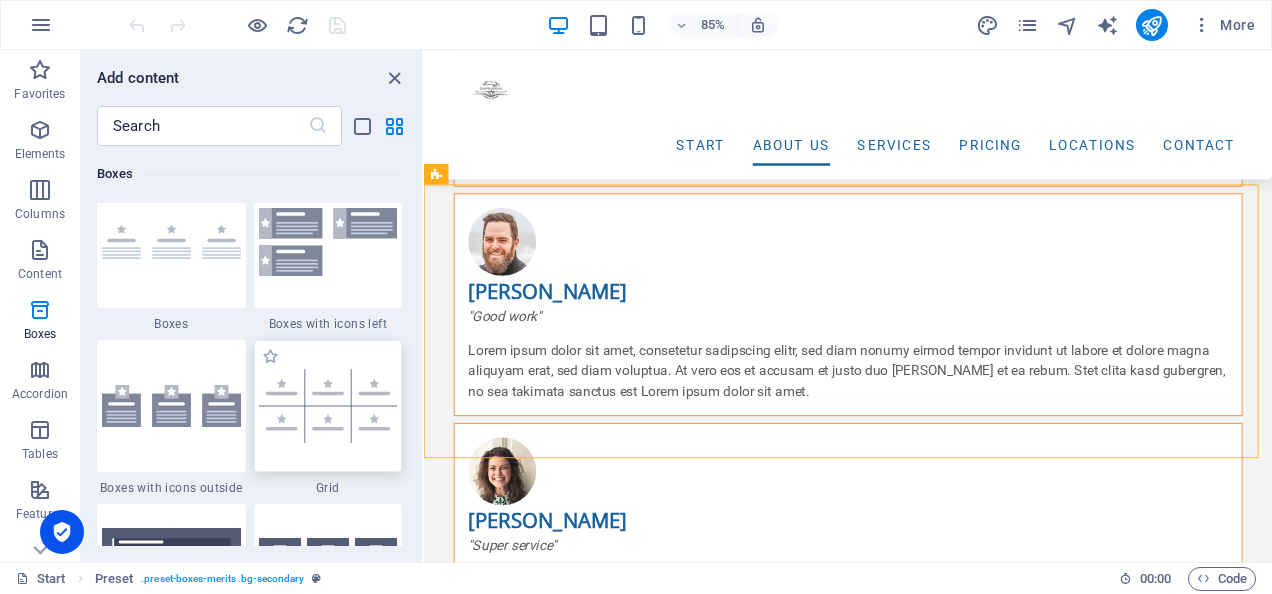 scroll, scrollTop: 5556, scrollLeft: 0, axis: vertical 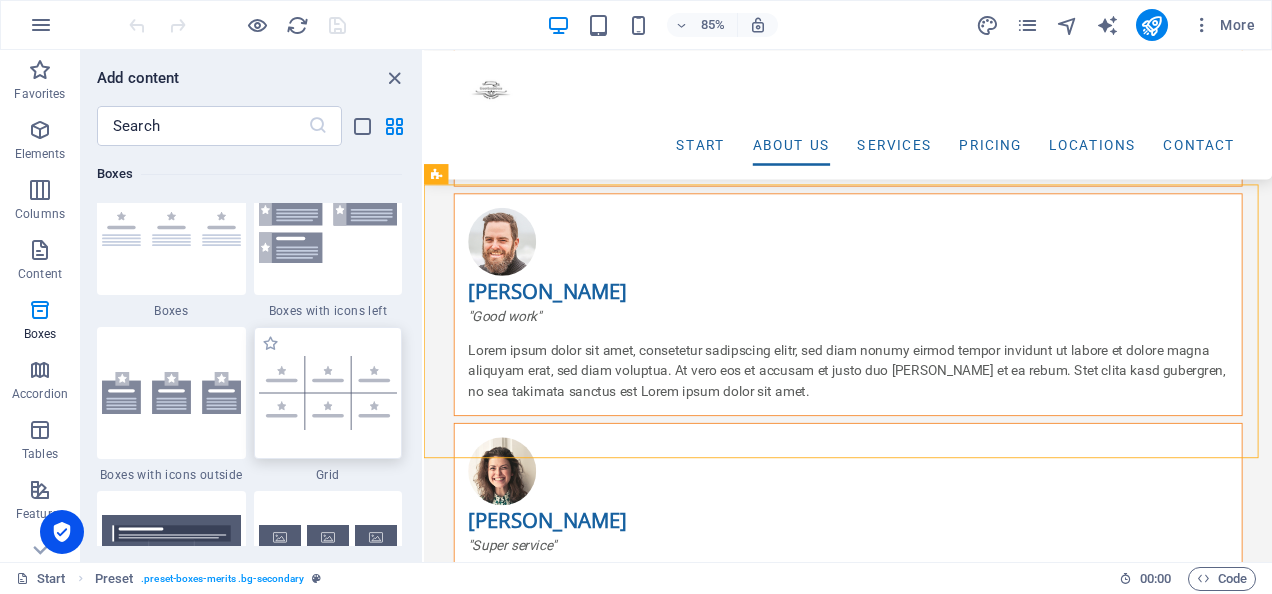 click at bounding box center [328, 393] 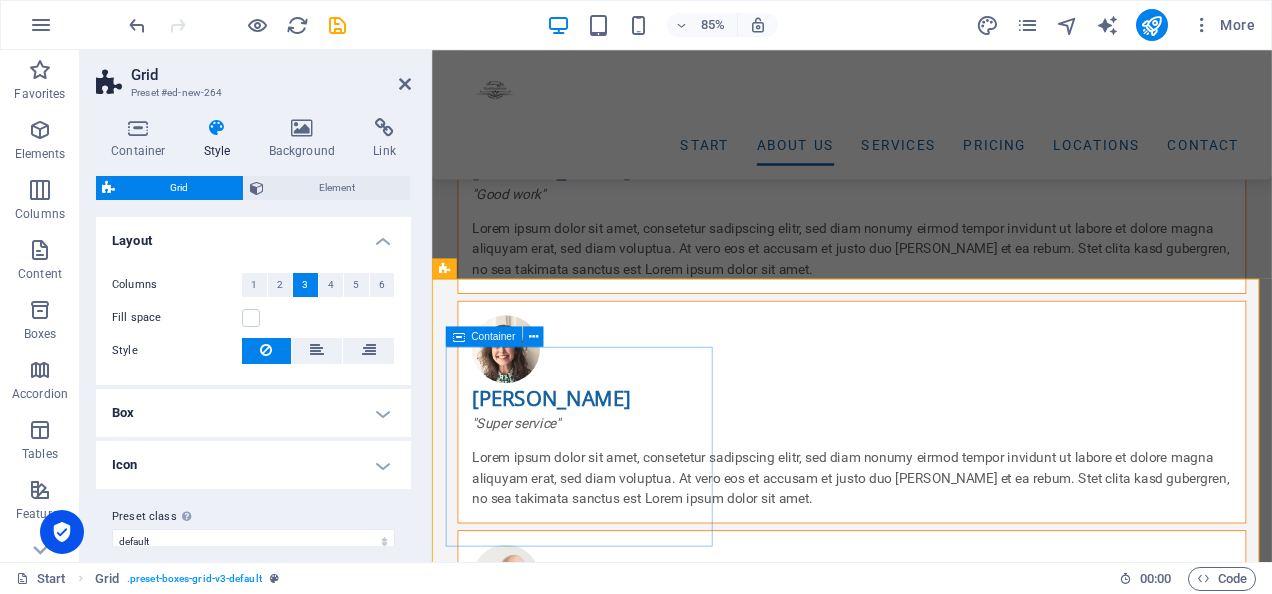 scroll, scrollTop: 2963, scrollLeft: 0, axis: vertical 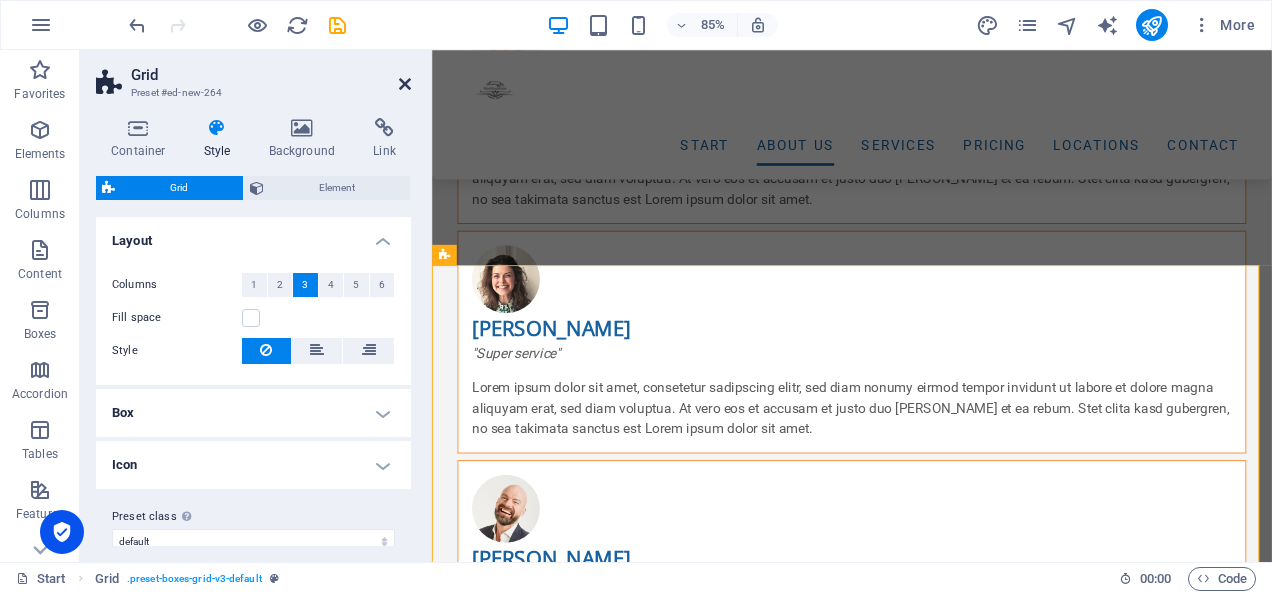 click at bounding box center (405, 84) 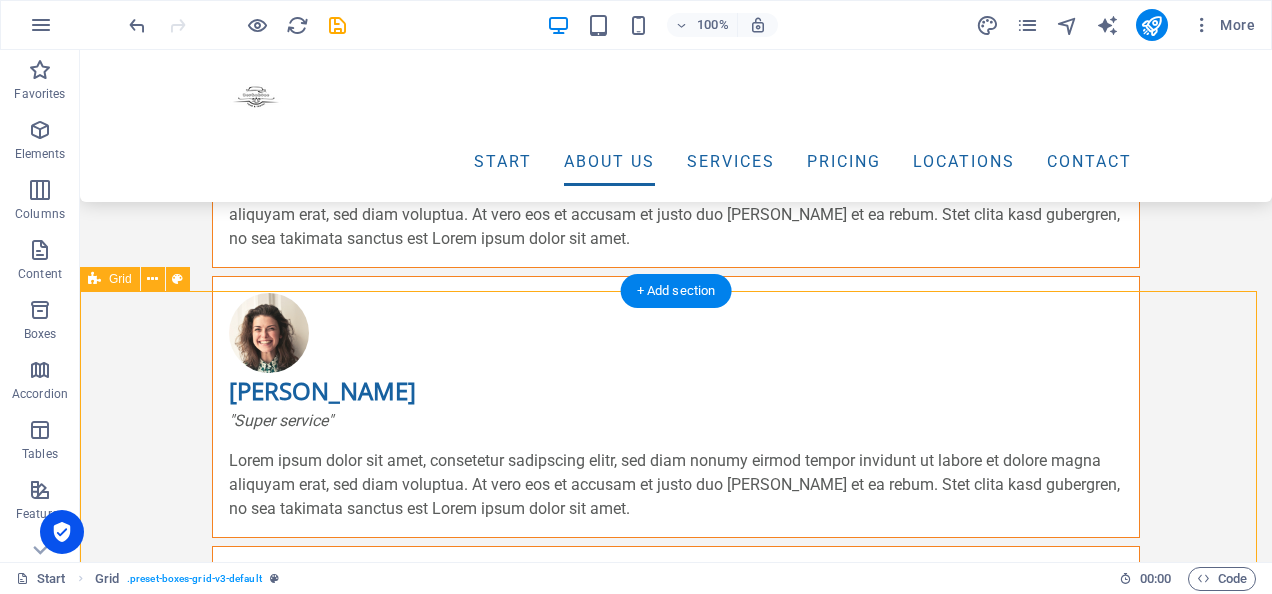 scroll, scrollTop: 2962, scrollLeft: 0, axis: vertical 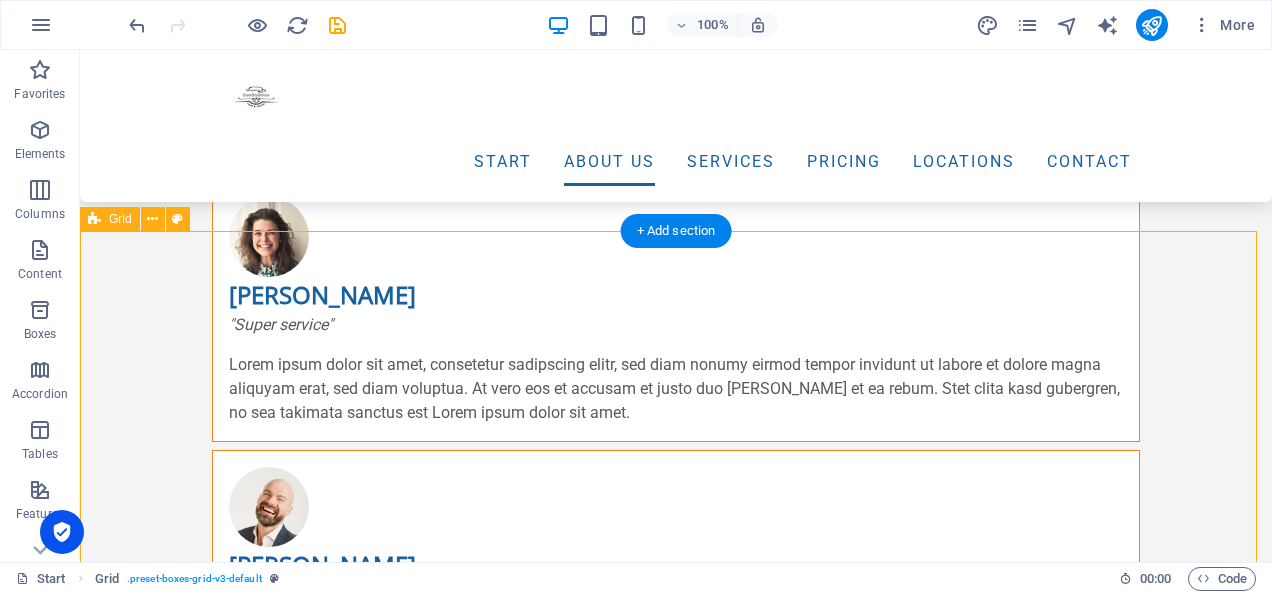 click on "Headline Lorem ipsum dolor sit amet, consectetuer adipiscing elit. Aenean commodo ligula eget dolor. Lorem ipsum dolor sit amet, consectetuer adipiscing elit leget dolor. Headline Lorem ipsum dolor sit amet, consectetuer adipiscing elit. Aenean commodo ligula eget dolor. Lorem ipsum dolor sit amet, consectetuer adipiscing elit leget dolor. Headline Lorem ipsum dolor sit amet, consectetuer adipiscing elit. Aenean commodo ligula eget dolor. Lorem ipsum dolor sit amet, consectetuer adipiscing elit leget dolor. Headline Lorem ipsum dolor sit amet, consectetuer adipiscing elit. Aenean commodo ligula eget dolor. Lorem ipsum dolor sit amet, consectetuer adipiscing elit leget dolor. Headline Lorem ipsum dolor sit amet, consectetuer adipiscing elit. Aenean commodo ligula eget dolor. Lorem ipsum dolor sit amet, consectetuer adipiscing elit leget dolor. Headline" at bounding box center (676, 2371) 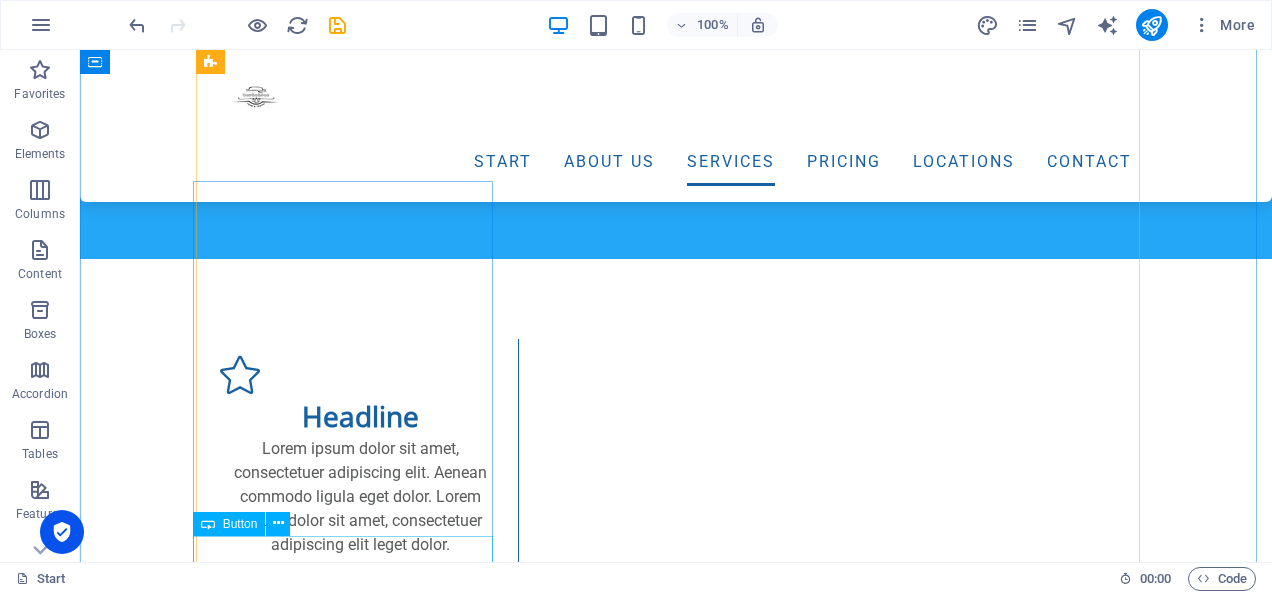 scroll, scrollTop: 4335, scrollLeft: 0, axis: vertical 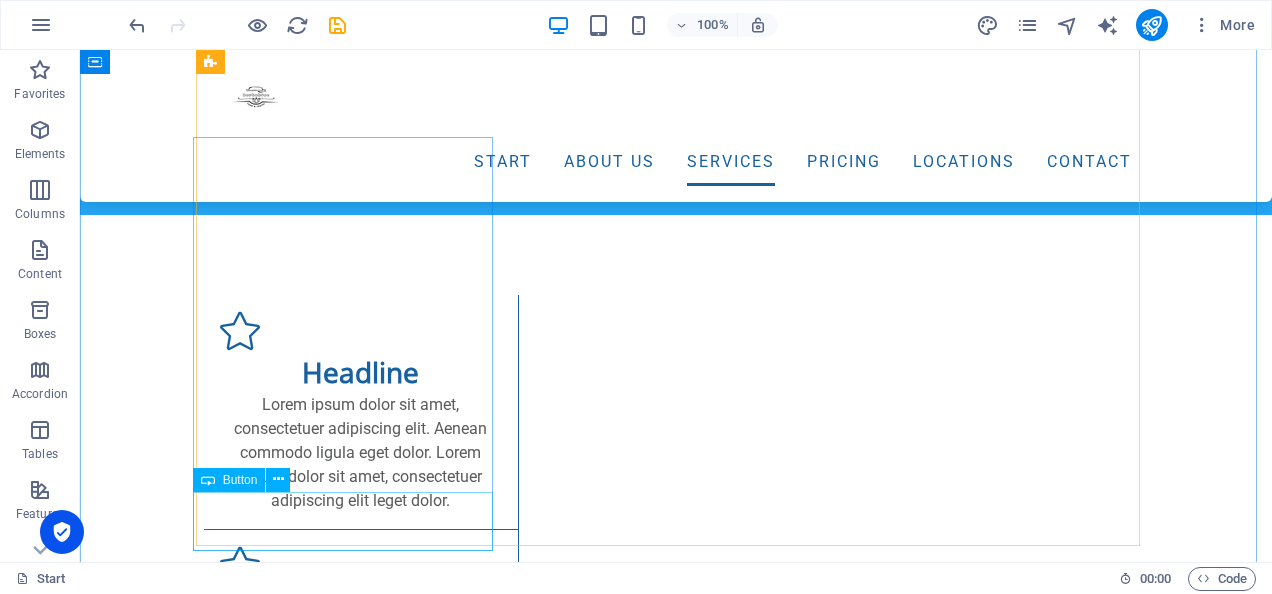 click on "Details" at bounding box center [676, 5232] 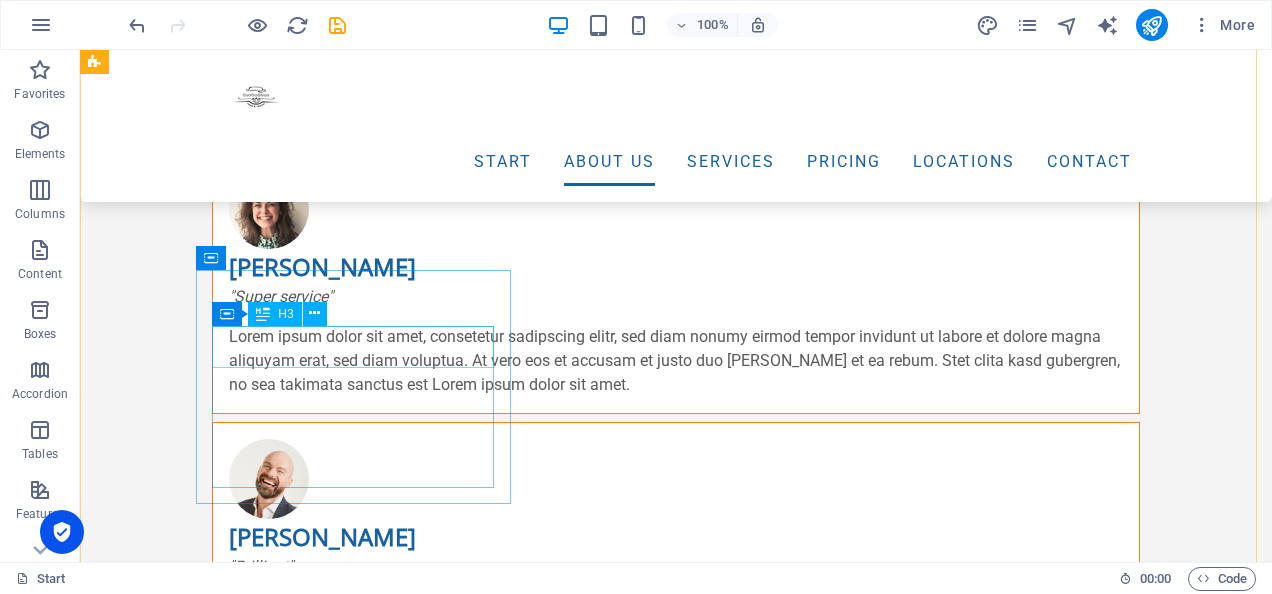 scroll, scrollTop: 3238, scrollLeft: 0, axis: vertical 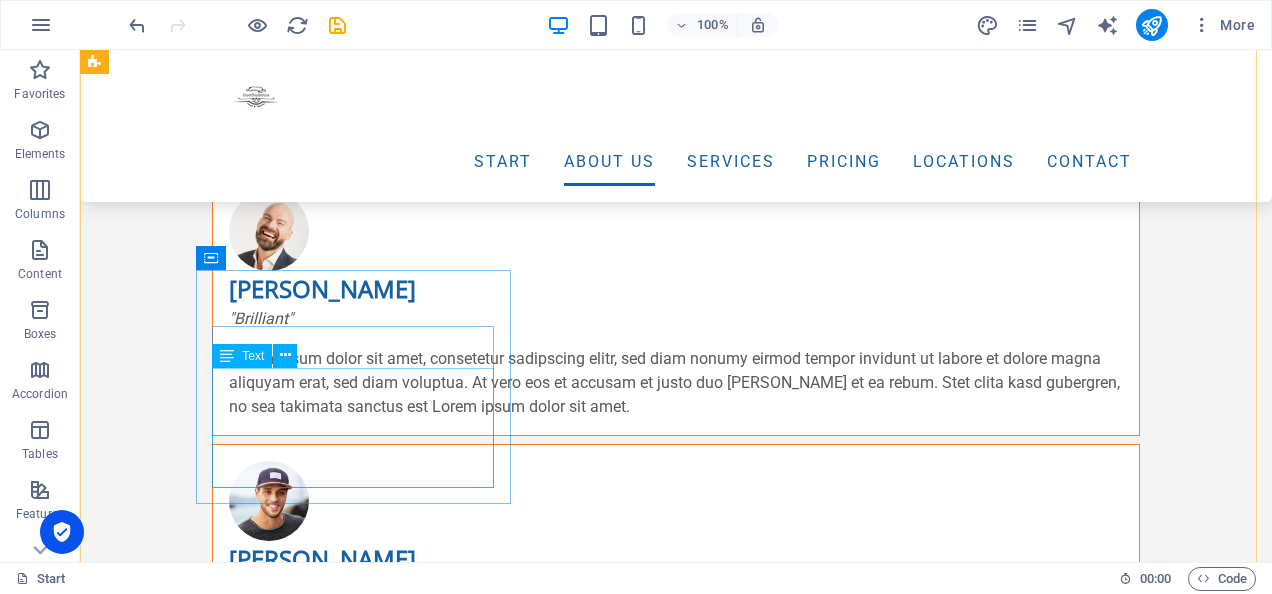 click on "Lorem ipsum dolor sit amet, consectetuer adipiscing elit. Aenean commodo ligula eget dolor. Lorem ipsum dolor sit amet, consectetuer adipiscing elit leget dolor." at bounding box center (361, 2255) 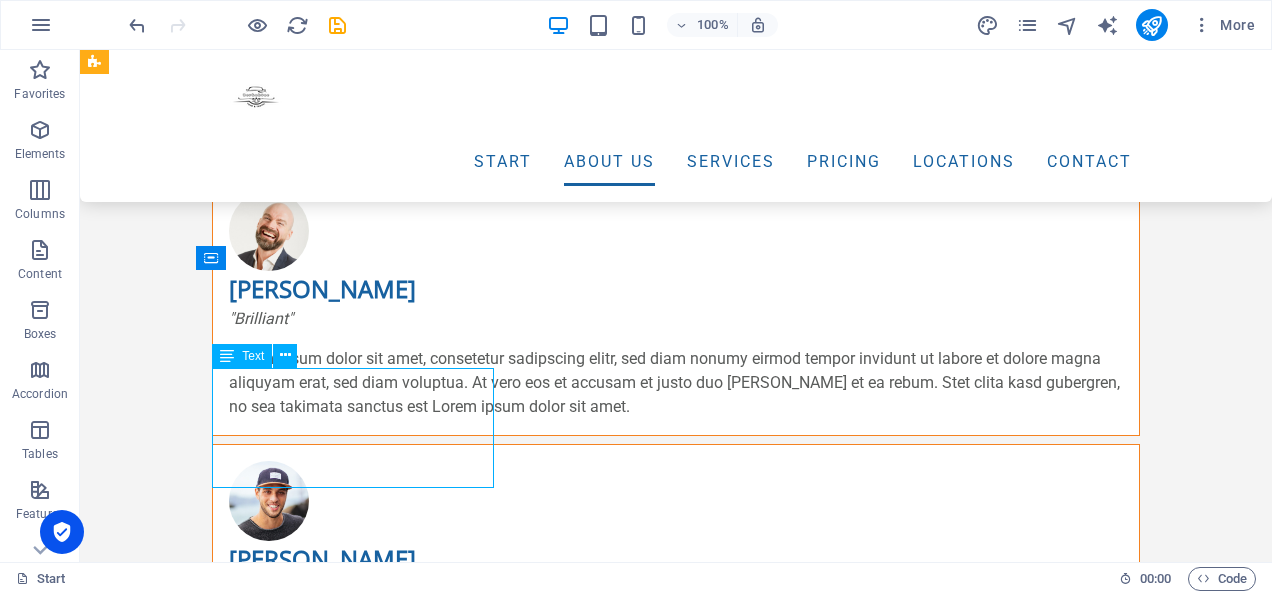 click on "Lorem ipsum dolor sit amet, consectetuer adipiscing elit. Aenean commodo ligula eget dolor. Lorem ipsum dolor sit amet, consectetuer adipiscing elit leget dolor." at bounding box center (361, 2255) 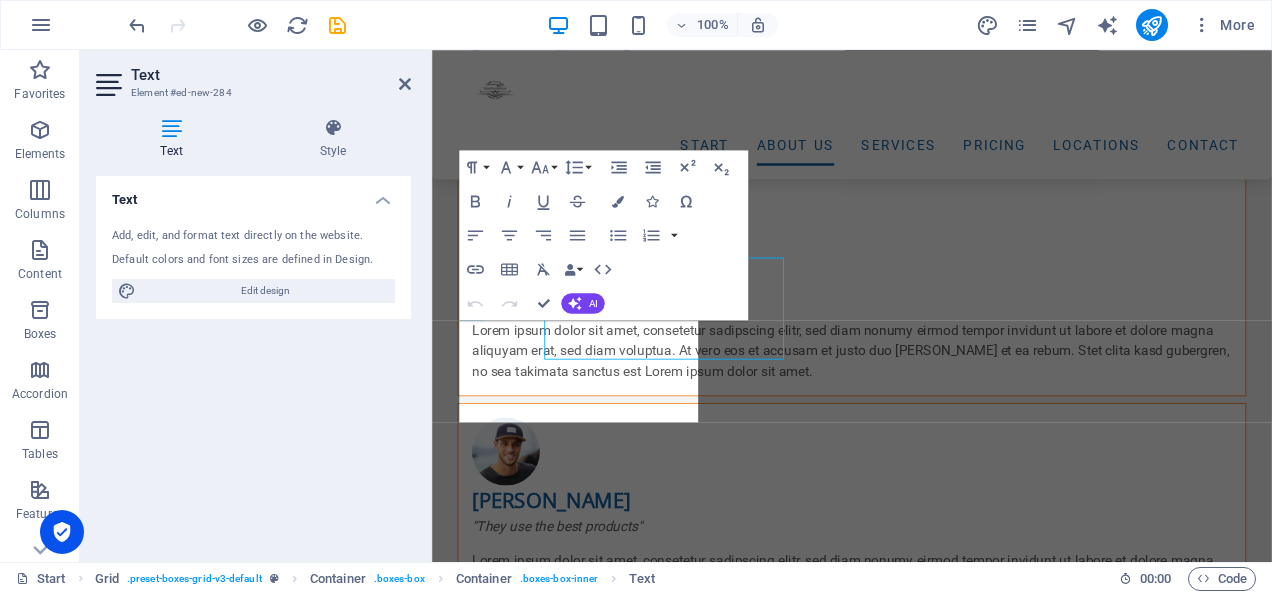 scroll, scrollTop: 3311, scrollLeft: 0, axis: vertical 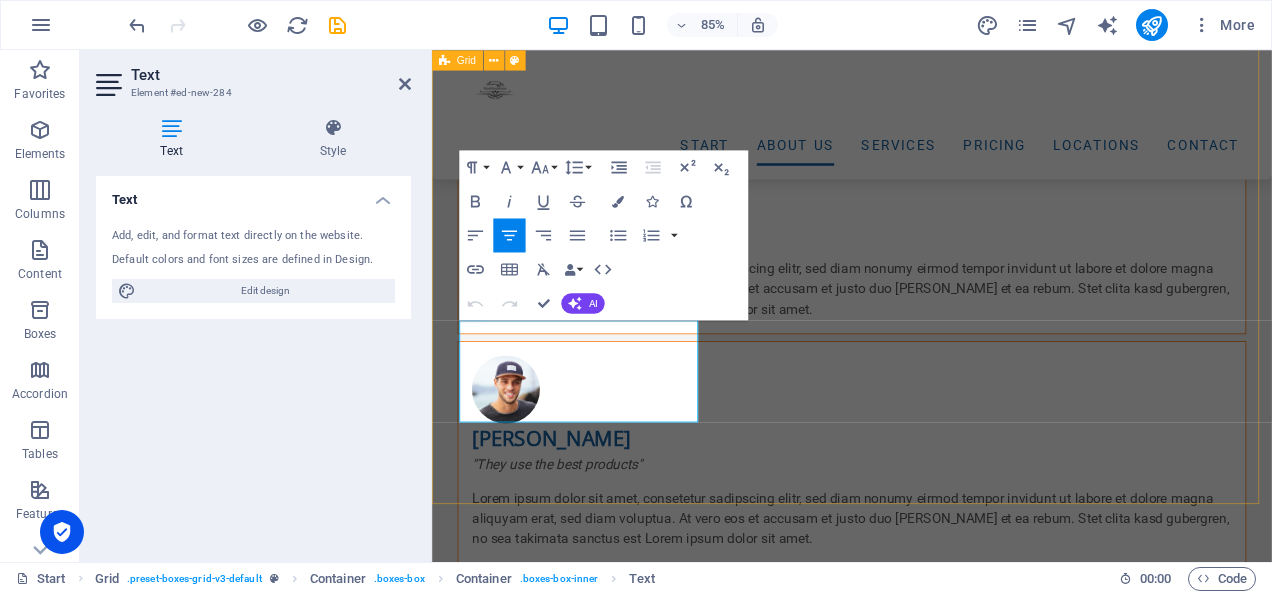 click on "Headline Lorem ipsum dolor sit amet, consectetuer adipiscing elit. Aenean commodo ligula eget dolor. Lorem ipsum dolor sit amet, consectetuer adipiscing elit leget dolor. Headline Lorem ipsum dolor sit amet, consectetuer adipiscing elit. Aenean commodo ligula eget dolor. Lorem ipsum dolor sit amet, consectetuer adipiscing elit leget dolor. Headline Lorem ipsum dolor sit amet, consectetuer adipiscing elit. Aenean commodo ligula eget dolor. Lorem ipsum dolor sit amet, consectetuer adipiscing elit leget dolor. Headline Lorem ipsum dolor sit amet, consectetuer adipiscing elit. Aenean commodo ligula eget dolor. Lorem ipsum dolor sit amet, consectetuer adipiscing elit leget dolor. Headline Lorem ipsum dolor sit amet, consectetuer adipiscing elit. Aenean commodo ligula eget dolor. Lorem ipsum dolor sit amet, consectetuer adipiscing elit leget dolor. Headline" at bounding box center (926, 2043) 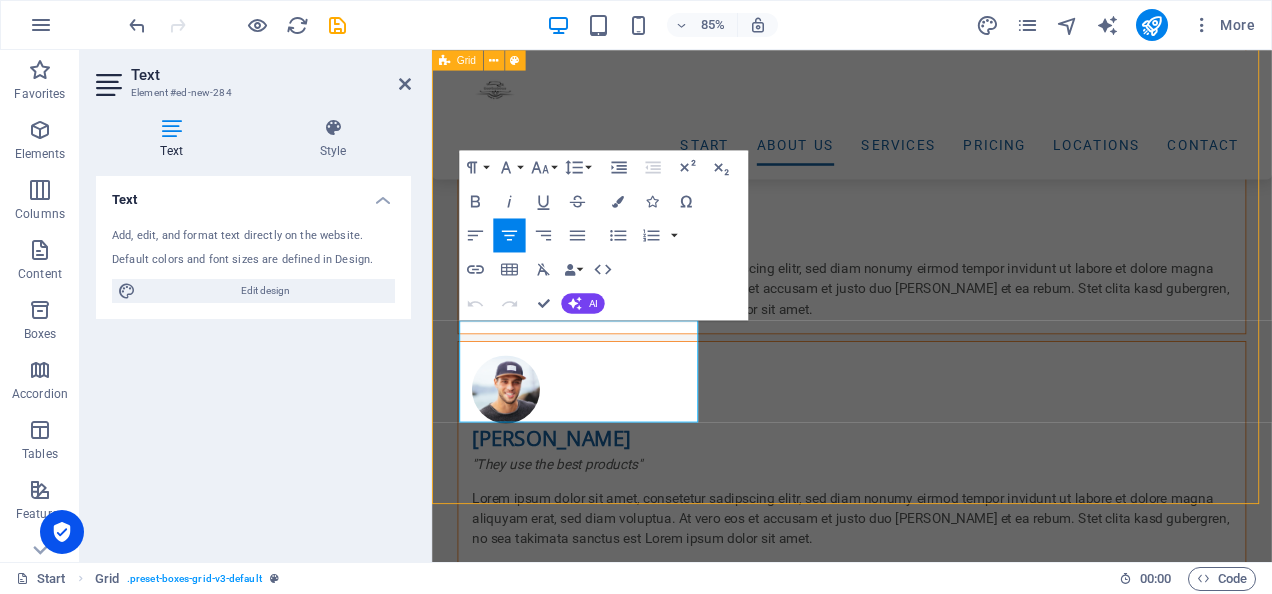 scroll, scrollTop: 3238, scrollLeft: 0, axis: vertical 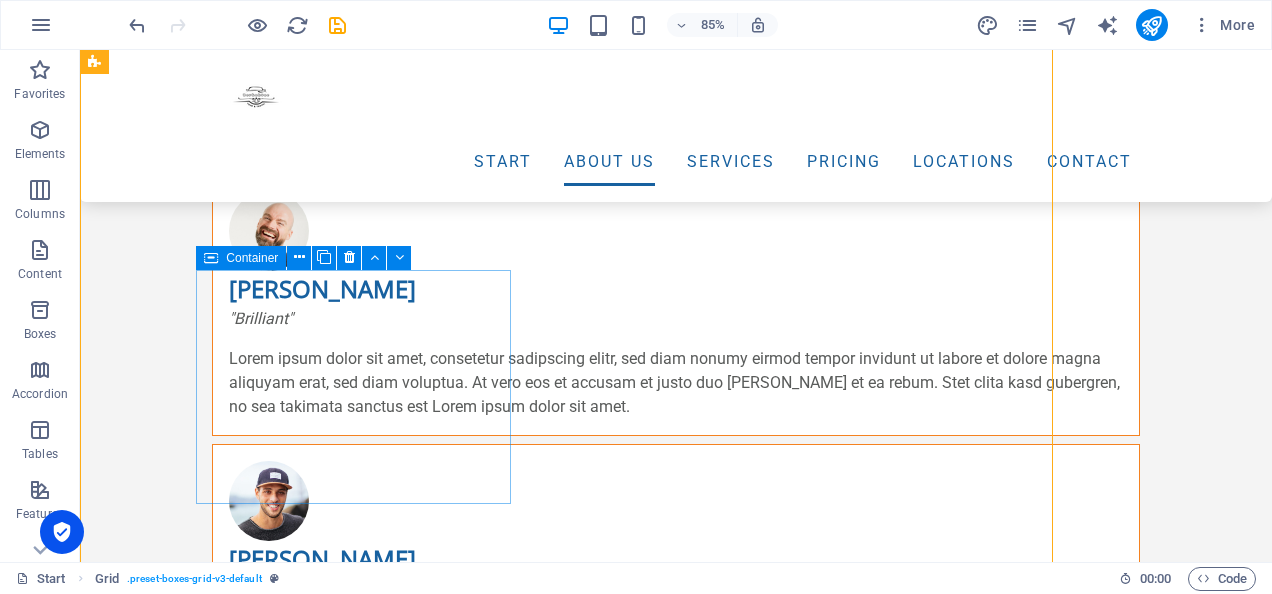 drag, startPoint x: 168, startPoint y: 514, endPoint x: 219, endPoint y: 302, distance: 218.04816 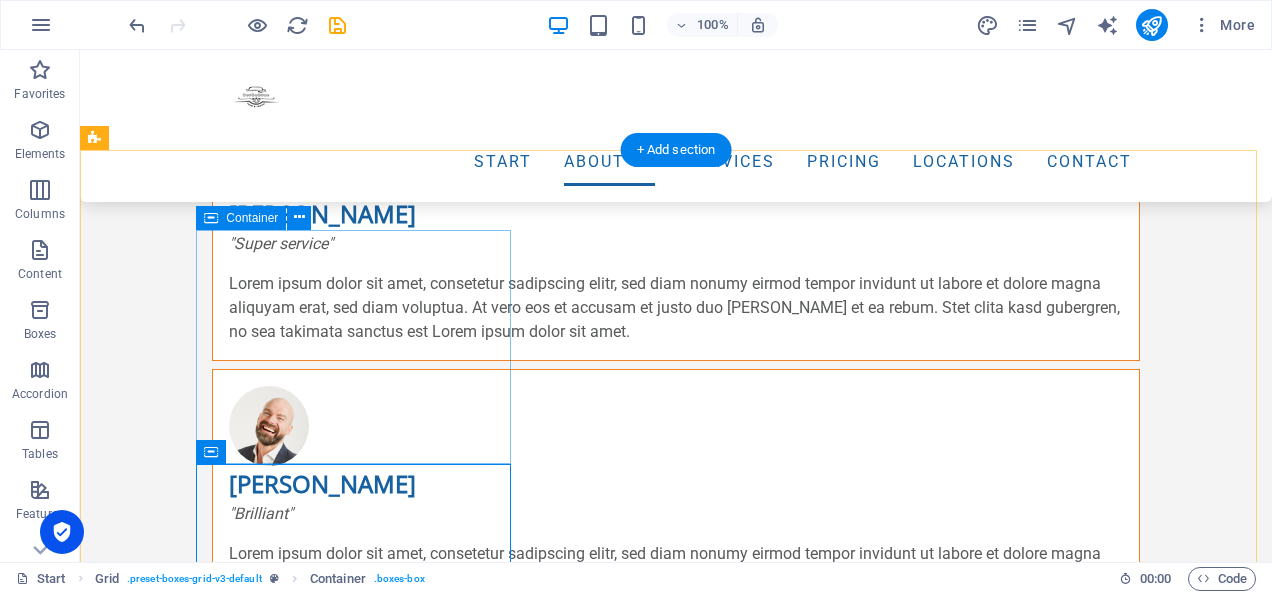 scroll, scrollTop: 3042, scrollLeft: 0, axis: vertical 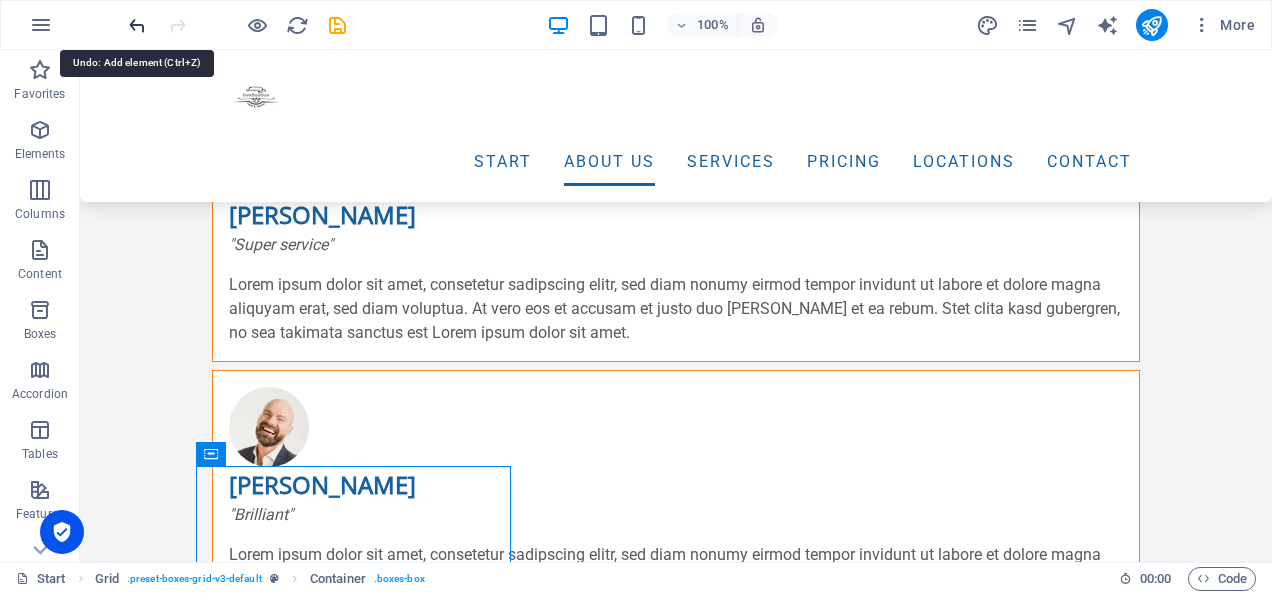 click at bounding box center [137, 25] 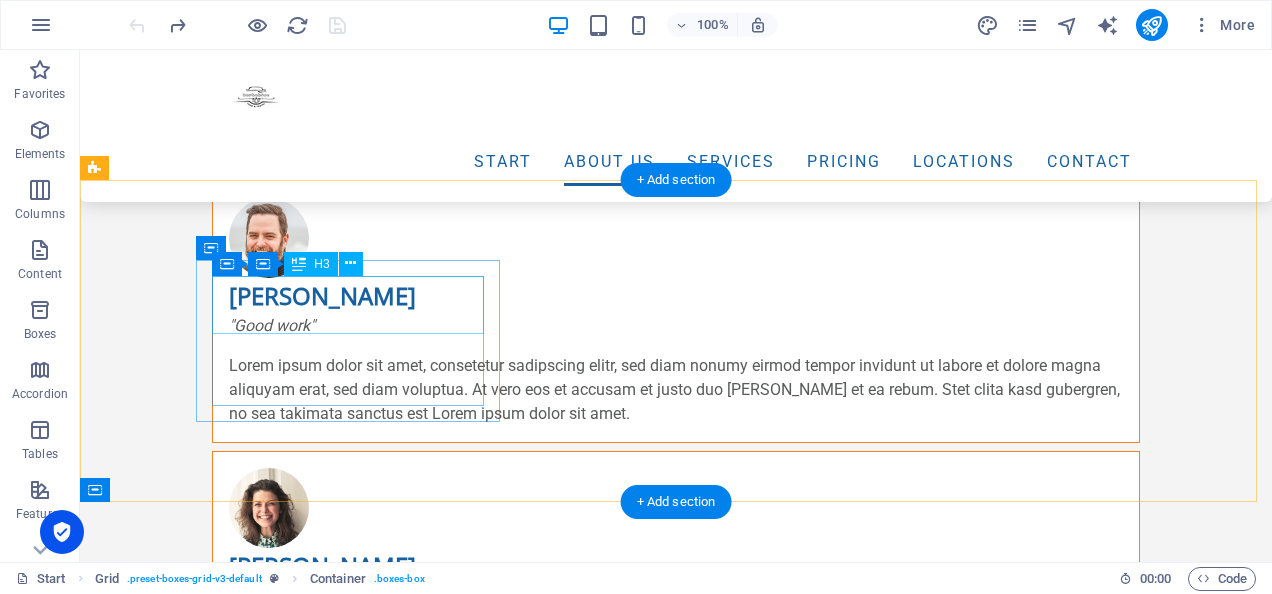 scroll, scrollTop: 2715, scrollLeft: 0, axis: vertical 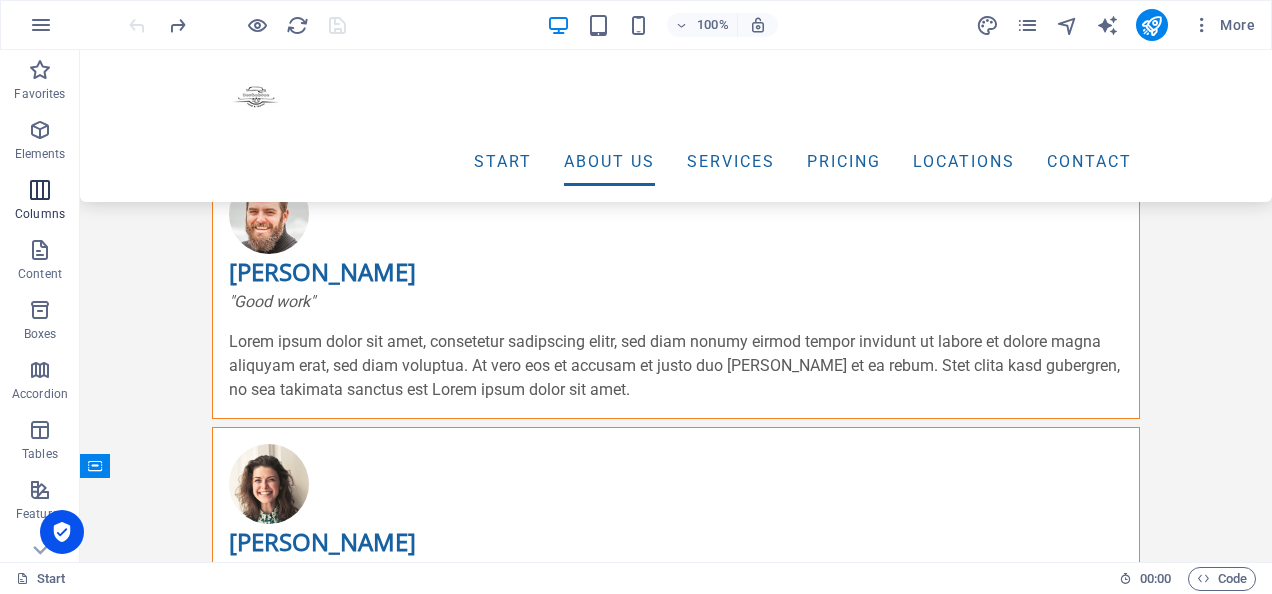 click at bounding box center (40, 190) 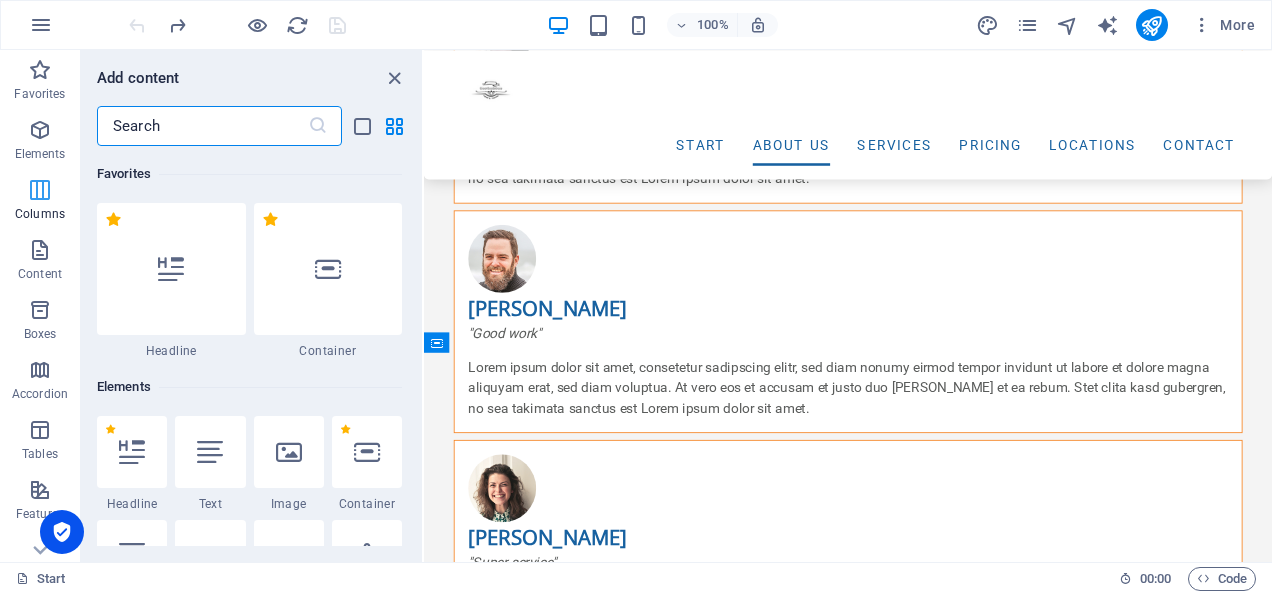 scroll, scrollTop: 2787, scrollLeft: 0, axis: vertical 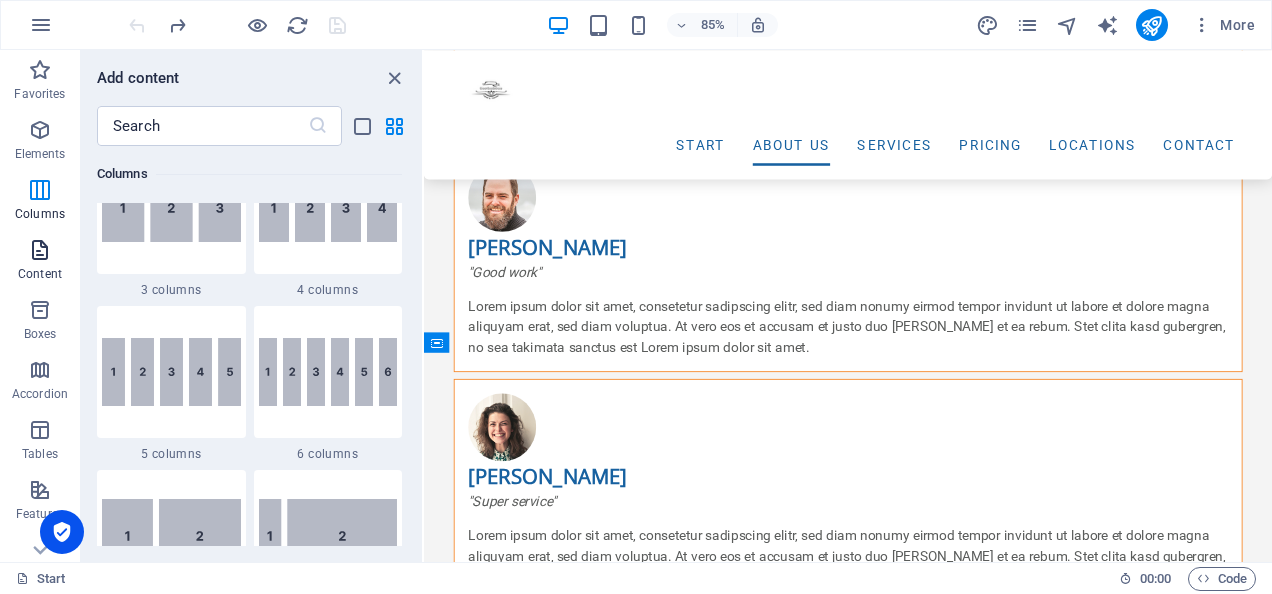 click at bounding box center [40, 250] 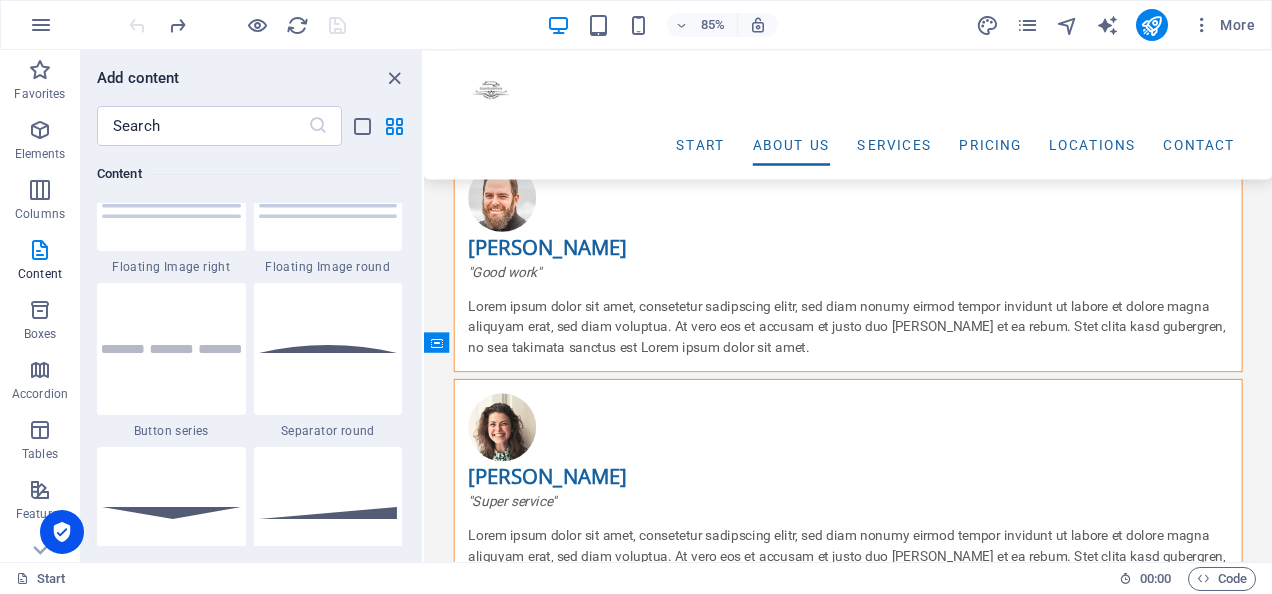 scroll, scrollTop: 4557, scrollLeft: 0, axis: vertical 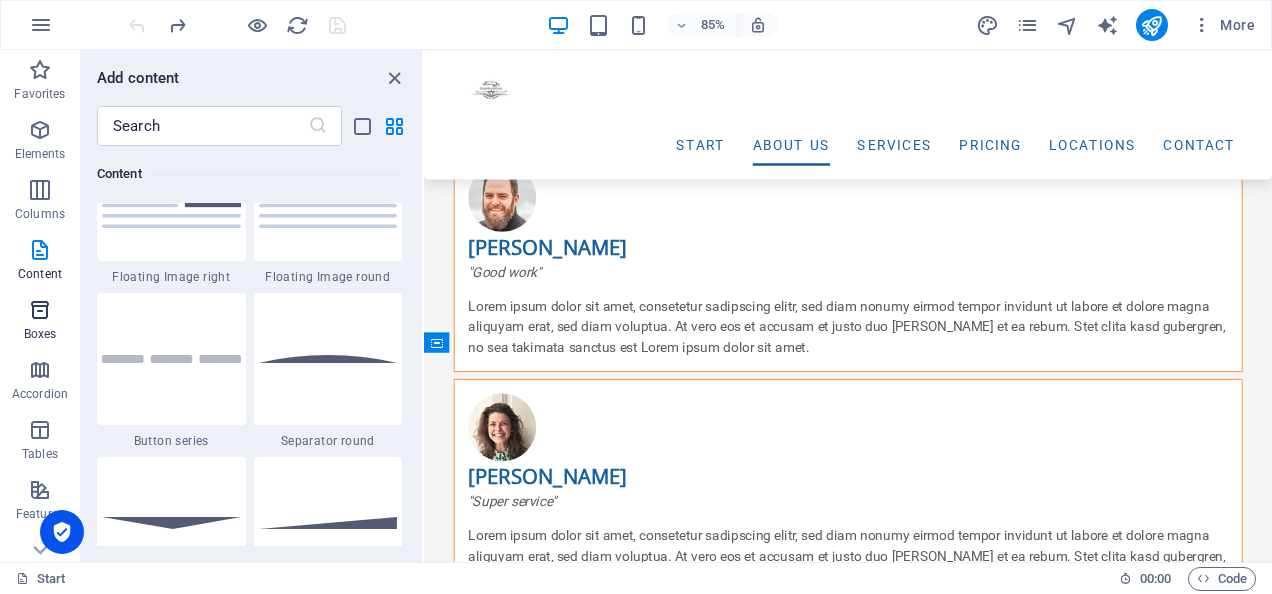 click at bounding box center [40, 310] 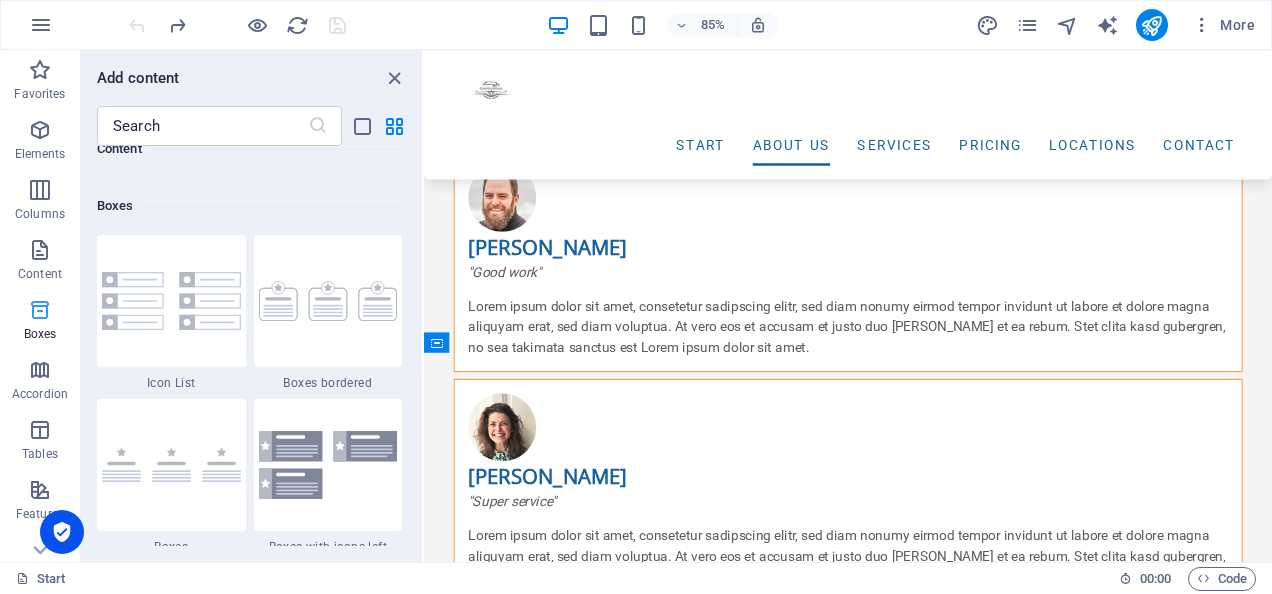 scroll, scrollTop: 5352, scrollLeft: 0, axis: vertical 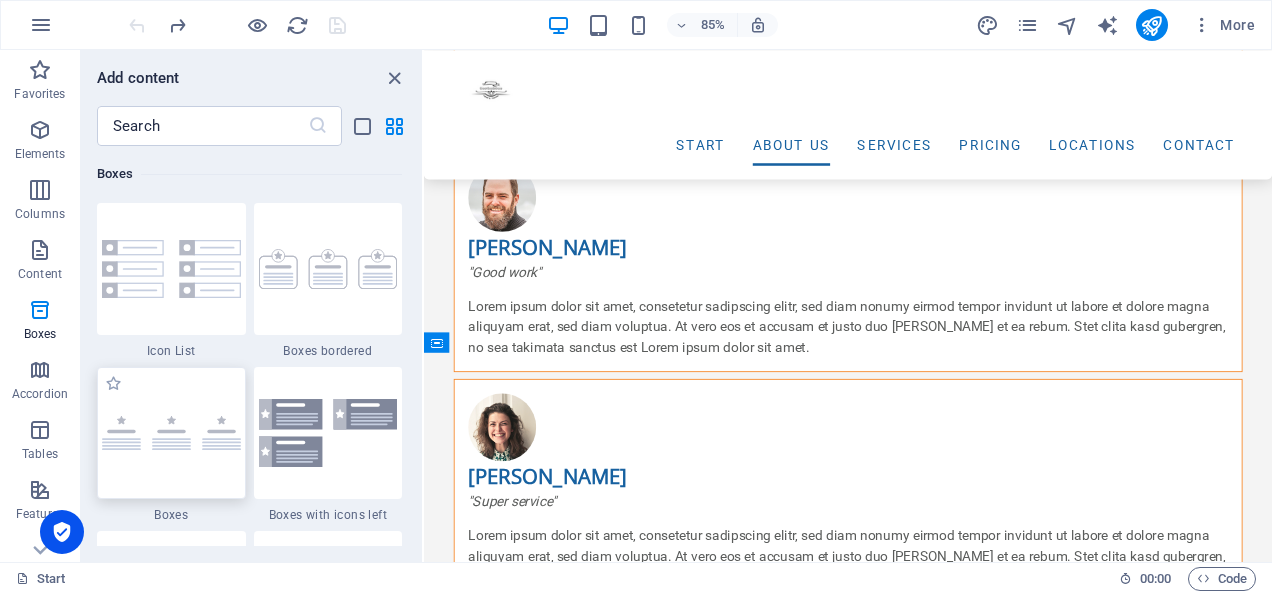 click at bounding box center [171, 433] 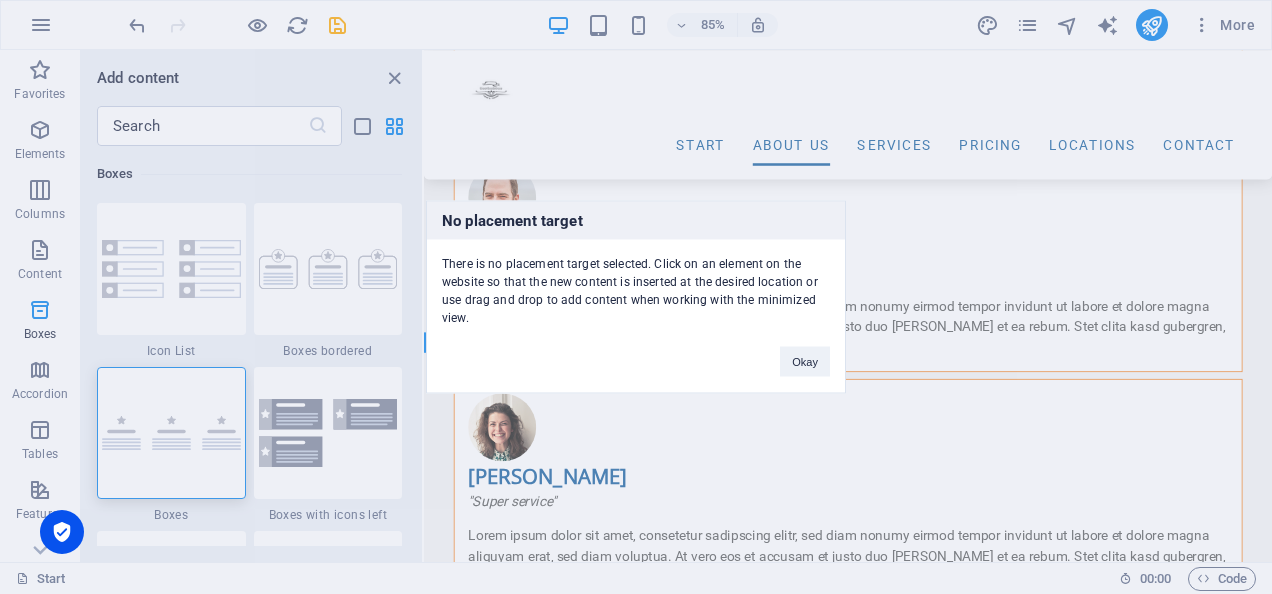 click on "No placement target There is no placement target selected. Click on an element on the website so that the new content is inserted at the desired location or use drag and drop to add content when working with the minimized view. Okay" at bounding box center [636, 297] 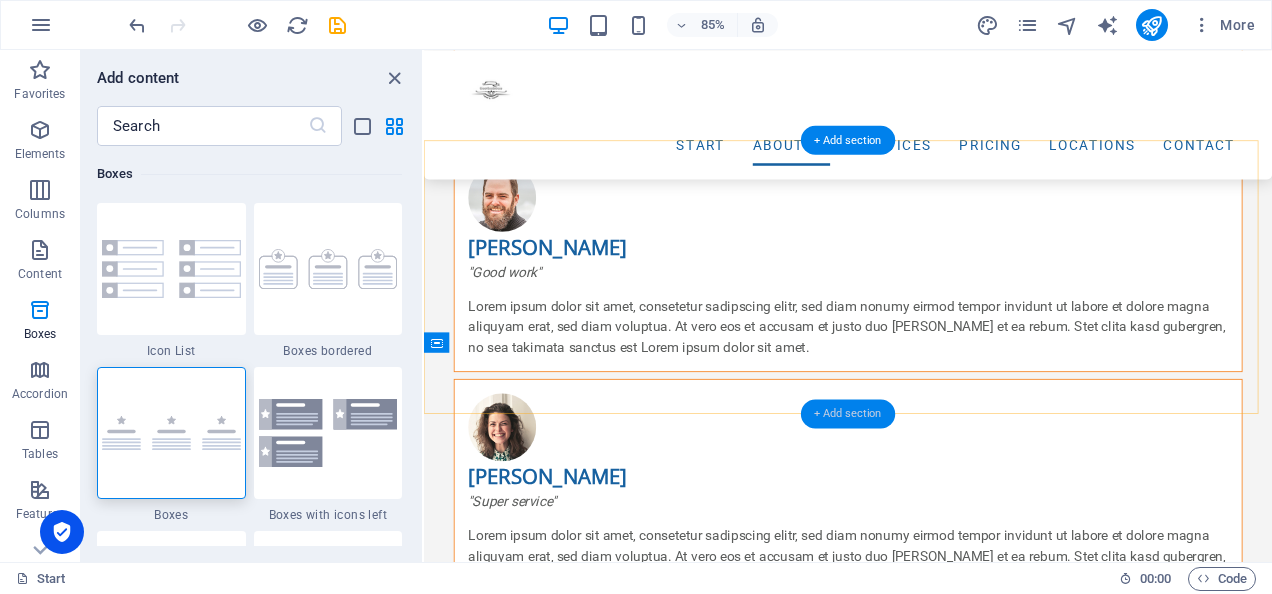 click on "+ Add section" at bounding box center [848, 414] 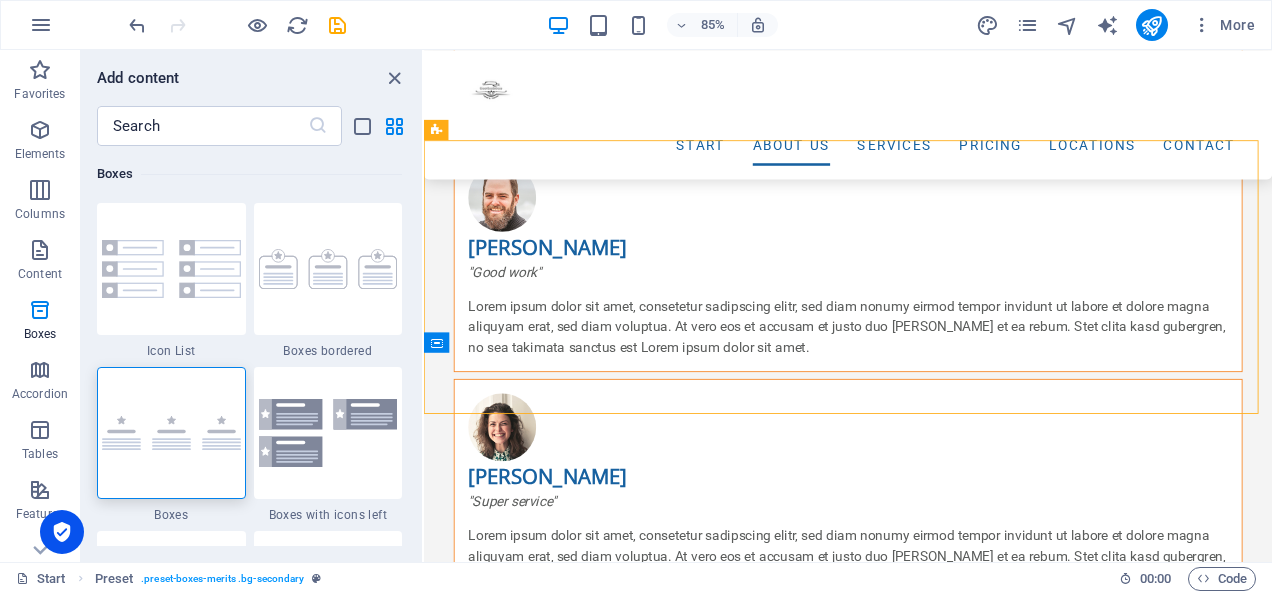 scroll, scrollTop: 5353, scrollLeft: 0, axis: vertical 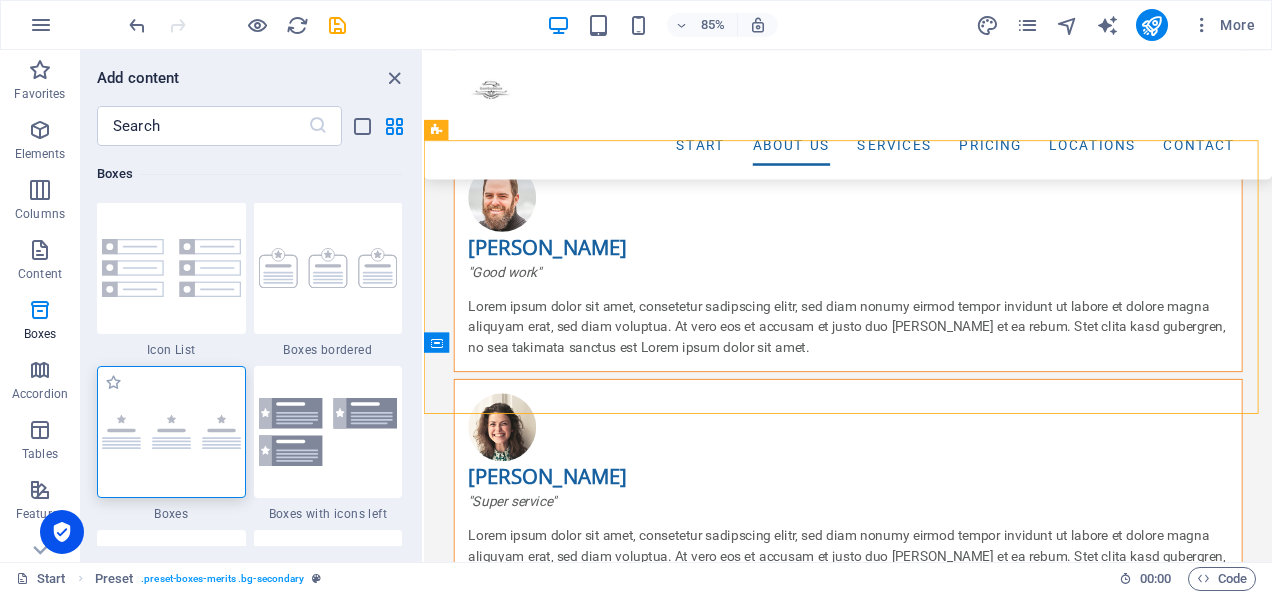 click at bounding box center [171, 432] 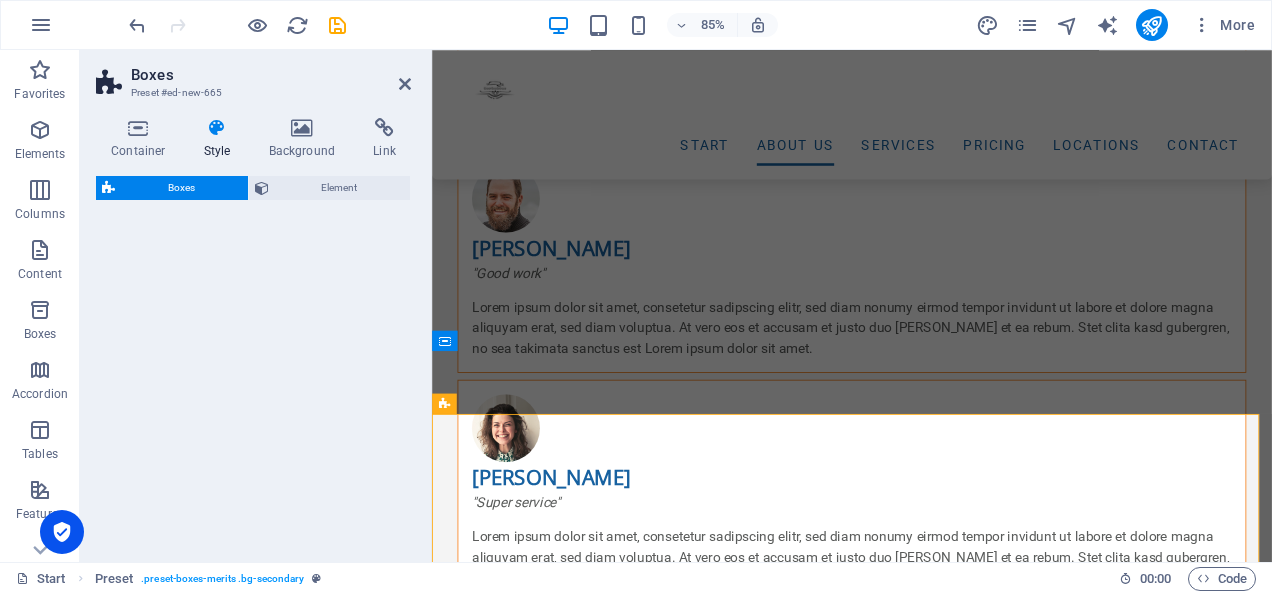 select on "rem" 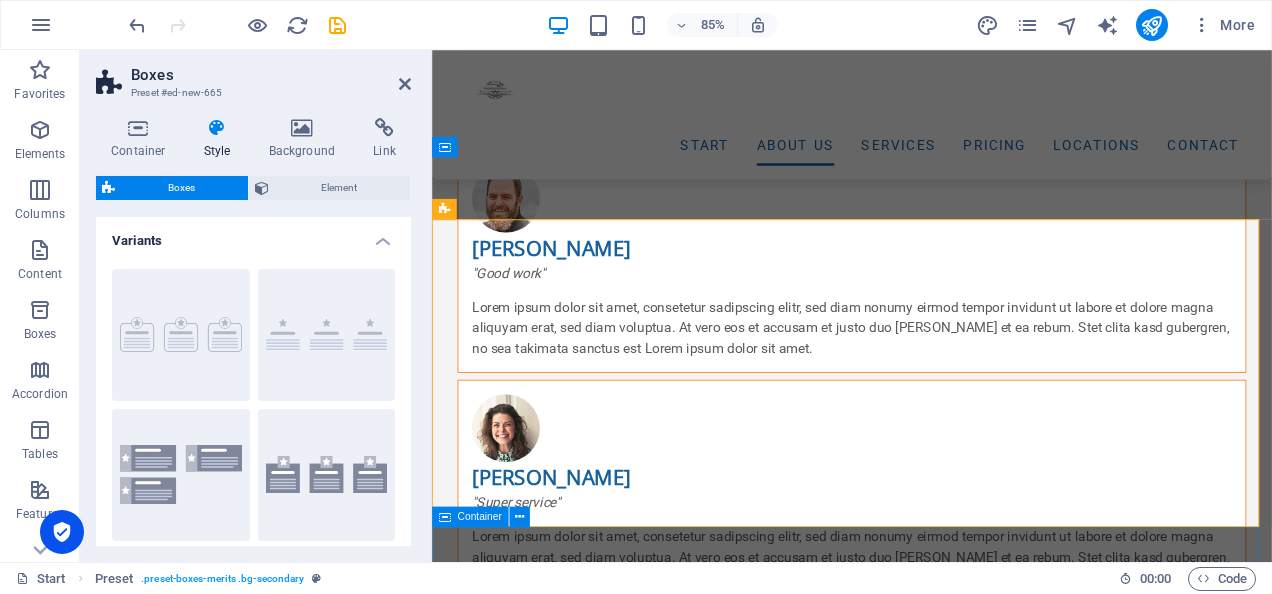 scroll, scrollTop: 3017, scrollLeft: 0, axis: vertical 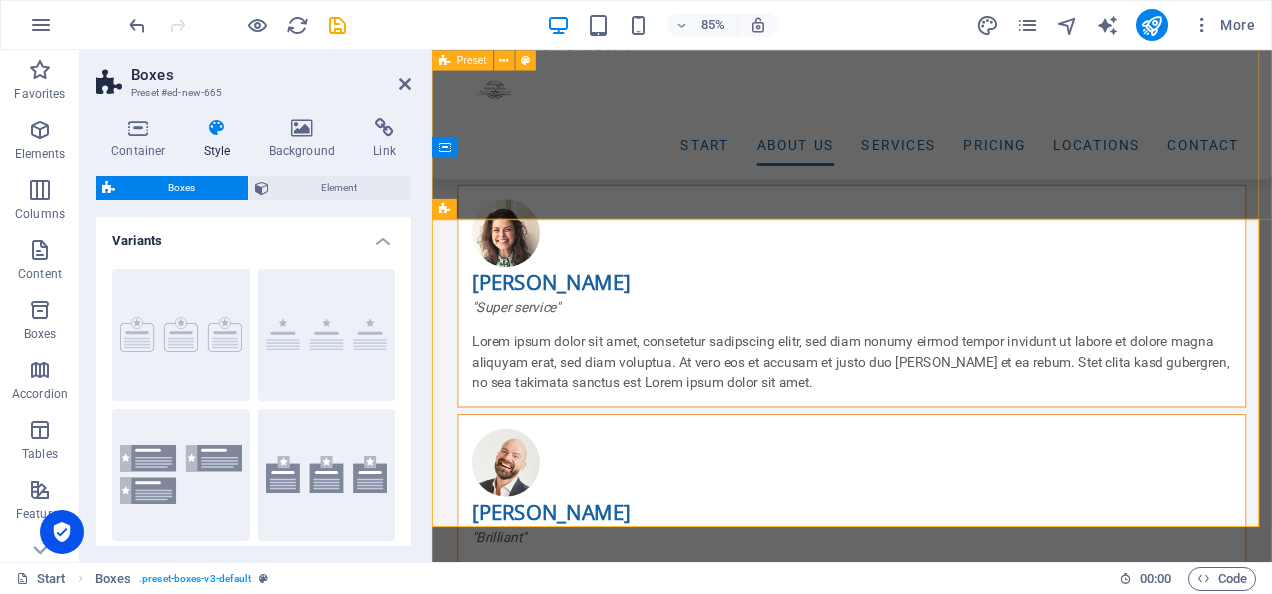 click on "Perfect Quality Lorem ipsum dolor sit amet, consectetur adipisicing elit. Veritatis, dolorem! Professional Team Lorem ipsum dolor sit amet, consectetur adipisicing elit. Veritatis, dolorem! Best Products Lorem ipsum dolor sit amet, consectetur adipisicing elit. Veritatis, dolorem!" at bounding box center (926, 1357) 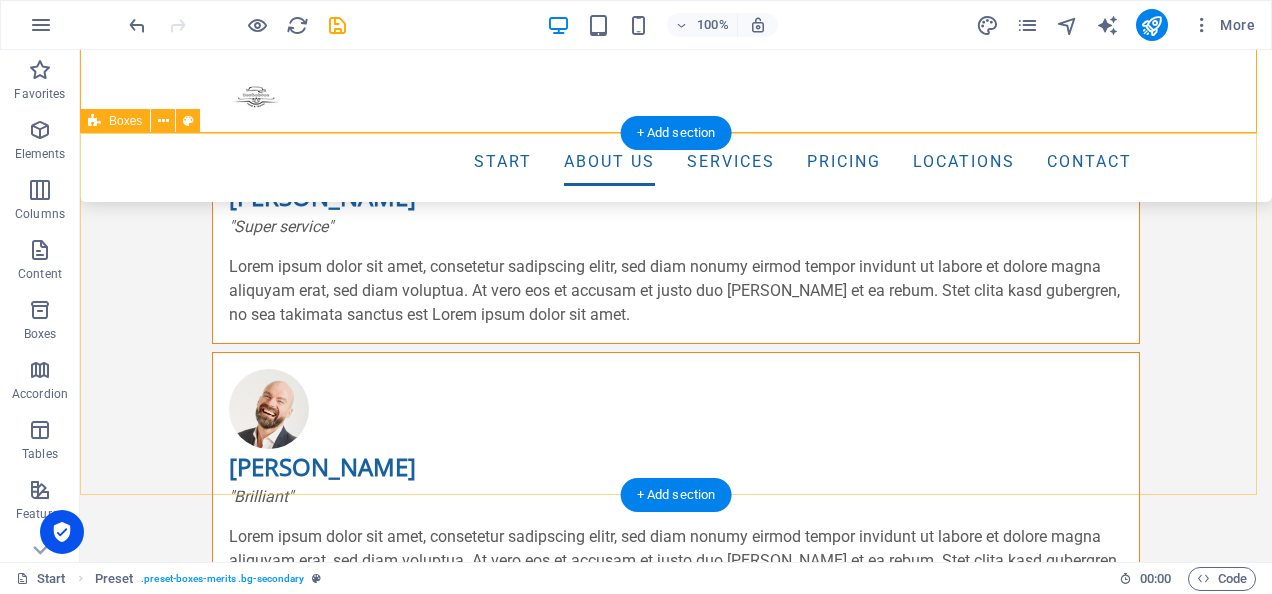 scroll, scrollTop: 2989, scrollLeft: 0, axis: vertical 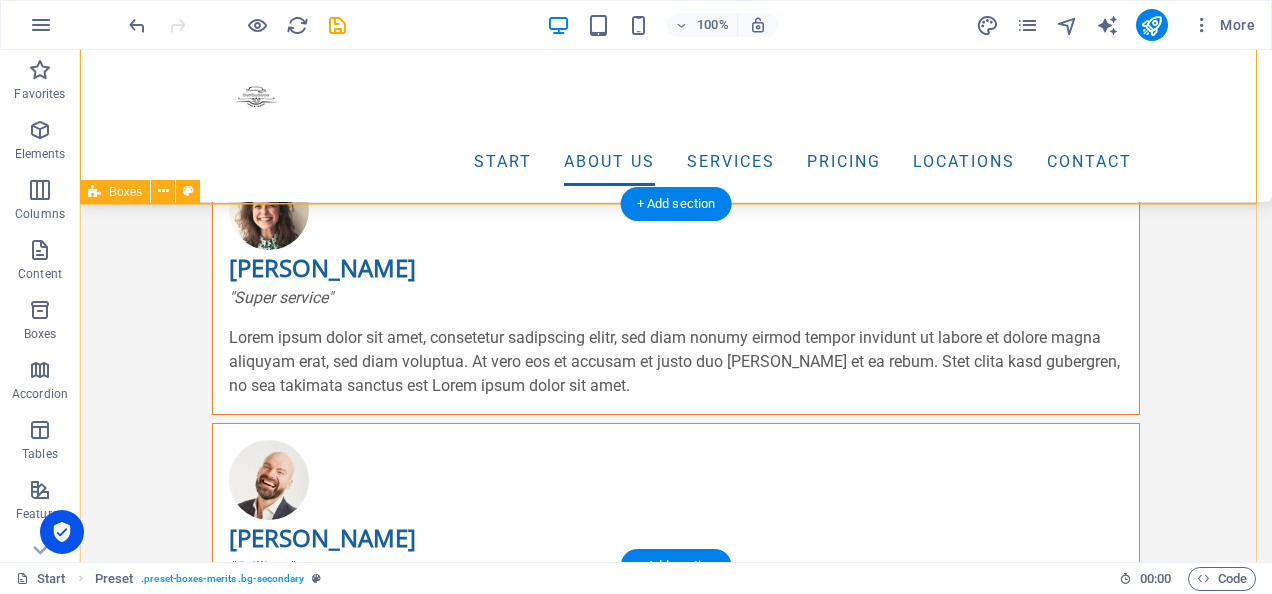 click on "Headline Lorem ipsum dolor sit amet, consectetuer adipiscing elit. Aenean commodo ligula eget dolor. Lorem ipsum dolor sit amet, consectetuer adipiscing elit leget dolor. Headline Lorem ipsum dolor sit amet, consectetuer adipiscing elit. Aenean commodo ligula eget dolor. Lorem ipsum dolor sit amet, consectetuer adipiscing elit leget dolor. Headline Lorem ipsum dolor sit amet, consectetuer adipiscing elit. Aenean commodo ligula eget dolor. Lorem ipsum dolor sit amet, consectetuer adipiscing elit leget dolor." at bounding box center (676, 1924) 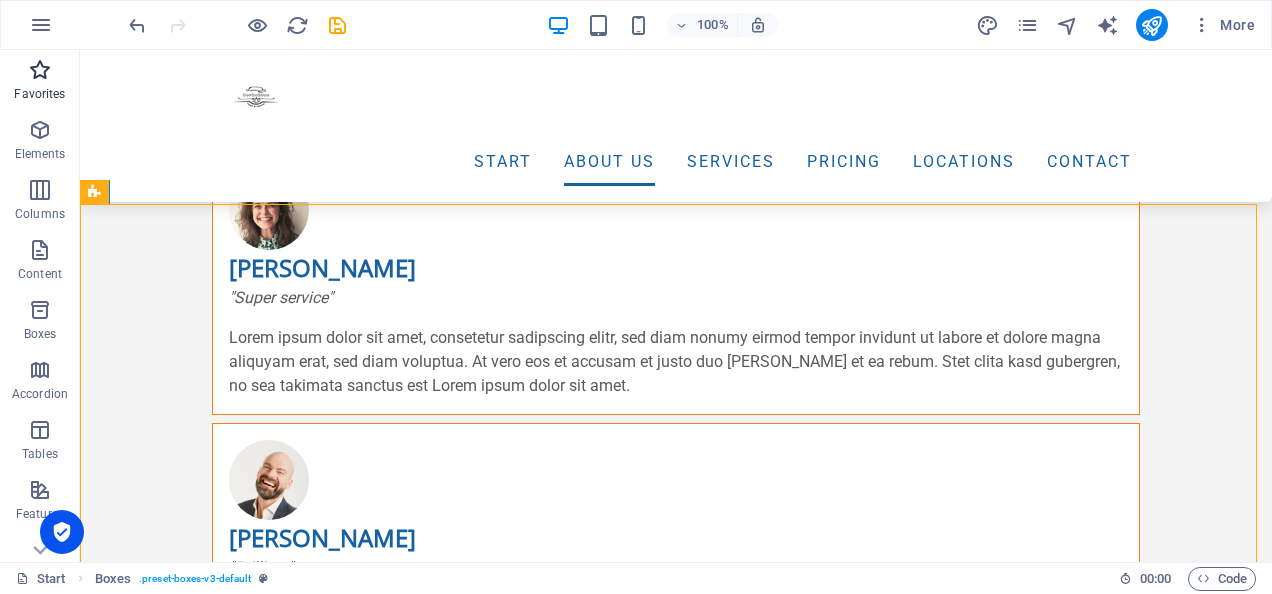 click on "Favorites" at bounding box center [39, 94] 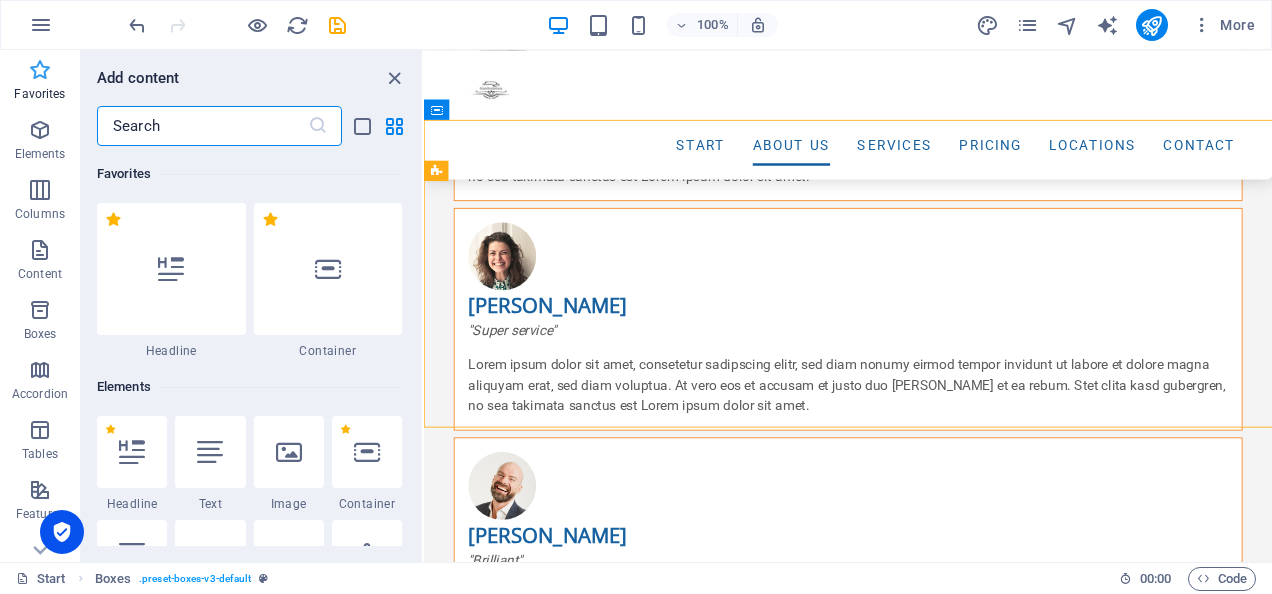 scroll, scrollTop: 3061, scrollLeft: 0, axis: vertical 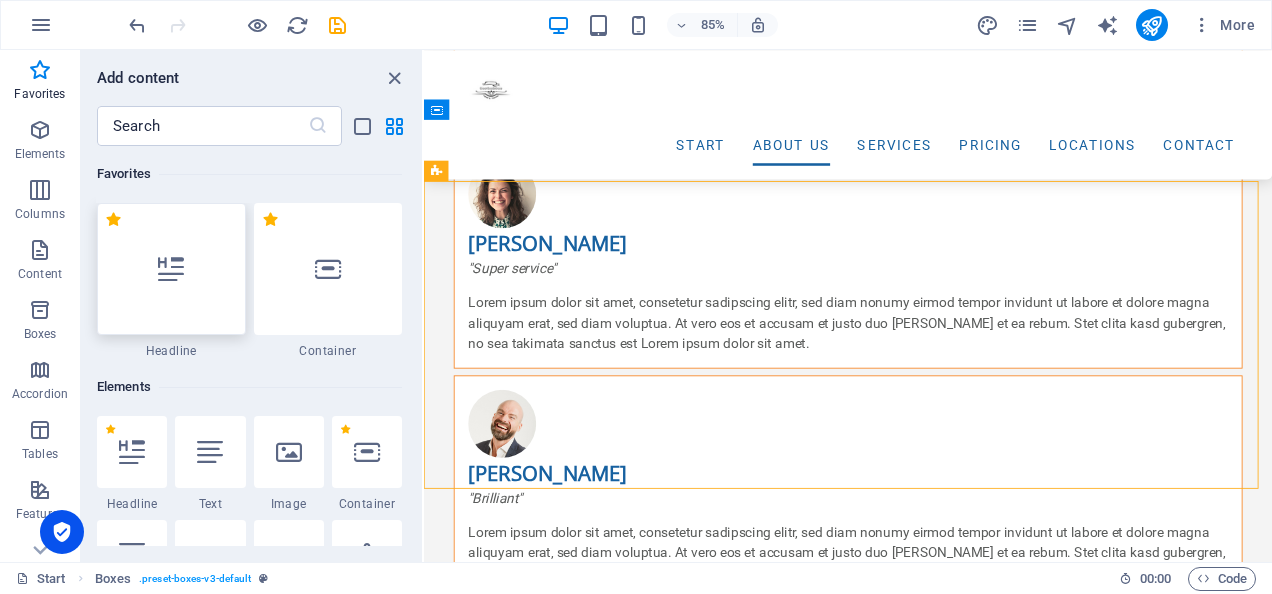 click at bounding box center [171, 269] 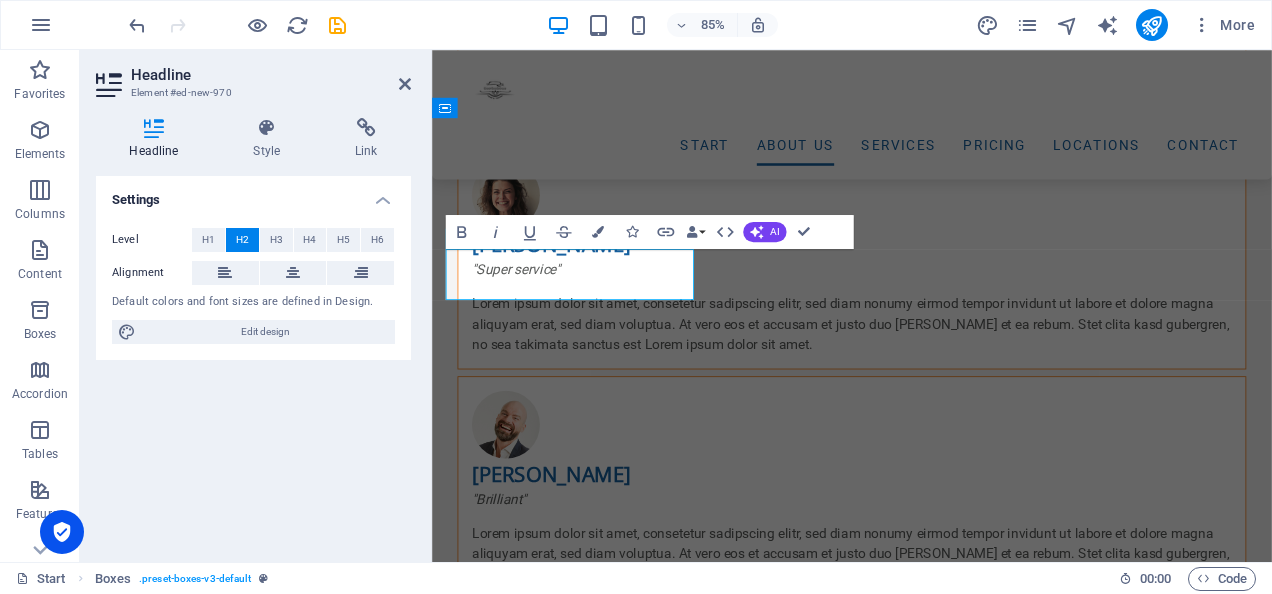 scroll, scrollTop: 3062, scrollLeft: 0, axis: vertical 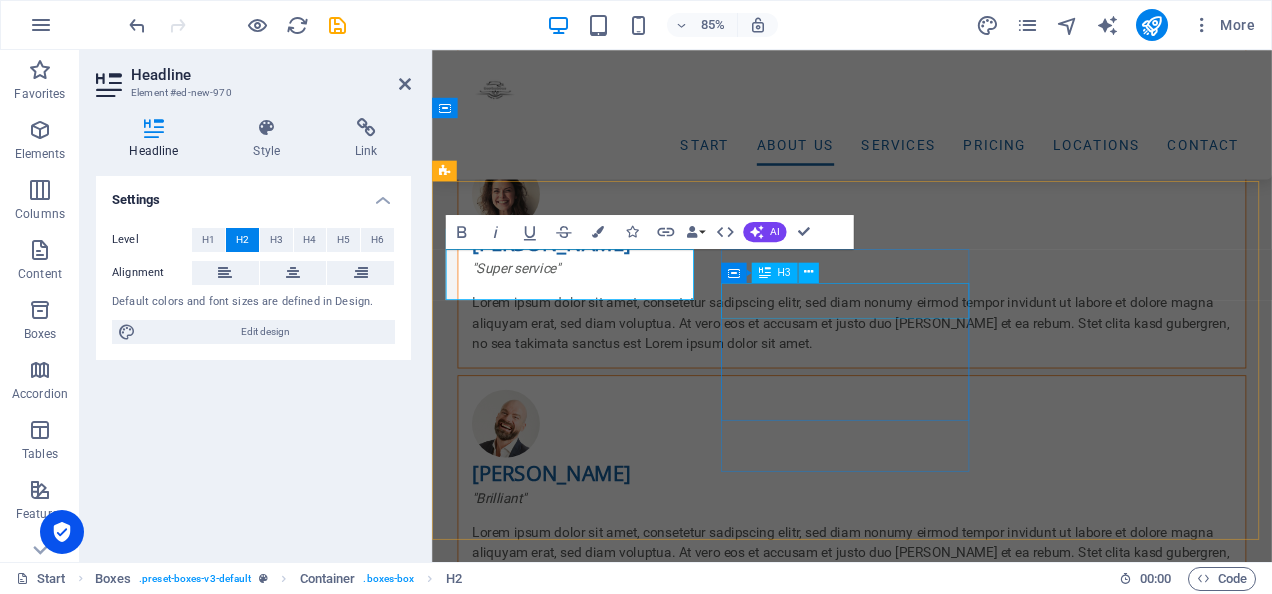 click on "Headline" at bounding box center [594, 1966] 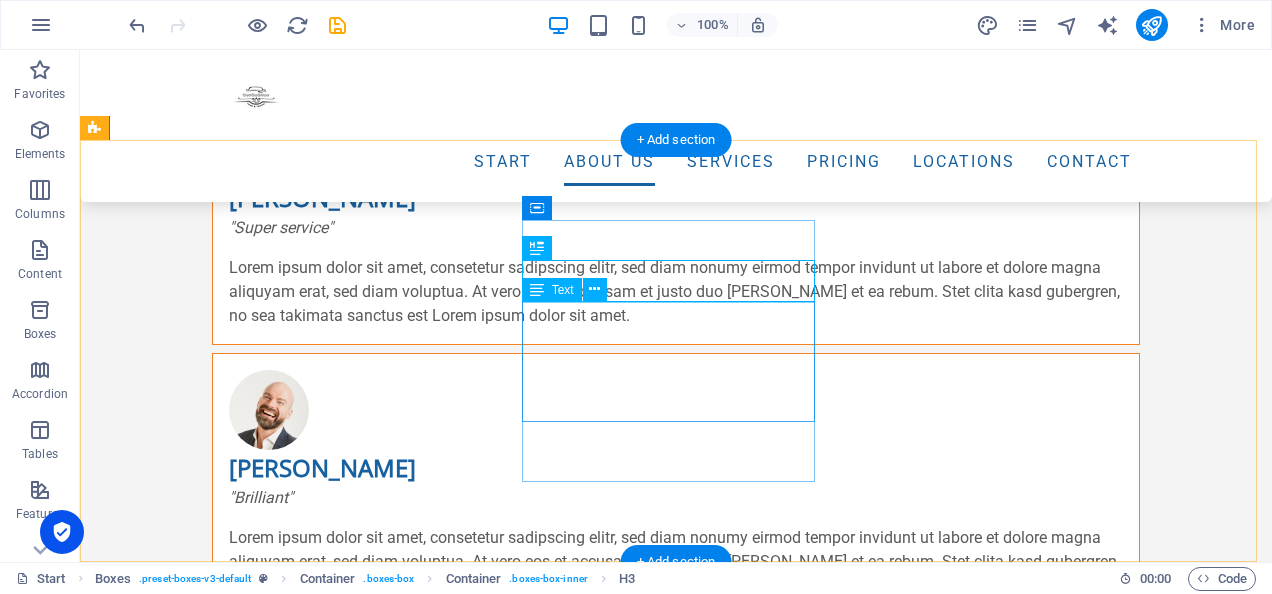 scroll, scrollTop: 3042, scrollLeft: 0, axis: vertical 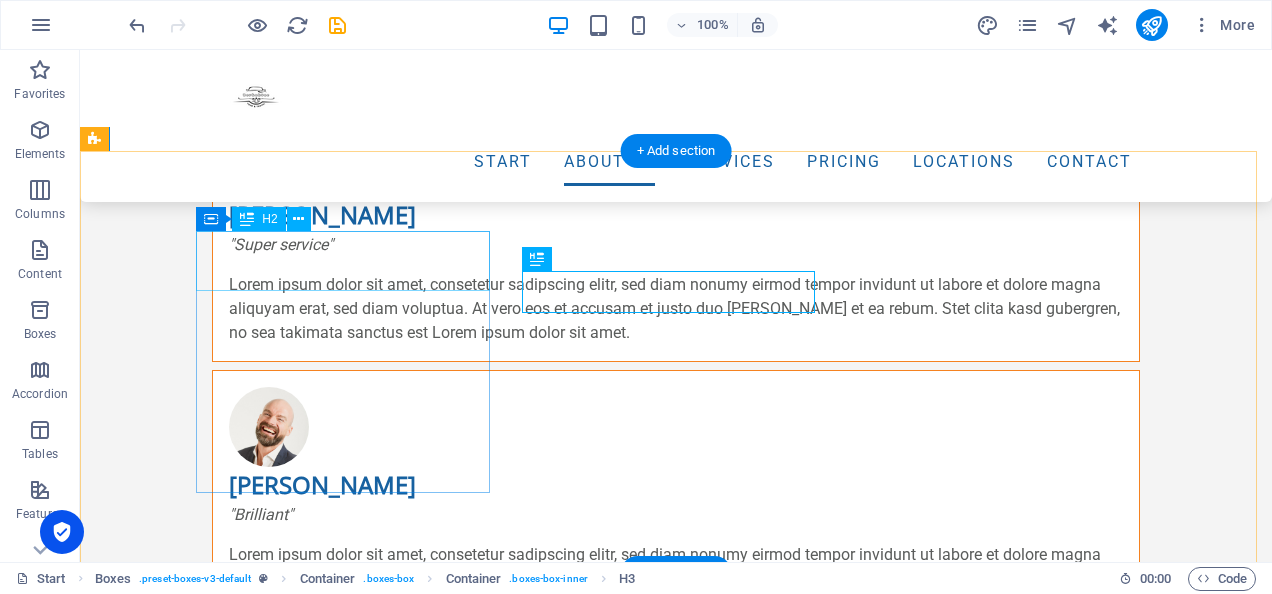 click on "New headline" at bounding box center [242, 1618] 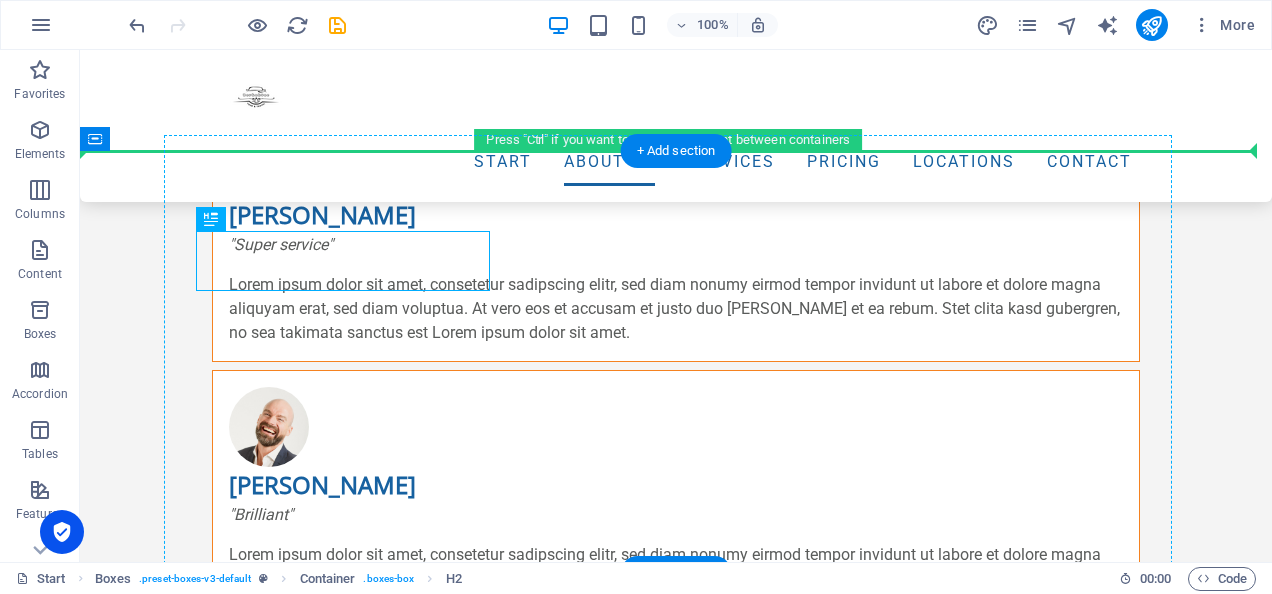 drag, startPoint x: 434, startPoint y: 260, endPoint x: 726, endPoint y: 238, distance: 292.8276 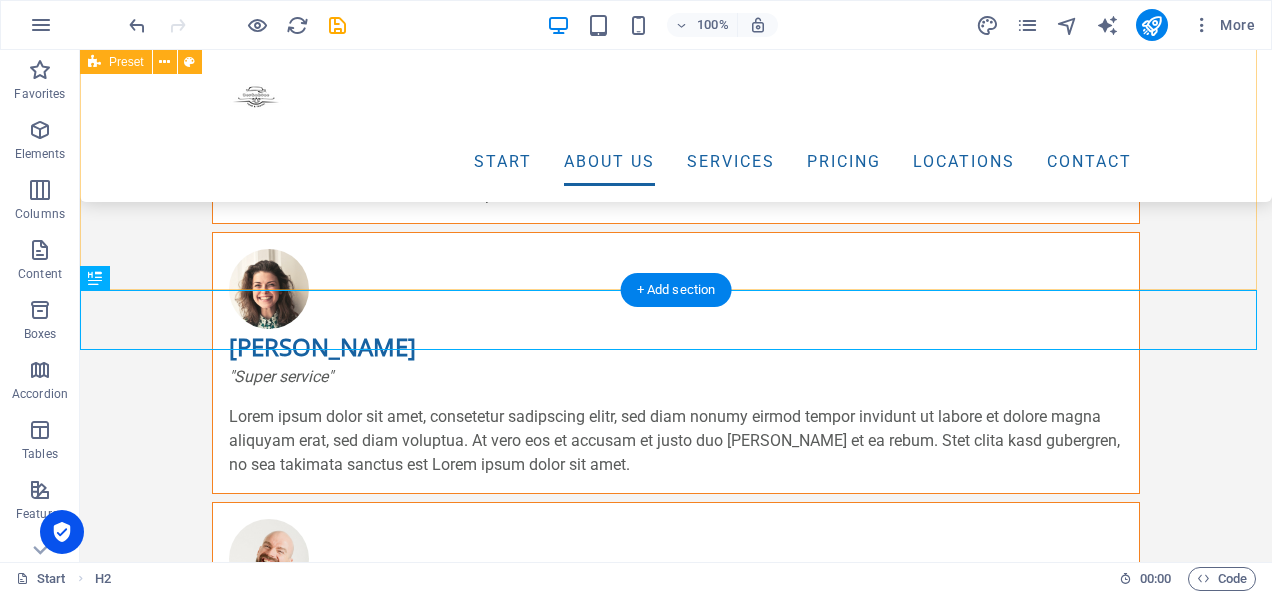 scroll, scrollTop: 2901, scrollLeft: 0, axis: vertical 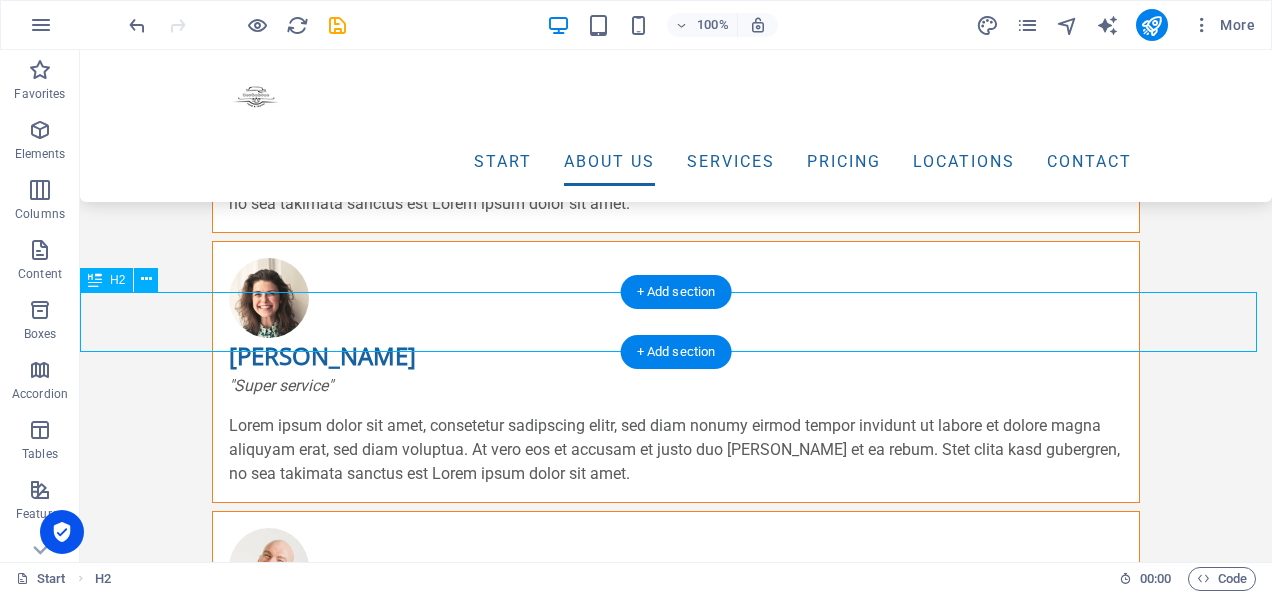 drag, startPoint x: 387, startPoint y: 321, endPoint x: 748, endPoint y: 322, distance: 361.00137 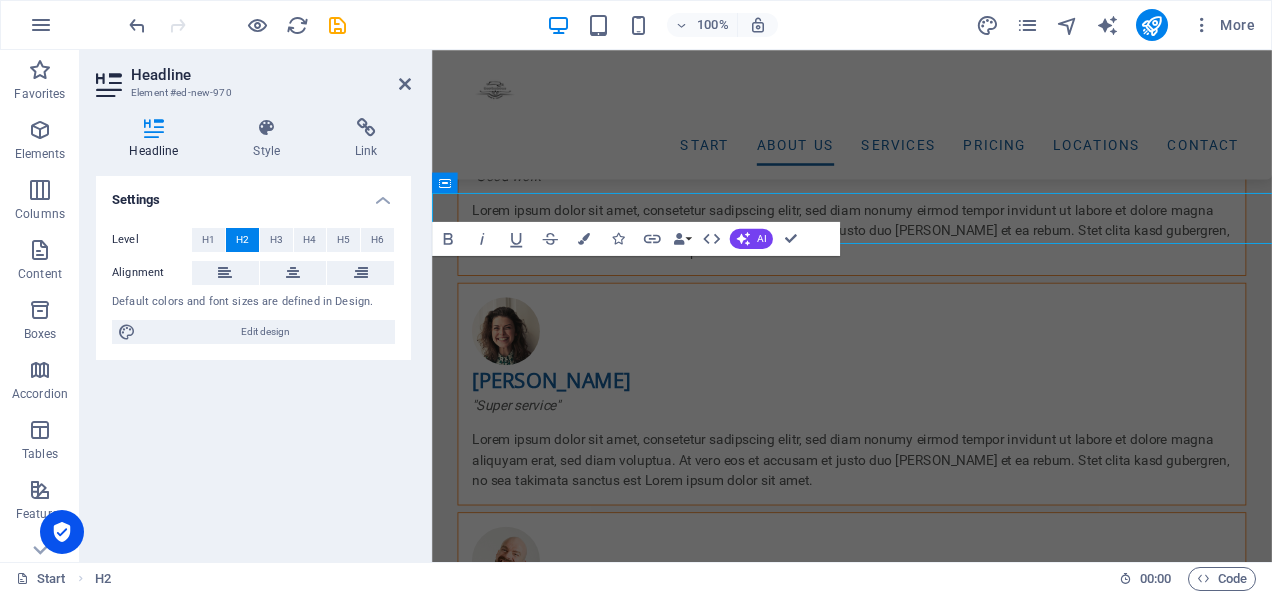 scroll, scrollTop: 2974, scrollLeft: 0, axis: vertical 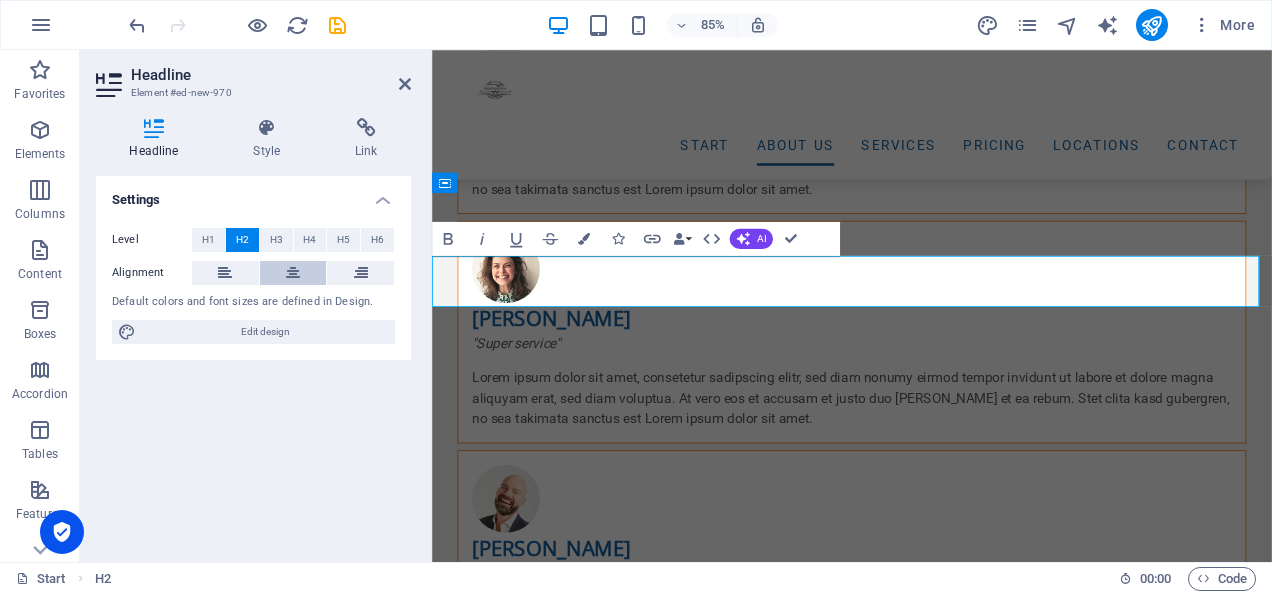 click at bounding box center [293, 273] 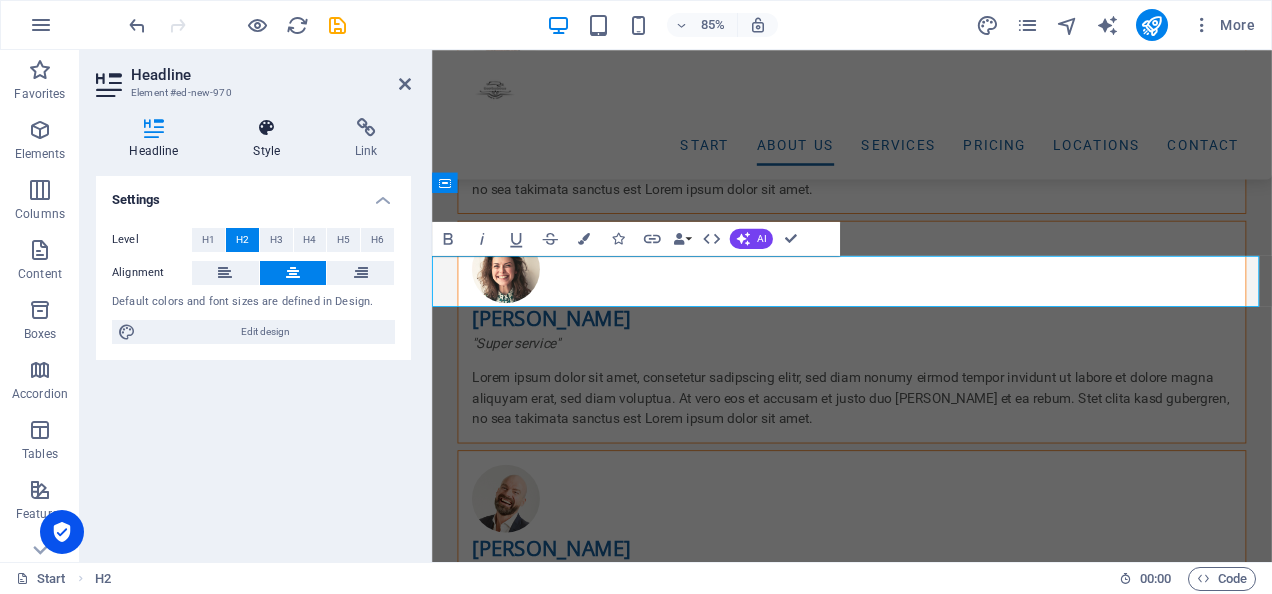 click on "Style" at bounding box center (271, 139) 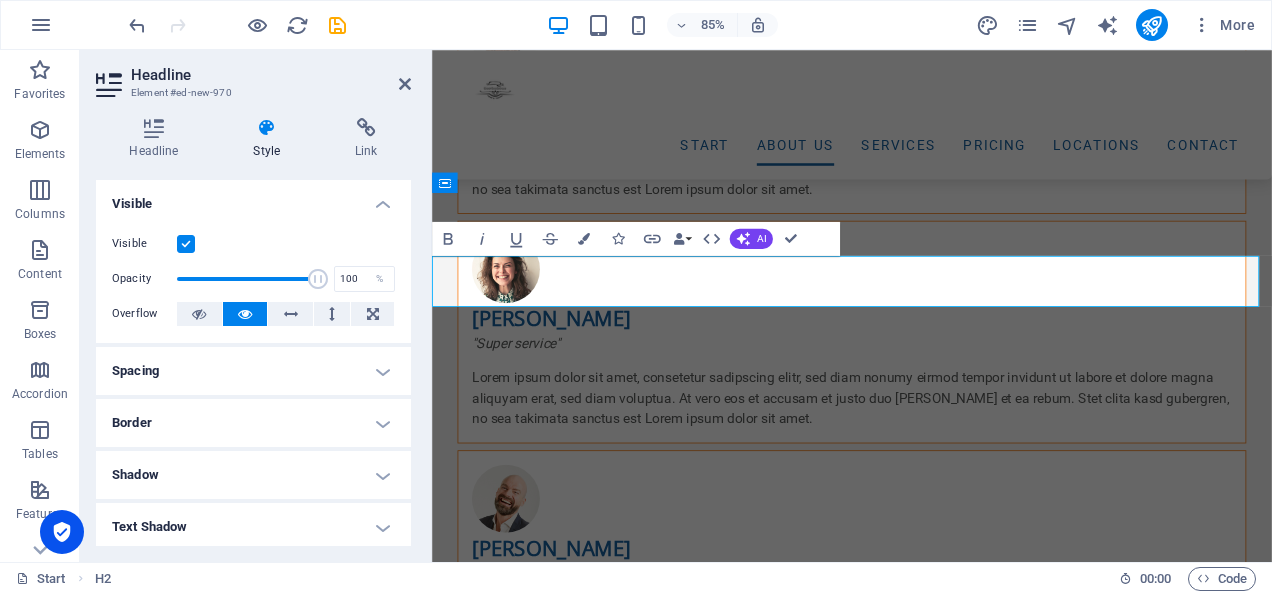 click on "Visible Opacity 100 % Overflow" at bounding box center (253, 279) 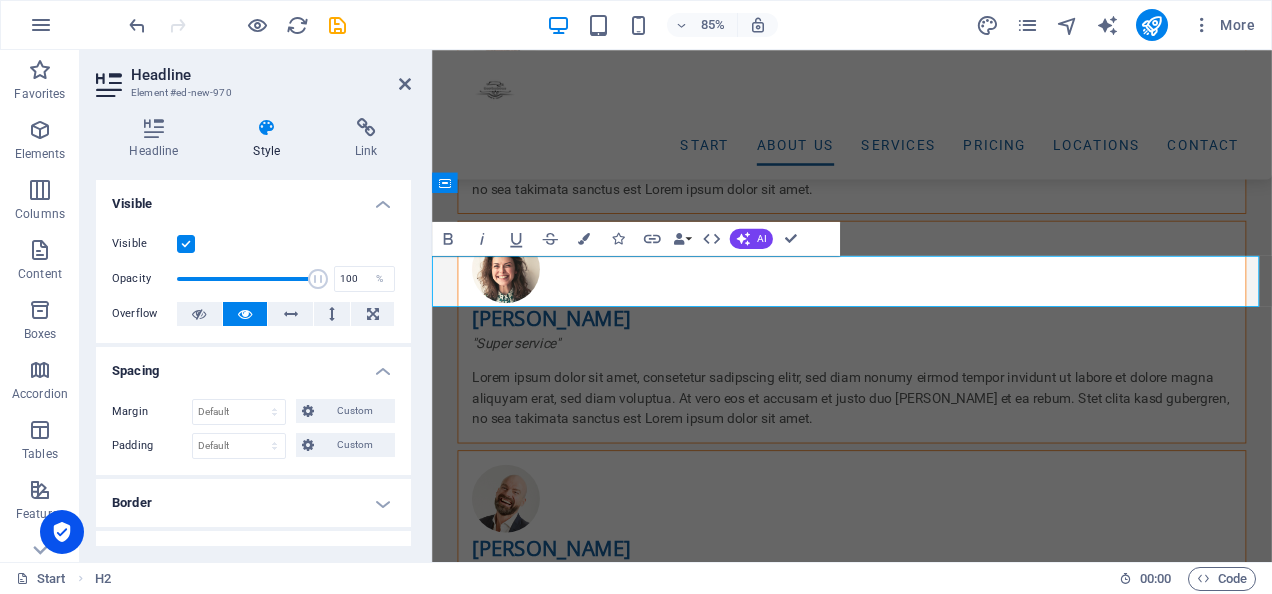click on "Spacing" at bounding box center (253, 365) 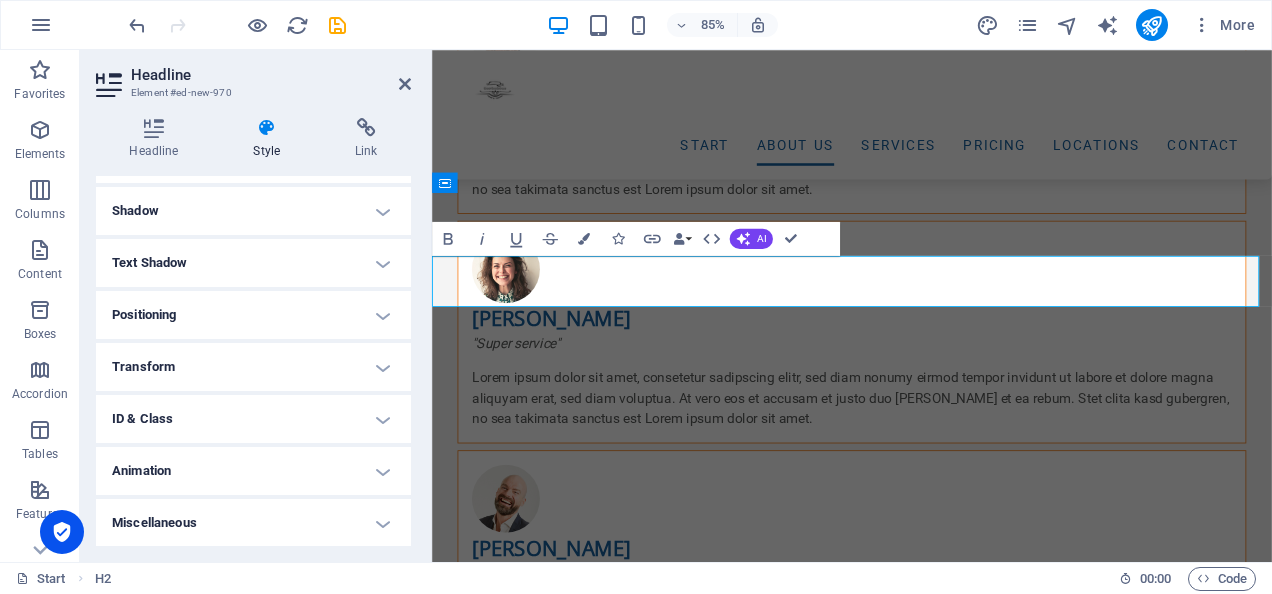 scroll, scrollTop: 0, scrollLeft: 0, axis: both 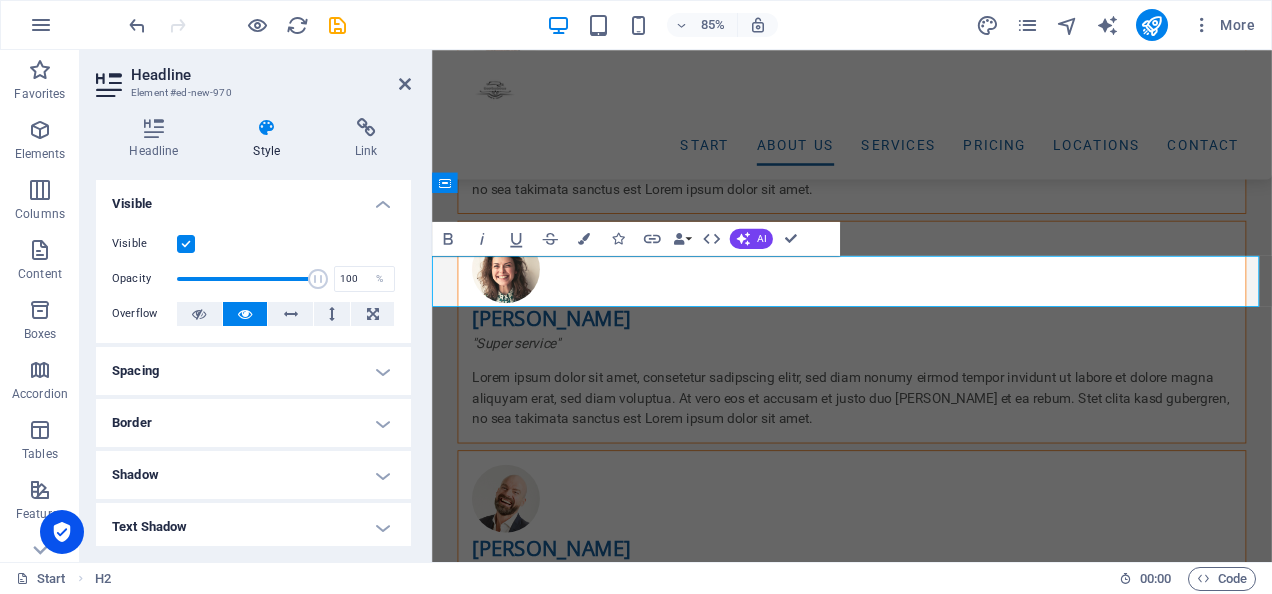 click on "Headline" at bounding box center (271, 75) 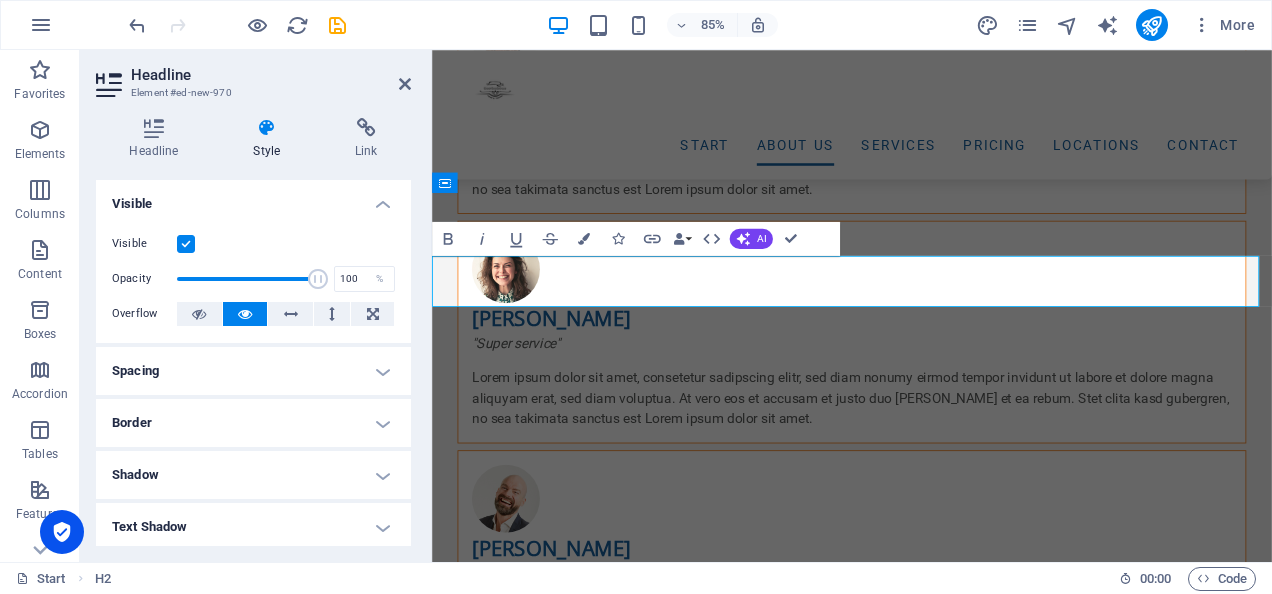 click on "New headline" at bounding box center (926, 1689) 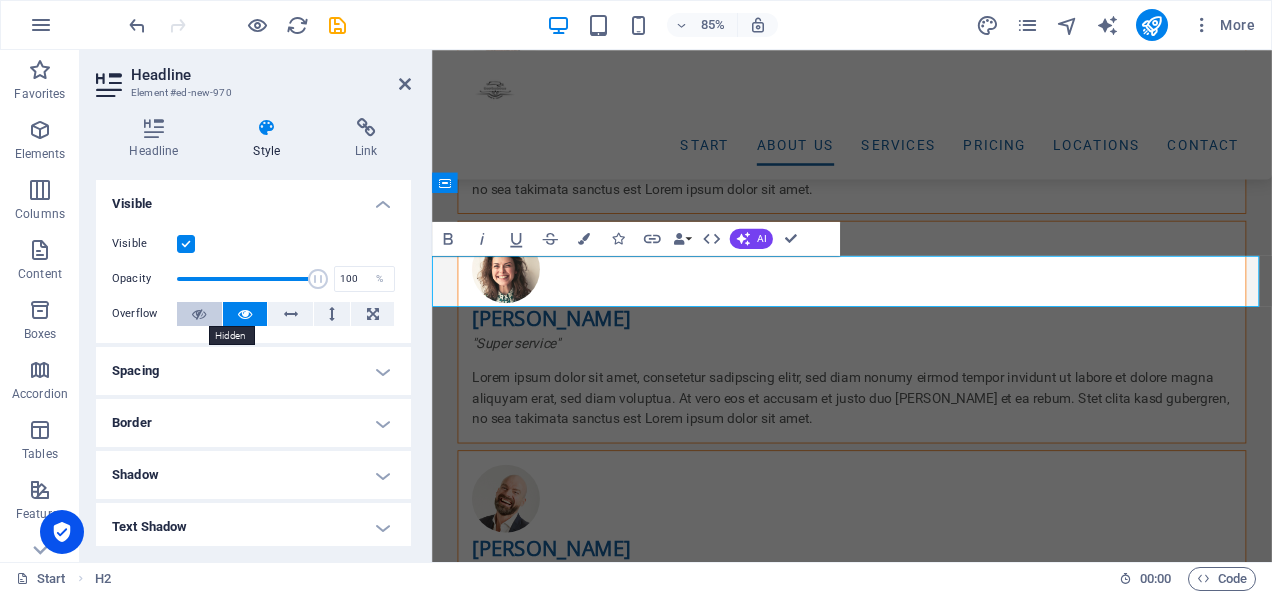 click at bounding box center (199, 314) 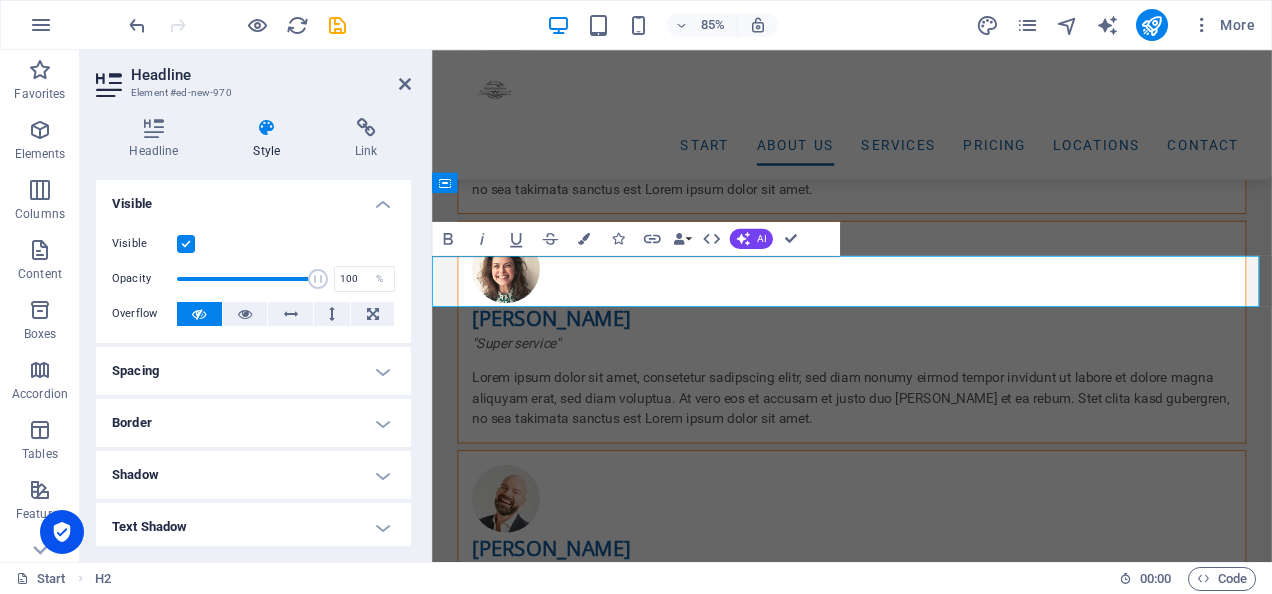type 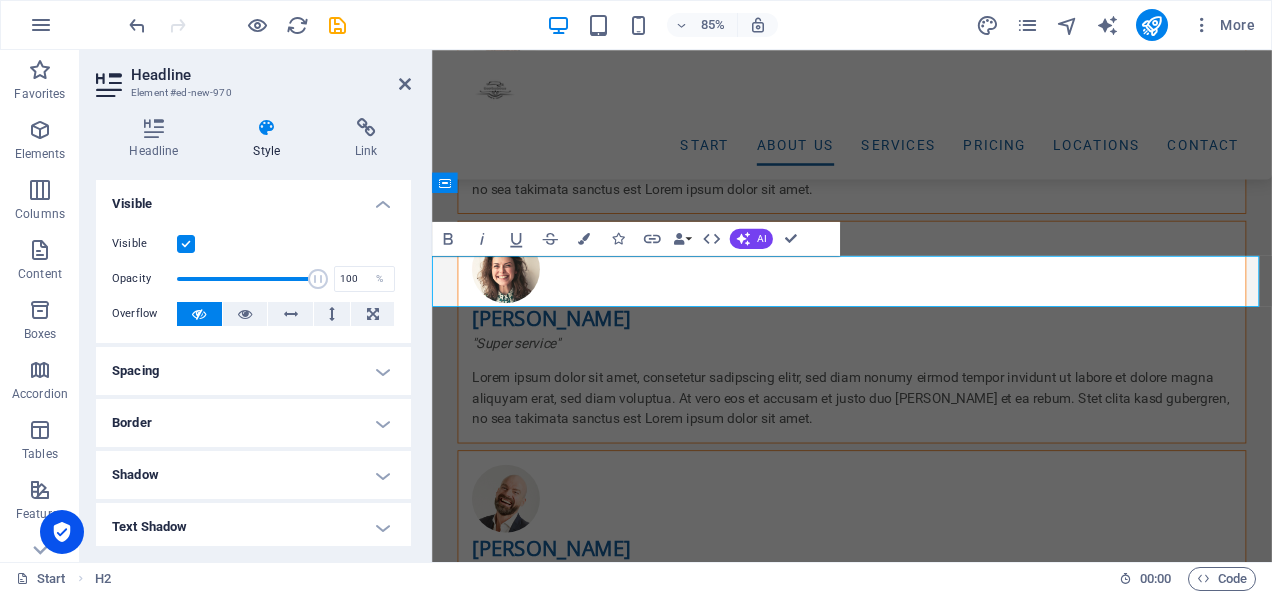 click on "​M" at bounding box center [926, 1689] 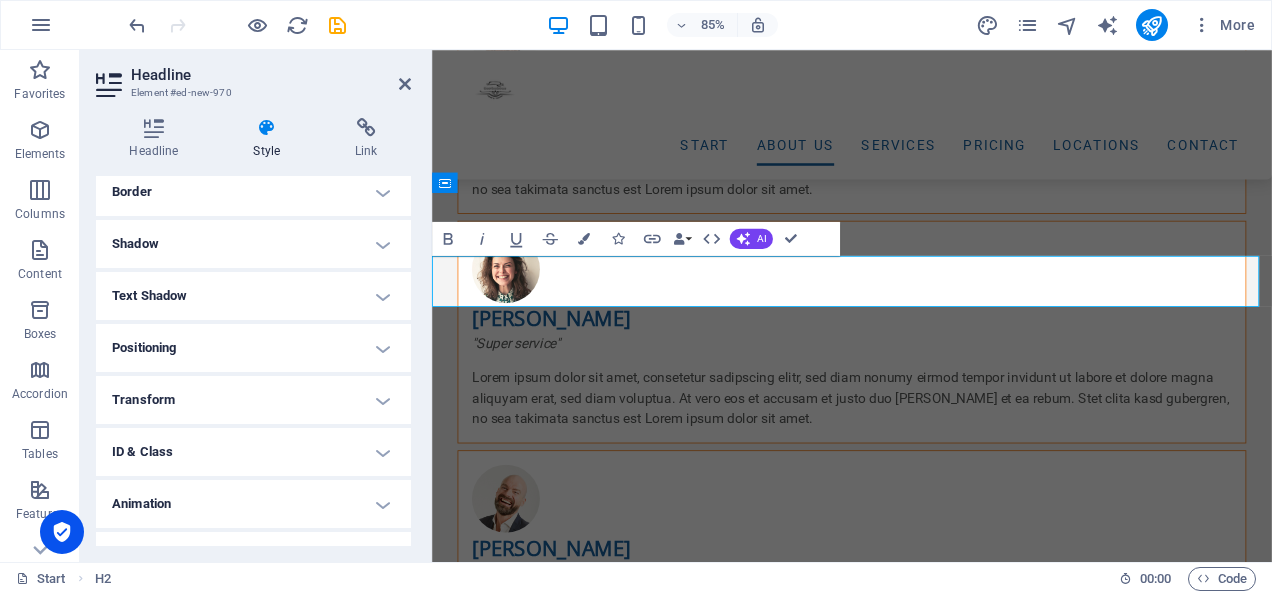 scroll, scrollTop: 232, scrollLeft: 0, axis: vertical 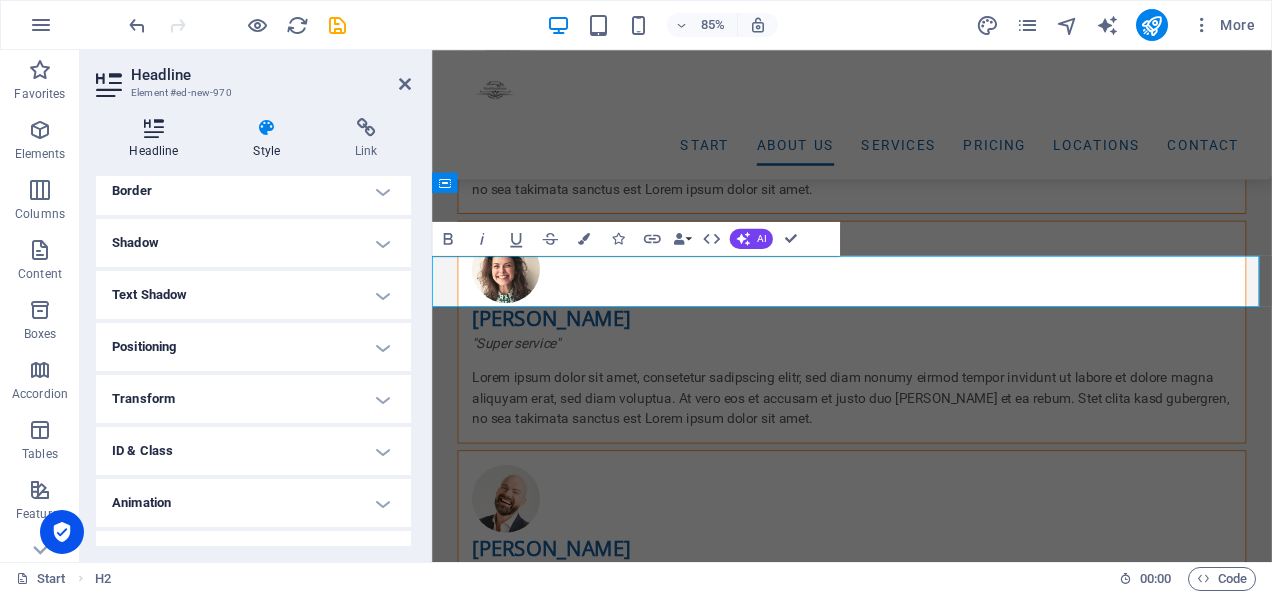 click on "Headline" at bounding box center (158, 139) 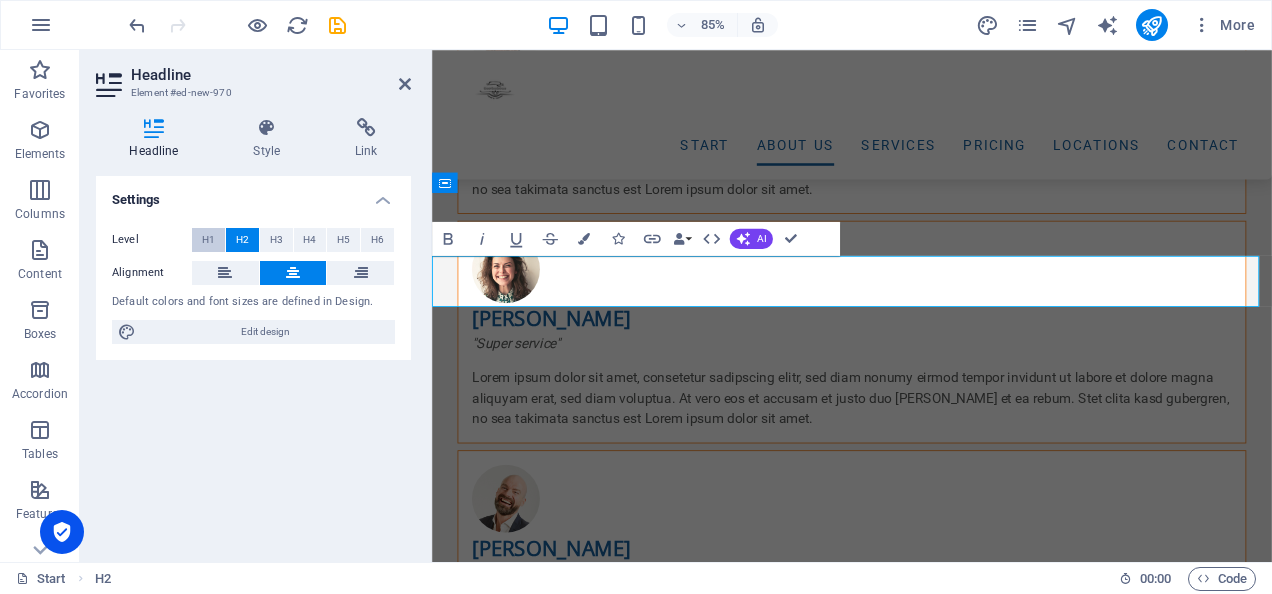 click on "H1" at bounding box center (208, 240) 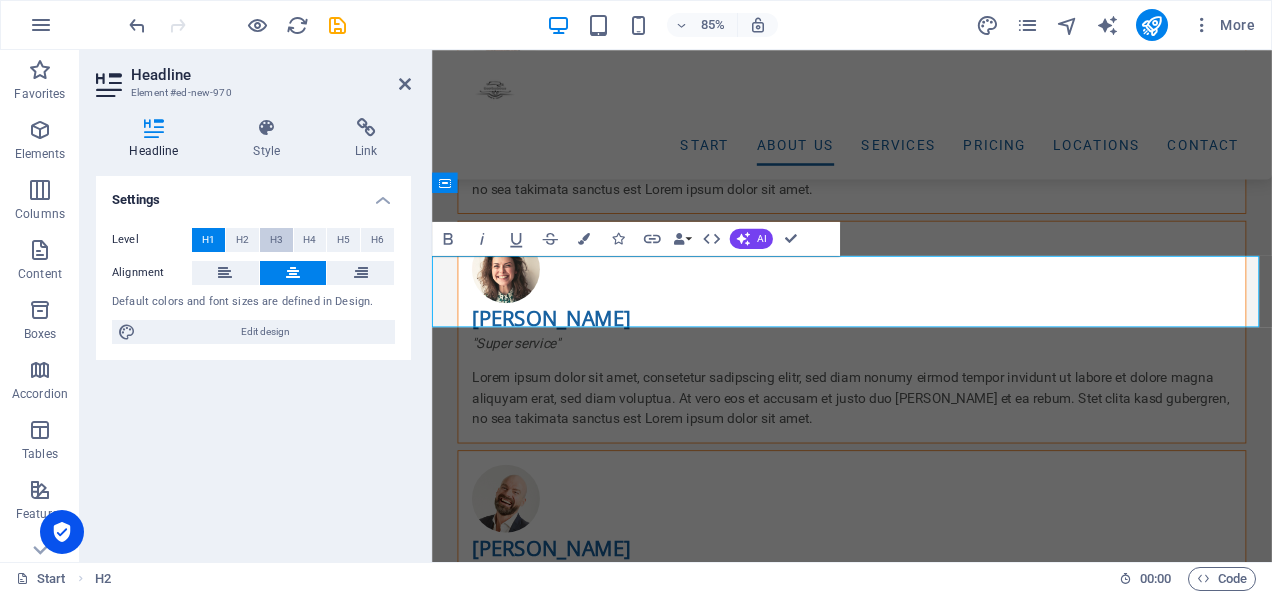 click on "H3" at bounding box center [276, 240] 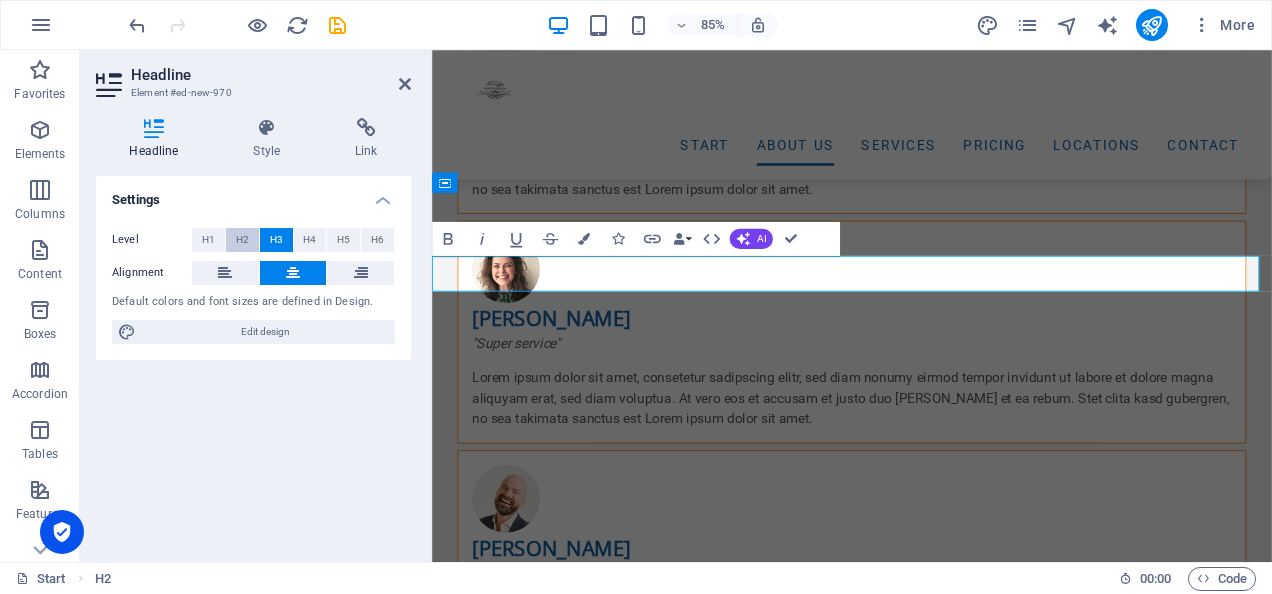 click on "H2" at bounding box center (242, 240) 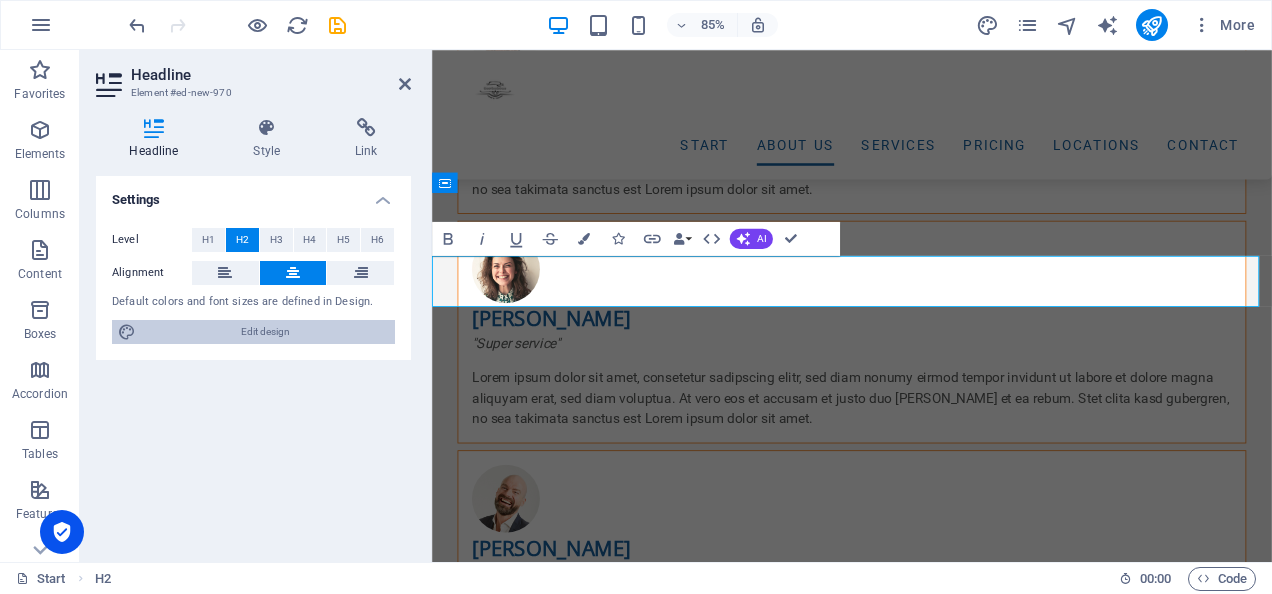 click on "Edit design" at bounding box center (265, 332) 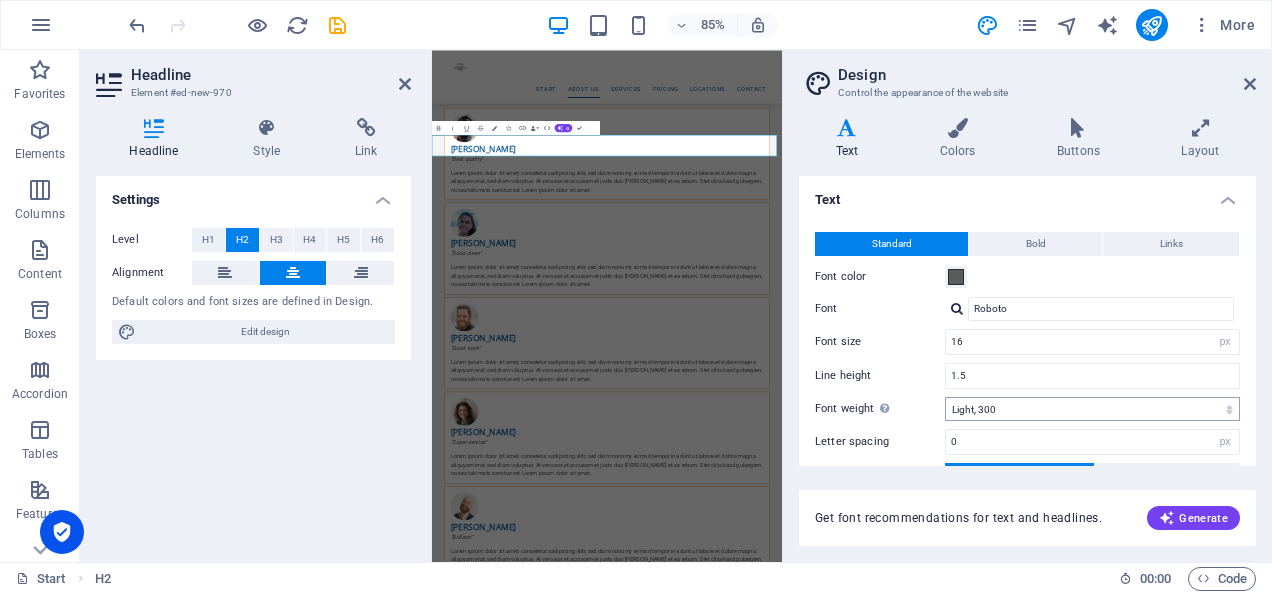 scroll, scrollTop: 3661, scrollLeft: 0, axis: vertical 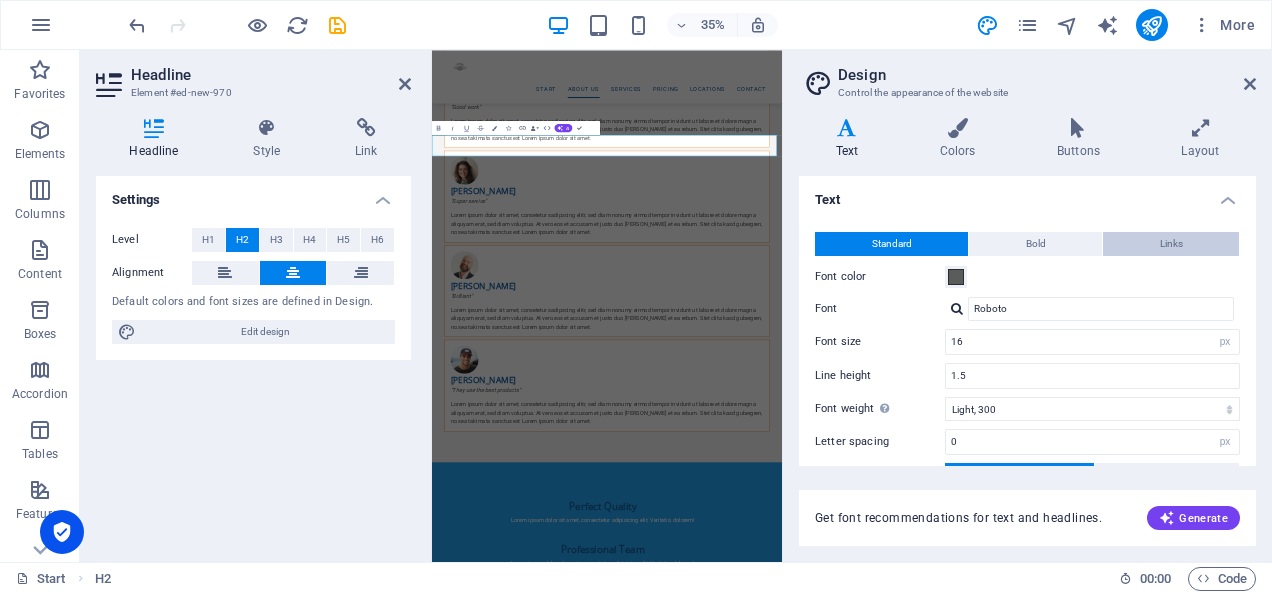 click on "Links" at bounding box center [1171, 244] 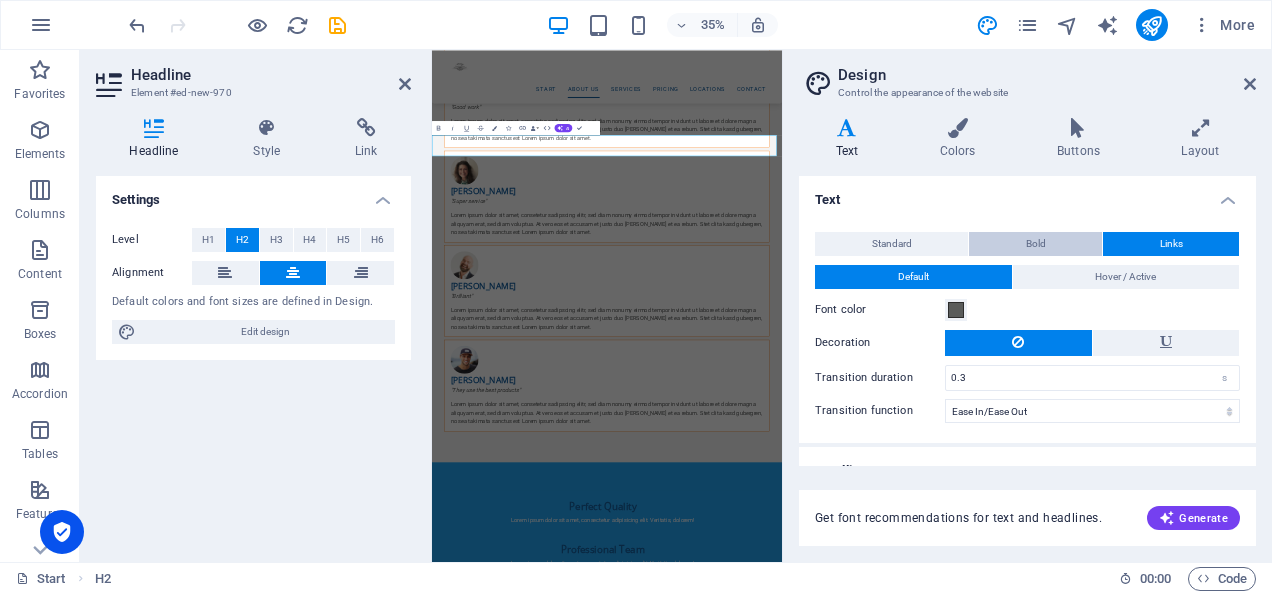 click on "Bold" at bounding box center [1035, 244] 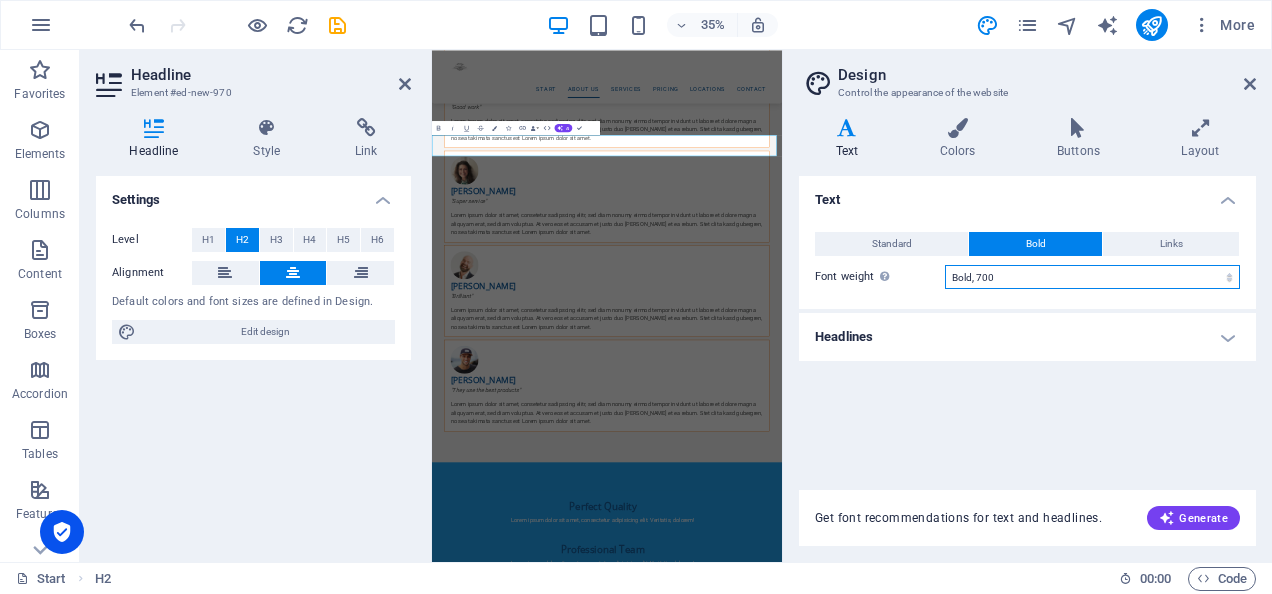 click on "Thin, 100 Extra-light, 200 Light, 300 Regular, 400 Medium, 500 Semi-bold, 600 Bold, 700 Extra-bold, 800 Black, 900" at bounding box center (1092, 277) 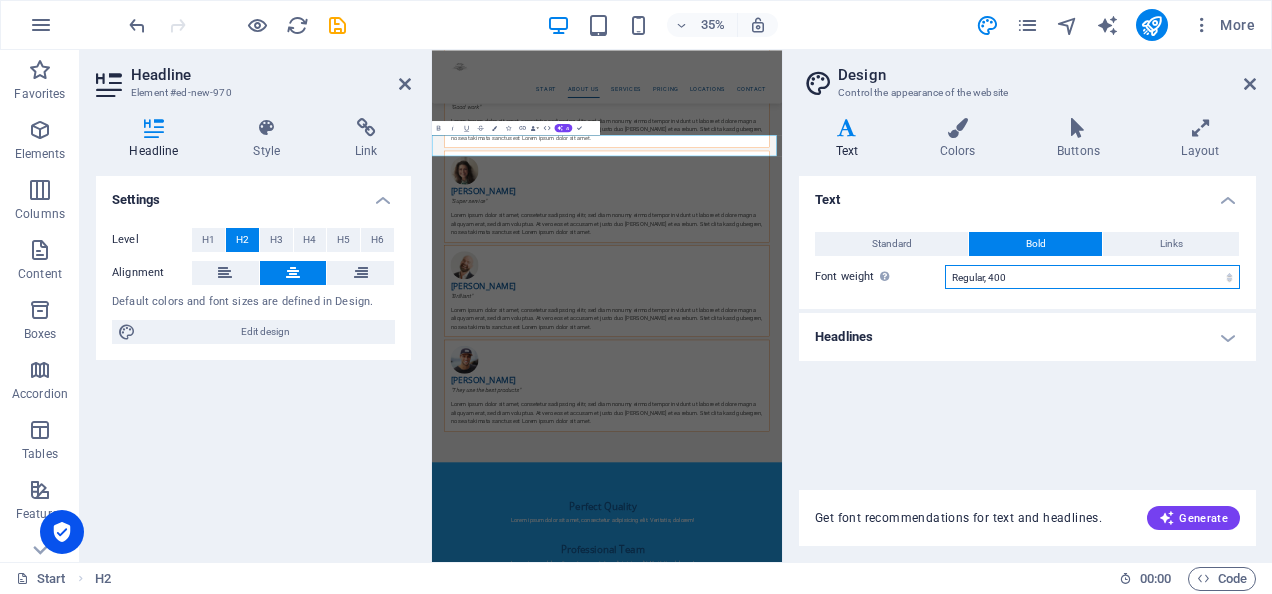 click on "Thin, 100 Extra-light, 200 Light, 300 Regular, 400 Medium, 500 Semi-bold, 600 Bold, 700 Extra-bold, 800 Black, 900" at bounding box center [1092, 277] 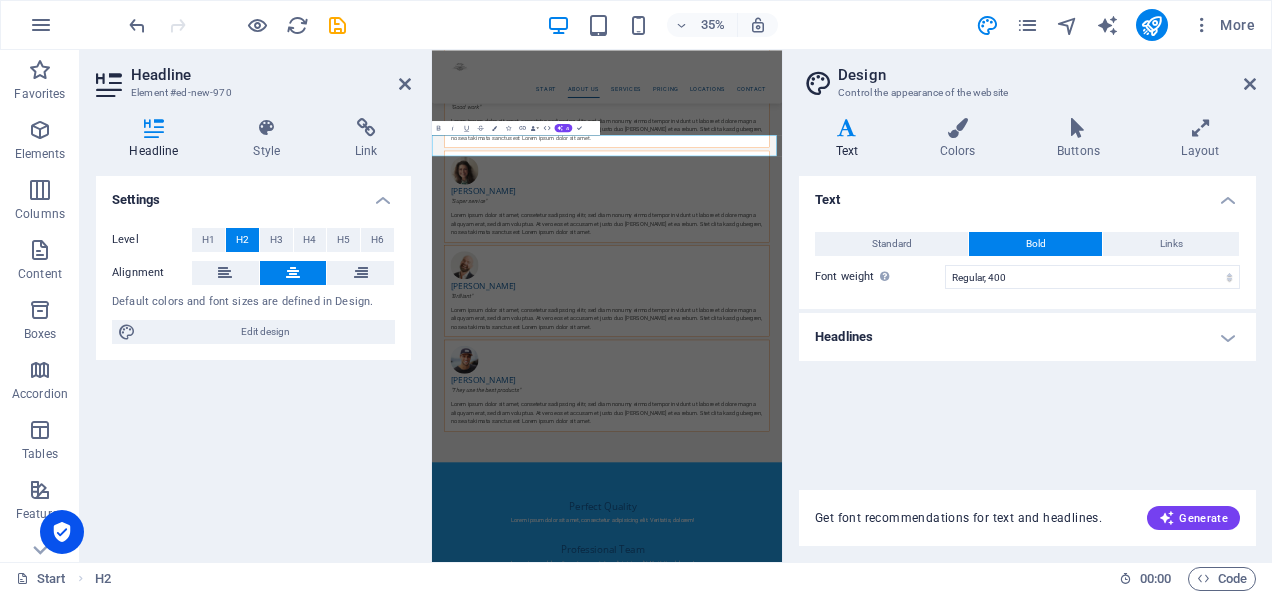 click on "Design" at bounding box center (1047, 75) 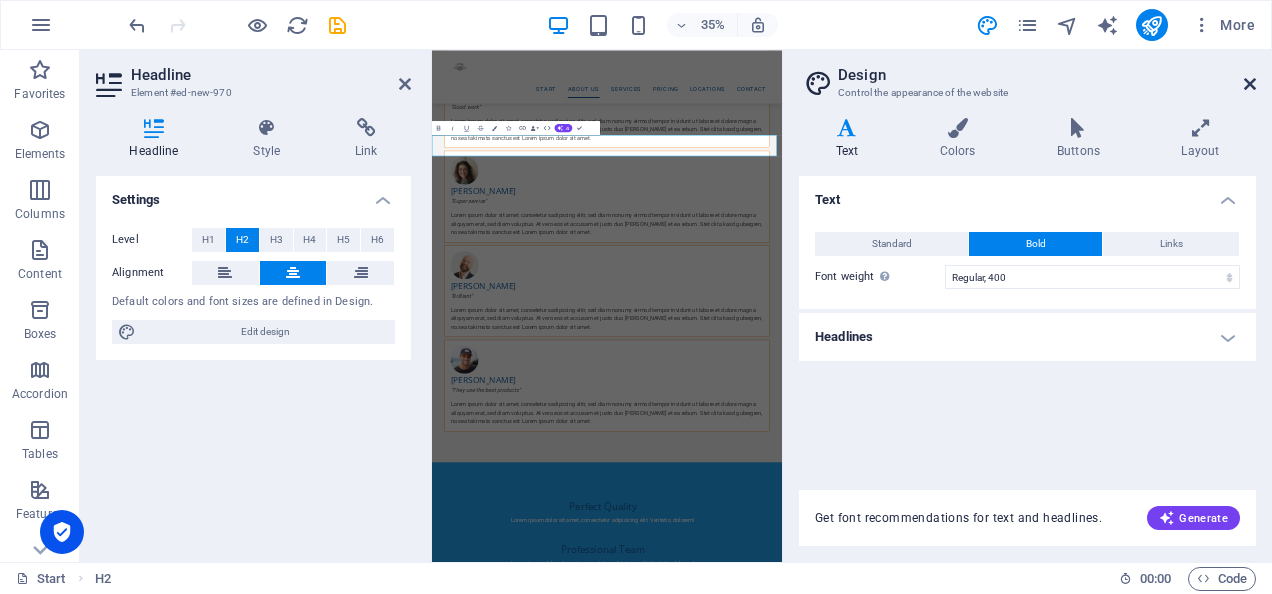 click at bounding box center (1250, 84) 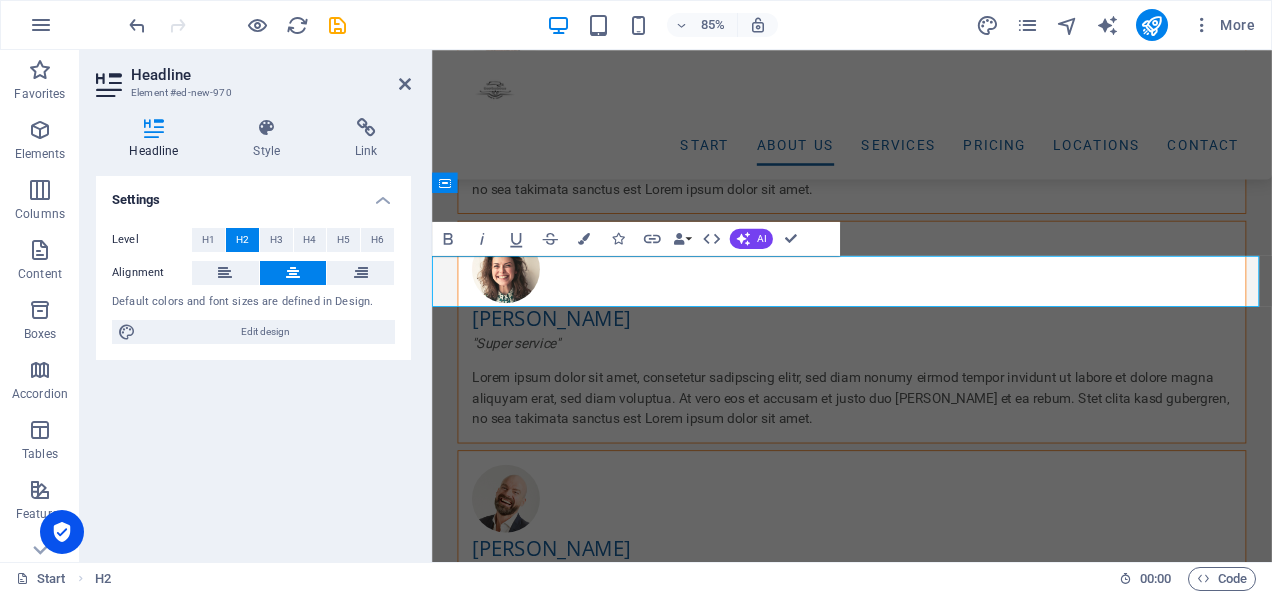click on "​M" at bounding box center (926, 1689) 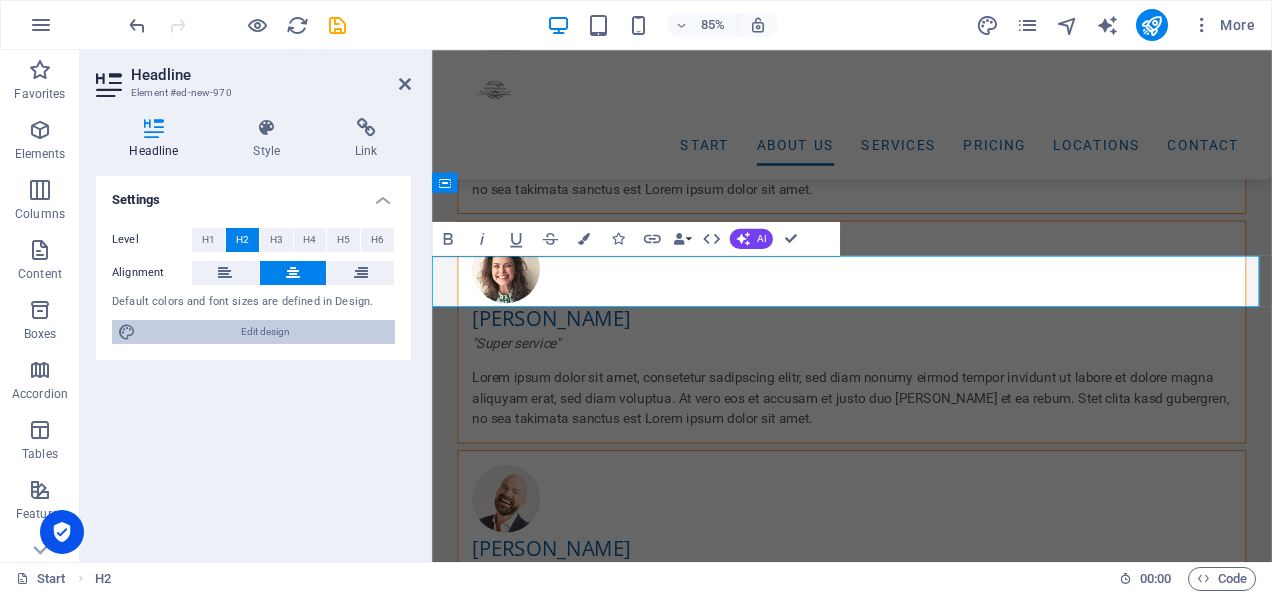 click on "Edit design" at bounding box center [265, 332] 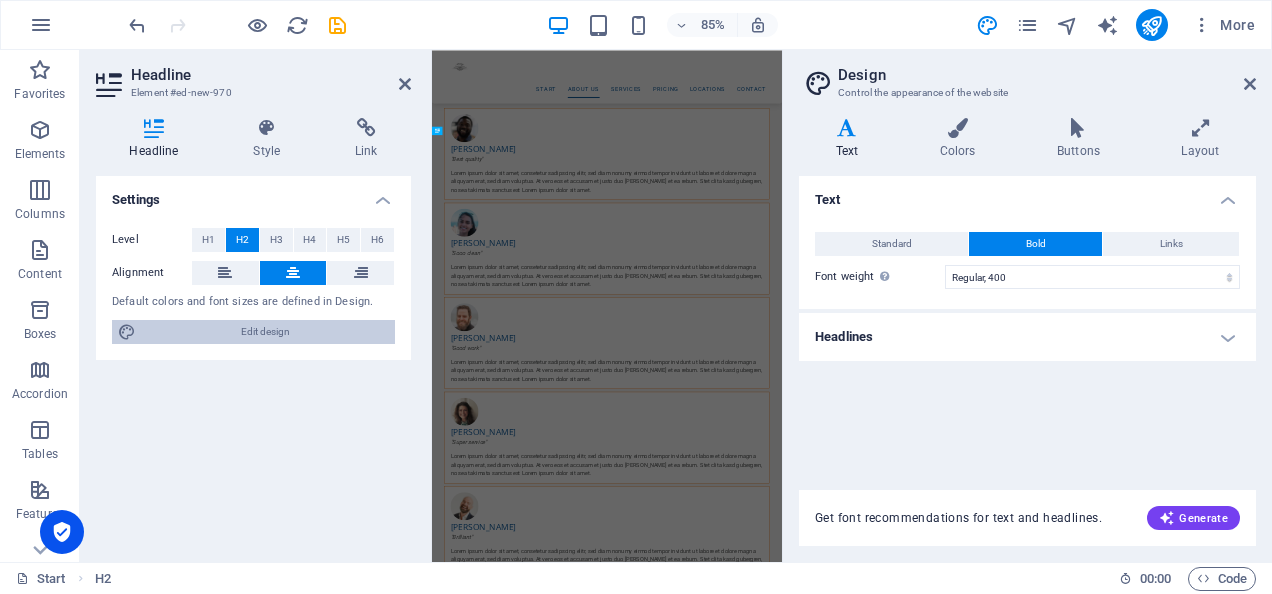 scroll, scrollTop: 3661, scrollLeft: 0, axis: vertical 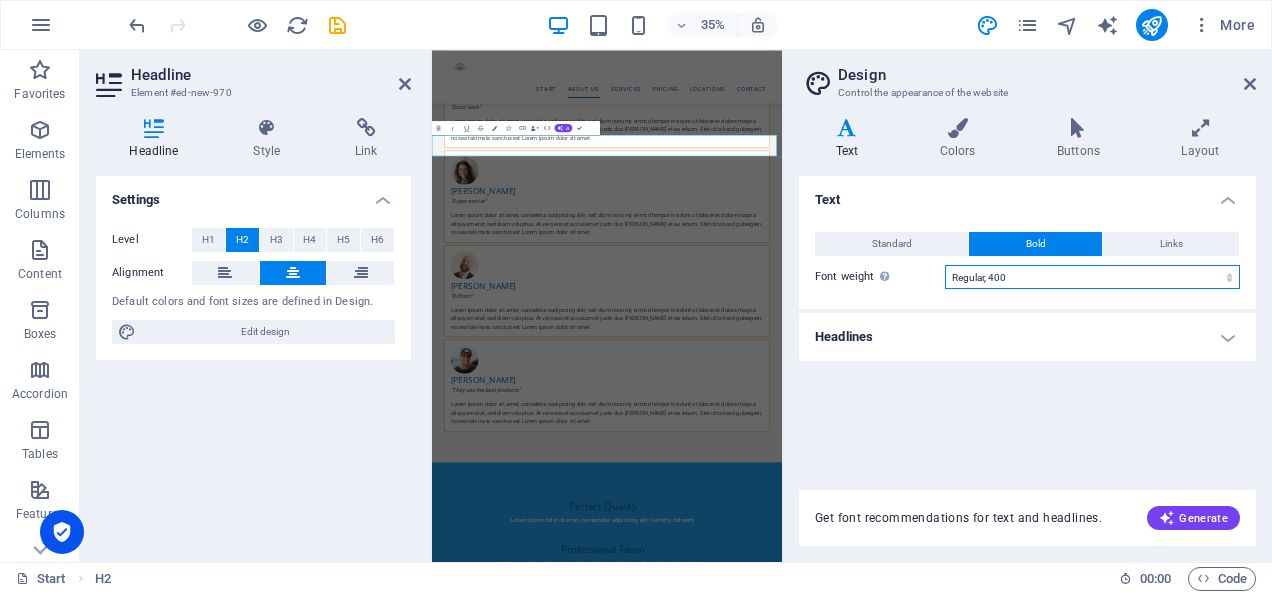 click on "Thin, 100 Extra-light, 200 Light, 300 Regular, 400 Medium, 500 Semi-bold, 600 Bold, 700 Extra-bold, 800 Black, 900" at bounding box center (1092, 277) 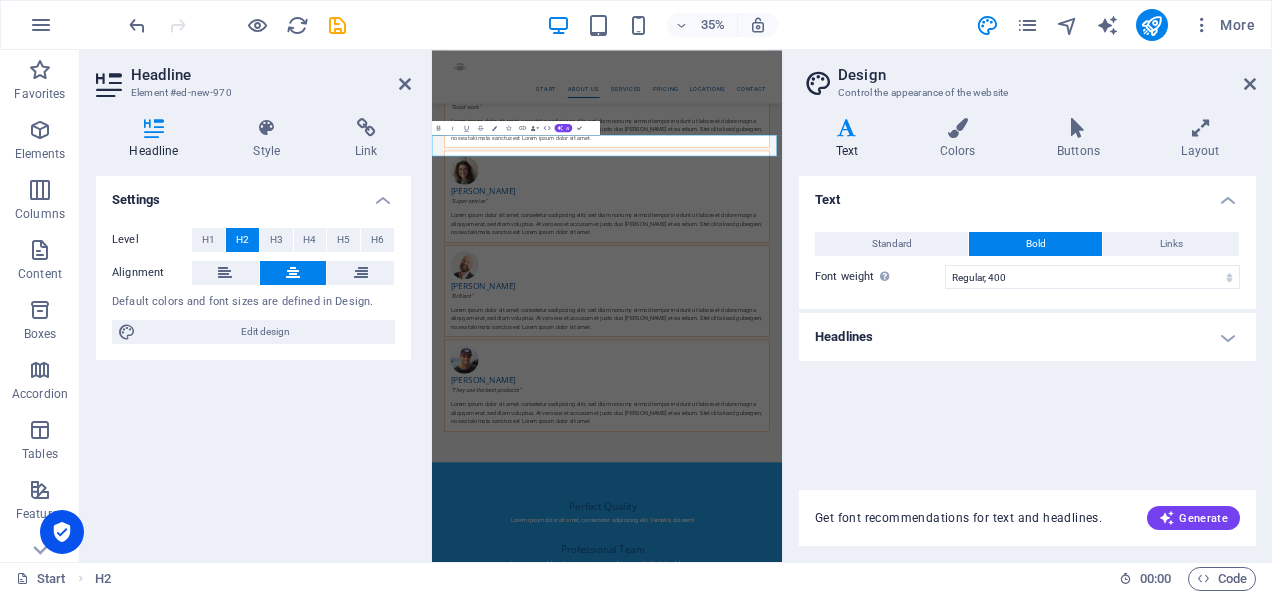 click on "Headlines" at bounding box center (1027, 337) 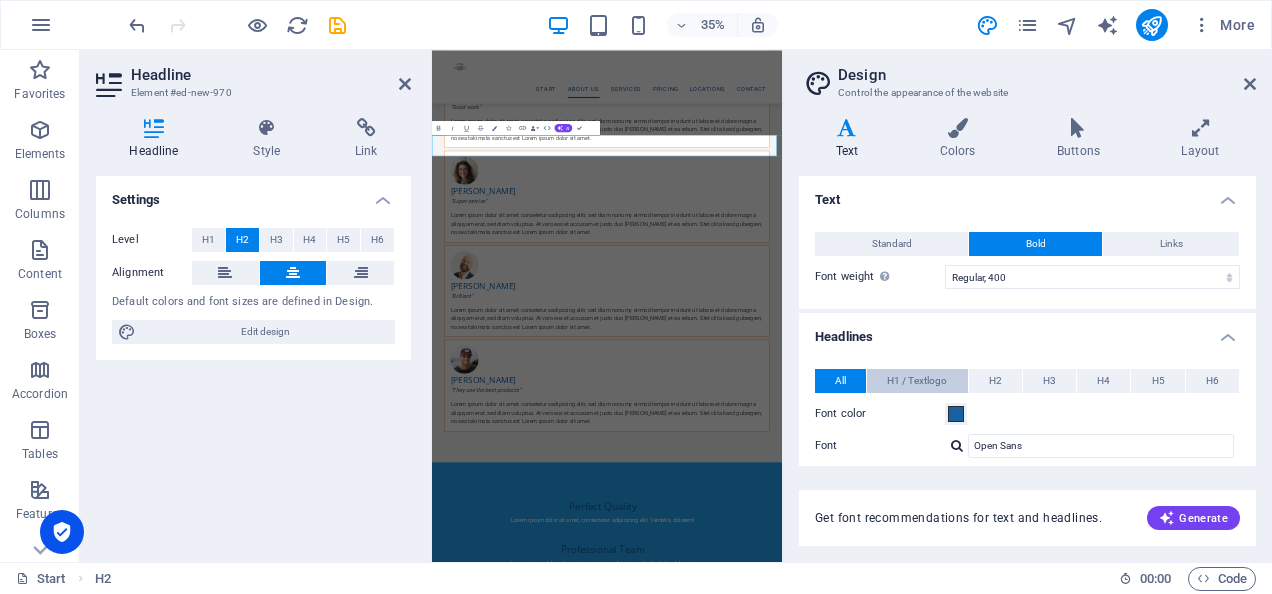 click on "H1 / Textlogo" at bounding box center (917, 381) 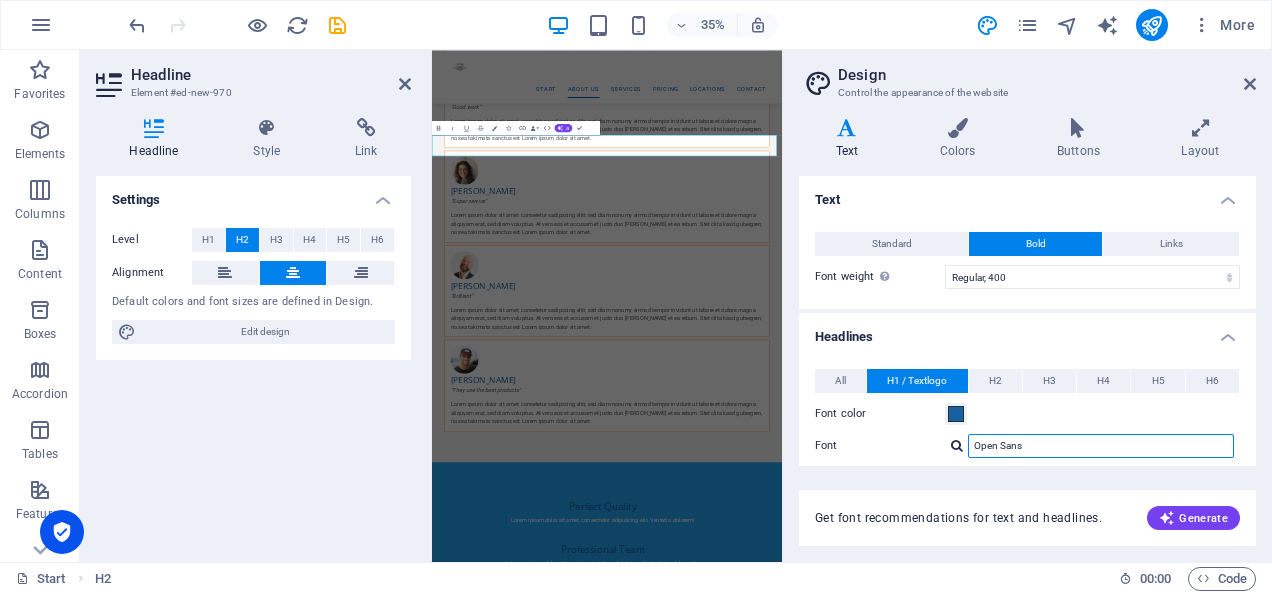 click on "Open Sans" at bounding box center (1101, 446) 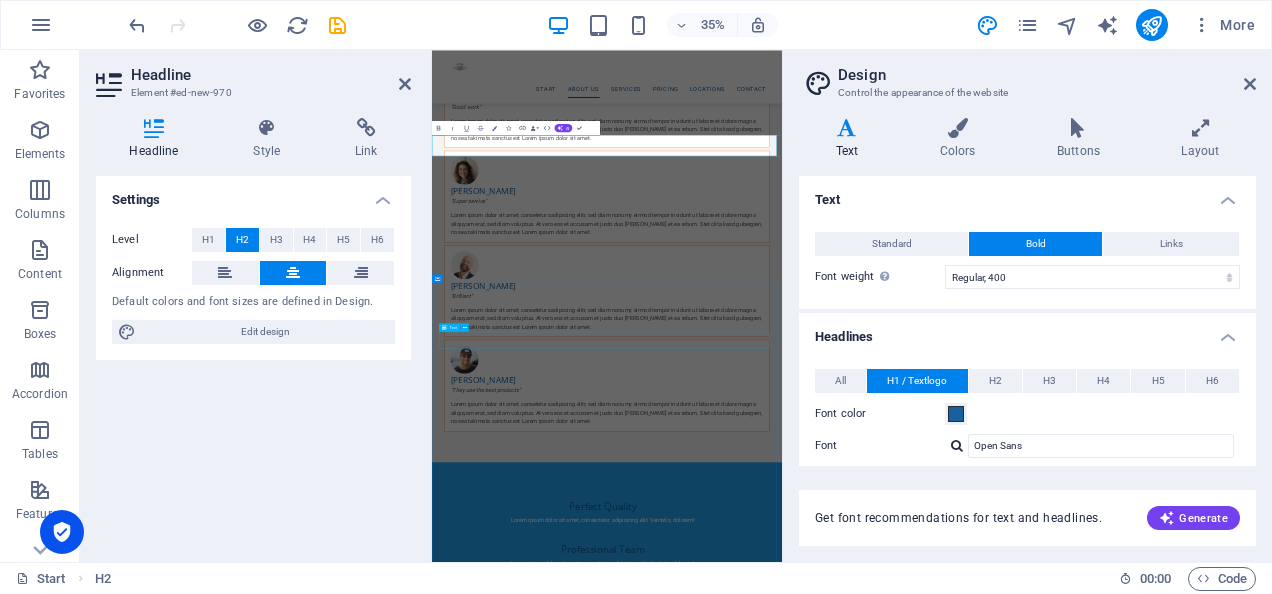 click on "Lorem ipsum dolor sit amet, consetetur sadipscing elitr, sed diam nonumy eirmod tempor invidunt ut labore et dolore magna aliquyam erat, sed diam voluptua. t vero [PERSON_NAME] et accusam et justo duo [PERSON_NAME] et ea rebum." at bounding box center (932, 2695) 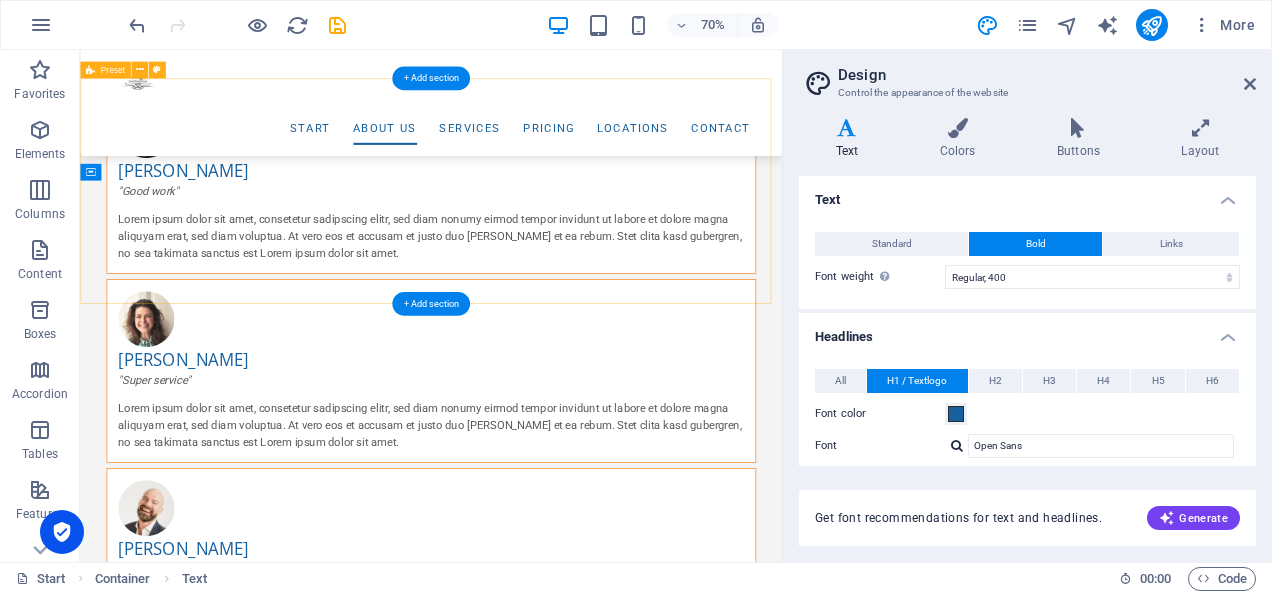 scroll, scrollTop: 2955, scrollLeft: 0, axis: vertical 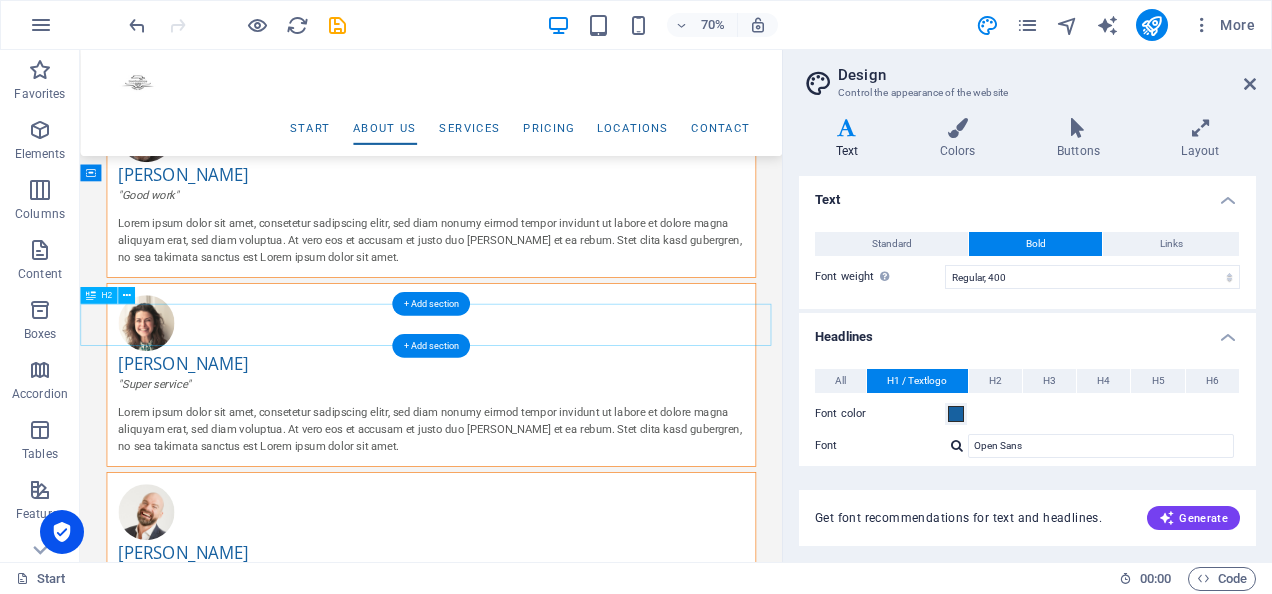 click on "M" at bounding box center (581, 1822) 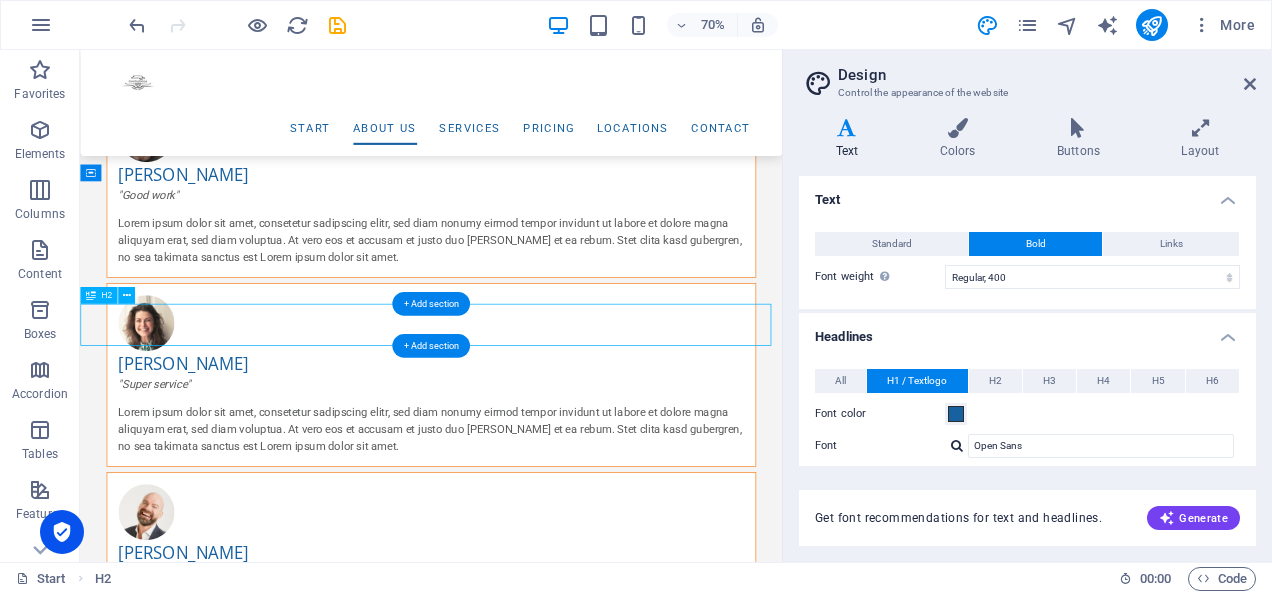 click on "M" at bounding box center (581, 1822) 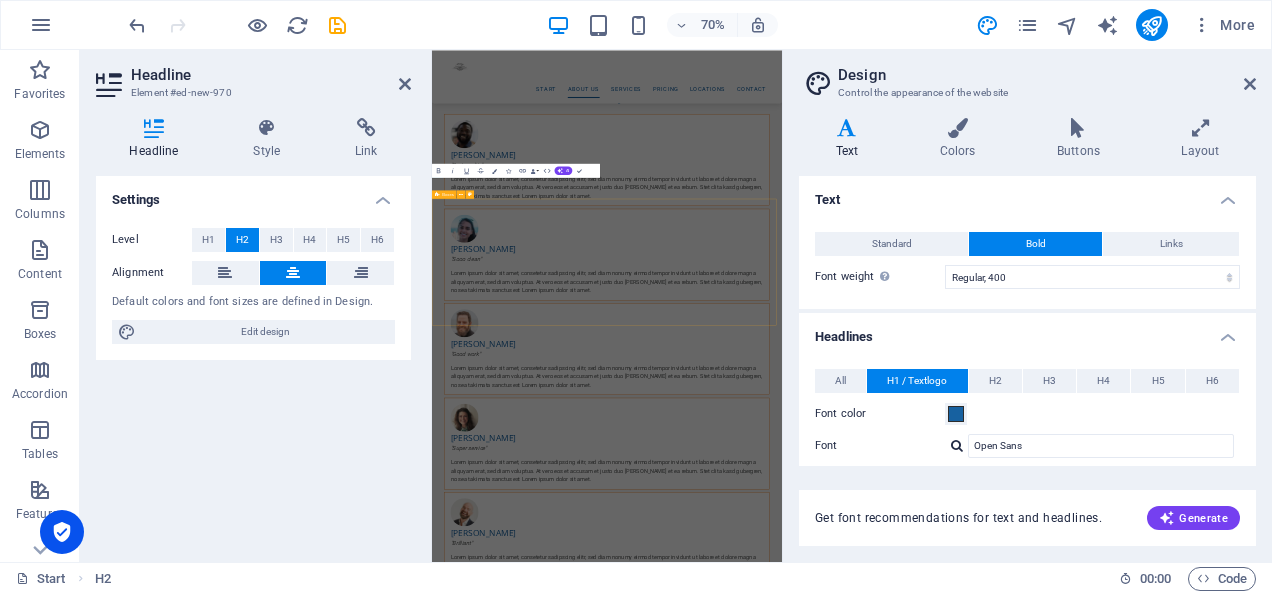 scroll, scrollTop: 3540, scrollLeft: 0, axis: vertical 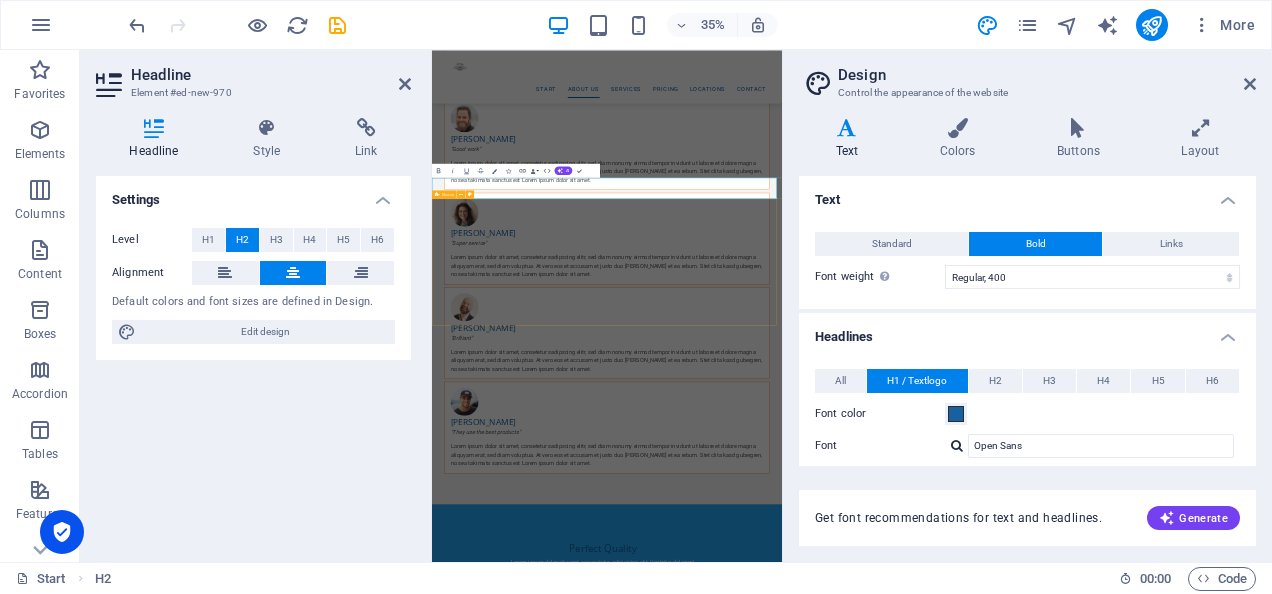 type 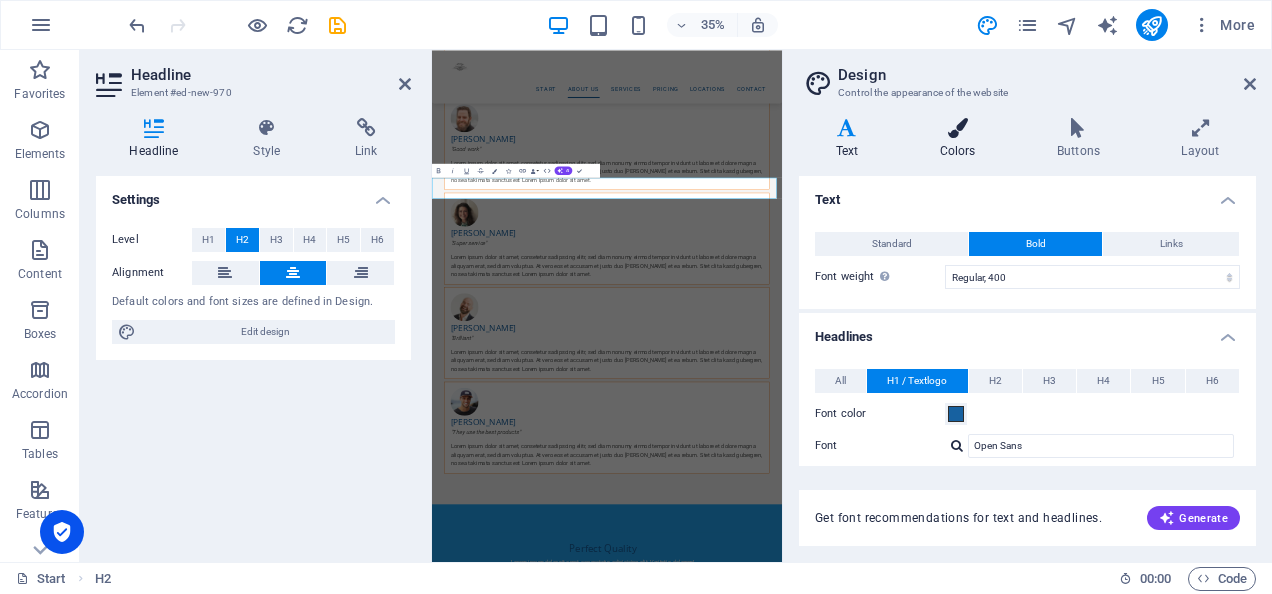 click on "Colors" at bounding box center [961, 139] 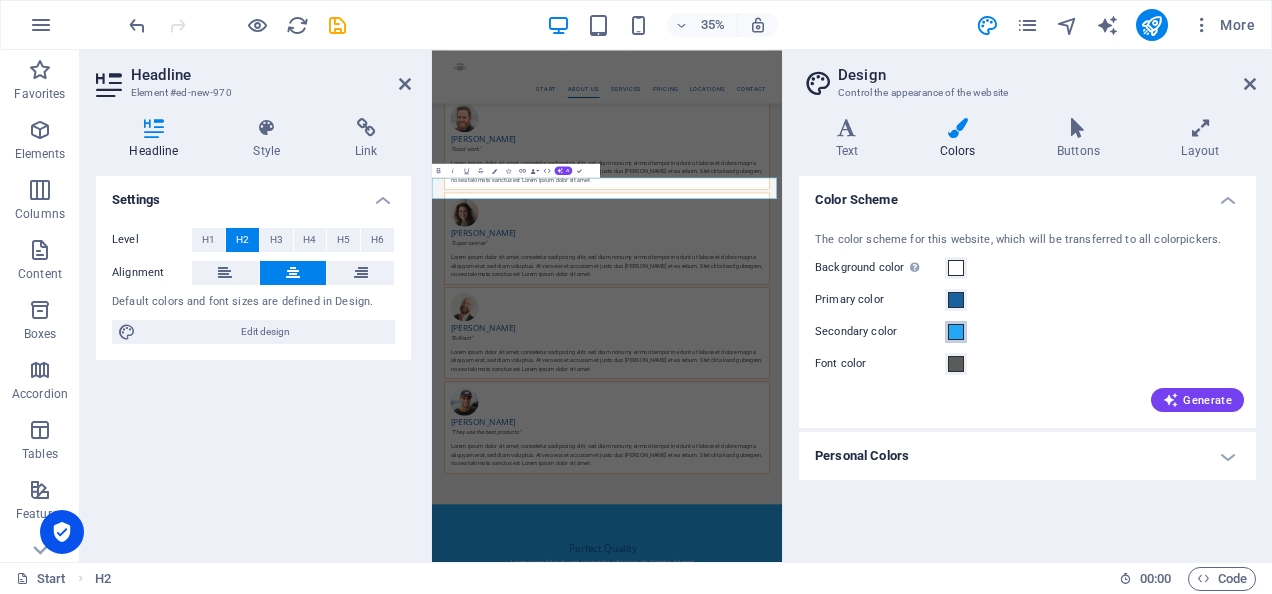 click at bounding box center (956, 332) 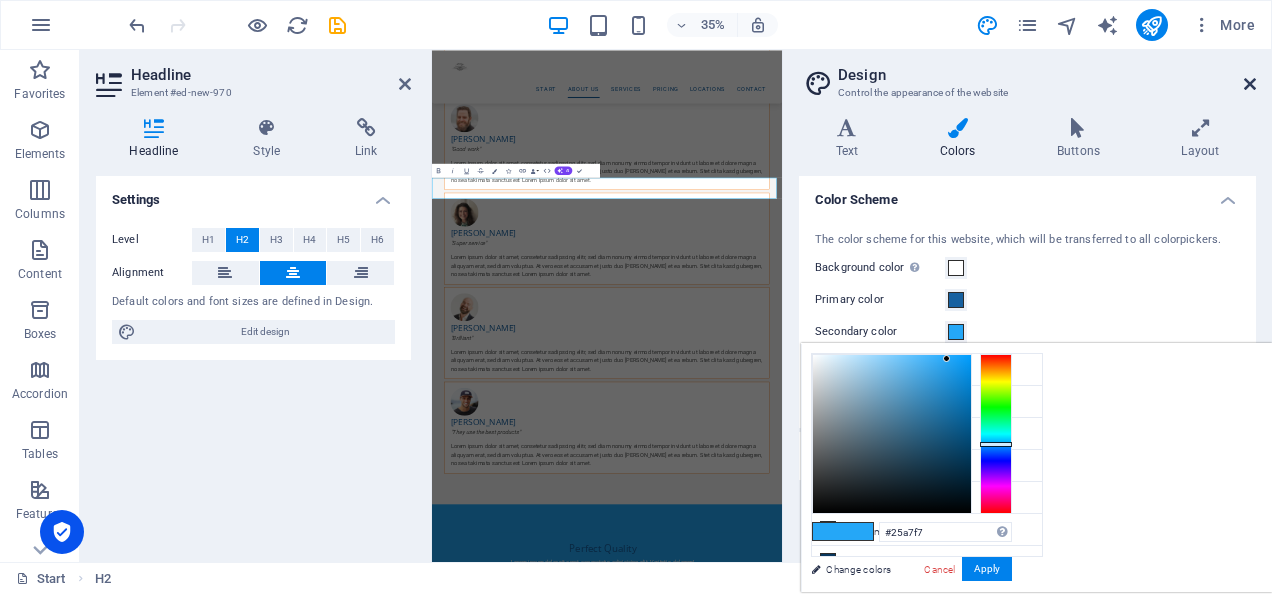 click at bounding box center [1250, 84] 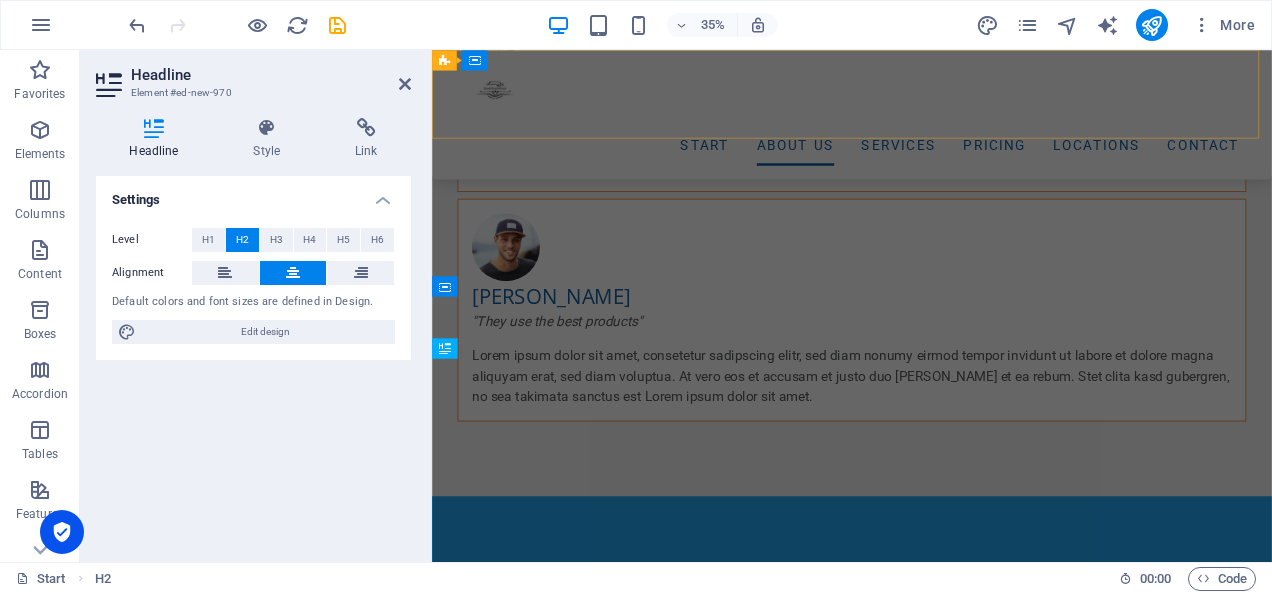 scroll, scrollTop: 2853, scrollLeft: 0, axis: vertical 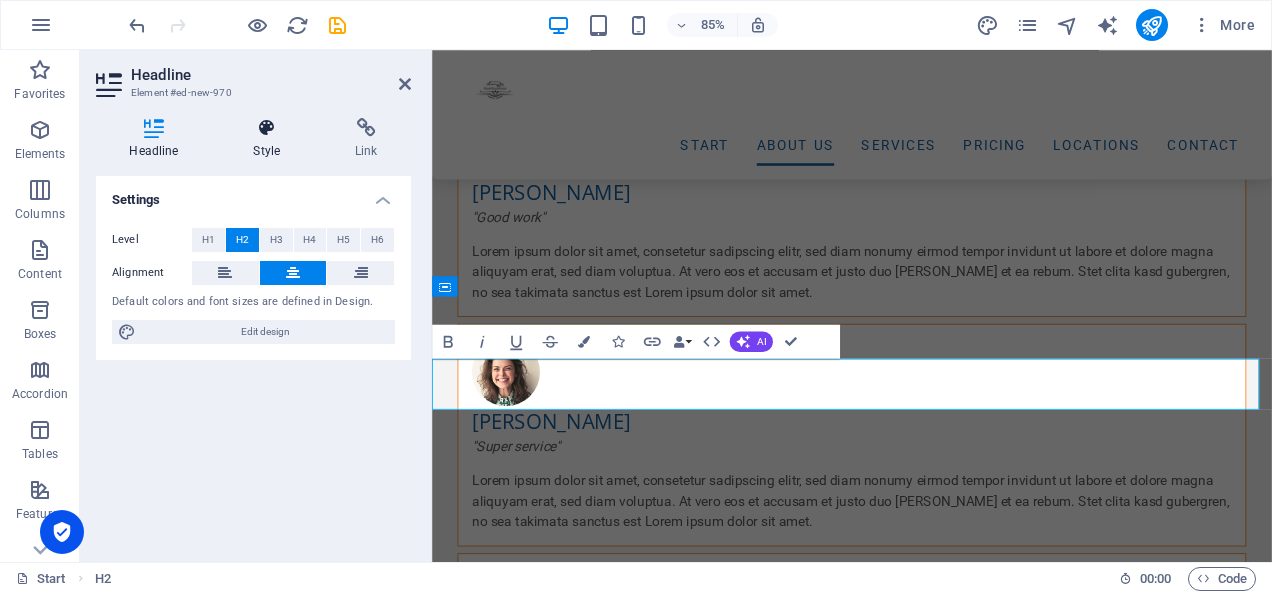 click at bounding box center (267, 128) 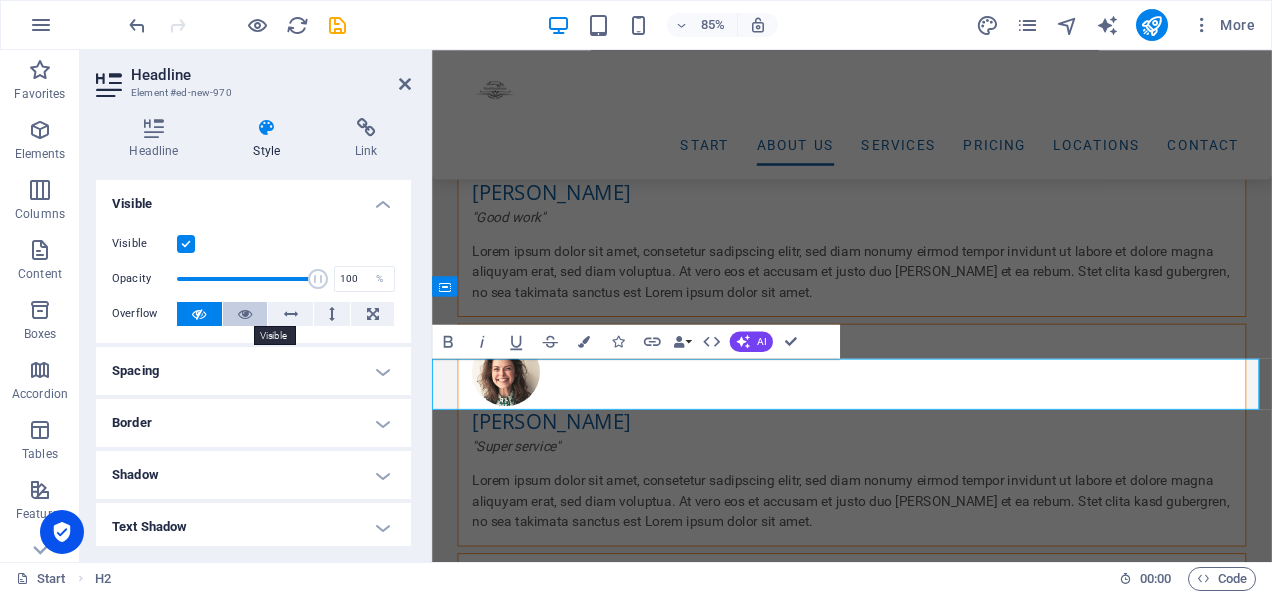 click at bounding box center [245, 314] 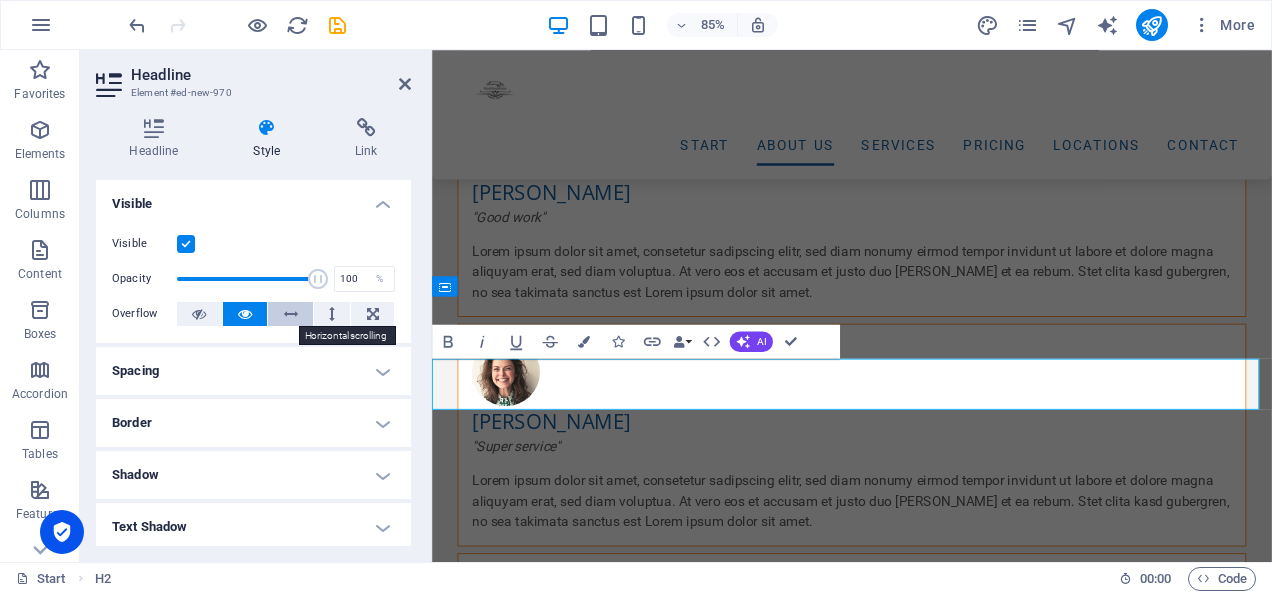 click at bounding box center [291, 314] 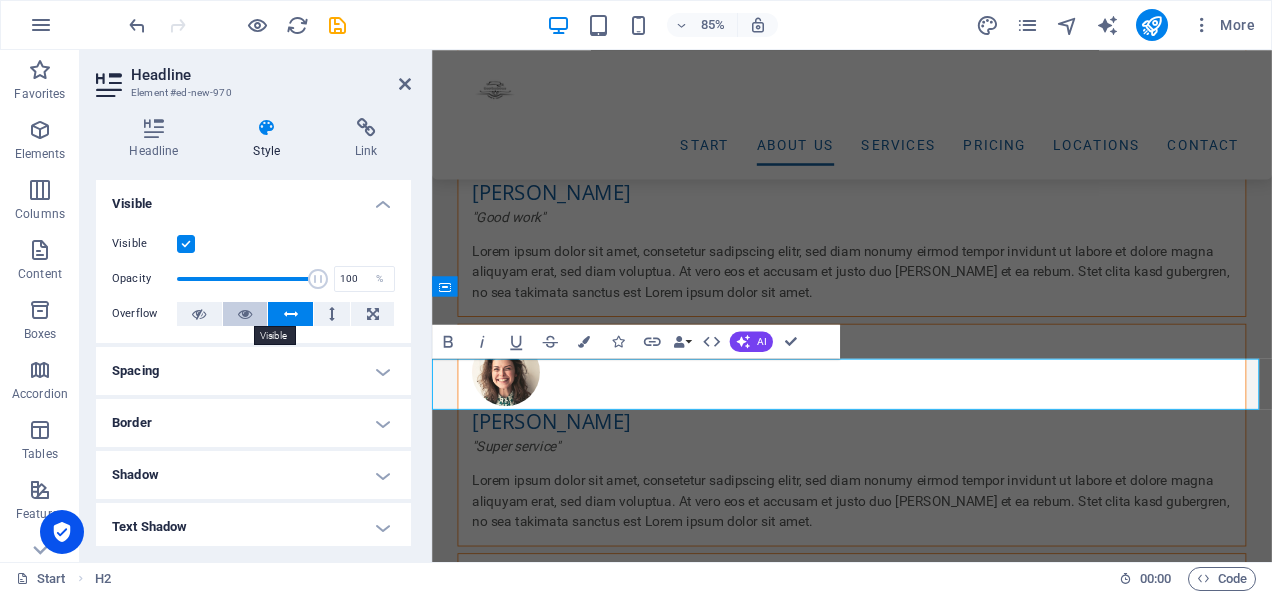 click at bounding box center [245, 314] 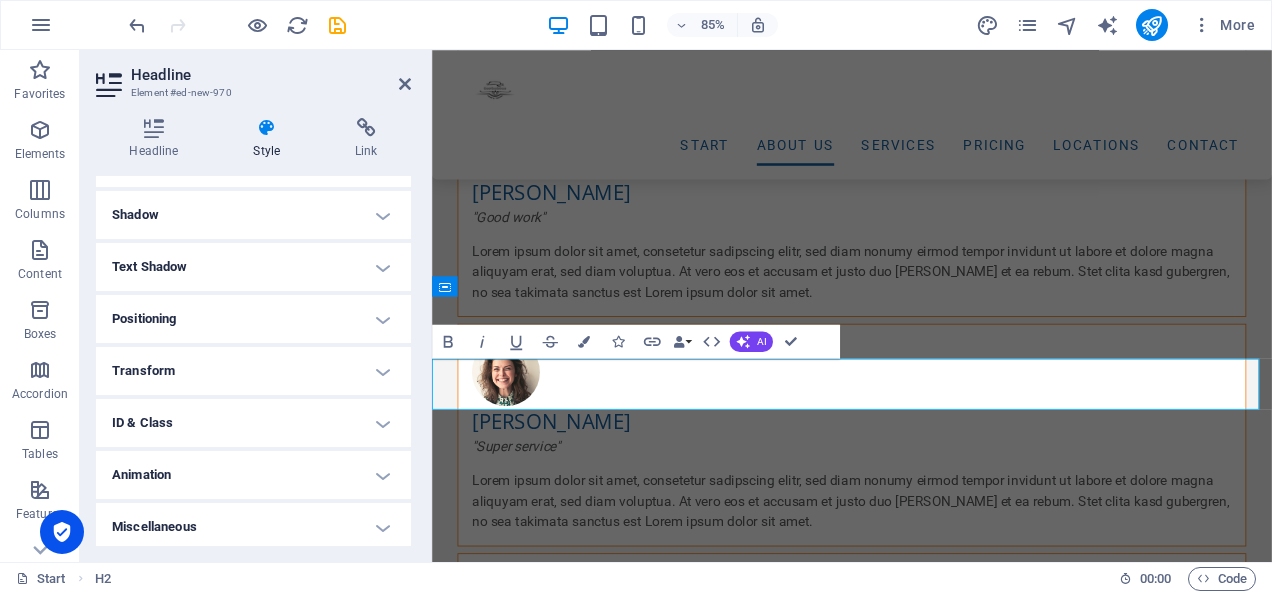scroll, scrollTop: 264, scrollLeft: 0, axis: vertical 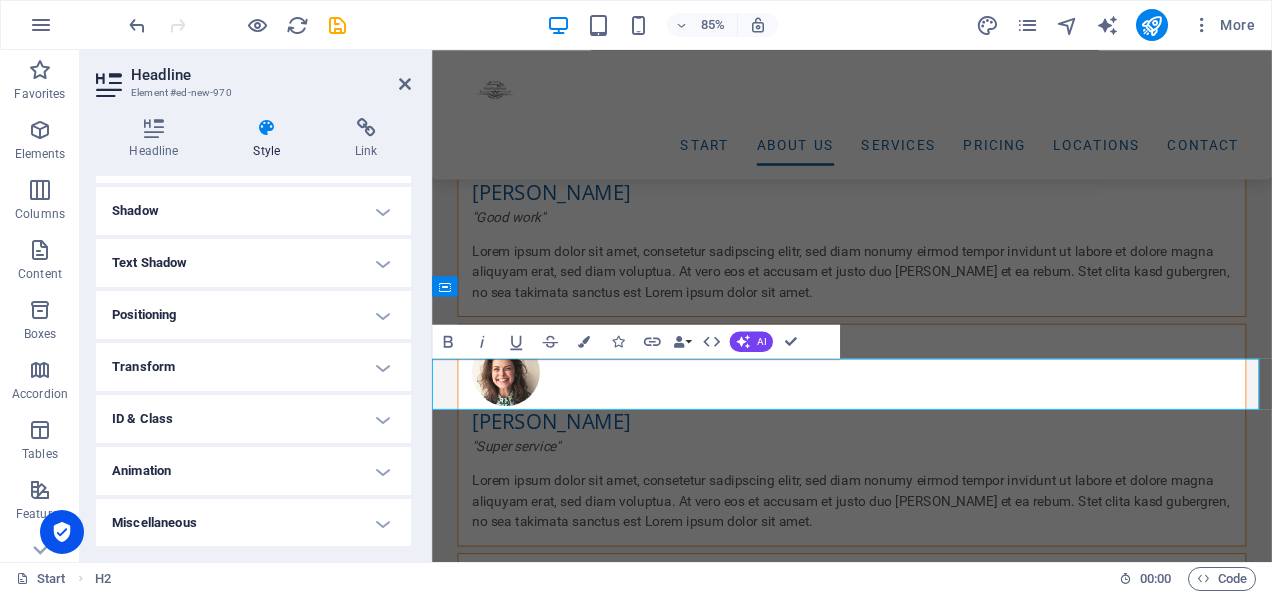 click on "Animation" at bounding box center [253, 471] 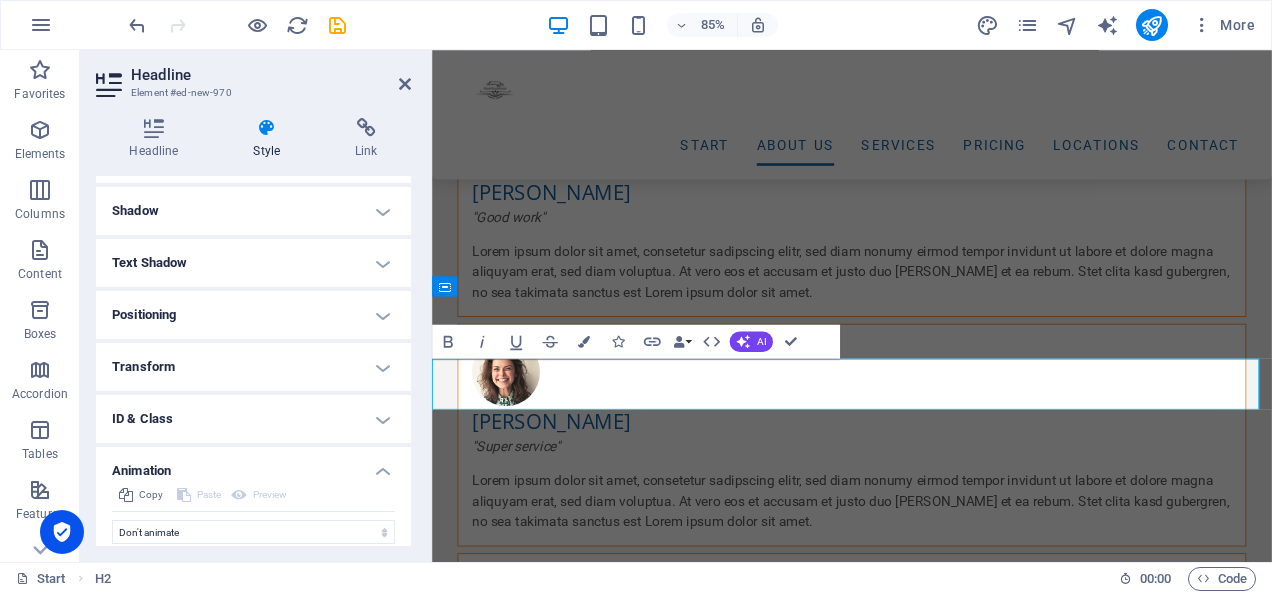scroll, scrollTop: 329, scrollLeft: 0, axis: vertical 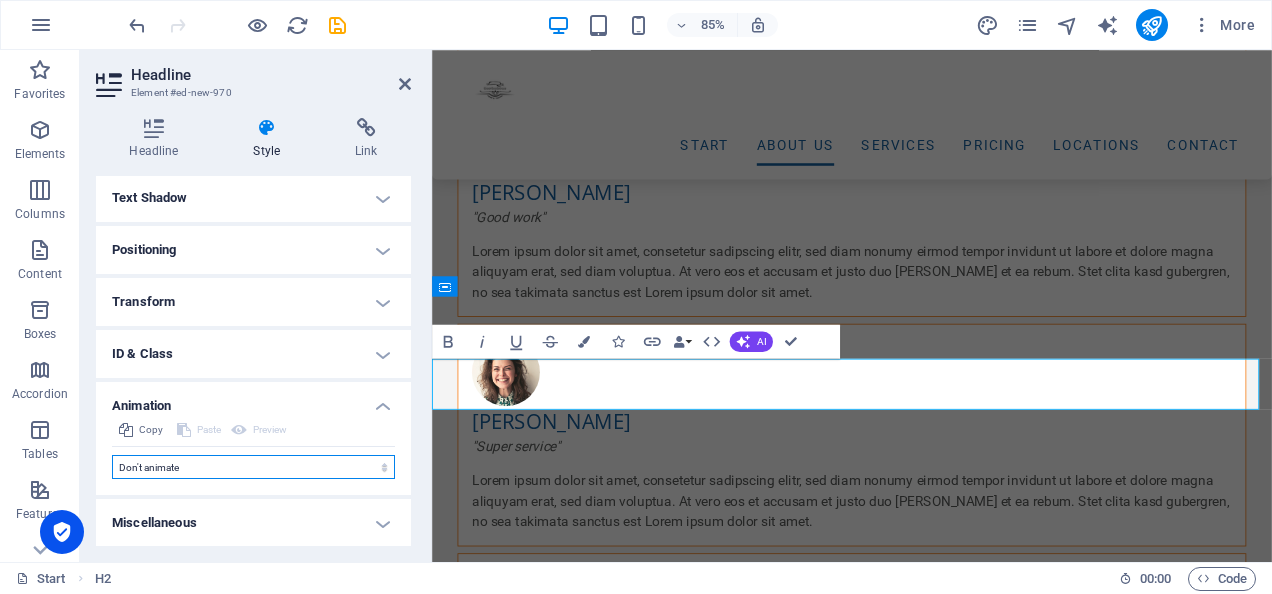 click on "Don't animate Show / Hide Slide up/down Zoom in/out Slide left to right Slide right to left Slide top to bottom Slide bottom to top Pulse Blink Open as overlay" at bounding box center (253, 467) 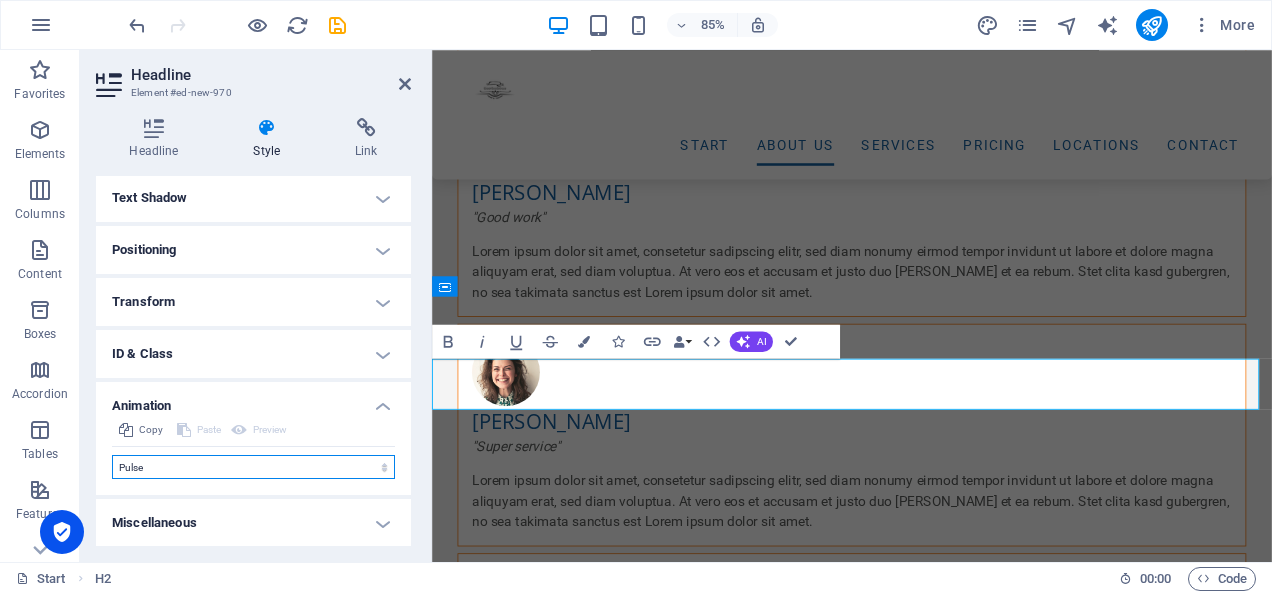 click on "Don't animate Show / Hide Slide up/down Zoom in/out Slide left to right Slide right to left Slide top to bottom Slide bottom to top Pulse Blink Open as overlay" at bounding box center [253, 467] 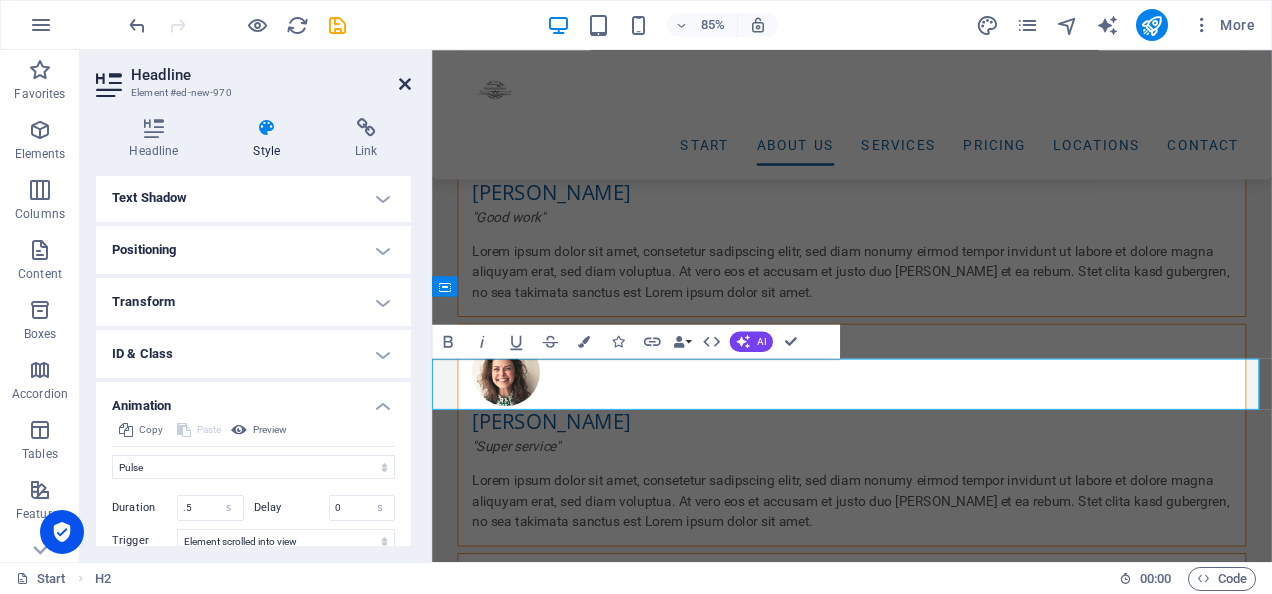 click at bounding box center (405, 84) 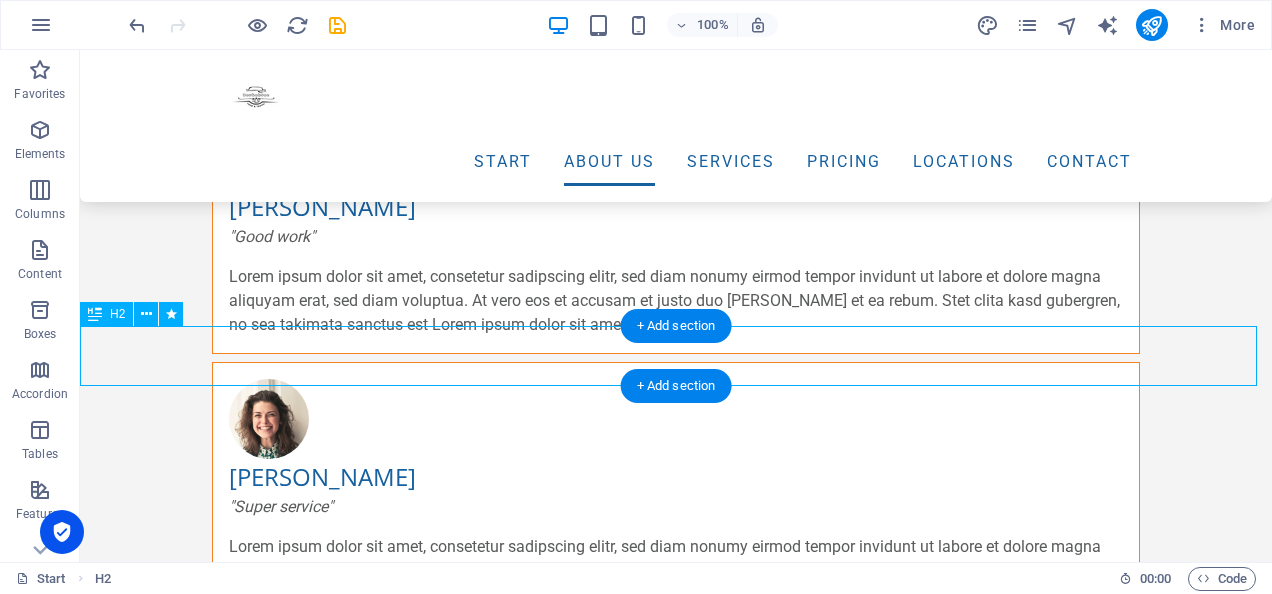 scroll, scrollTop: 2878, scrollLeft: 0, axis: vertical 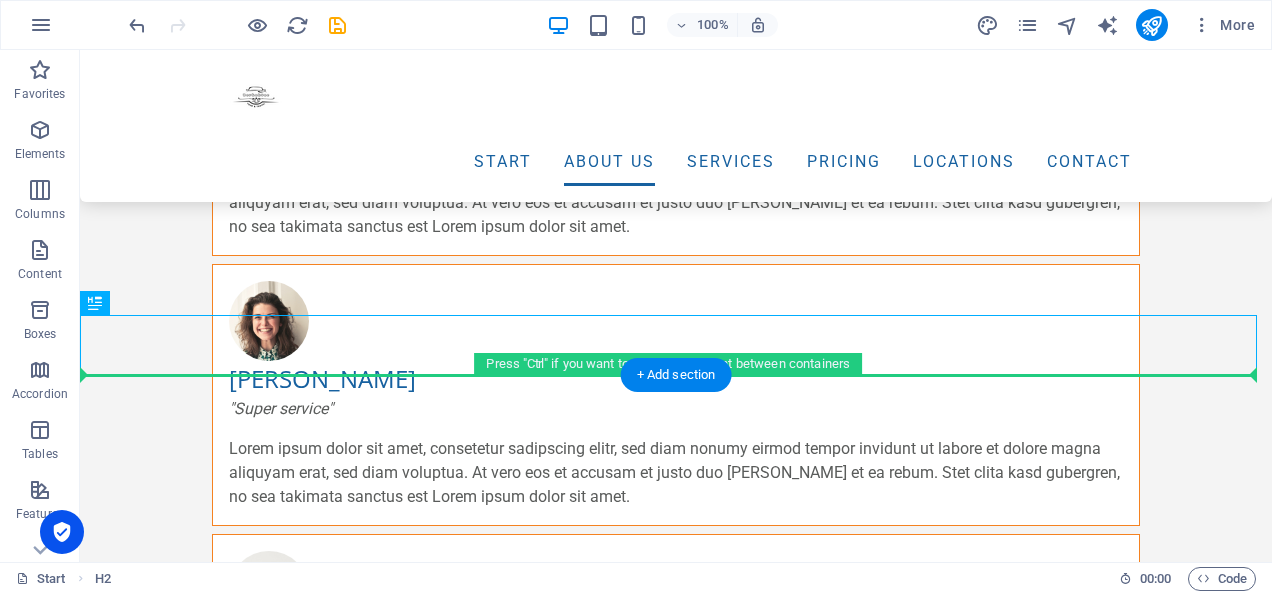 drag, startPoint x: 606, startPoint y: 339, endPoint x: 607, endPoint y: 414, distance: 75.00667 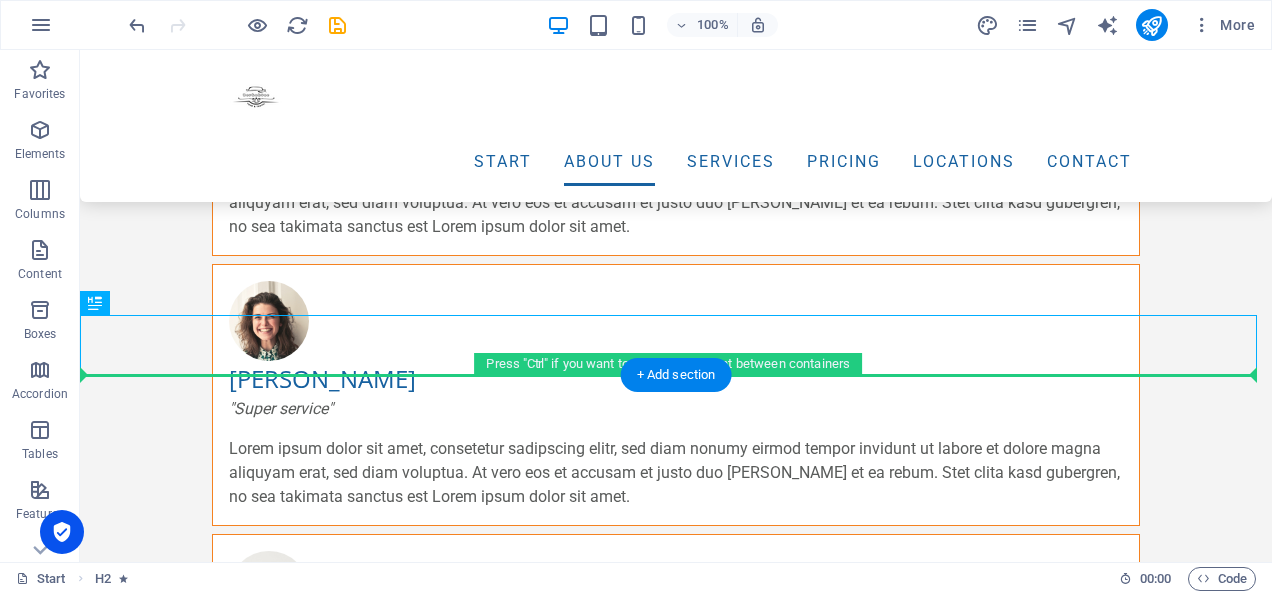 drag, startPoint x: 574, startPoint y: 350, endPoint x: 574, endPoint y: 387, distance: 37 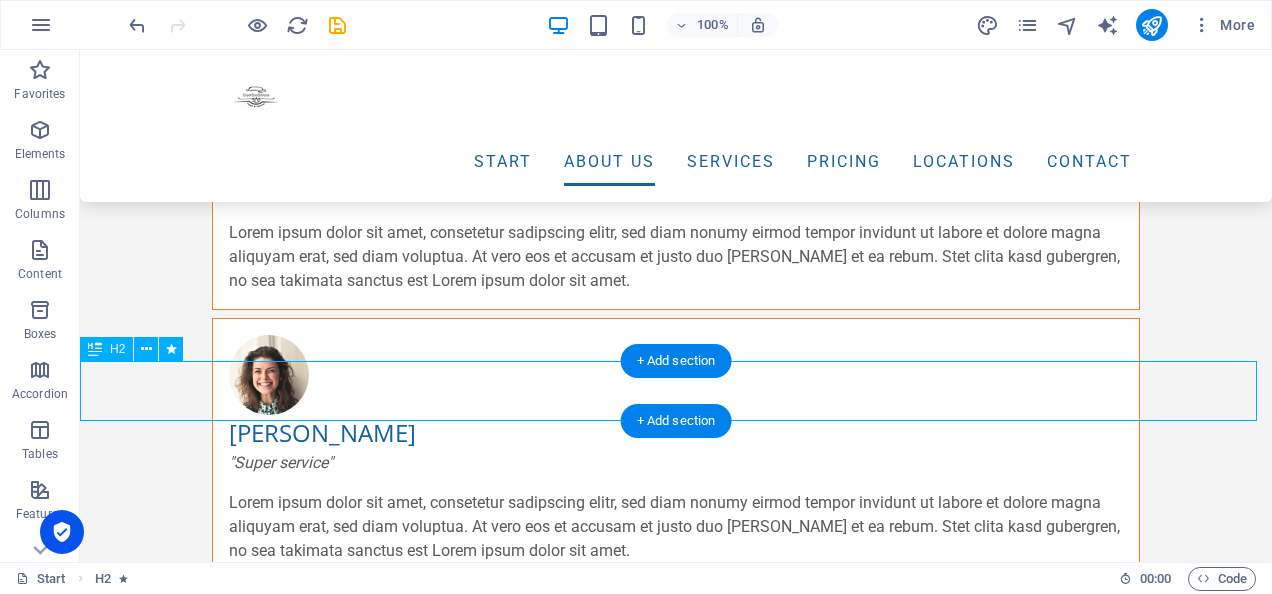 scroll, scrollTop: 2834, scrollLeft: 0, axis: vertical 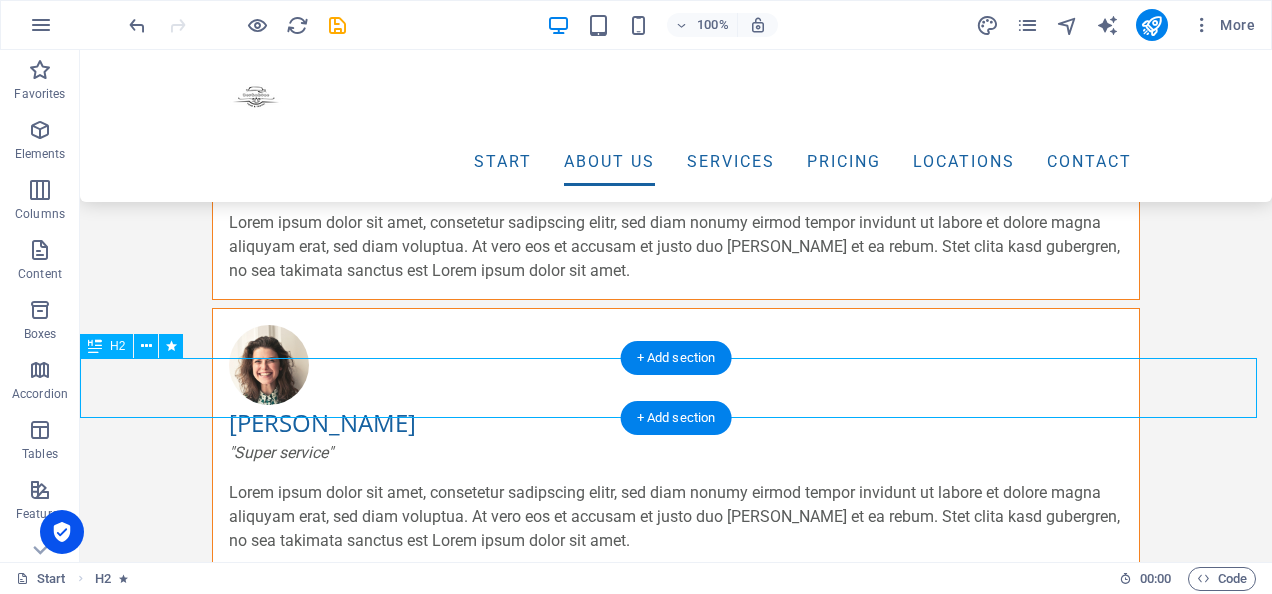 click on "Mengapa memilih kami?" at bounding box center [676, 1746] 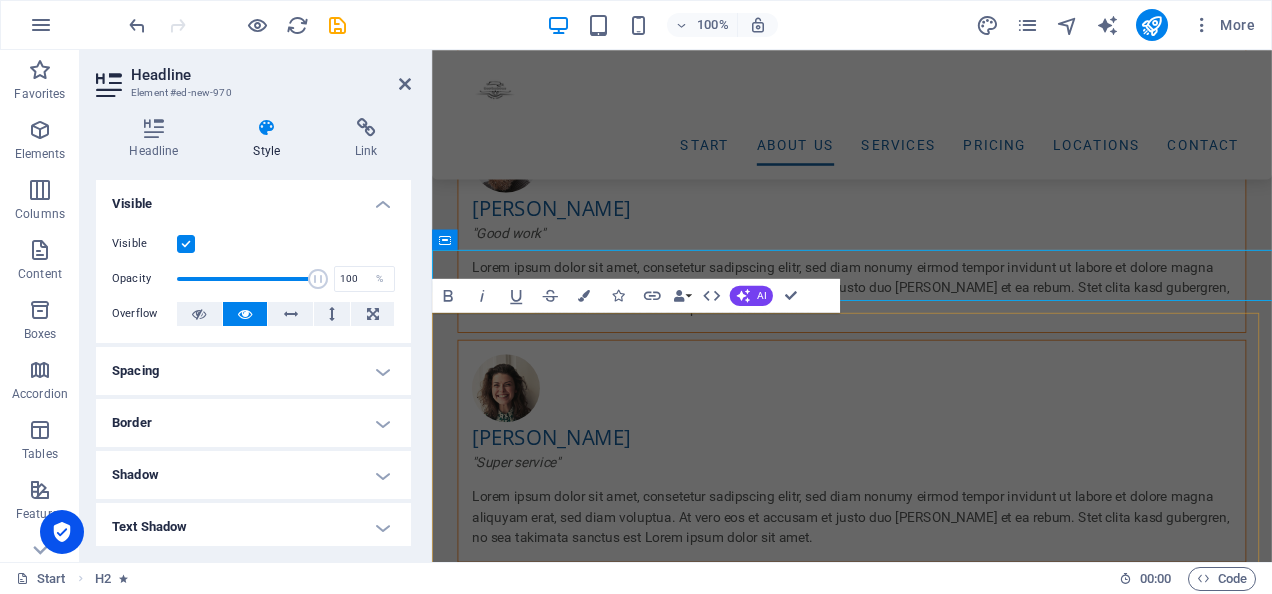 scroll, scrollTop: 2908, scrollLeft: 0, axis: vertical 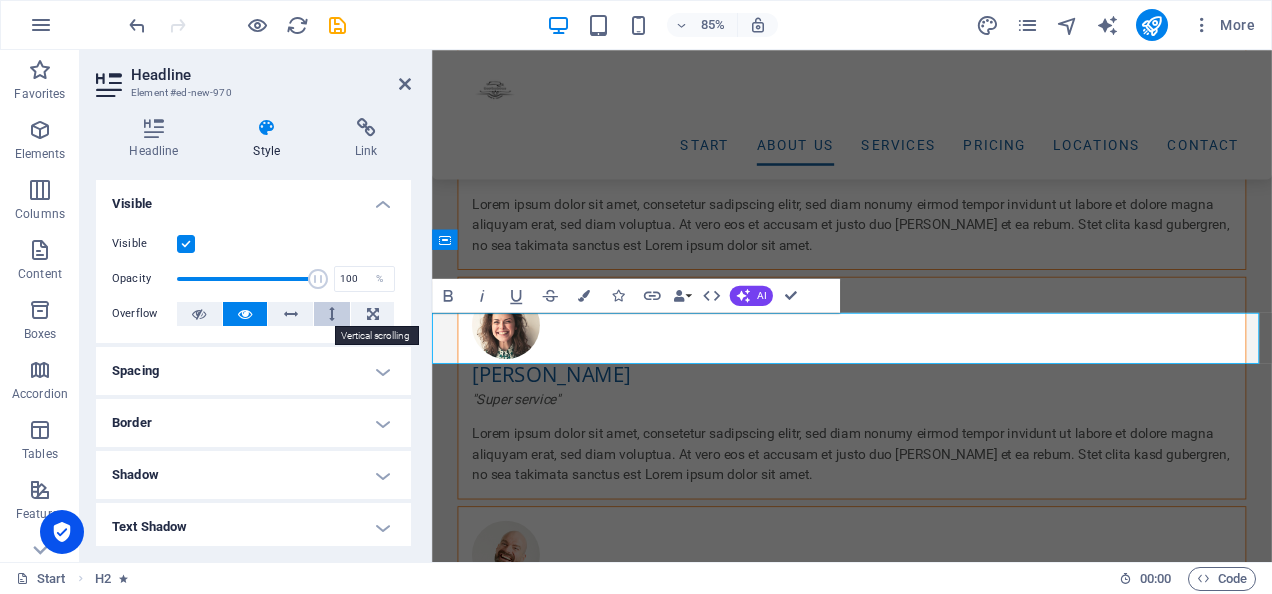 click at bounding box center (332, 314) 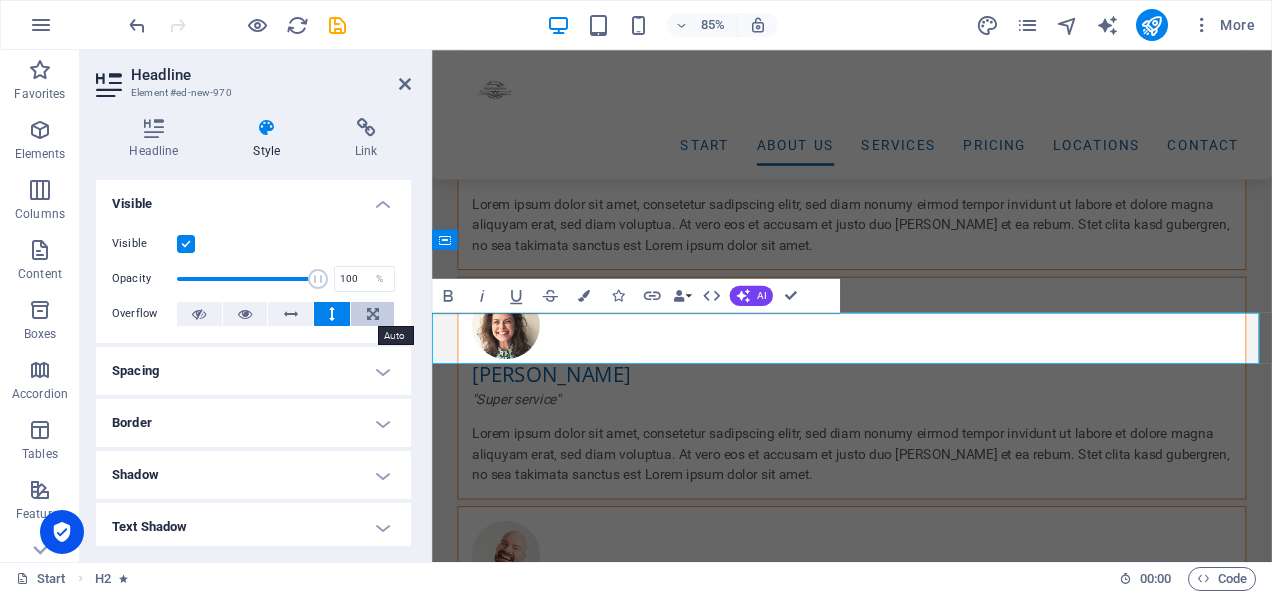 click at bounding box center [372, 314] 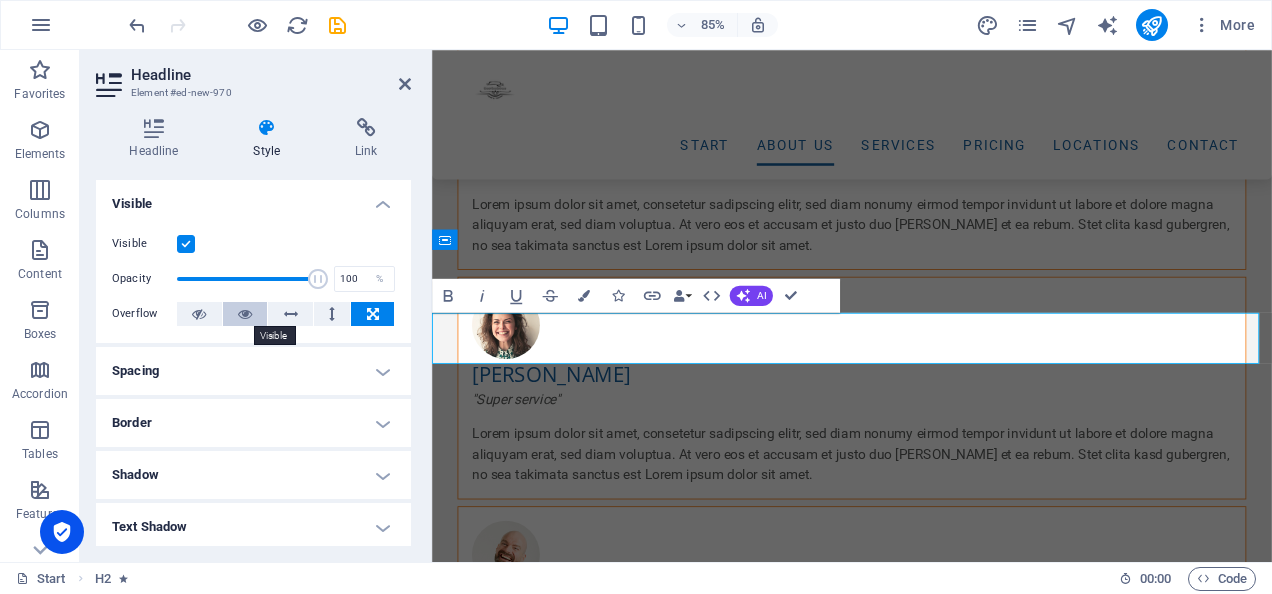 click at bounding box center (245, 314) 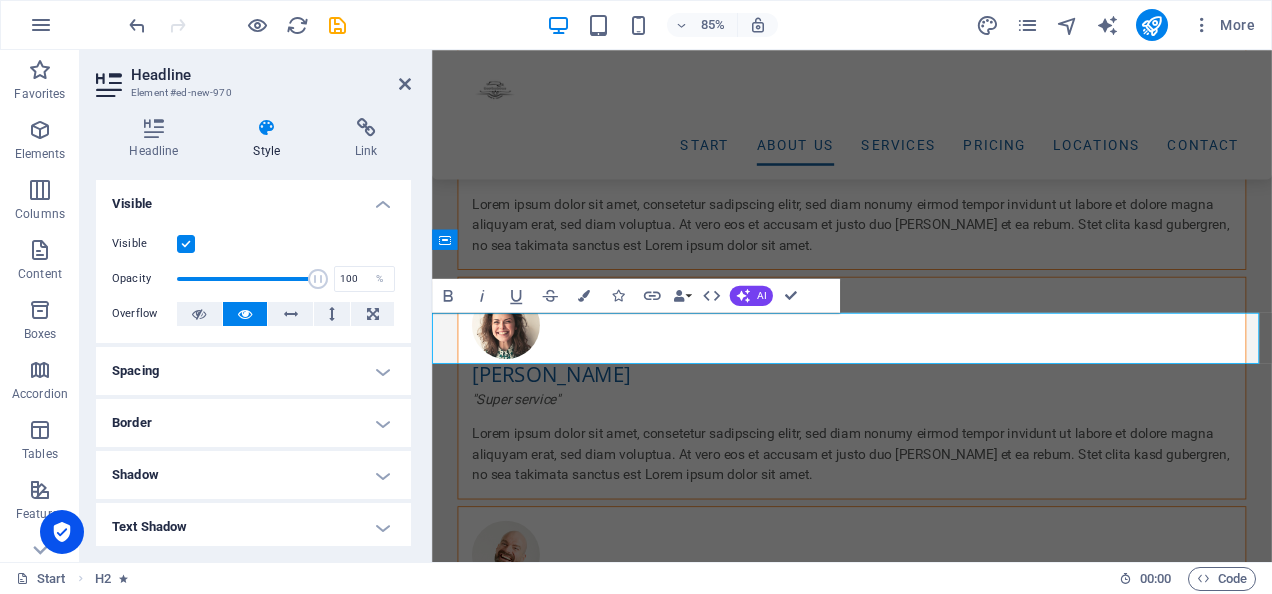 click on "Border" at bounding box center [253, 423] 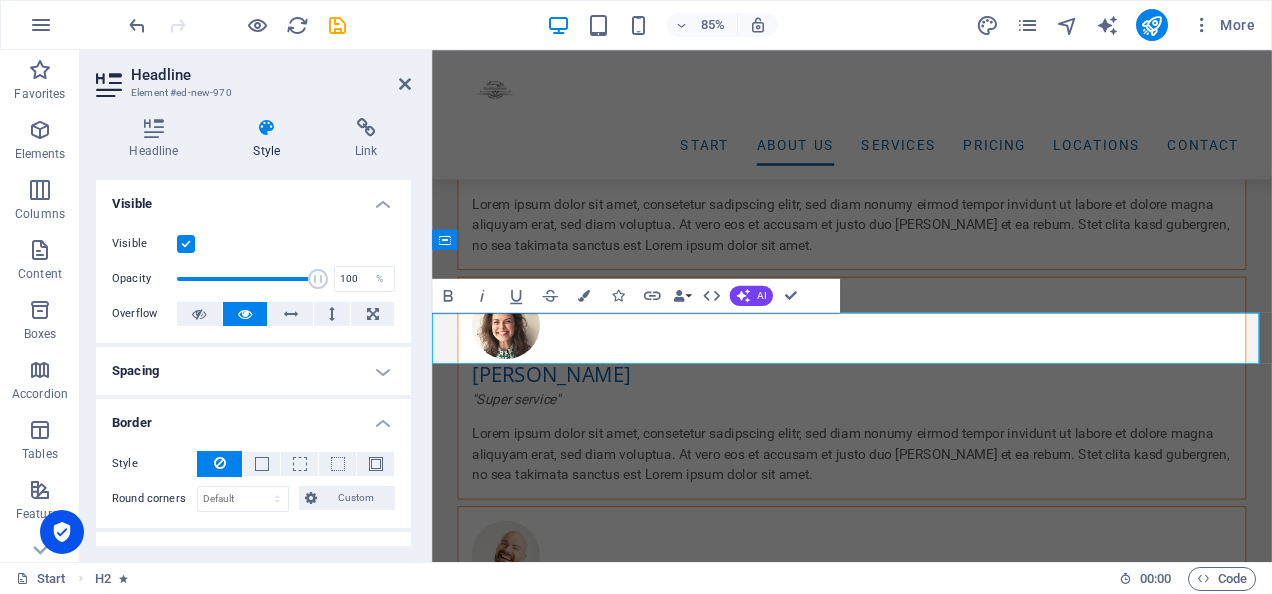 scroll, scrollTop: 33, scrollLeft: 0, axis: vertical 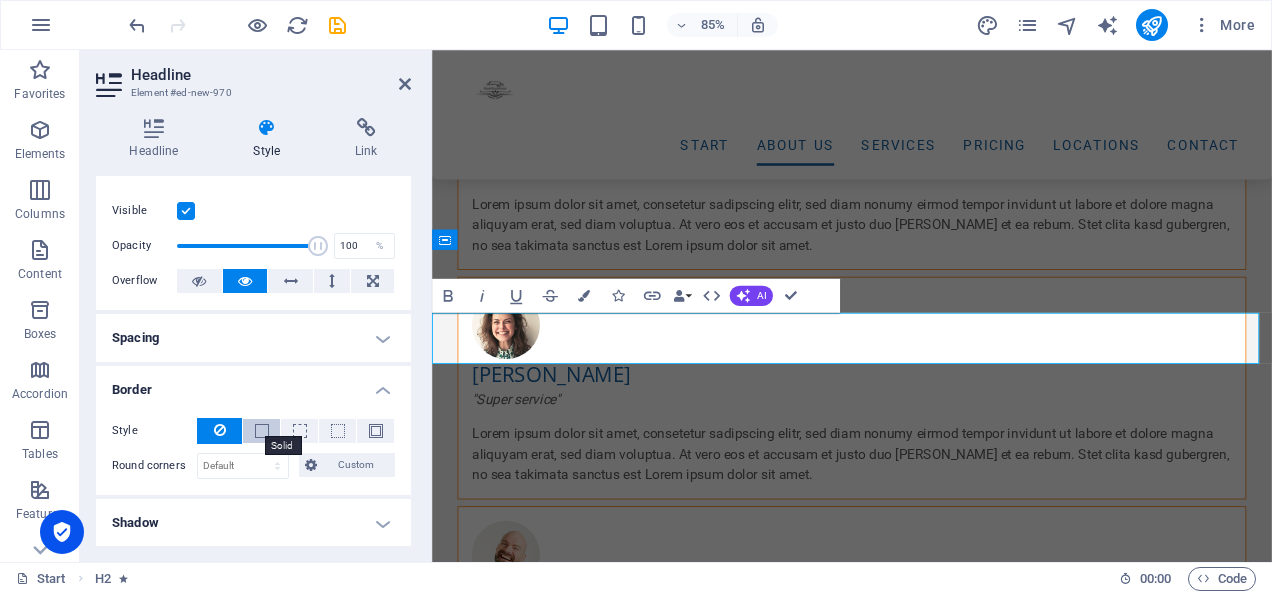 click at bounding box center (262, 431) 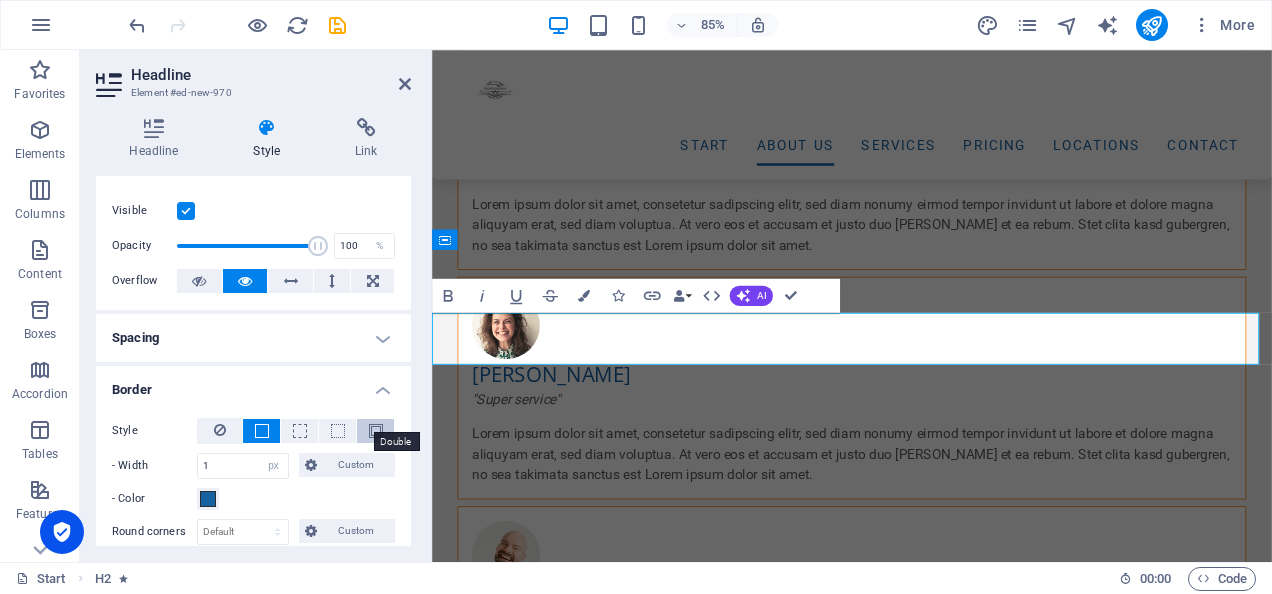 click at bounding box center [376, 431] 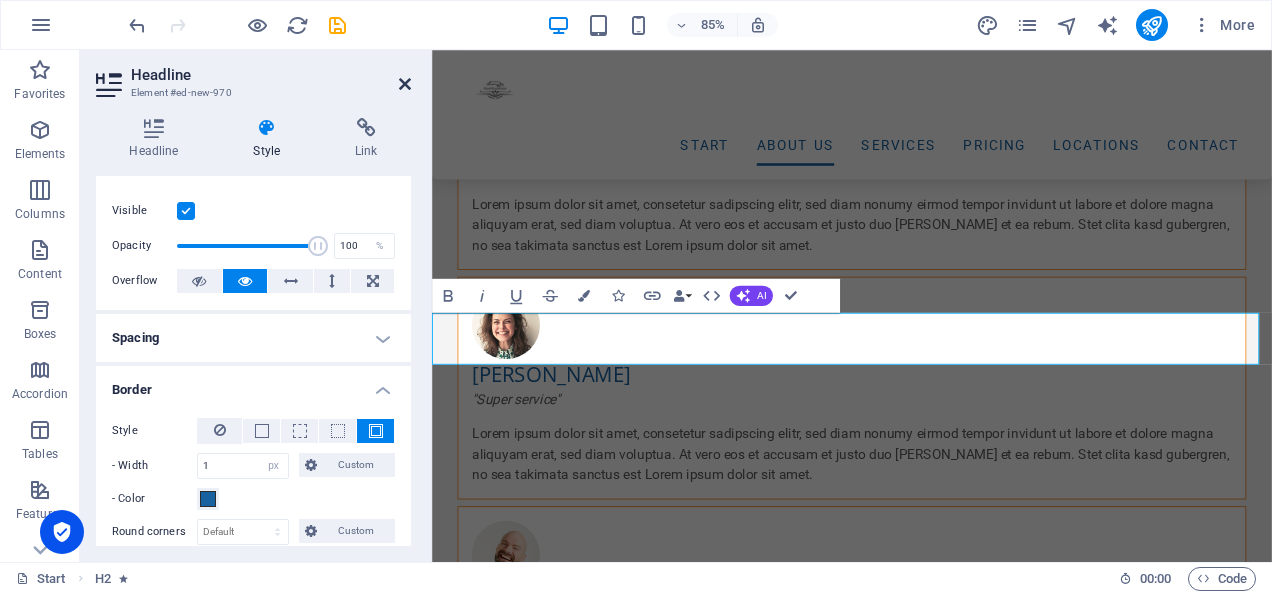 drag, startPoint x: 403, startPoint y: 86, endPoint x: 462, endPoint y: 244, distance: 168.65645 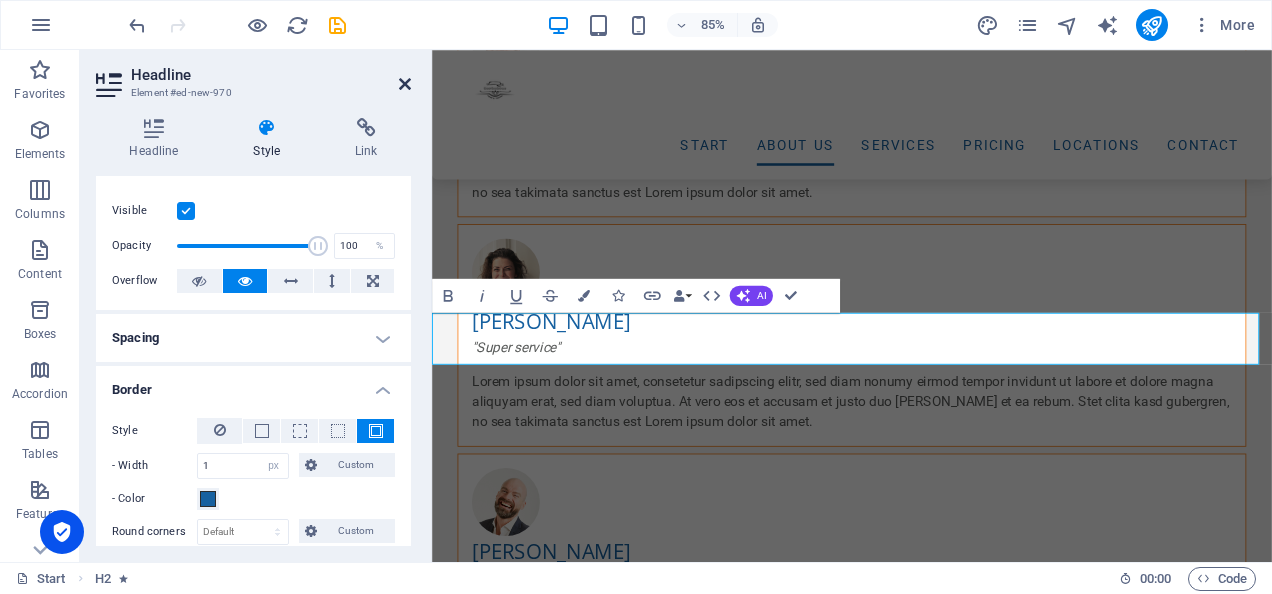 scroll, scrollTop: 2834, scrollLeft: 0, axis: vertical 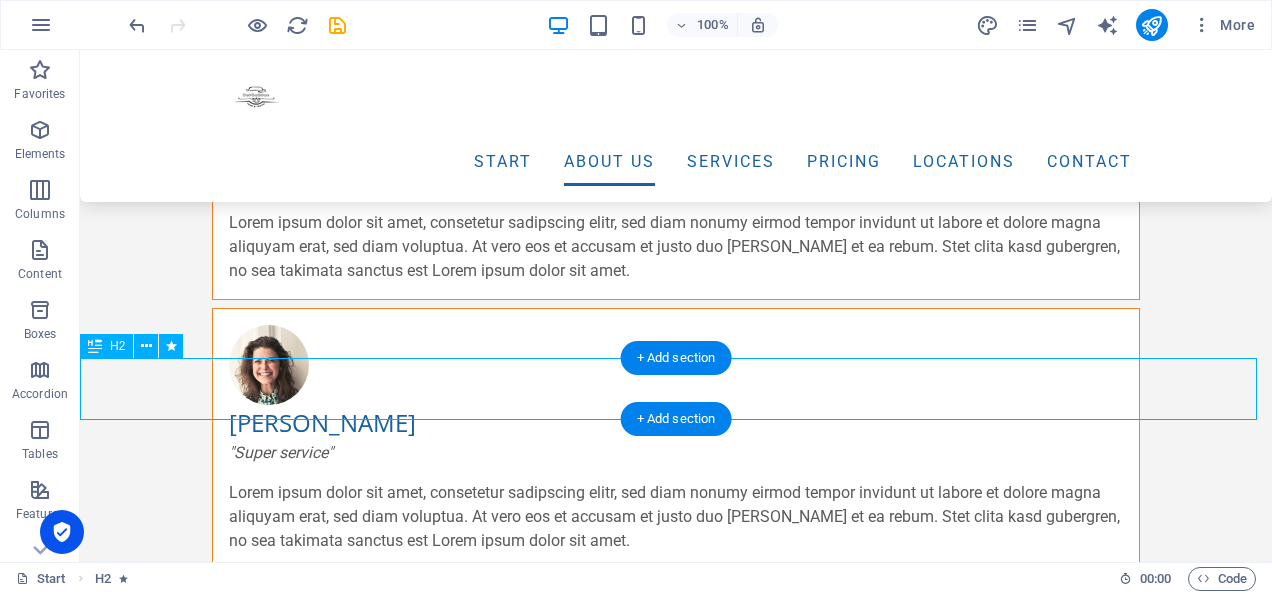click on "Mengapa memilih kami?" at bounding box center [676, 1747] 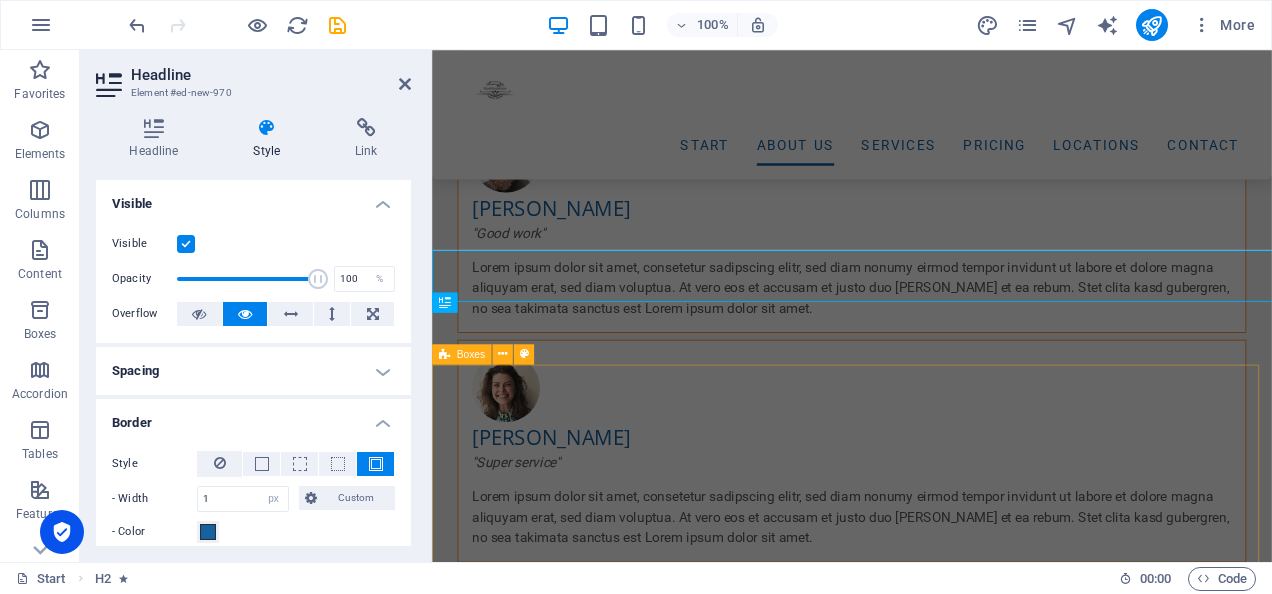 scroll, scrollTop: 2908, scrollLeft: 0, axis: vertical 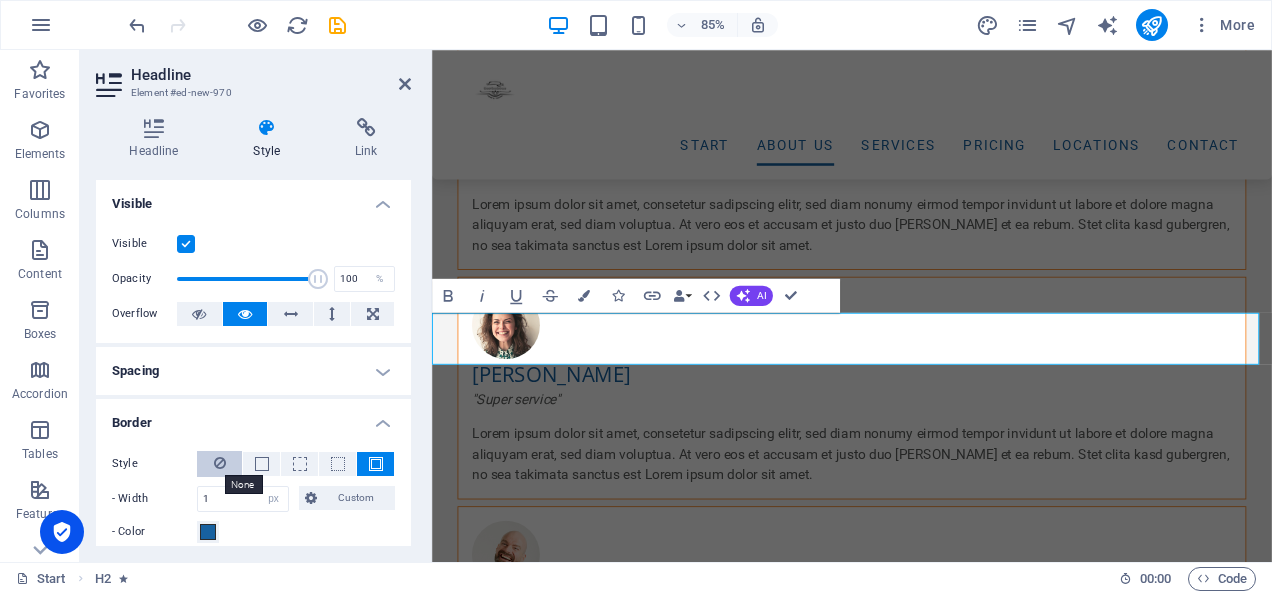 click at bounding box center (220, 463) 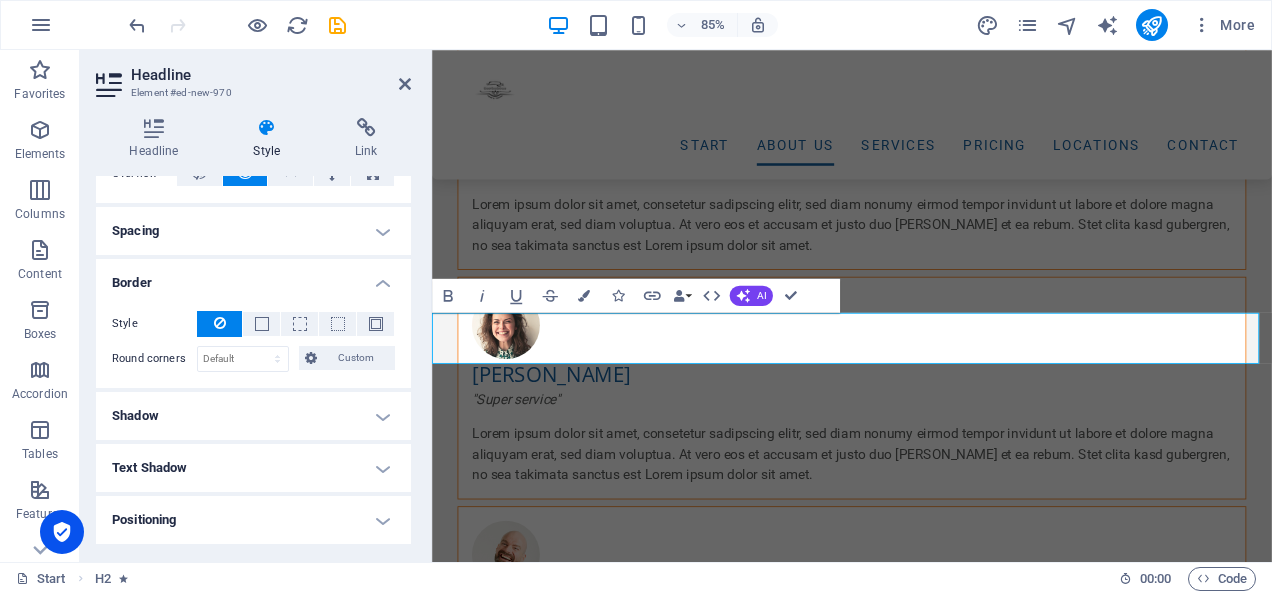 scroll, scrollTop: 196, scrollLeft: 0, axis: vertical 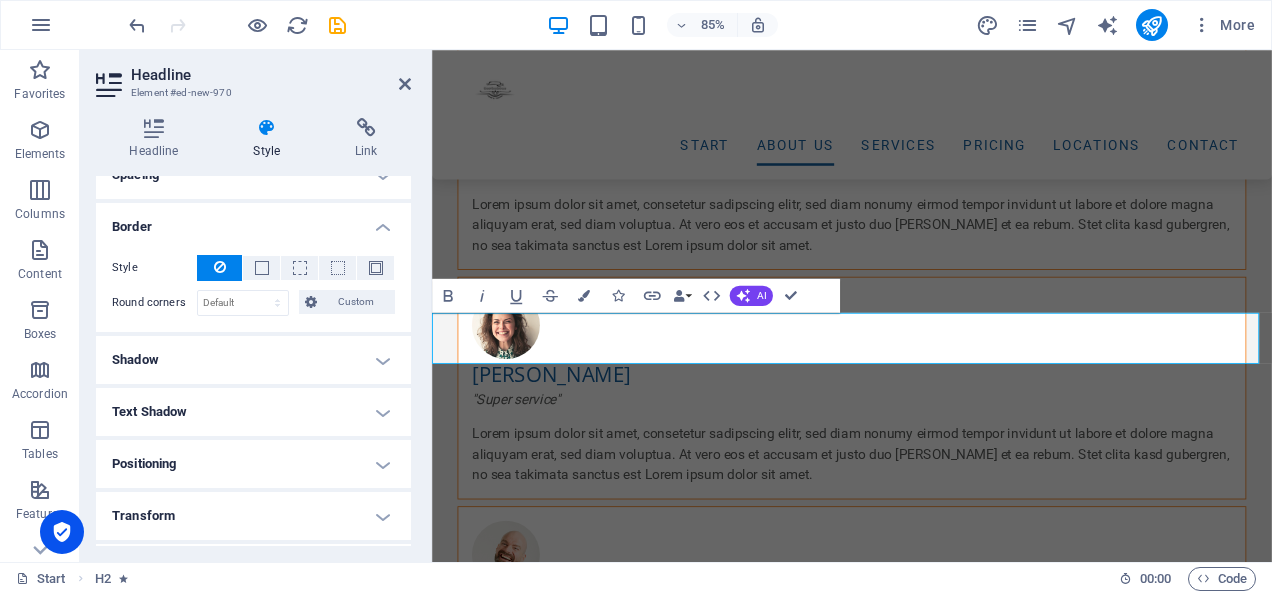 click on "Text Shadow" at bounding box center [253, 412] 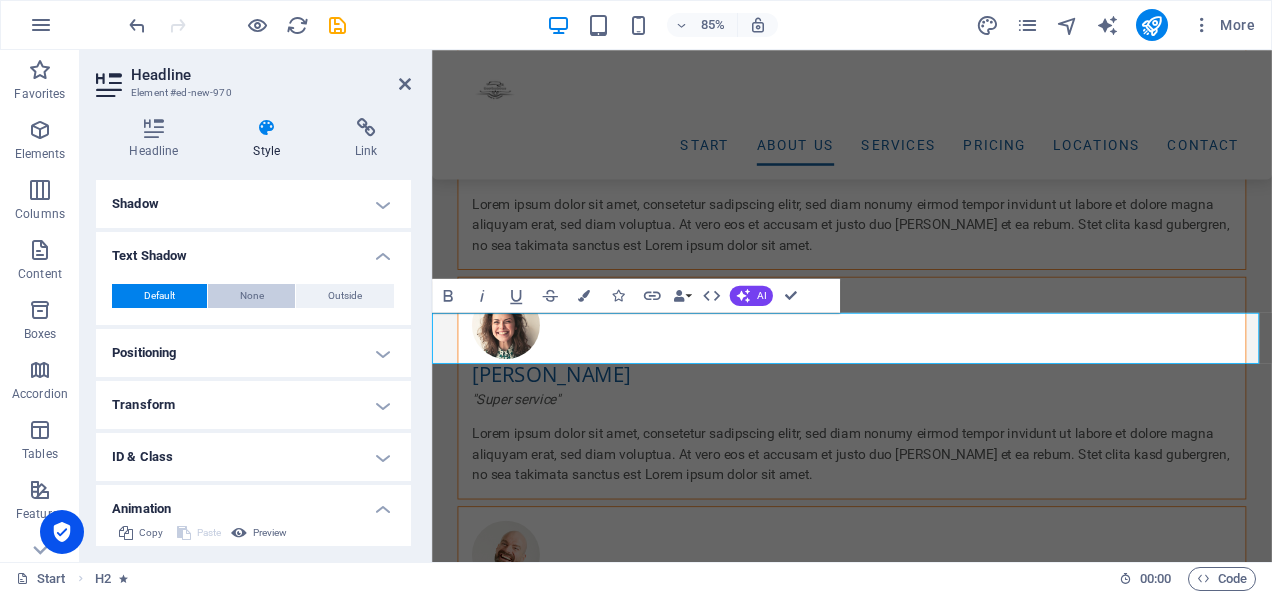 scroll, scrollTop: 278, scrollLeft: 0, axis: vertical 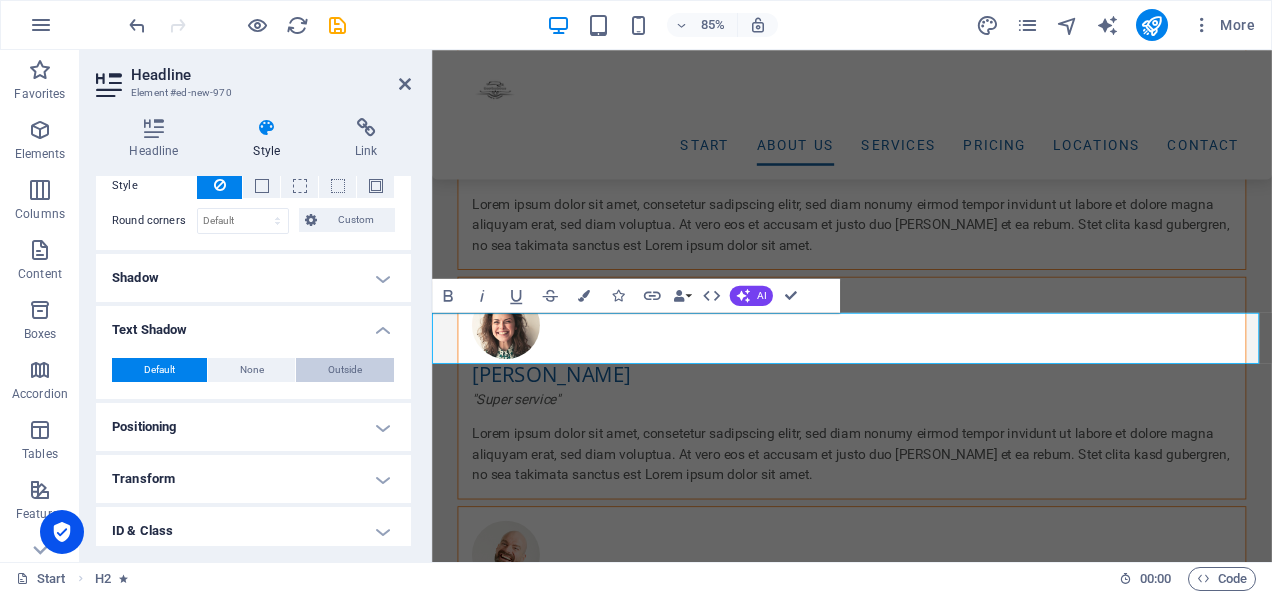 click on "Outside" at bounding box center [345, 370] 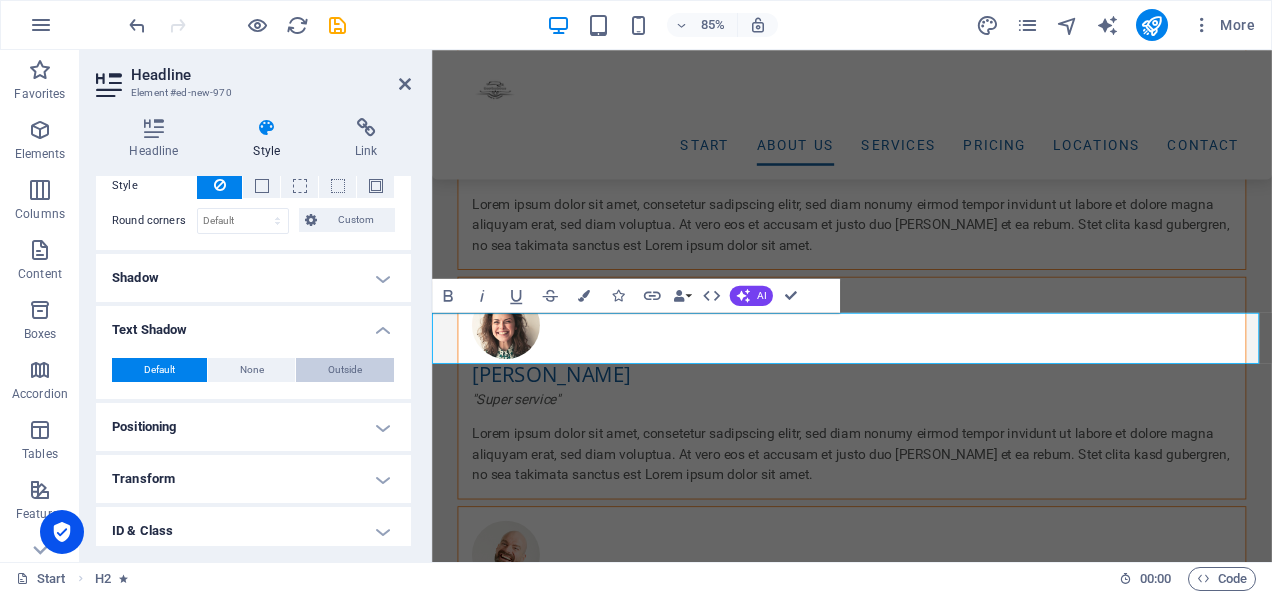 type on "4" 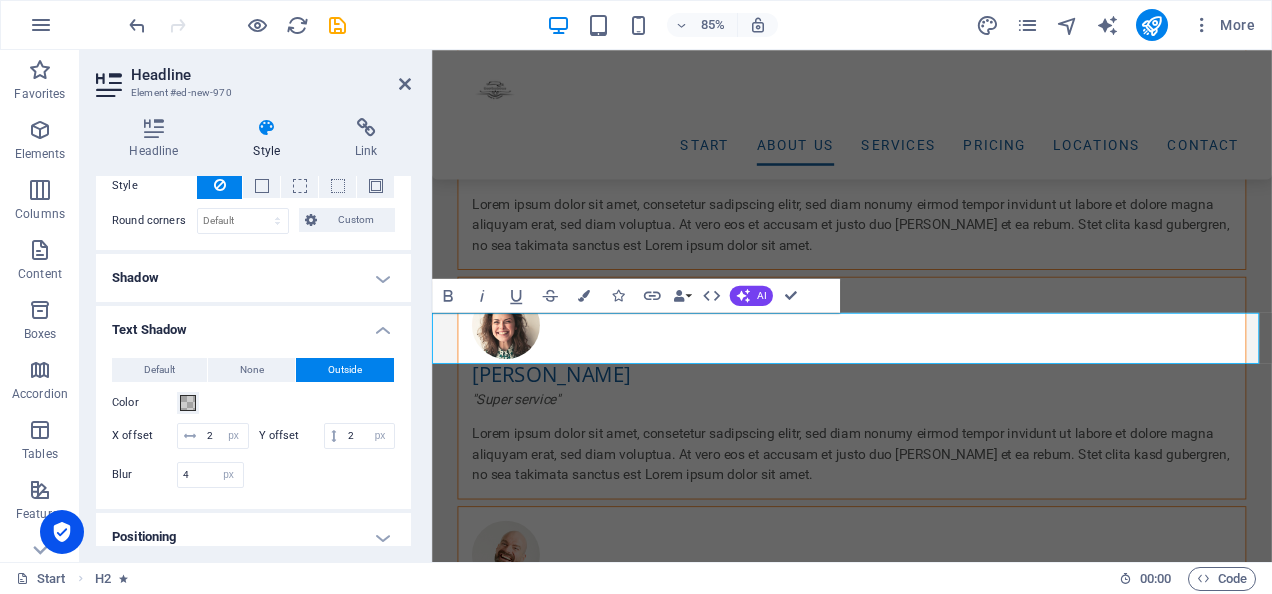 click on "Text Shadow" at bounding box center [253, 324] 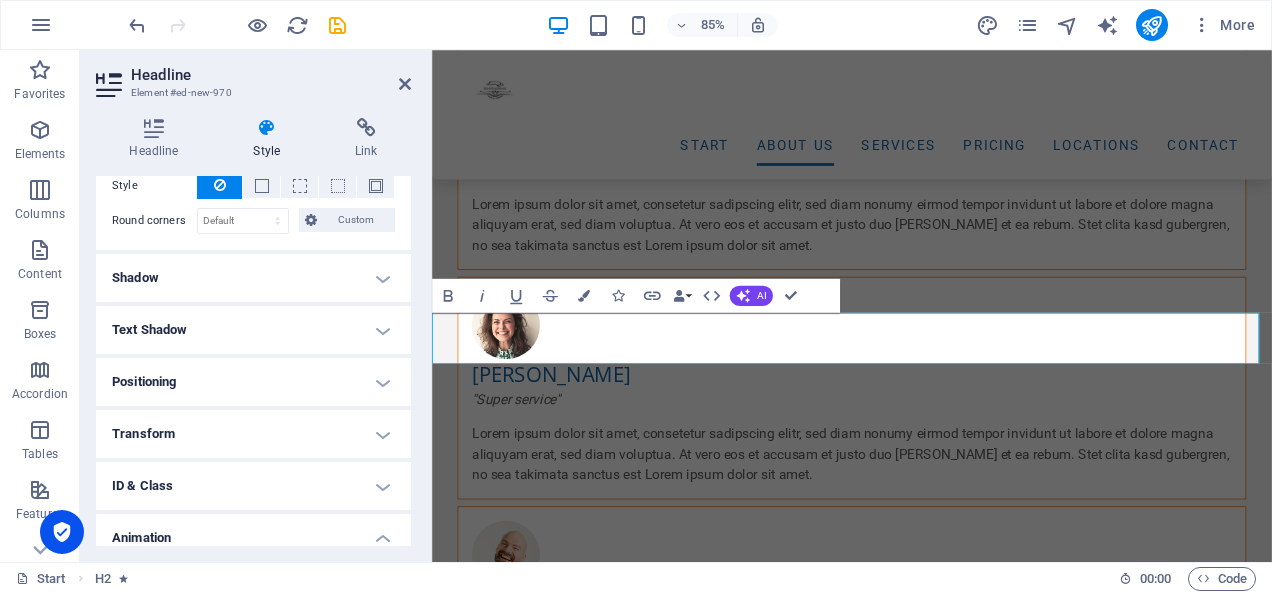 click on "Shadow" at bounding box center [253, 278] 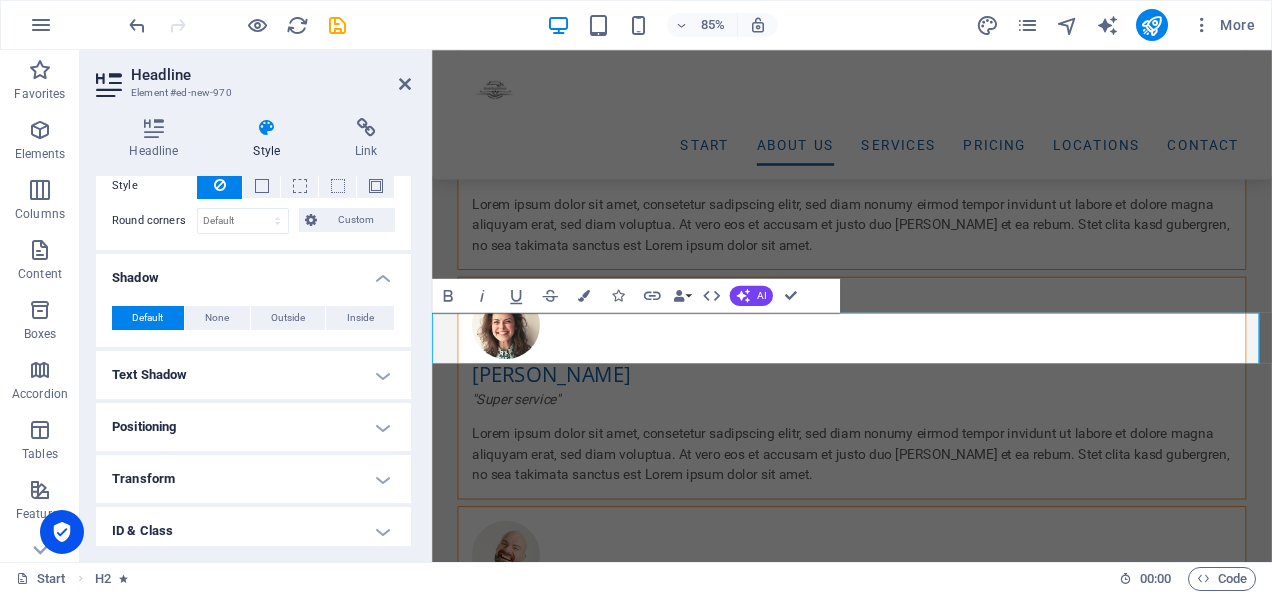 click on "Shadow" at bounding box center (253, 272) 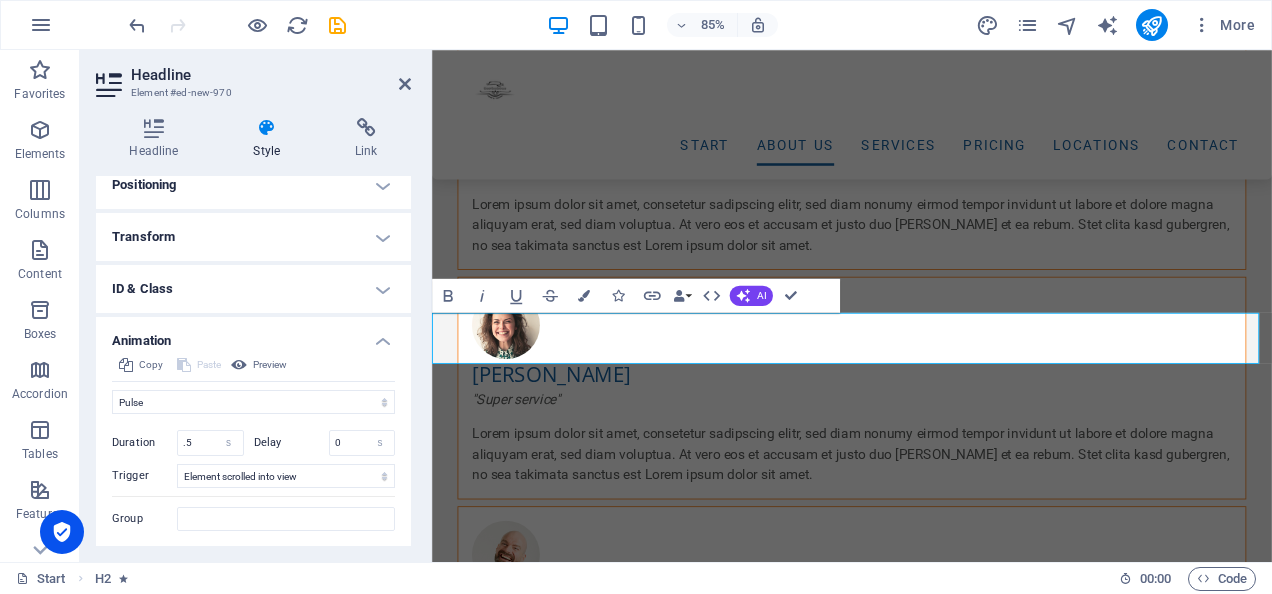 scroll, scrollTop: 525, scrollLeft: 0, axis: vertical 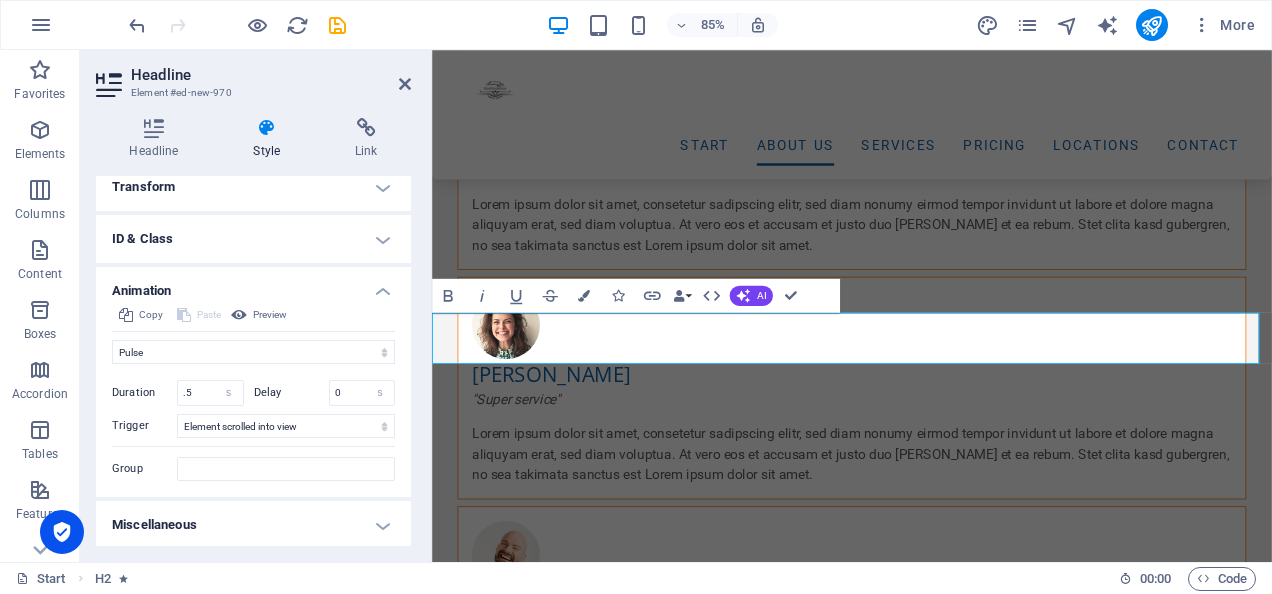 click on "Miscellaneous" at bounding box center (253, 525) 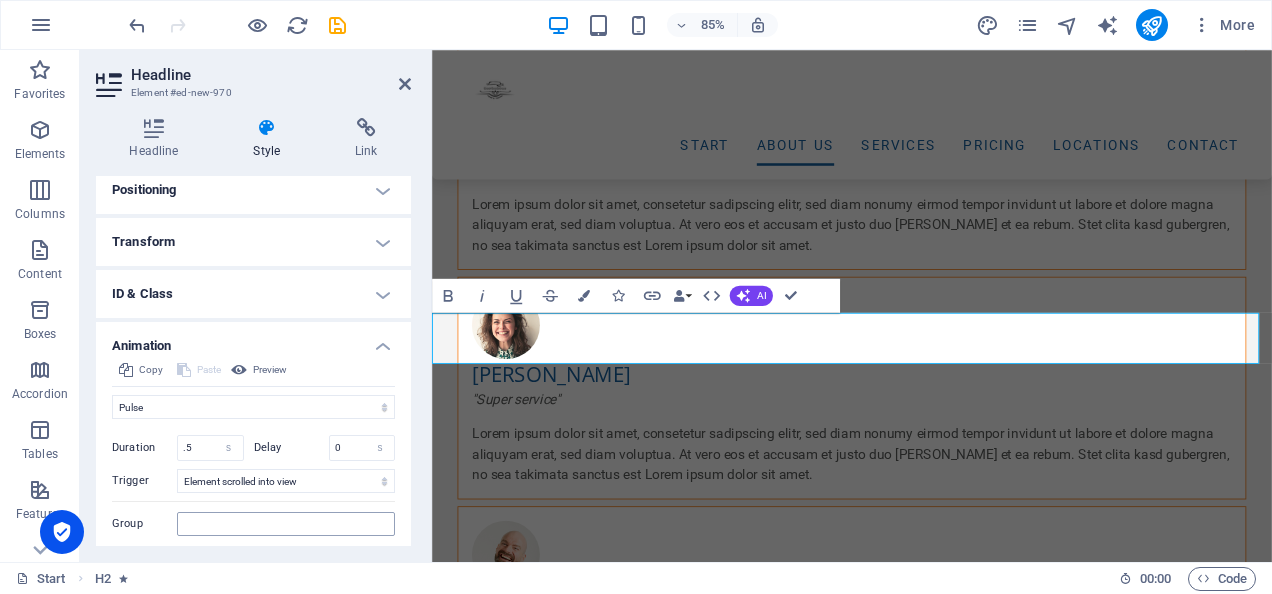 scroll, scrollTop: 334, scrollLeft: 0, axis: vertical 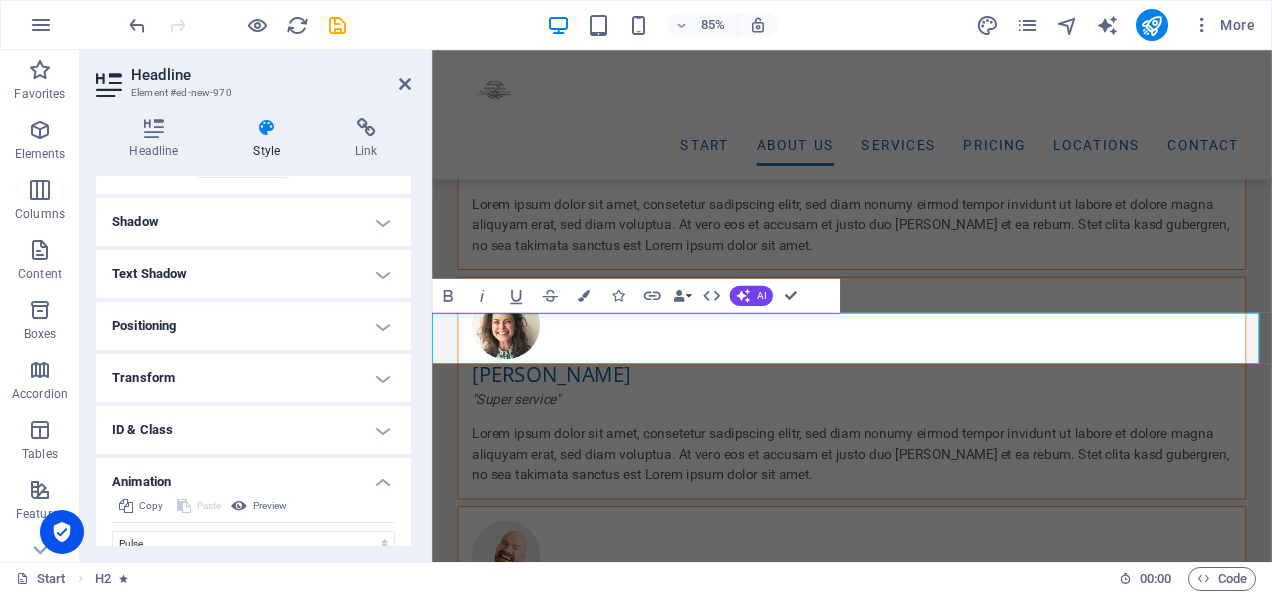 click on "ID & Class" at bounding box center (253, 430) 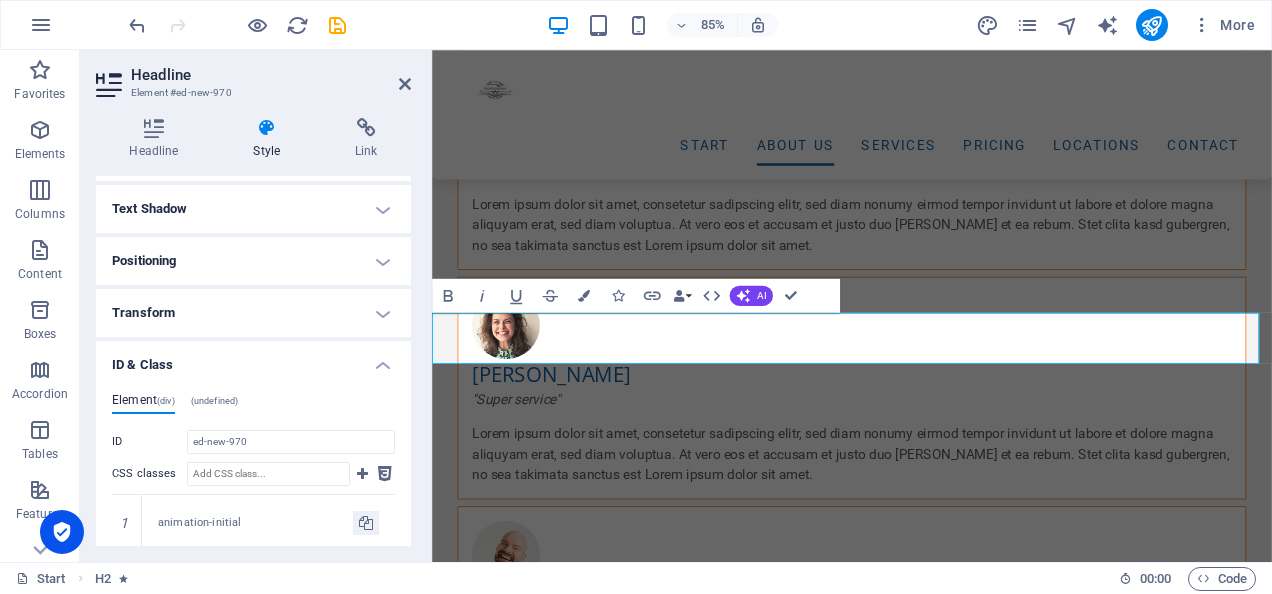 scroll, scrollTop: 308, scrollLeft: 0, axis: vertical 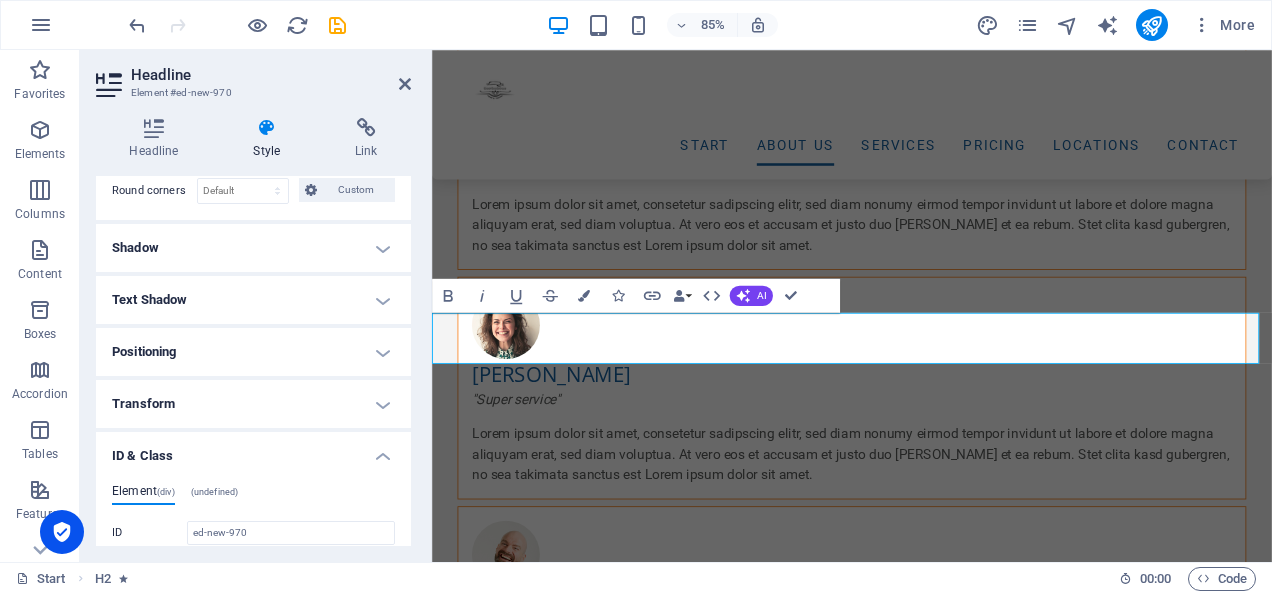 click on "Positioning" at bounding box center [253, 352] 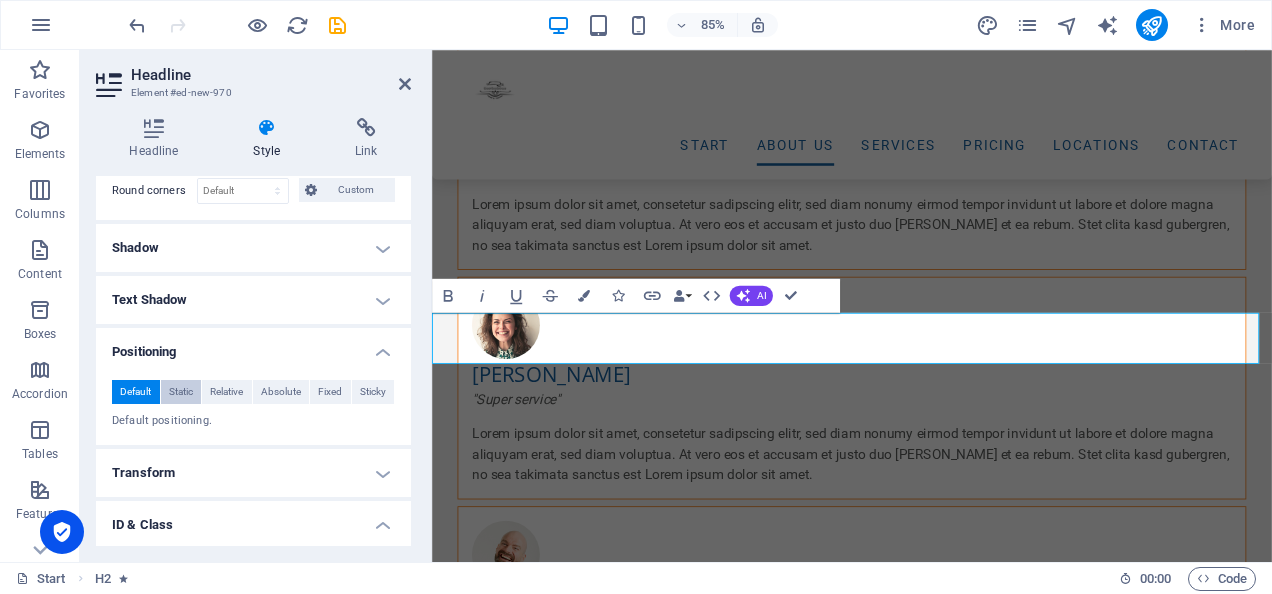 click on "Static" at bounding box center (181, 392) 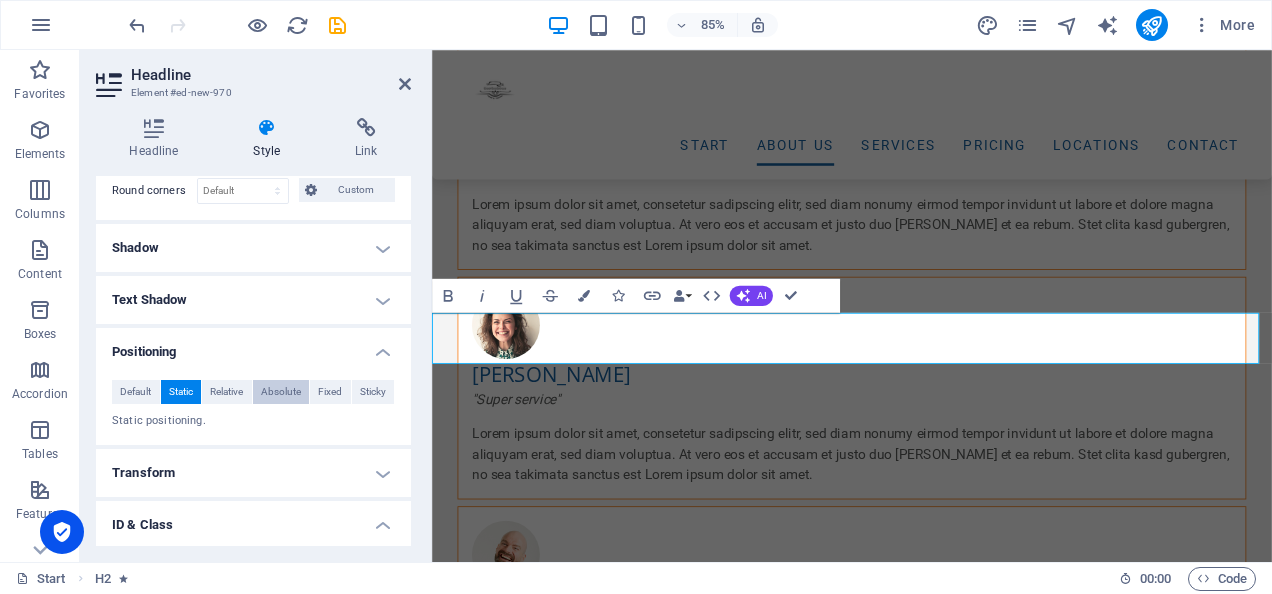 click on "Absolute" at bounding box center [281, 392] 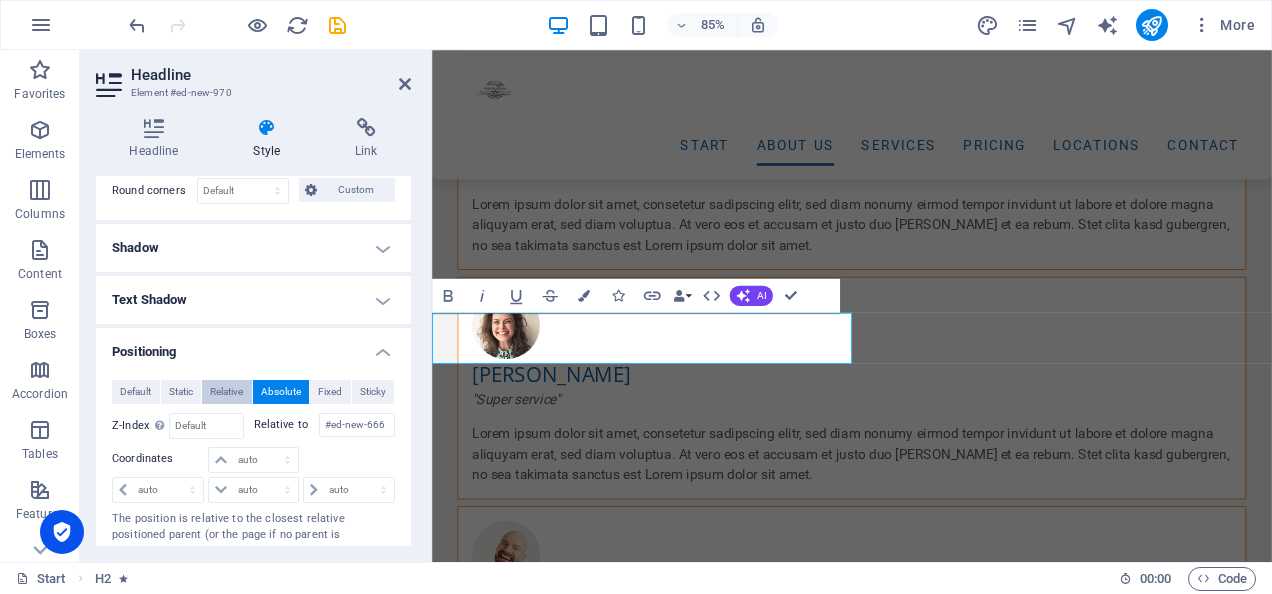 click on "Relative" at bounding box center (226, 392) 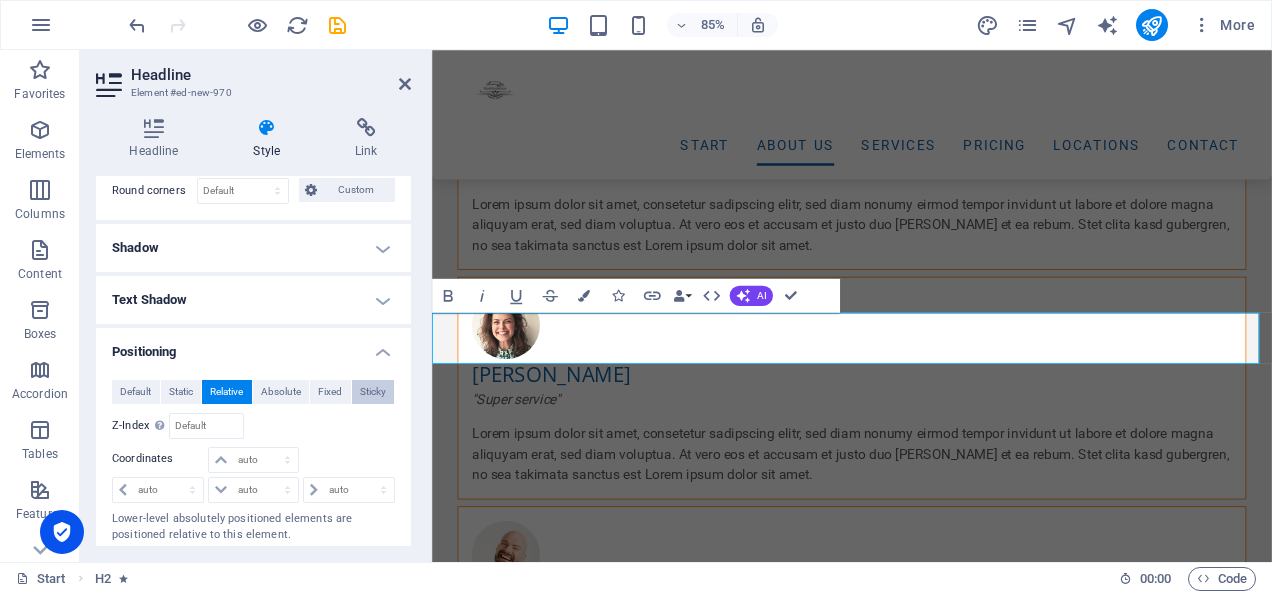 click on "Sticky" at bounding box center (373, 392) 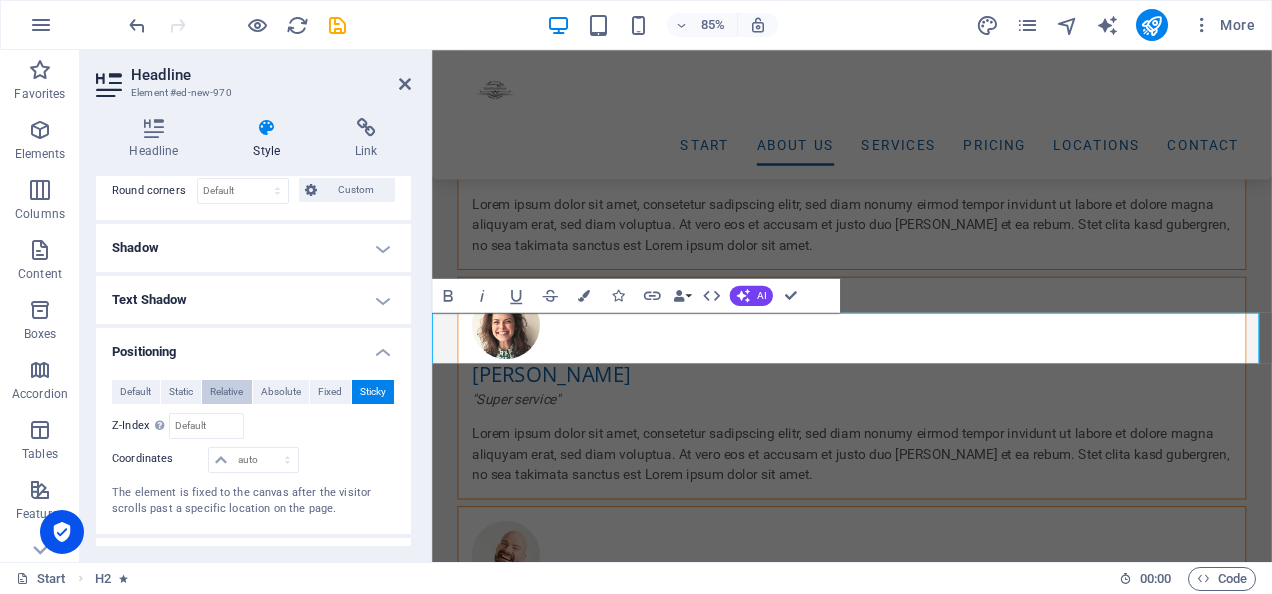 click on "Relative" at bounding box center (226, 392) 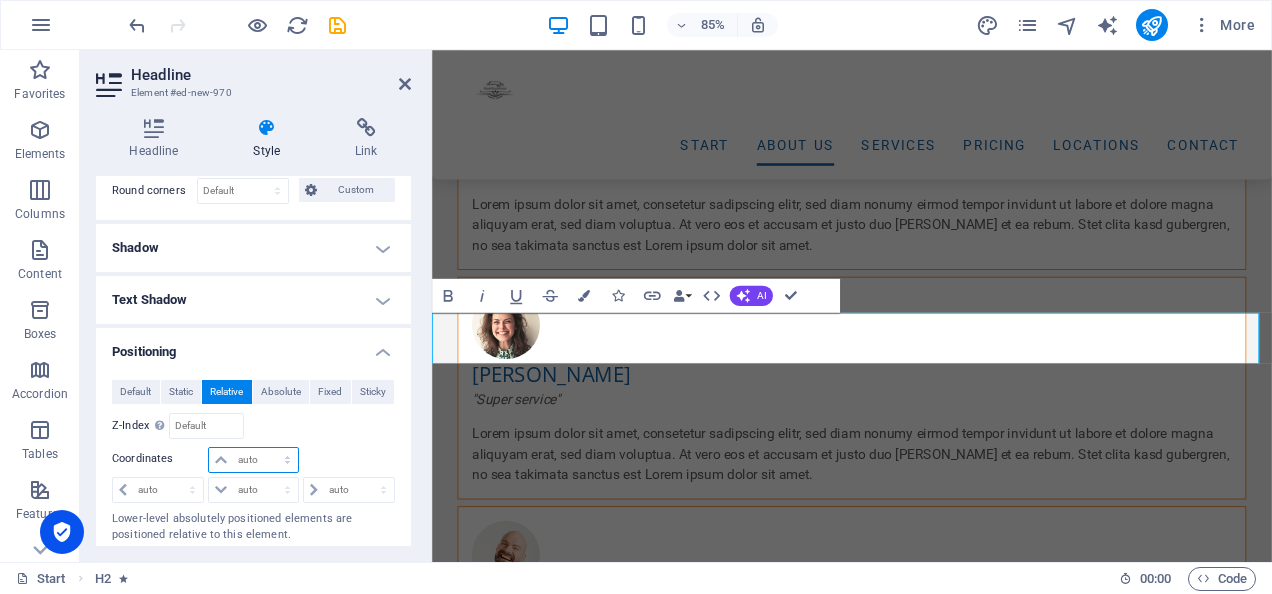 click on "auto px rem % em" at bounding box center [253, 460] 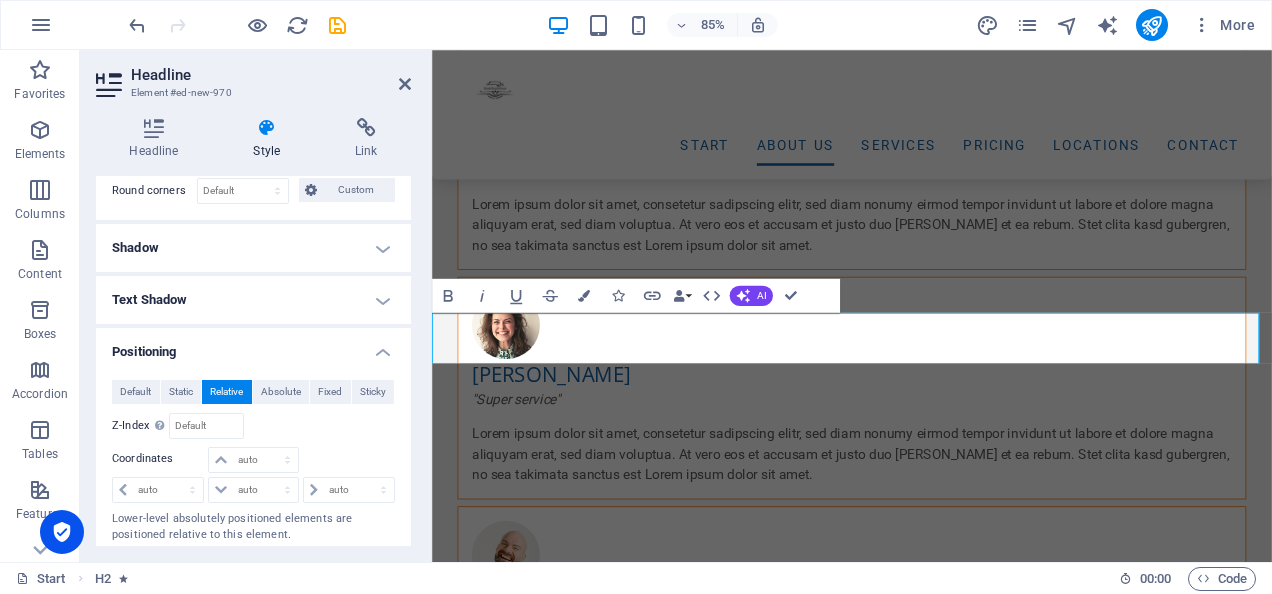 click on "Default Static Relative Absolute Fixed Sticky Z-Index Sets the order of the element from back to front. The higher the value, the higher is the element. Relative to #ed-new-666 Coordinates auto px rem % em auto px rem % em auto px rem % em auto px rem % em Lower-level absolutely positioned elements are positioned relative to this element." at bounding box center (253, 462) 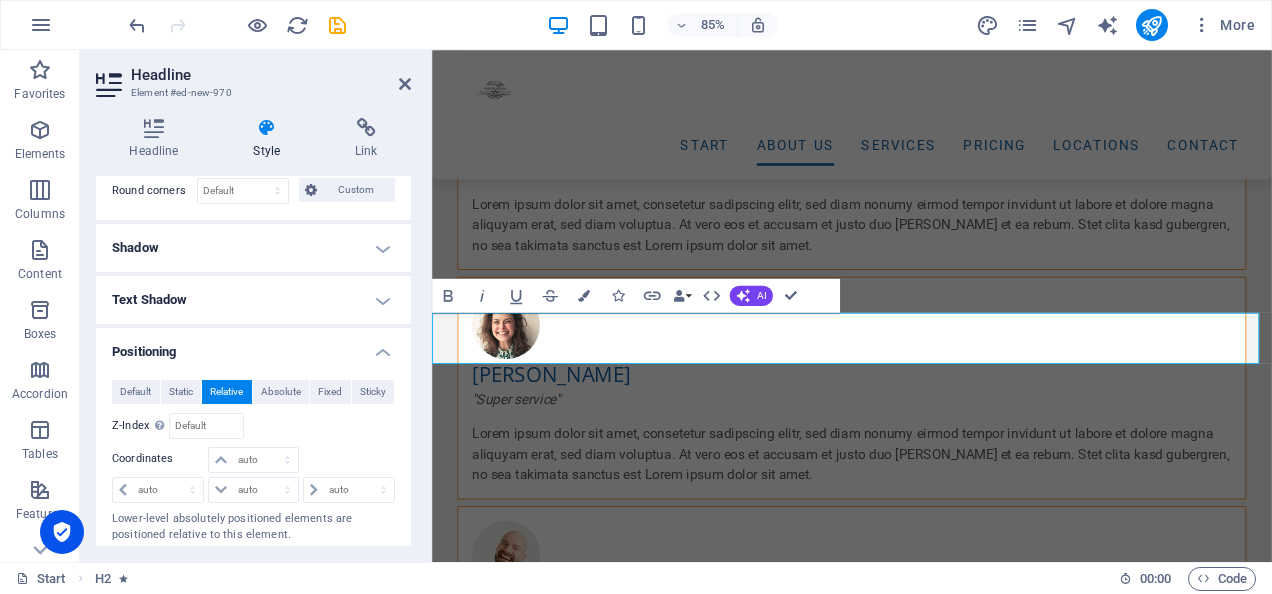 scroll, scrollTop: 235, scrollLeft: 0, axis: vertical 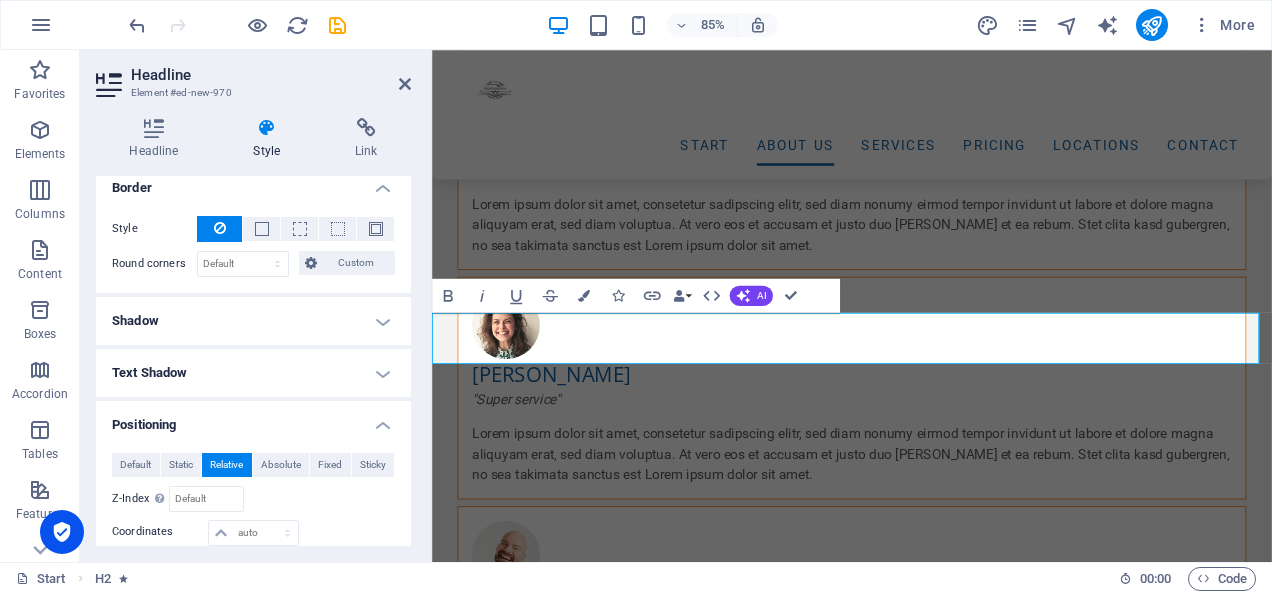 click on "Text Shadow" at bounding box center (253, 373) 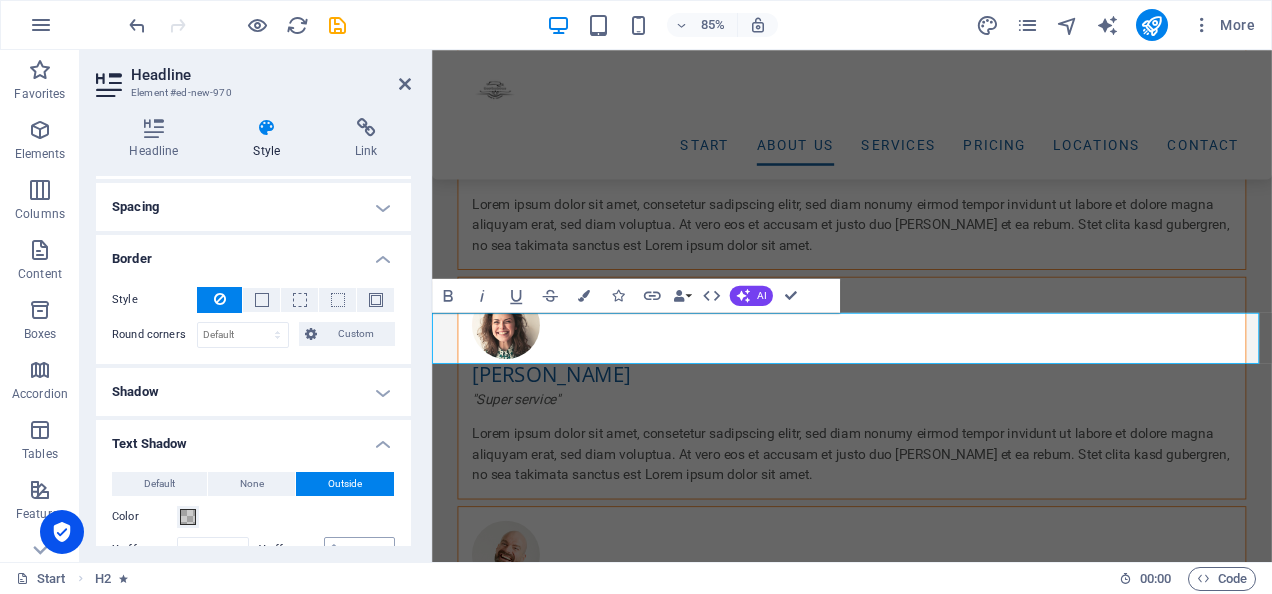 scroll, scrollTop: 151, scrollLeft: 0, axis: vertical 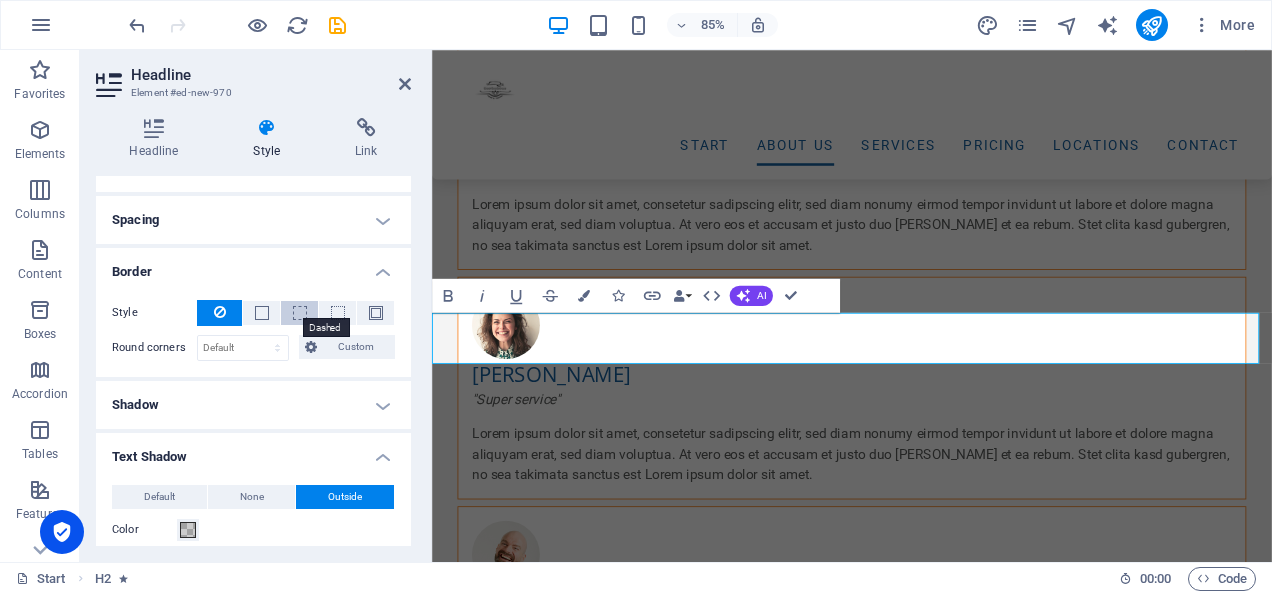 click at bounding box center [300, 313] 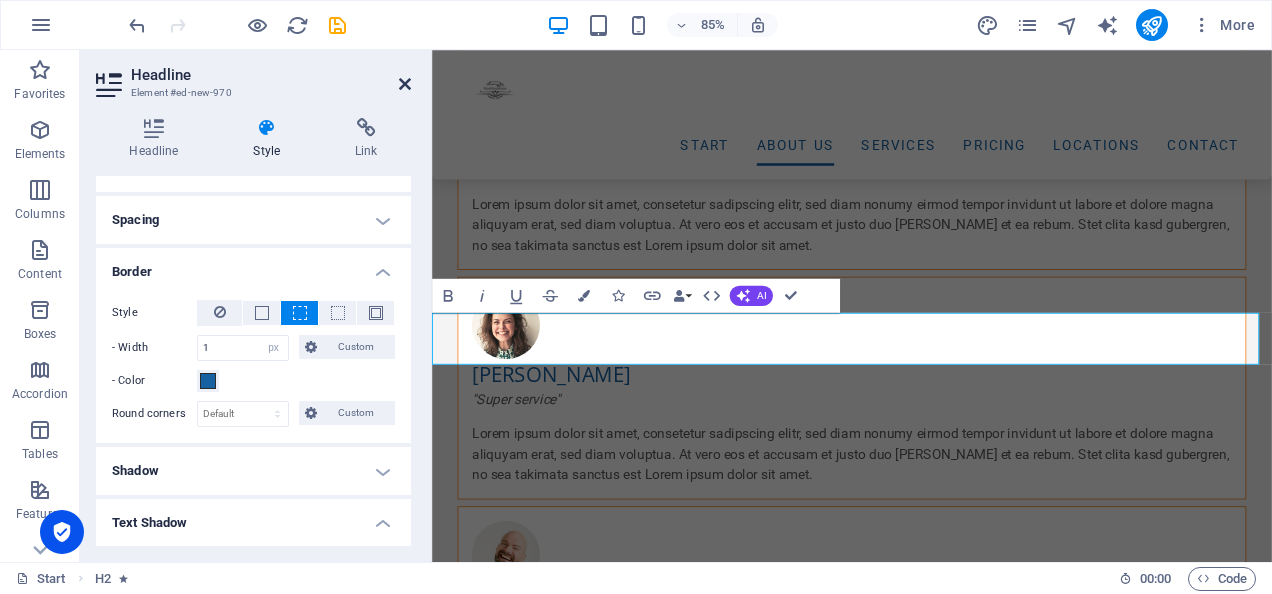 click at bounding box center [405, 84] 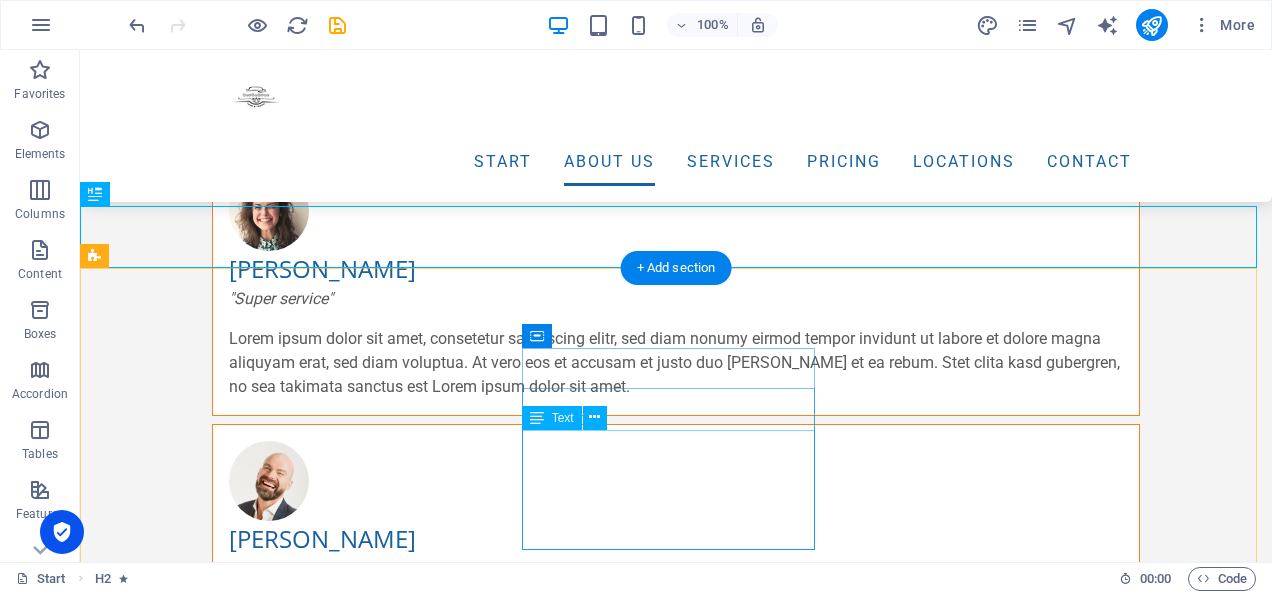 scroll, scrollTop: 2988, scrollLeft: 0, axis: vertical 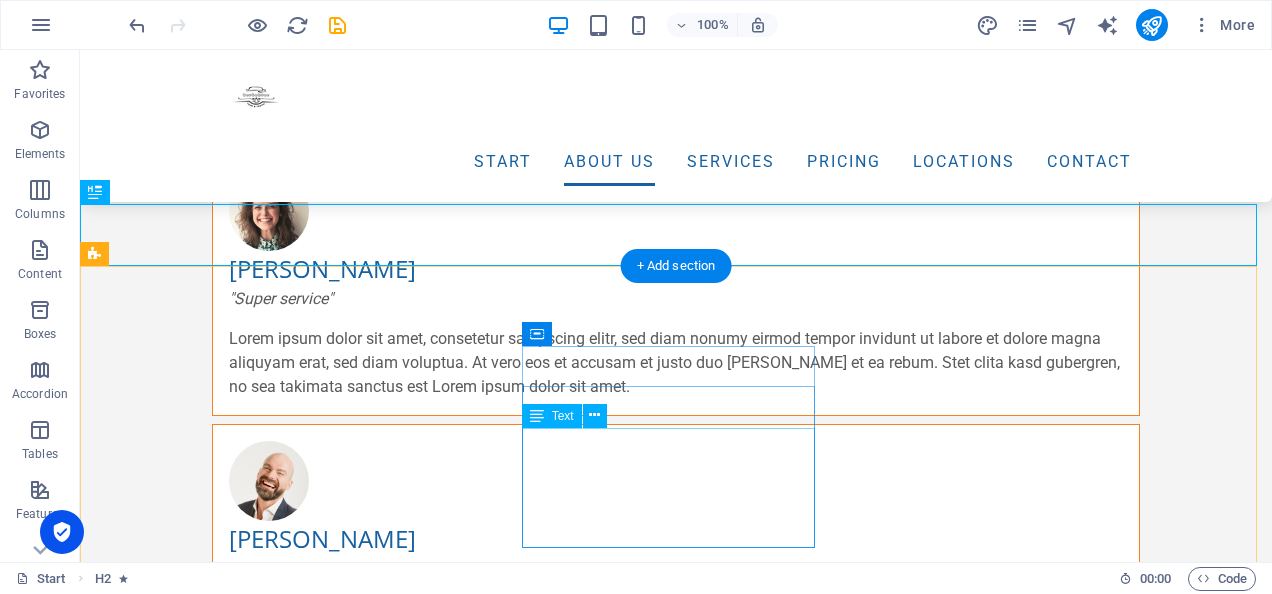 click on "Lorem ipsum dolor sit amet, consectetuer adipiscing elit. Aenean commodo ligula eget dolor. Lorem ipsum dolor sit amet, consectetuer adipiscing elit leget dolor." at bounding box center (242, 2028) 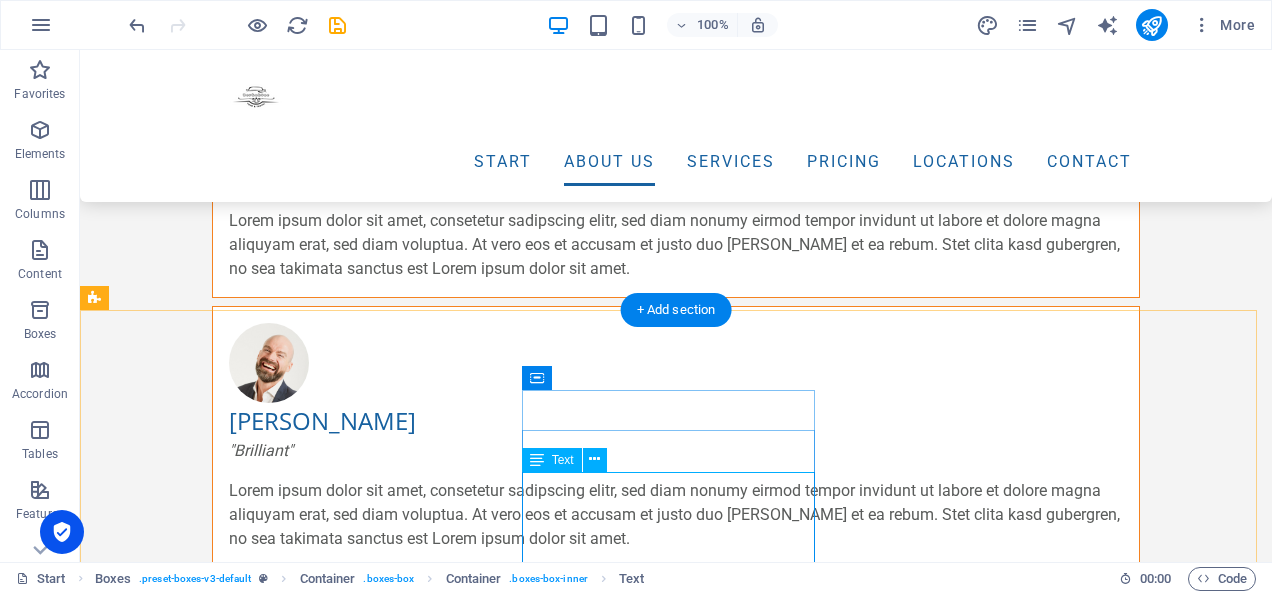 scroll, scrollTop: 2818, scrollLeft: 0, axis: vertical 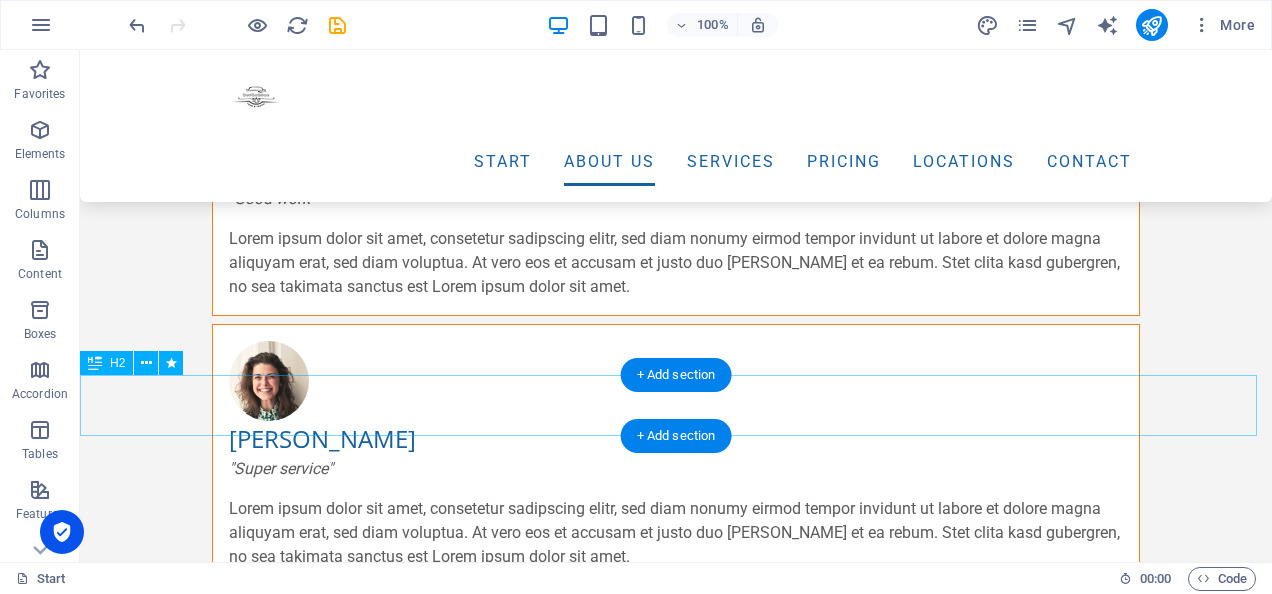 click on "Mengapa memilih kami?" at bounding box center (676, 1763) 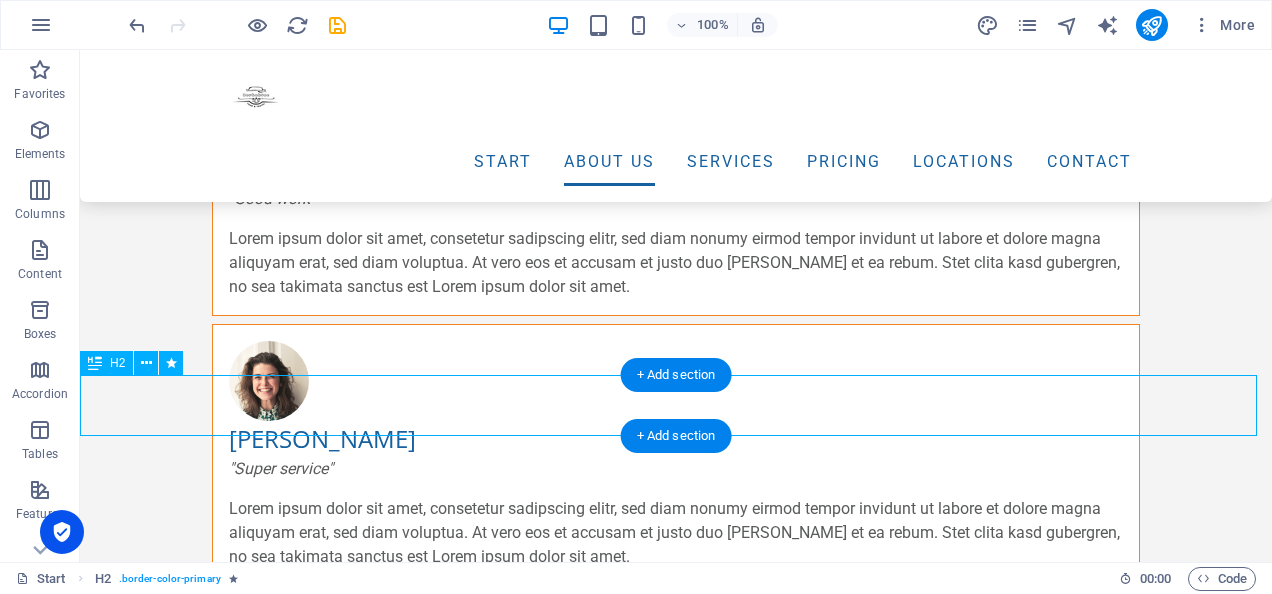 click on "Mengapa memilih kami?" at bounding box center [676, 1763] 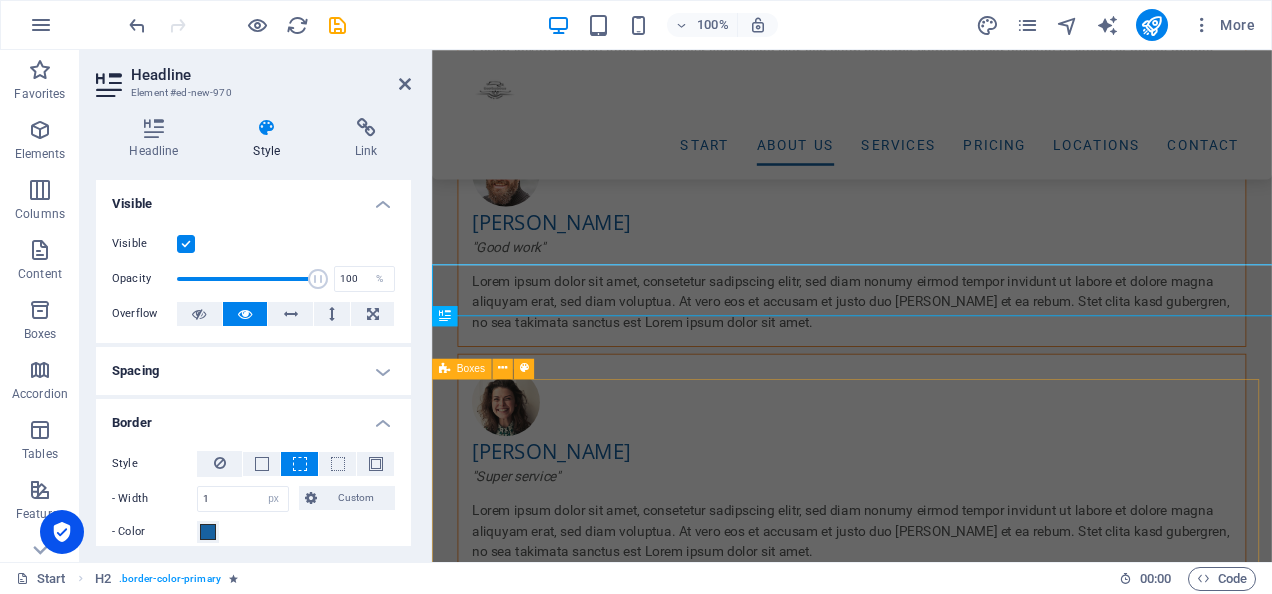 scroll, scrollTop: 2891, scrollLeft: 0, axis: vertical 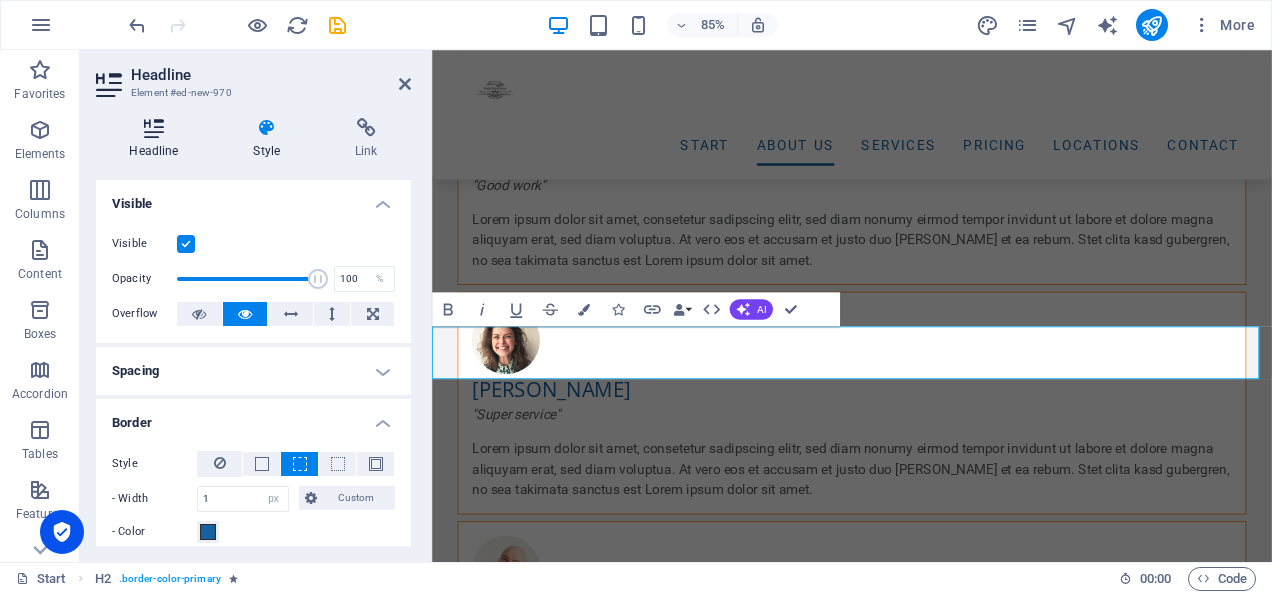 click at bounding box center [154, 128] 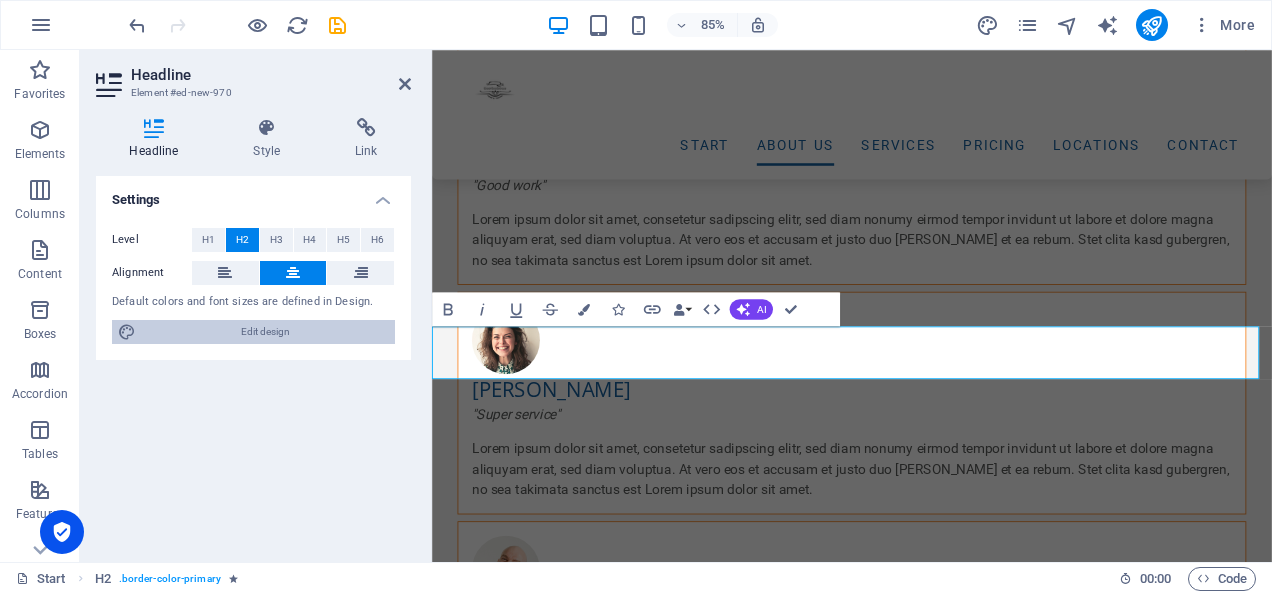 click on "Edit design" at bounding box center (265, 332) 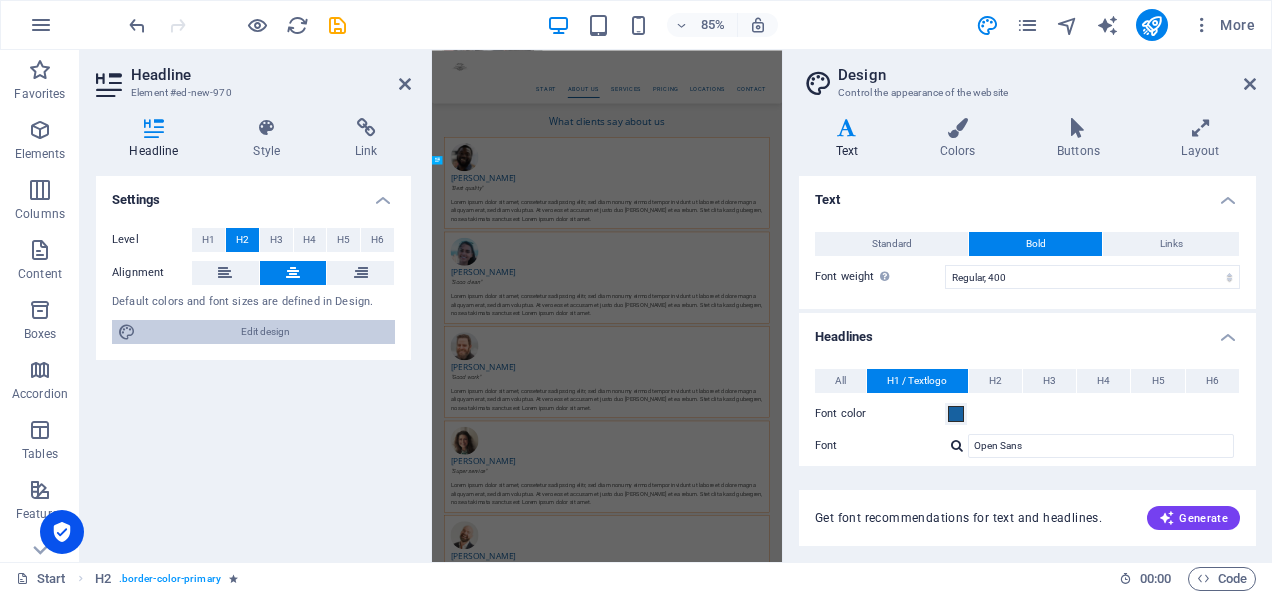 scroll, scrollTop: 3578, scrollLeft: 0, axis: vertical 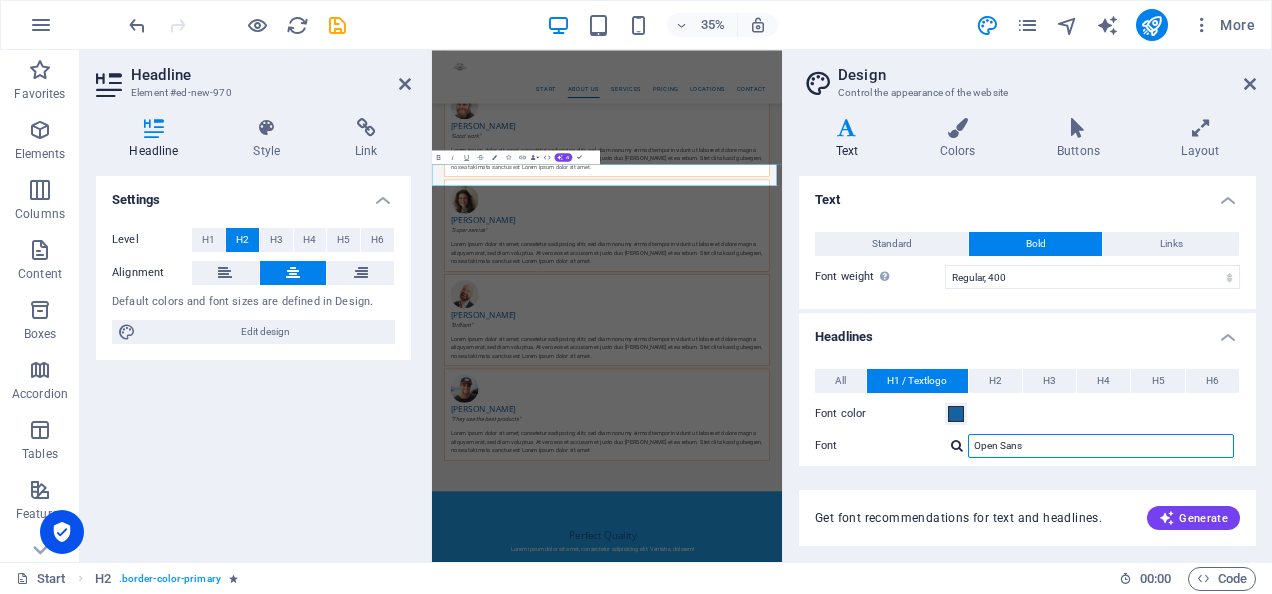 click on "Open Sans" at bounding box center [1101, 446] 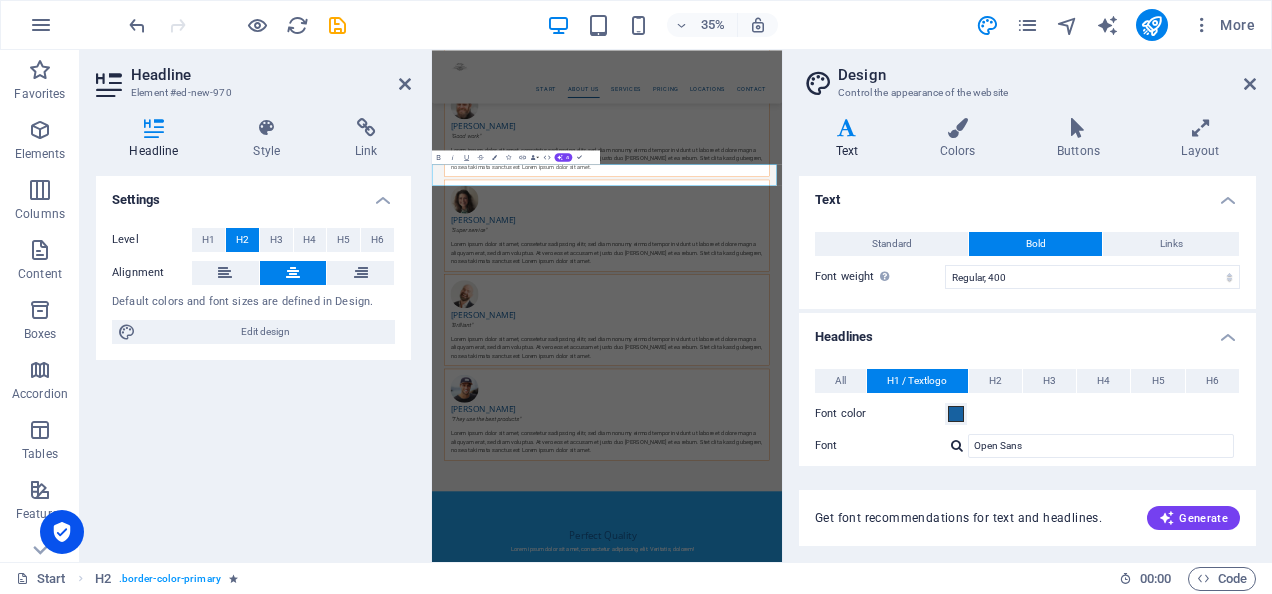 click on "Open Sans" at bounding box center [1092, 446] 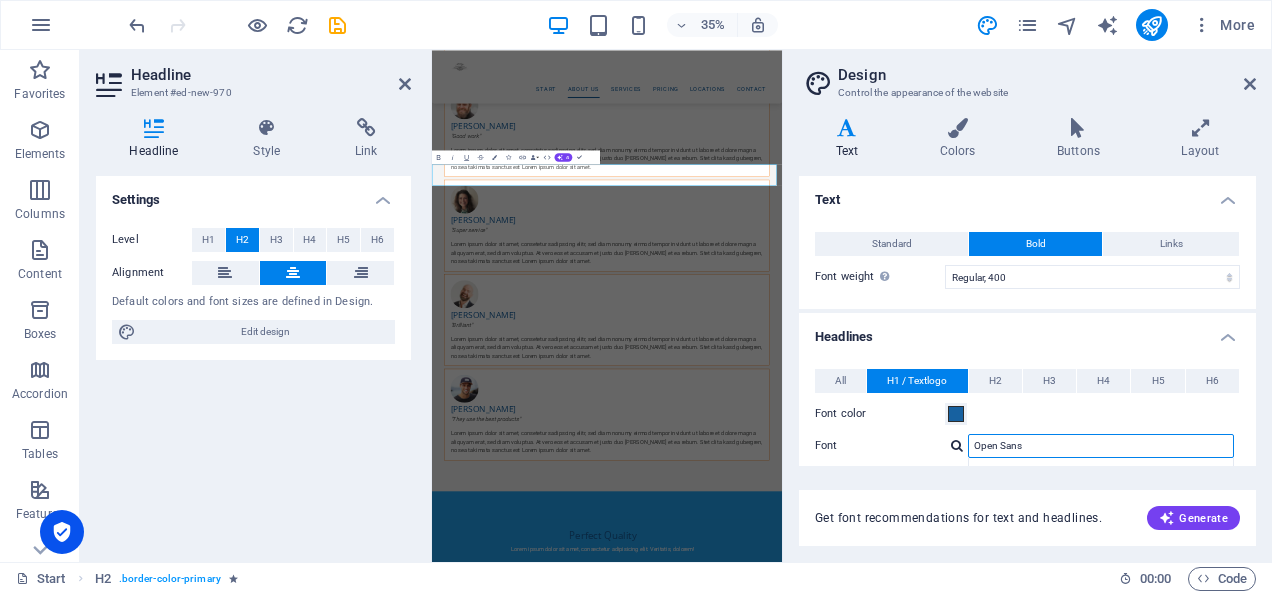 click on "Open Sans" at bounding box center [1101, 446] 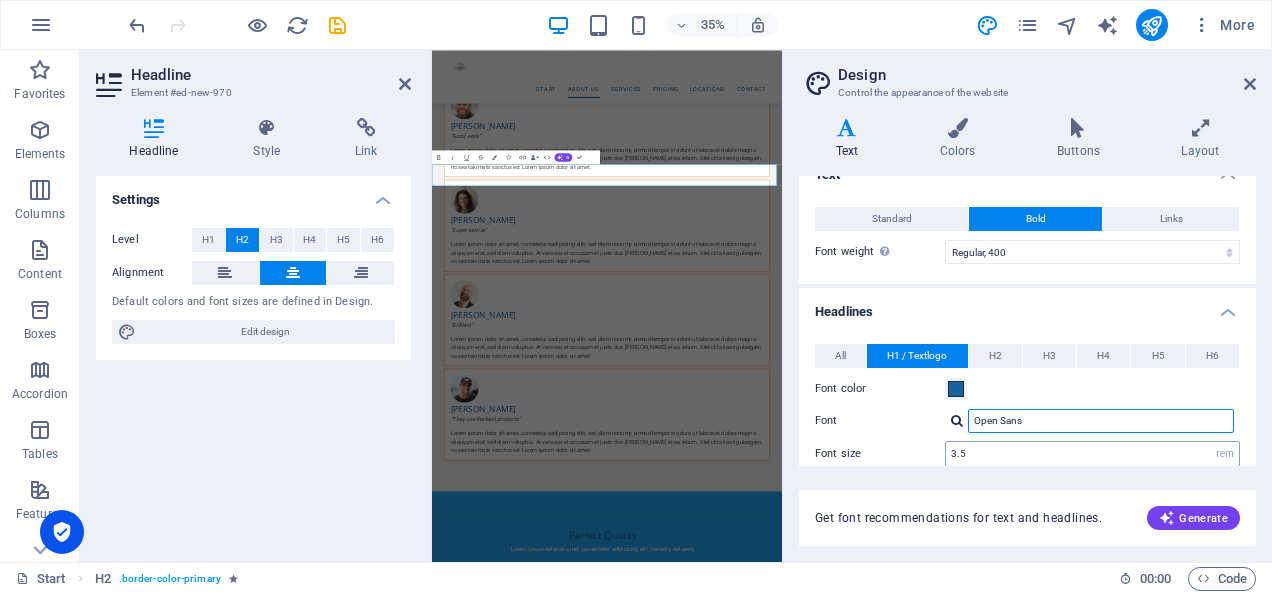 drag, startPoint x: 1112, startPoint y: 444, endPoint x: 947, endPoint y: 440, distance: 165.04848 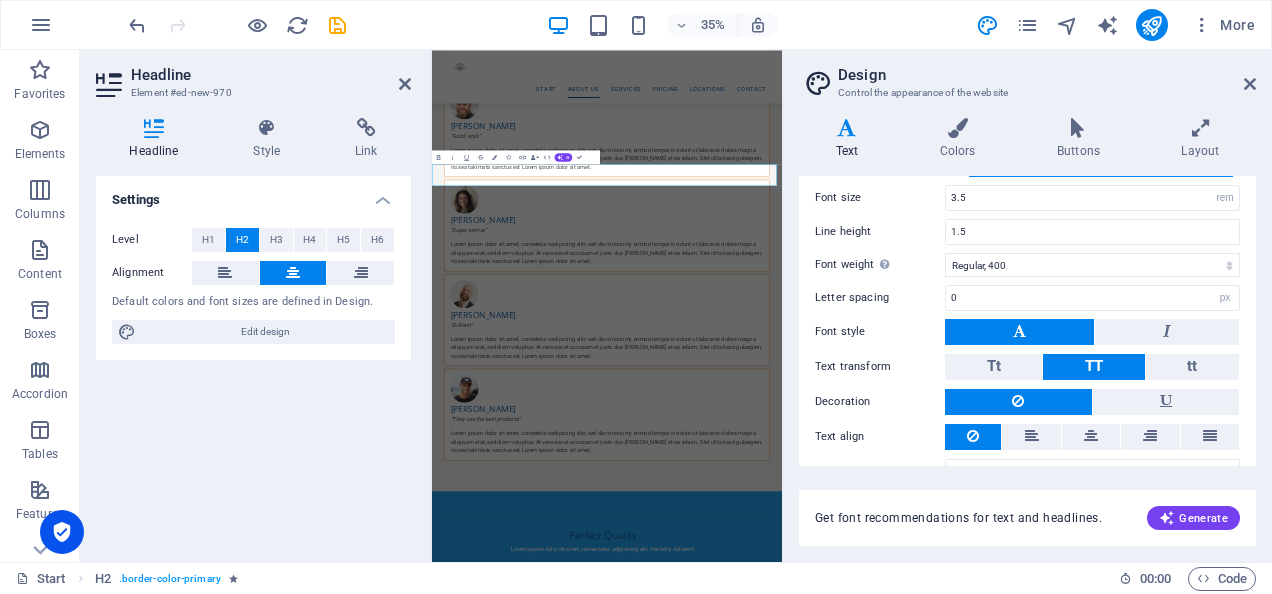 scroll, scrollTop: 280, scrollLeft: 0, axis: vertical 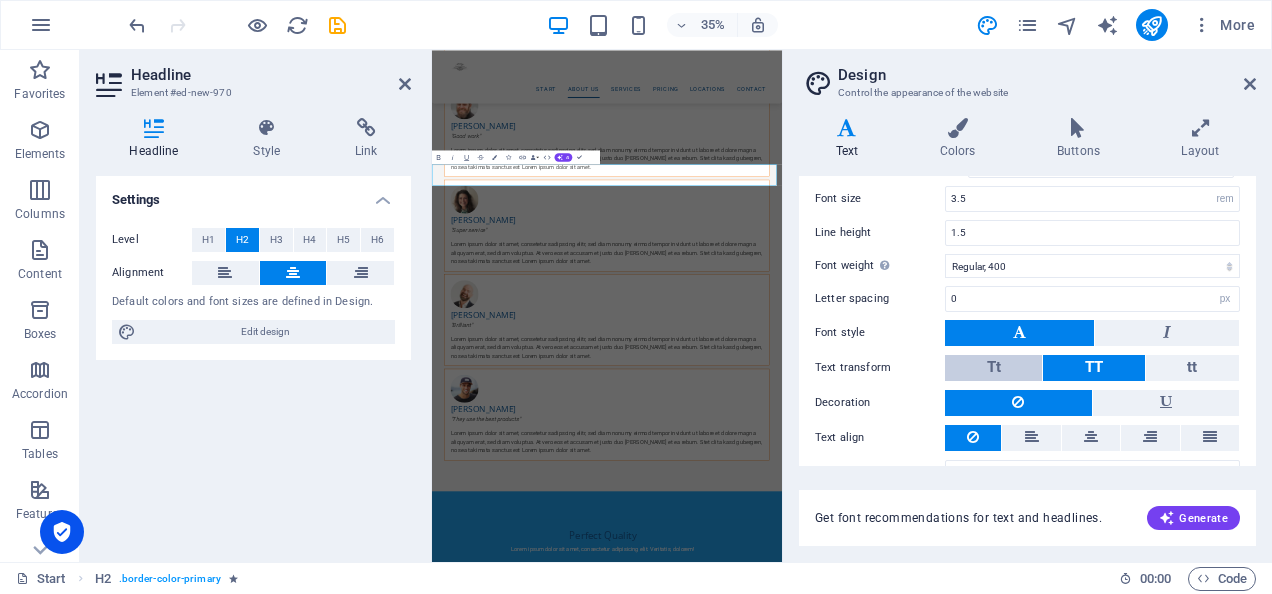 click on "Tt" at bounding box center (993, 368) 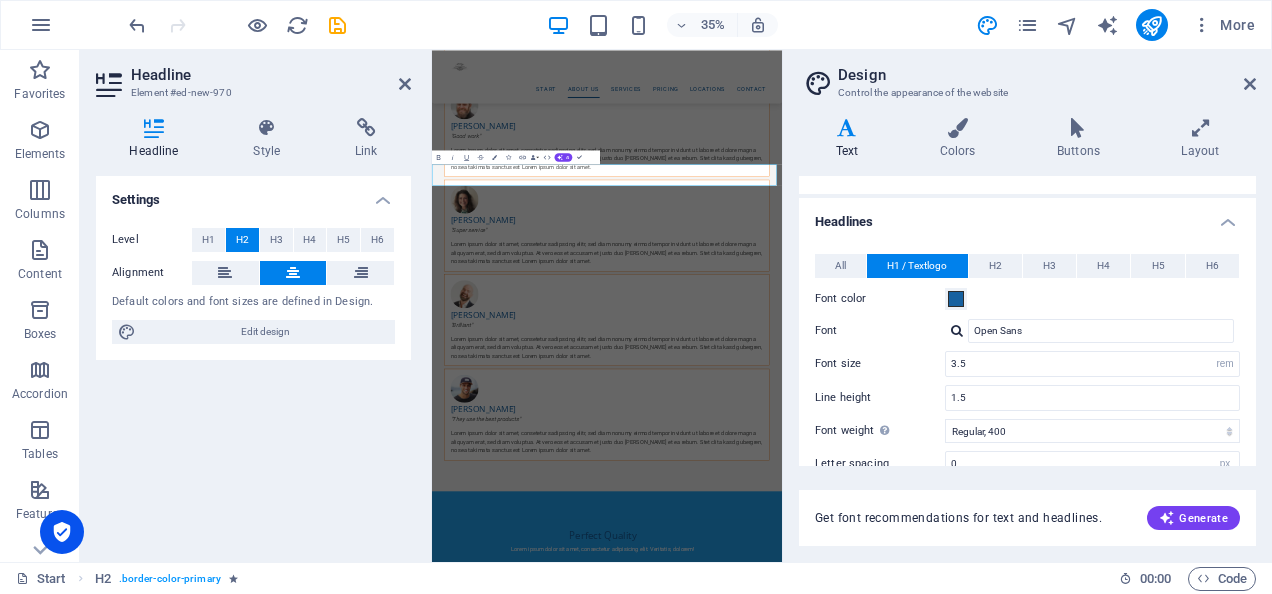 scroll, scrollTop: 112, scrollLeft: 0, axis: vertical 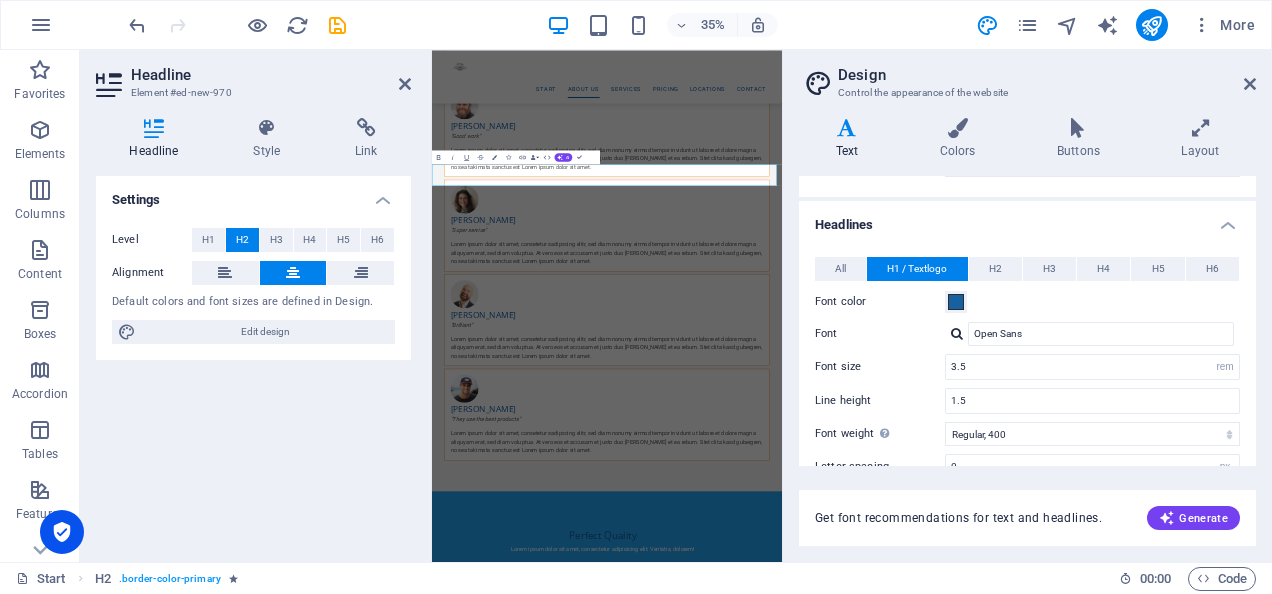 click on "All H1 / Textlogo H2 H3 H4 H5 H6 Font color Font Open Sans Line height 1.5 Font weight To display the font weight correctly, it may need to be enabled.  Manage Fonts Thin, 100 Extra-light, 200 Light, 300 Regular, 400 Medium, 500 Semi-bold, 600 Bold, 700 Extra-bold, 800 Black, 900 Letter spacing 0 rem px Font style Text transform Tt TT tt Decoration Text align Margin bottom 0 rem px vh Font color Font Open Sans Open Sans Roboto Manage fonts → Font size 3.5 rem px em % Line height 1.5 Font weight To display the font weight correctly, it may need to be enabled.  Manage Fonts Thin, 100 Extra-light, 200 Light, 300 Regular, 400 Medium, 500 Semi-bold, 600 Bold, 700 Extra-bold, 800 Black, 900 Letter spacing 0 rem px Font style Text transform Tt TT tt Decoration Text align Margin bottom 0 rem px vh Font color Font Open Sans Font size 2.5 rem px em % Line height 1.5 Font weight To display the font weight correctly, it may need to be enabled.  Manage Fonts Thin, 100 Extra-light, 200 Light, 300 Regular, 400 Medium, 500" at bounding box center (1027, 455) 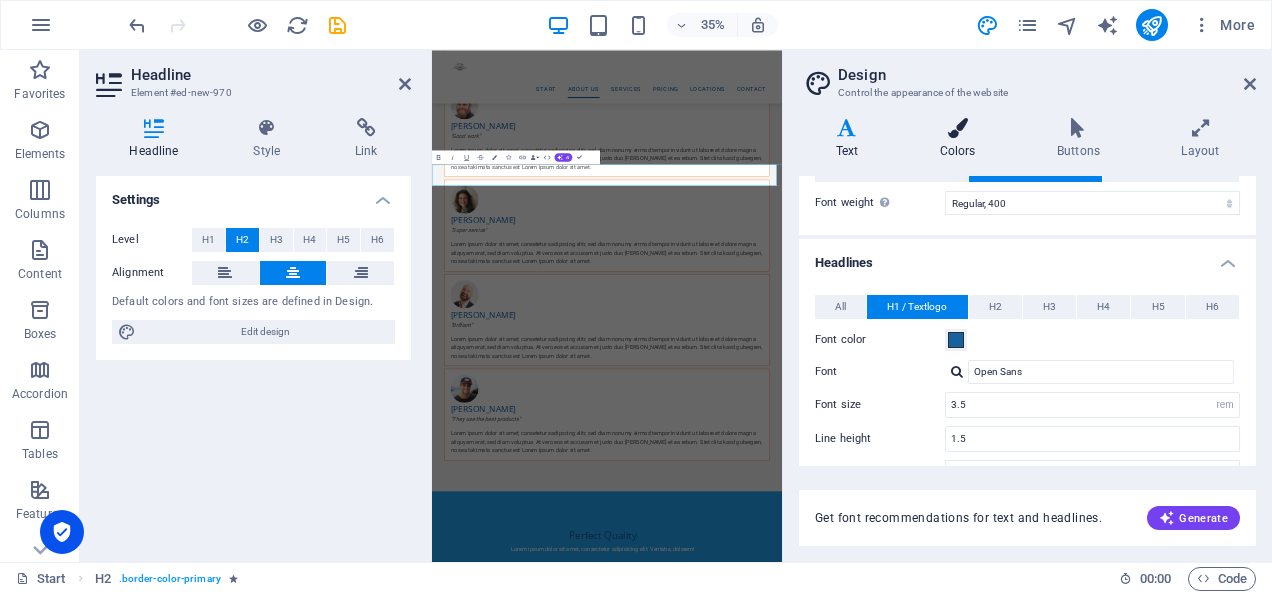click on "Colors" at bounding box center [961, 139] 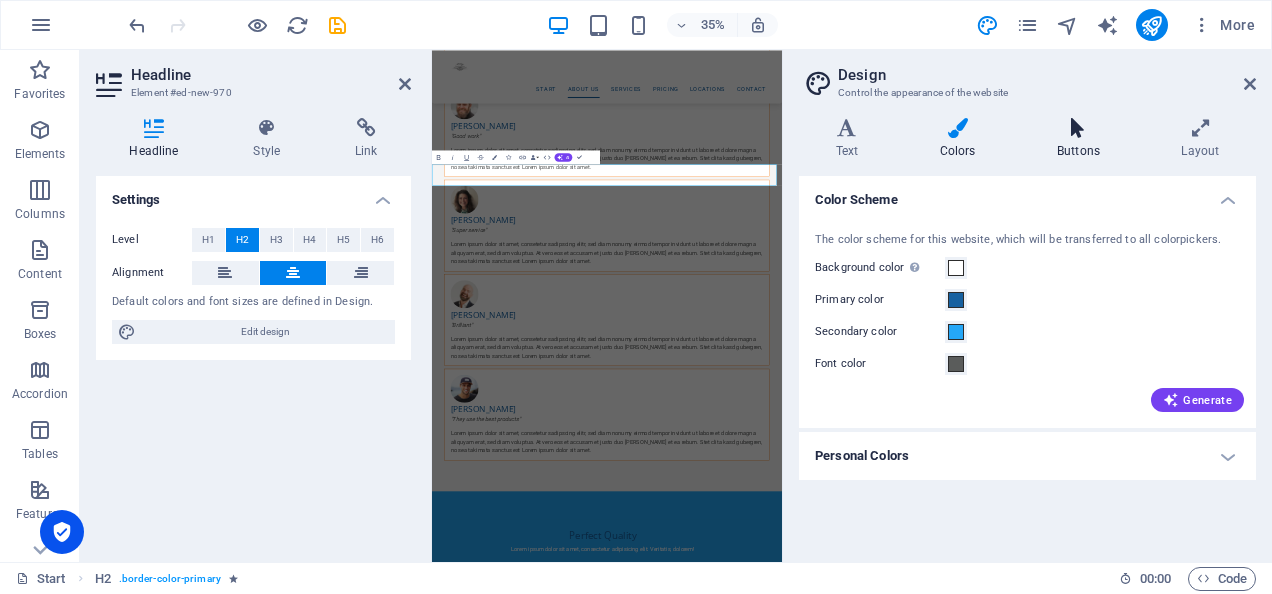 click at bounding box center [1078, 128] 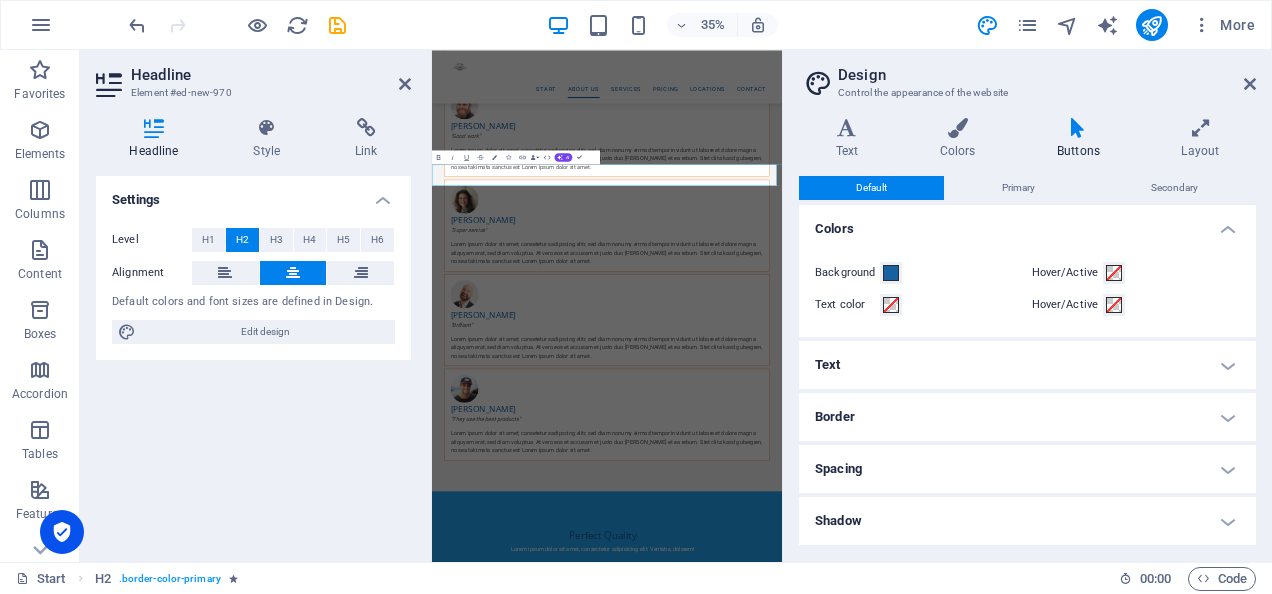 click on "Text" at bounding box center (1027, 365) 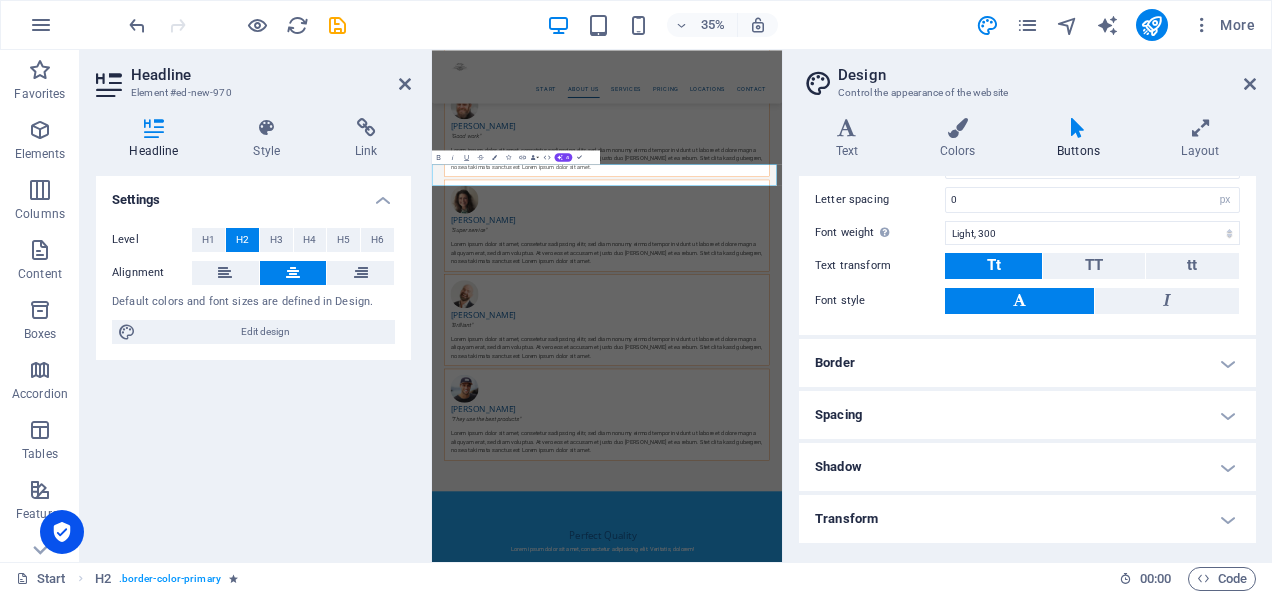 scroll, scrollTop: 388, scrollLeft: 0, axis: vertical 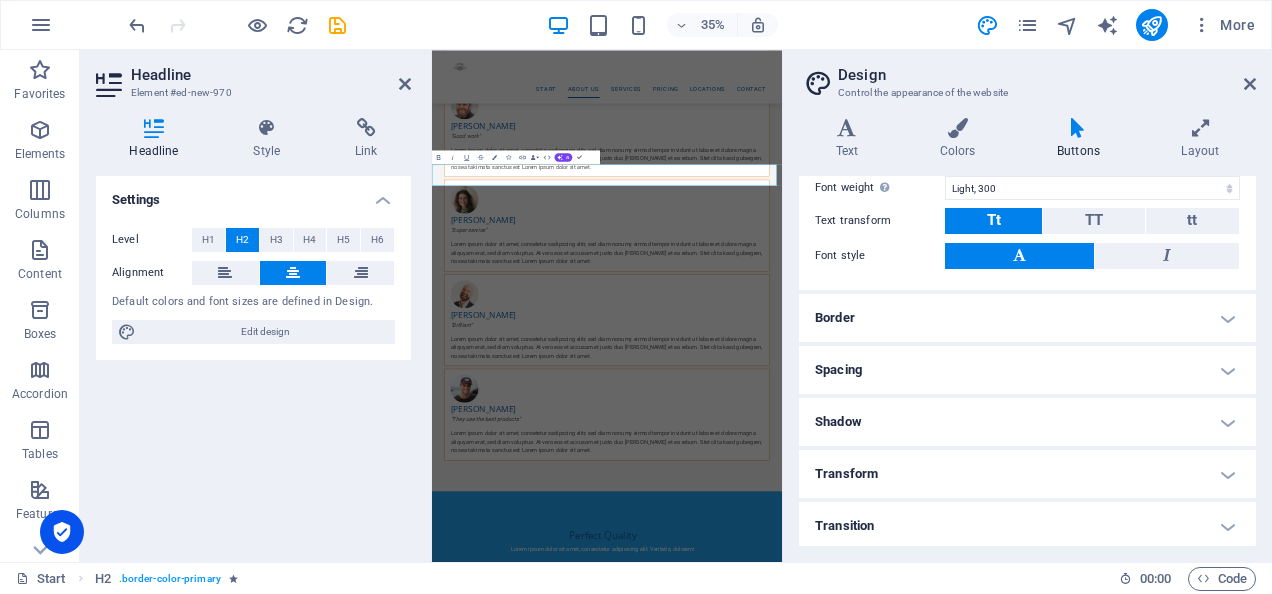 click on "Border" at bounding box center (1027, 318) 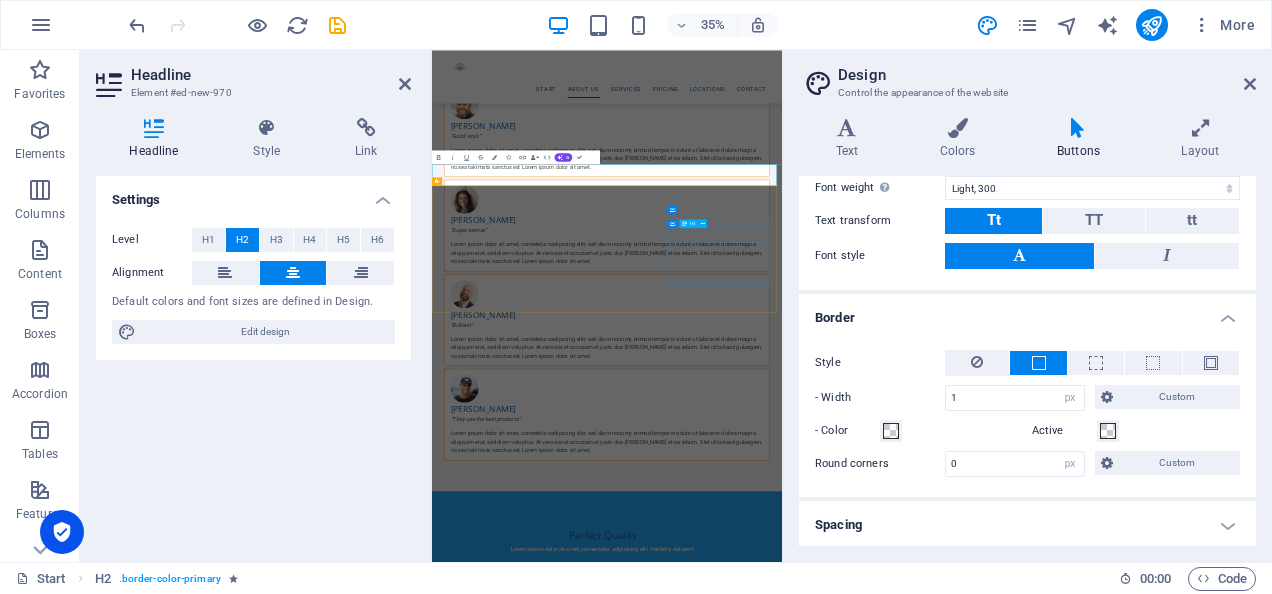 click on "Headline" at bounding box center (594, 2419) 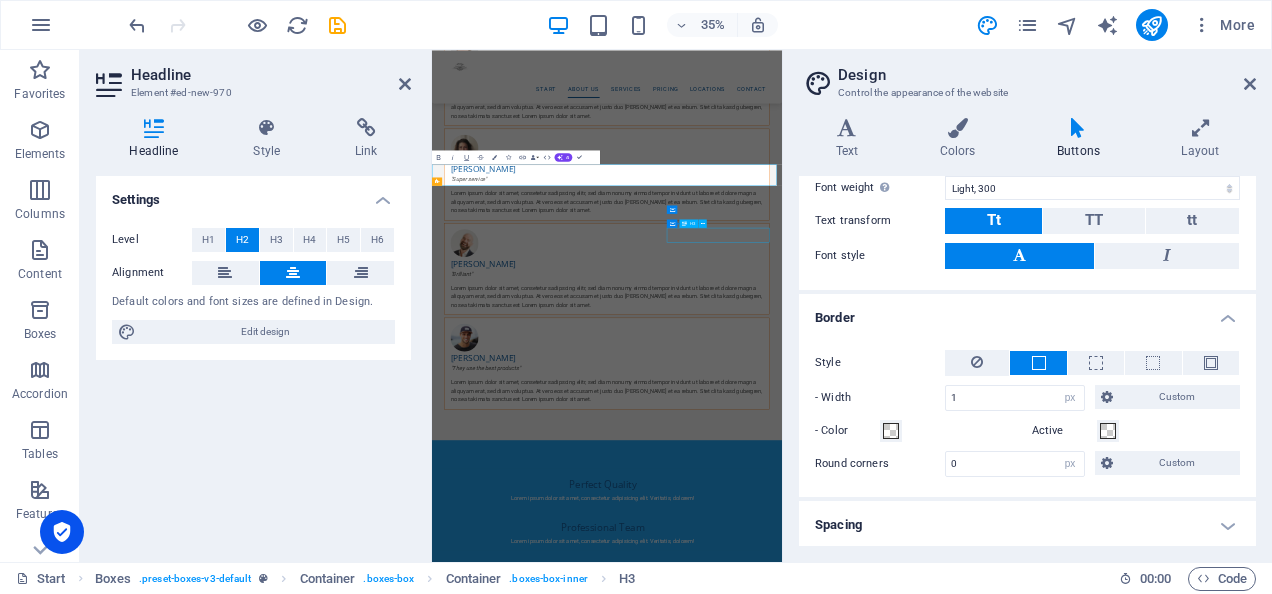 scroll, scrollTop: 2993, scrollLeft: 0, axis: vertical 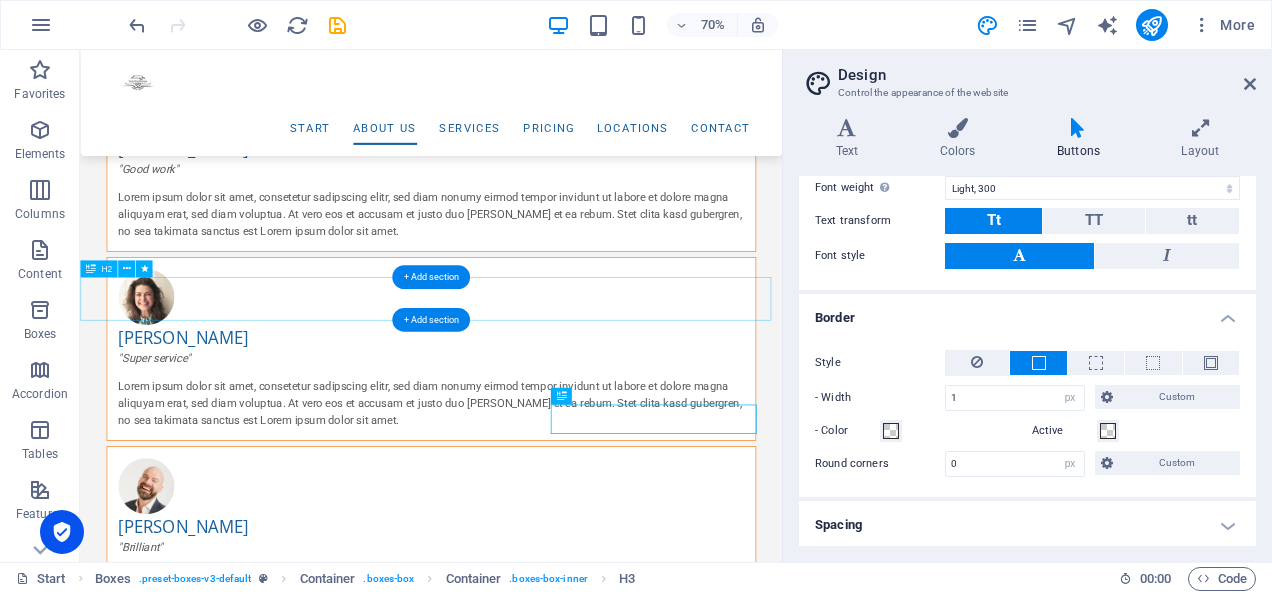 click on "Mengapa memilih kami?" at bounding box center [581, 1785] 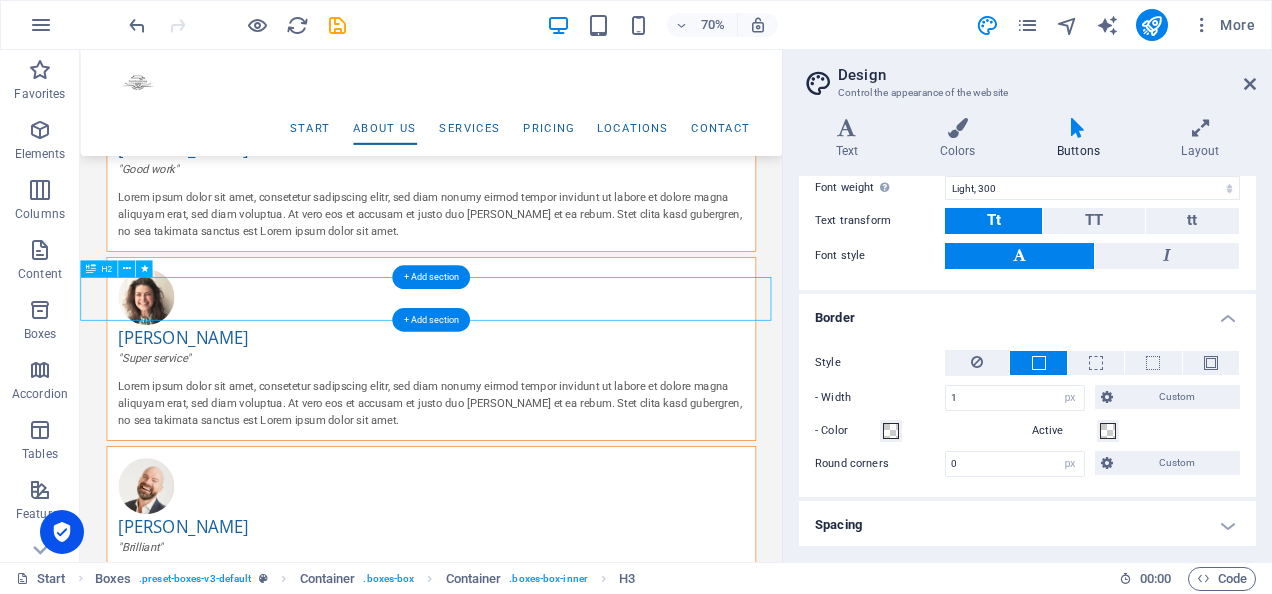 click on "Mengapa memilih kami?" at bounding box center (581, 1785) 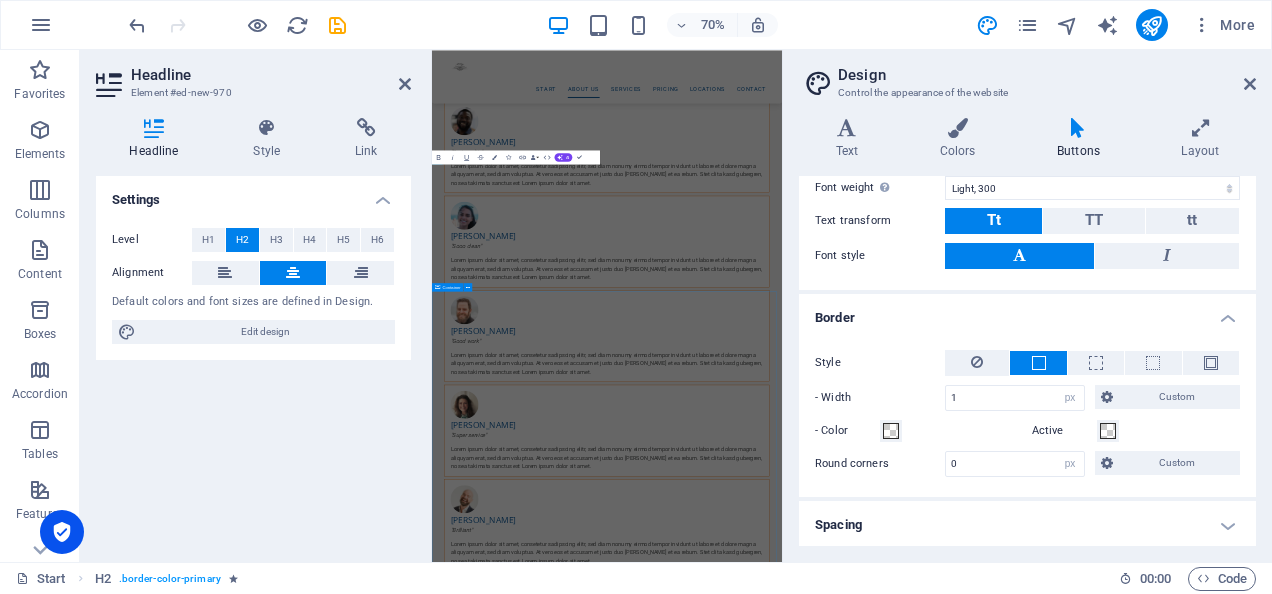 scroll, scrollTop: 3578, scrollLeft: 0, axis: vertical 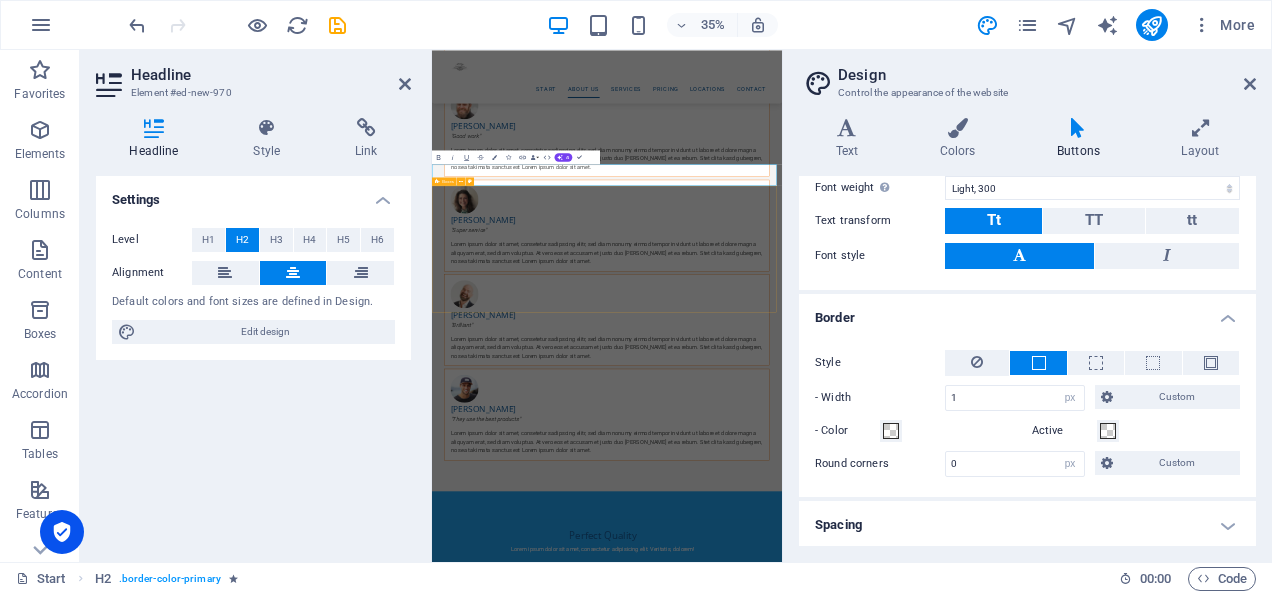 type 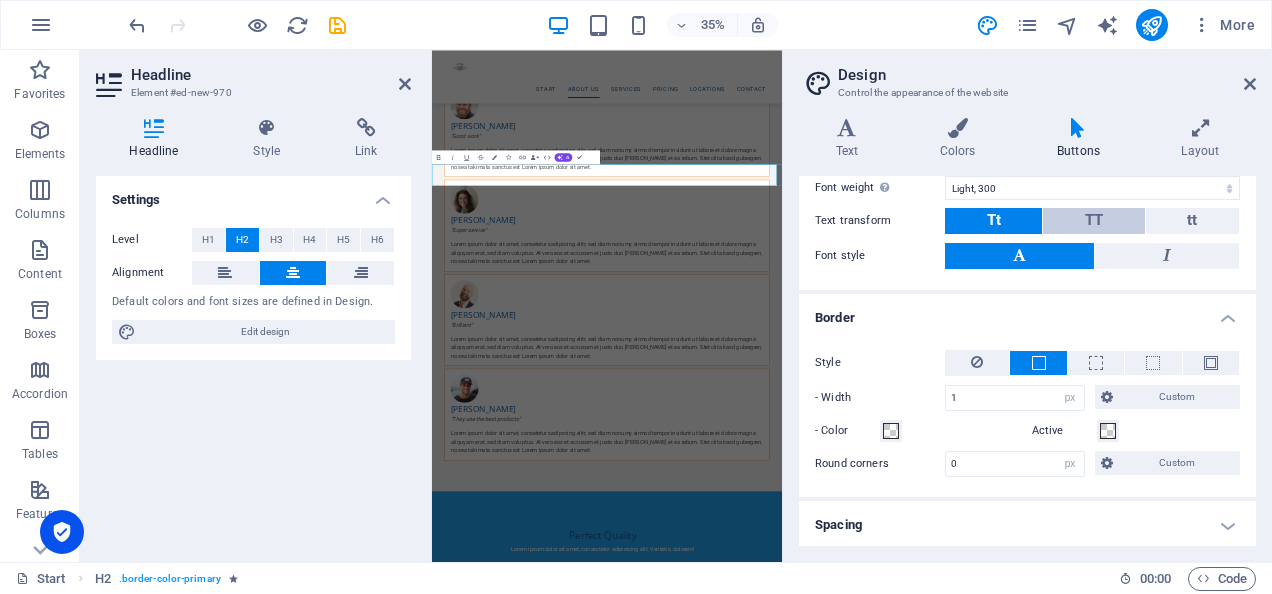 click on "TT" at bounding box center [1093, 221] 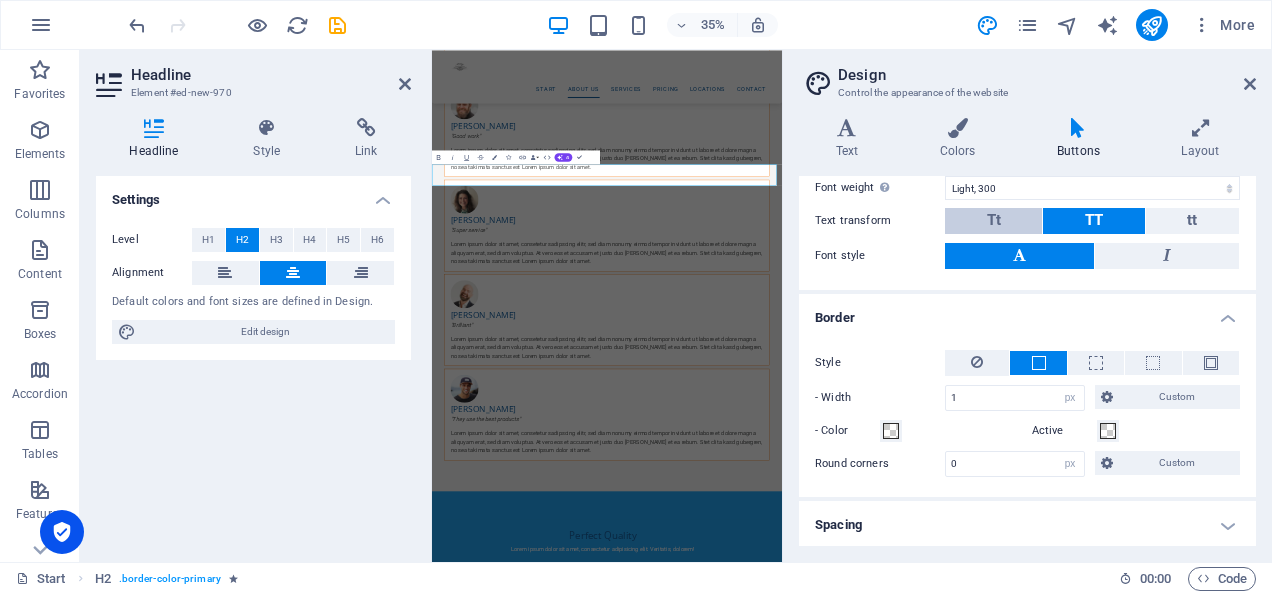 click on "Tt" at bounding box center [993, 221] 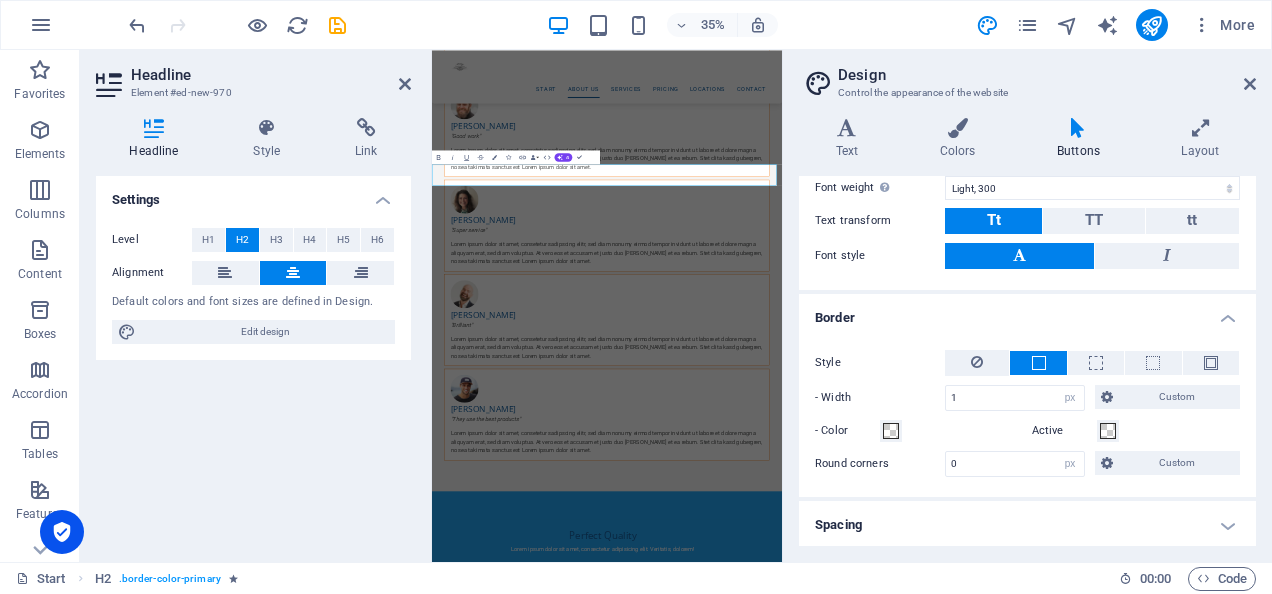 type 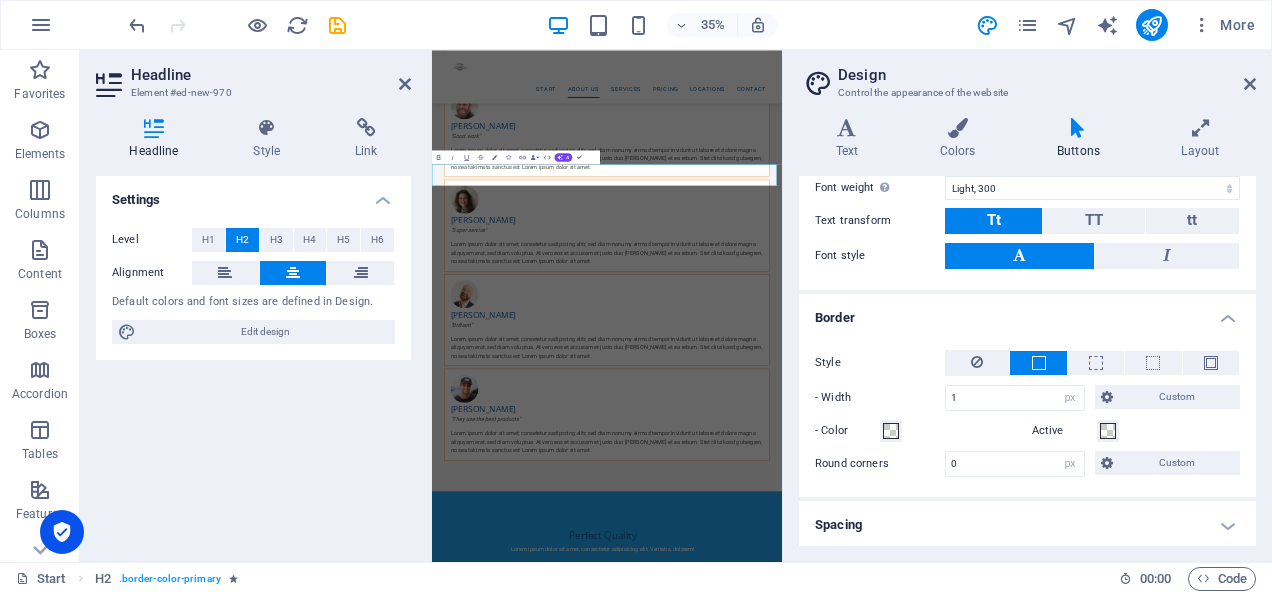 click on "Men" at bounding box center (932, 1859) 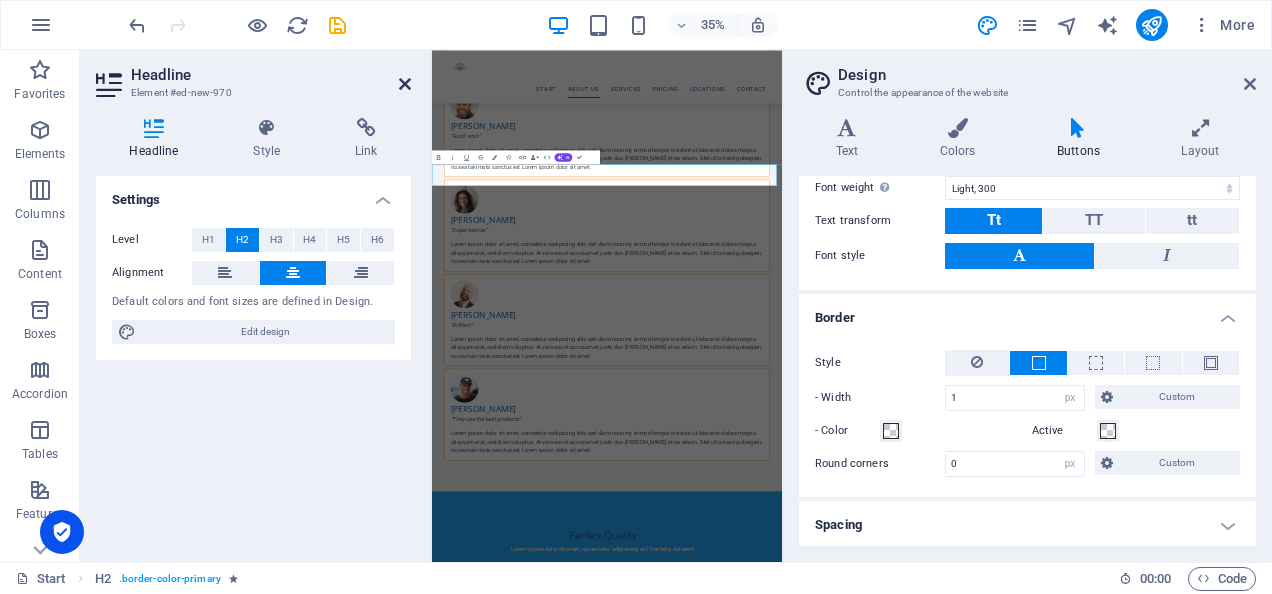 click at bounding box center [405, 84] 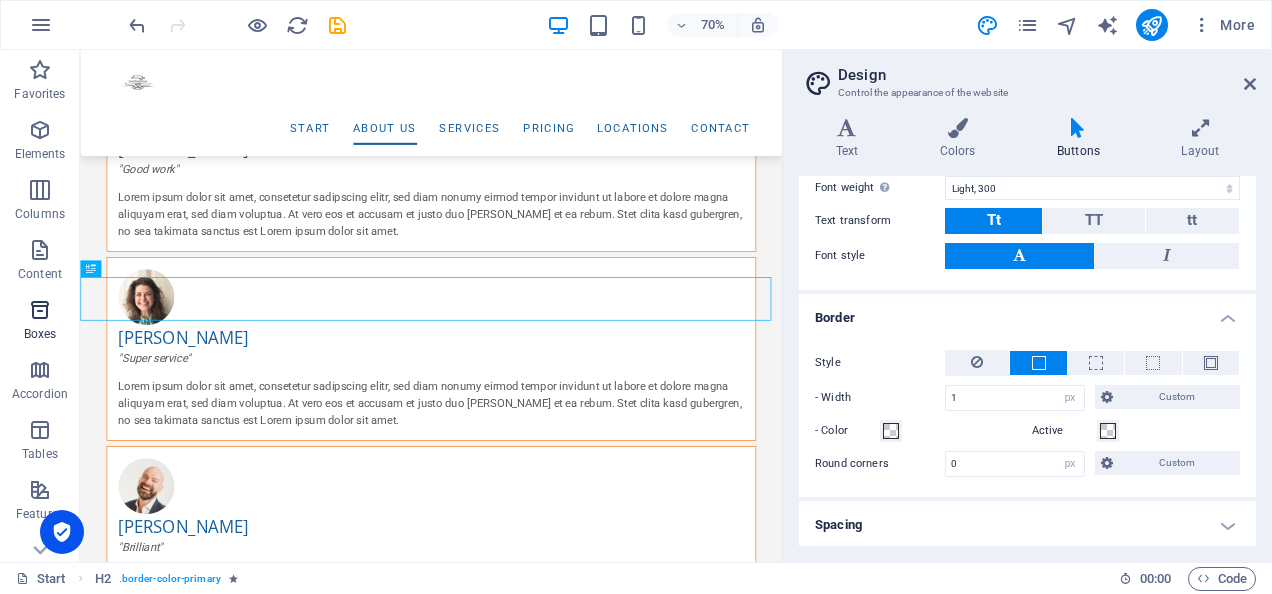 click at bounding box center (40, 310) 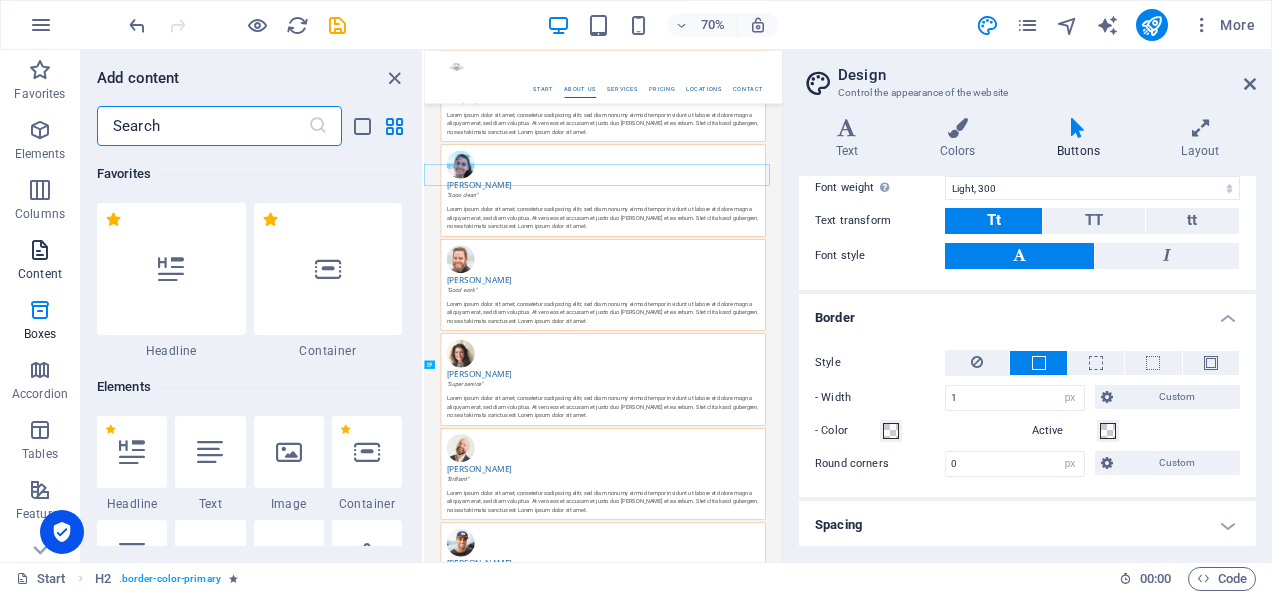 click at bounding box center [40, 250] 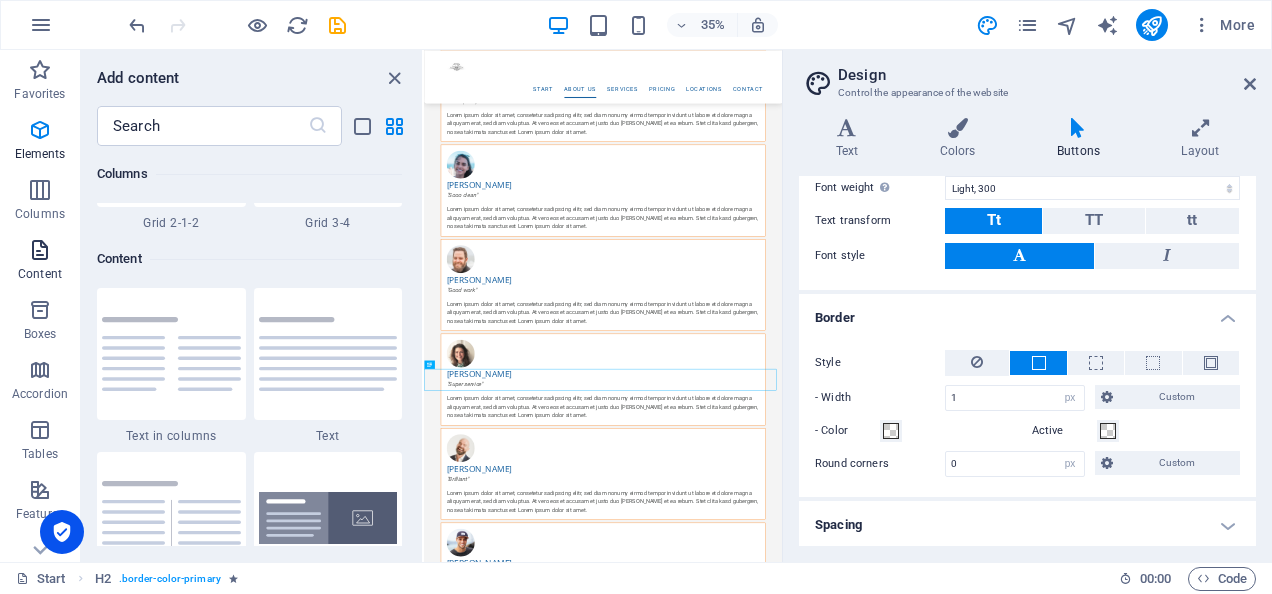 scroll, scrollTop: 3499, scrollLeft: 0, axis: vertical 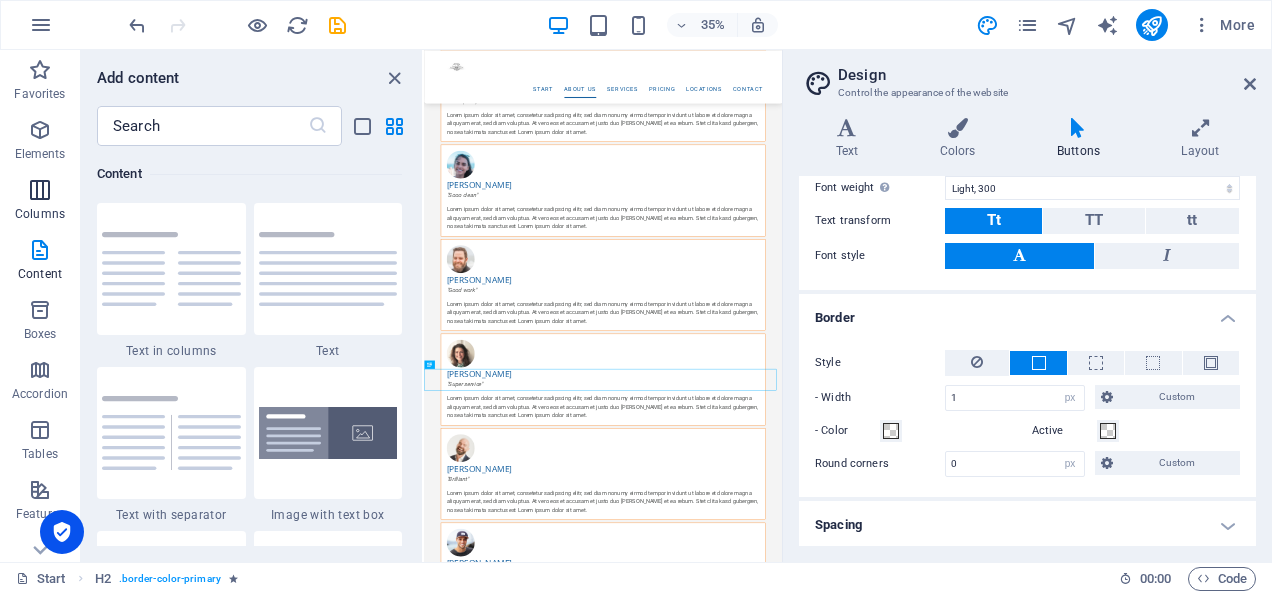 click at bounding box center [40, 190] 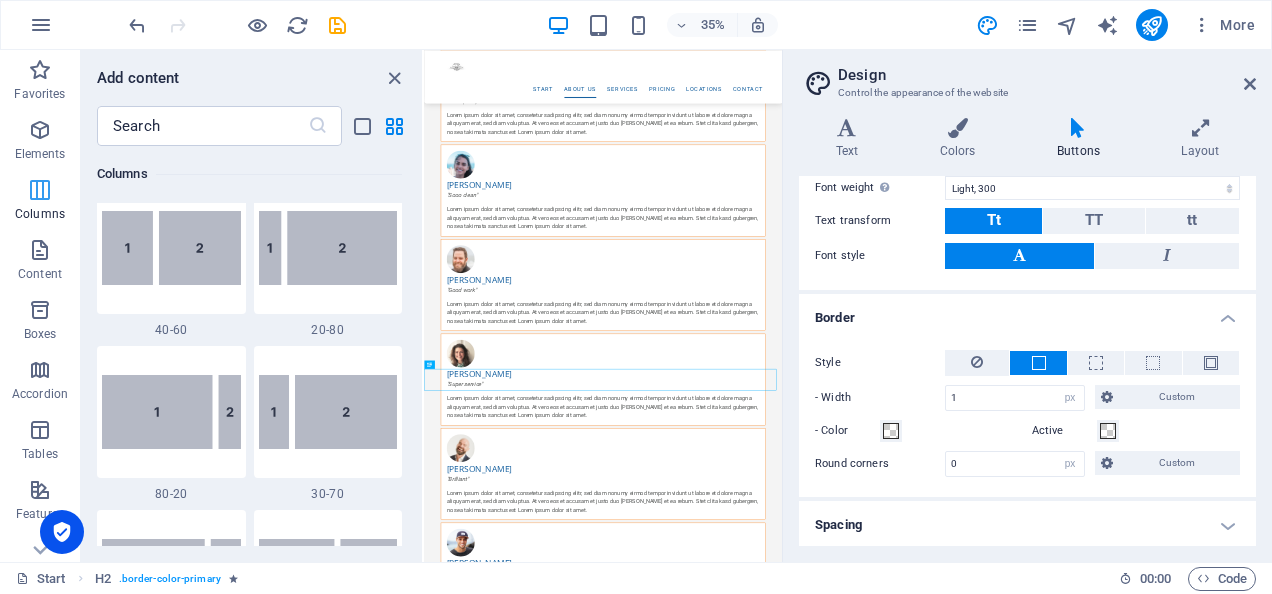 scroll, scrollTop: 990, scrollLeft: 0, axis: vertical 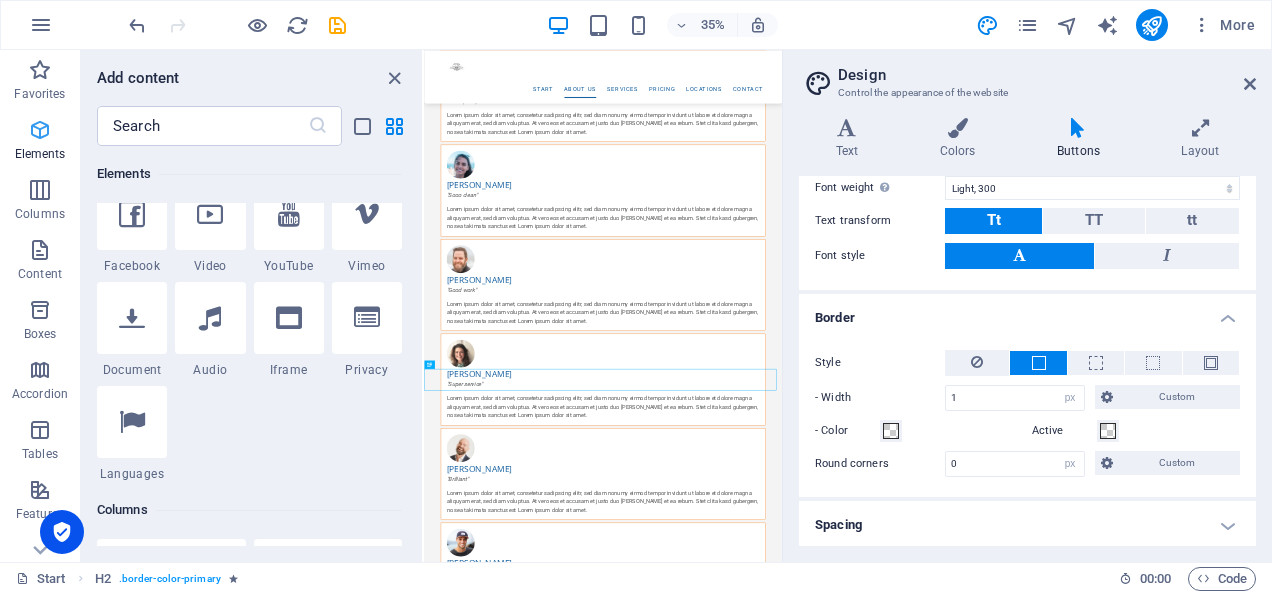 click on "Elements" at bounding box center (40, 154) 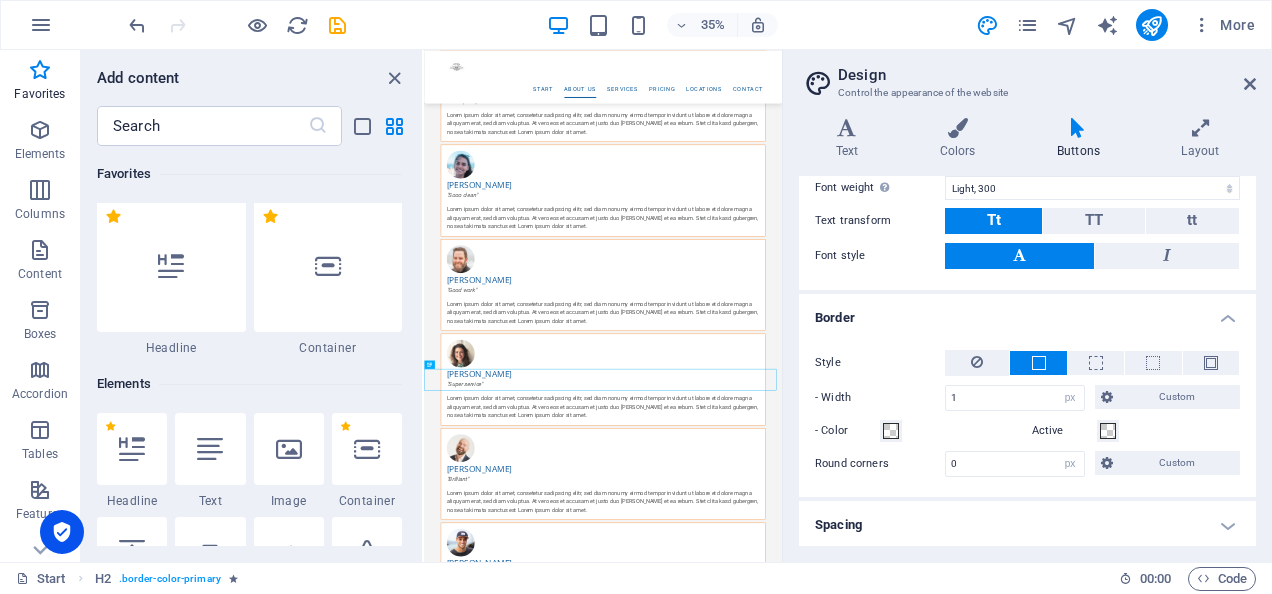 scroll, scrollTop: 0, scrollLeft: 0, axis: both 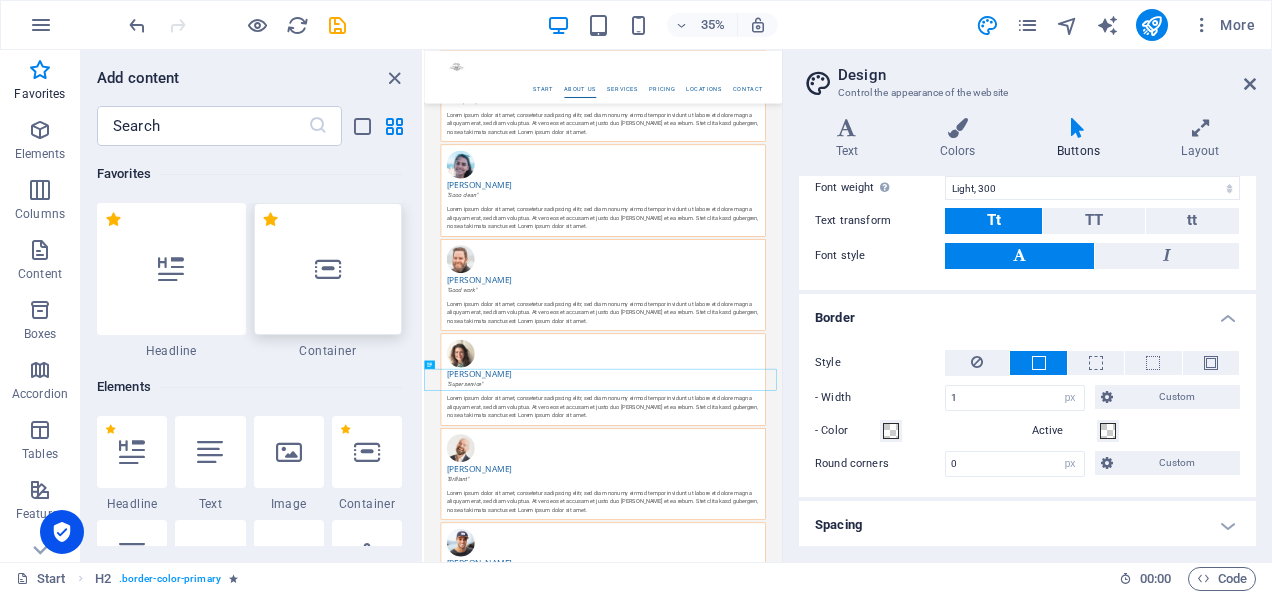 click at bounding box center [328, 269] 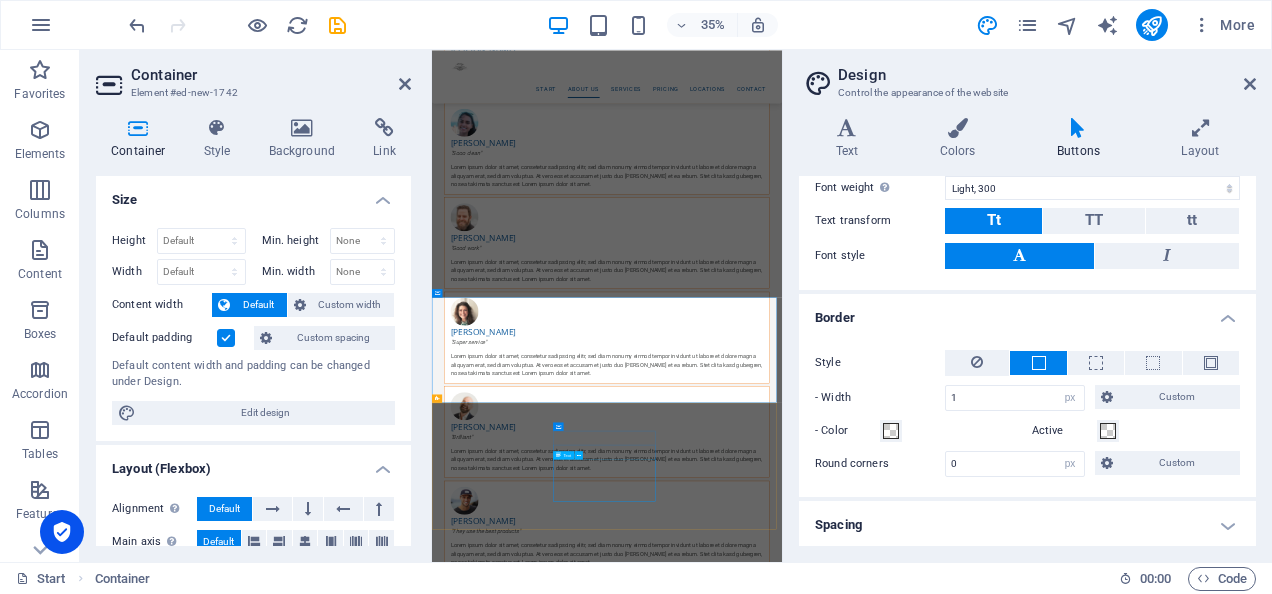 scroll, scrollTop: 3259, scrollLeft: 0, axis: vertical 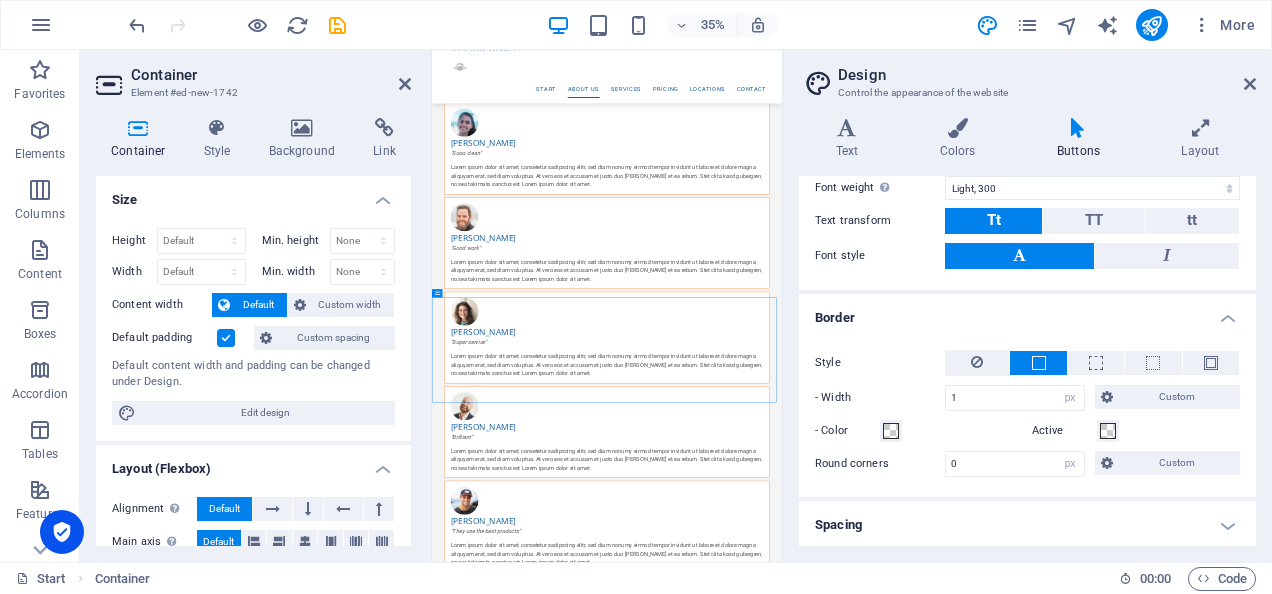drag, startPoint x: 965, startPoint y: 901, endPoint x: 963, endPoint y: 804, distance: 97.020615 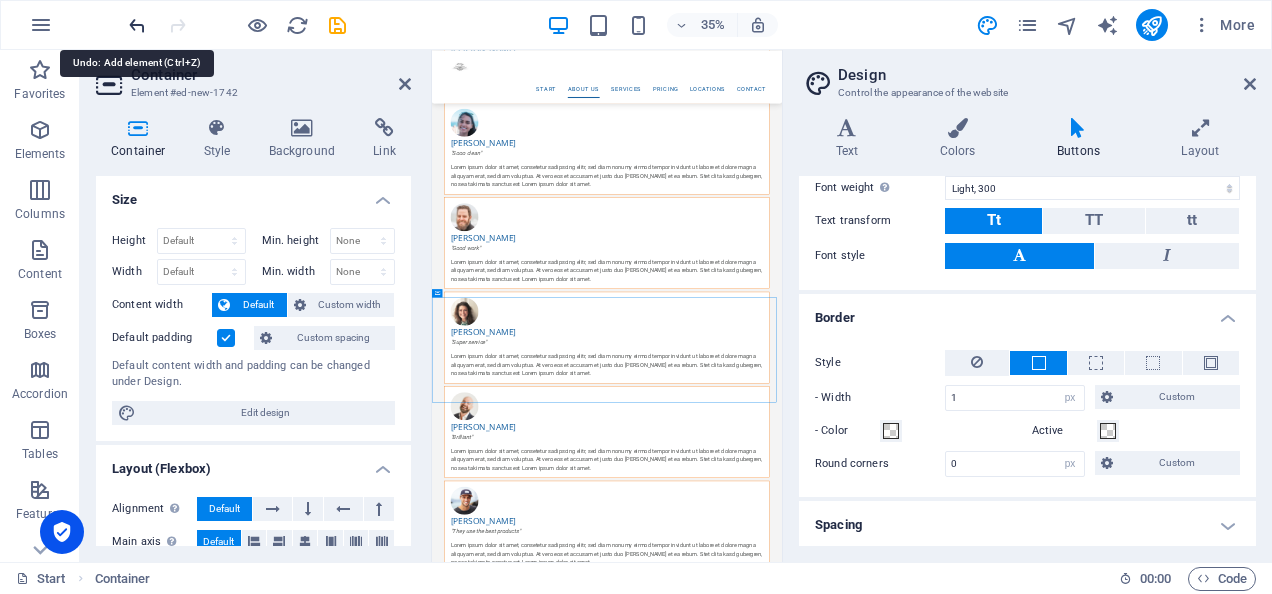 click at bounding box center [137, 25] 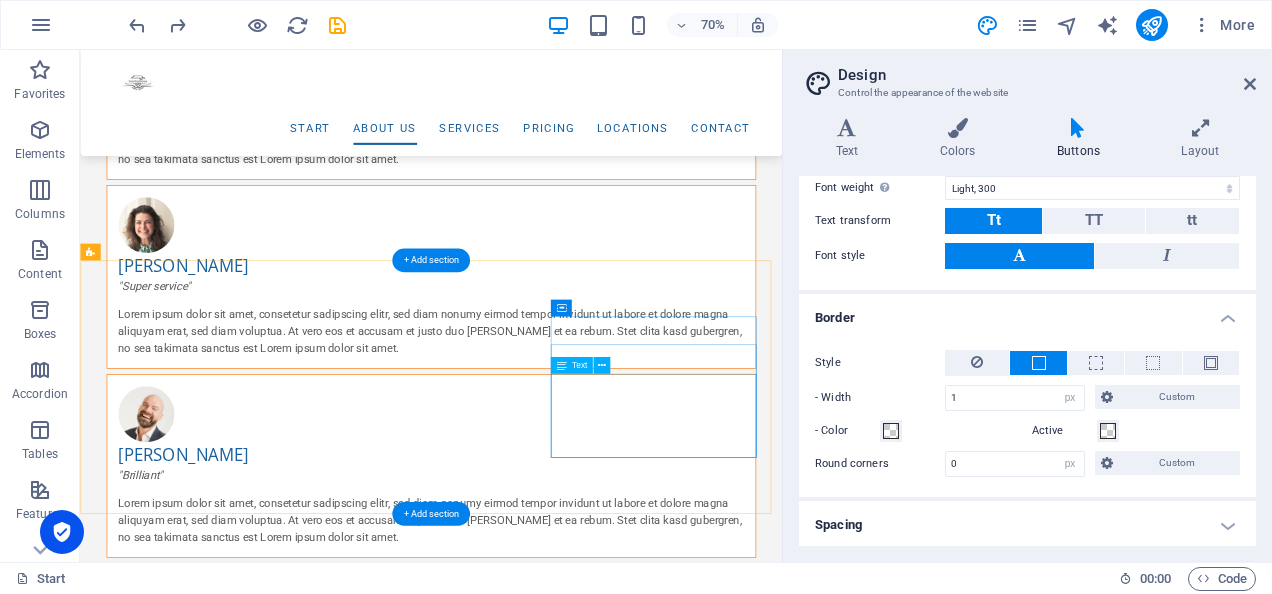 scroll, scrollTop: 3100, scrollLeft: 0, axis: vertical 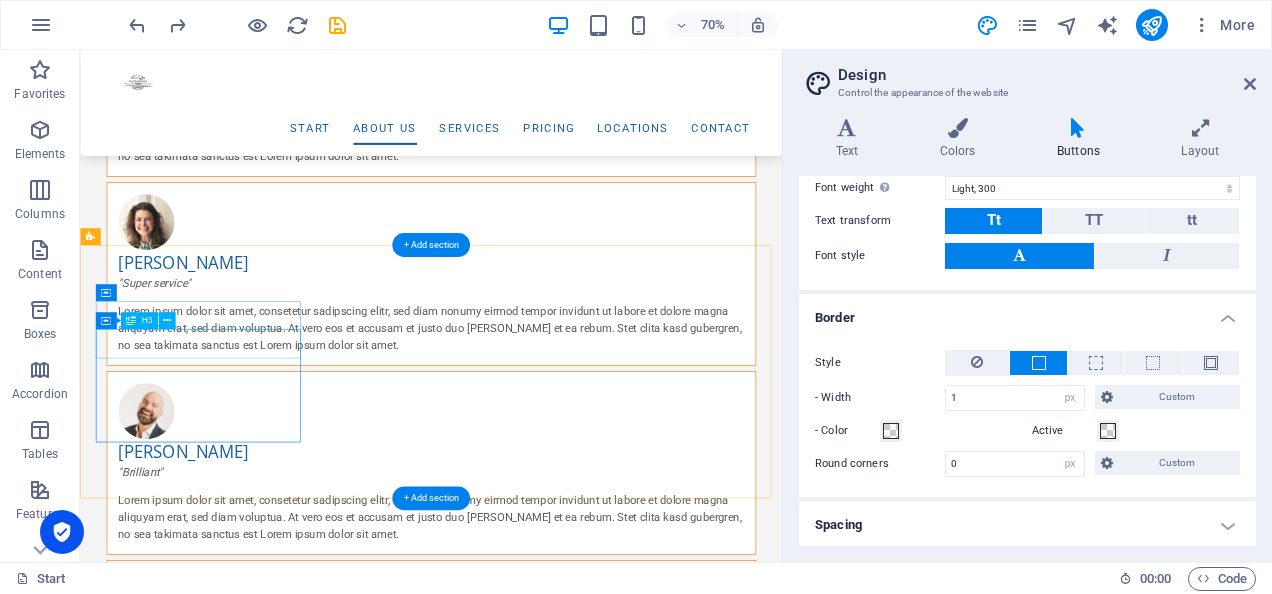 click on "Headline" at bounding box center [242, 1850] 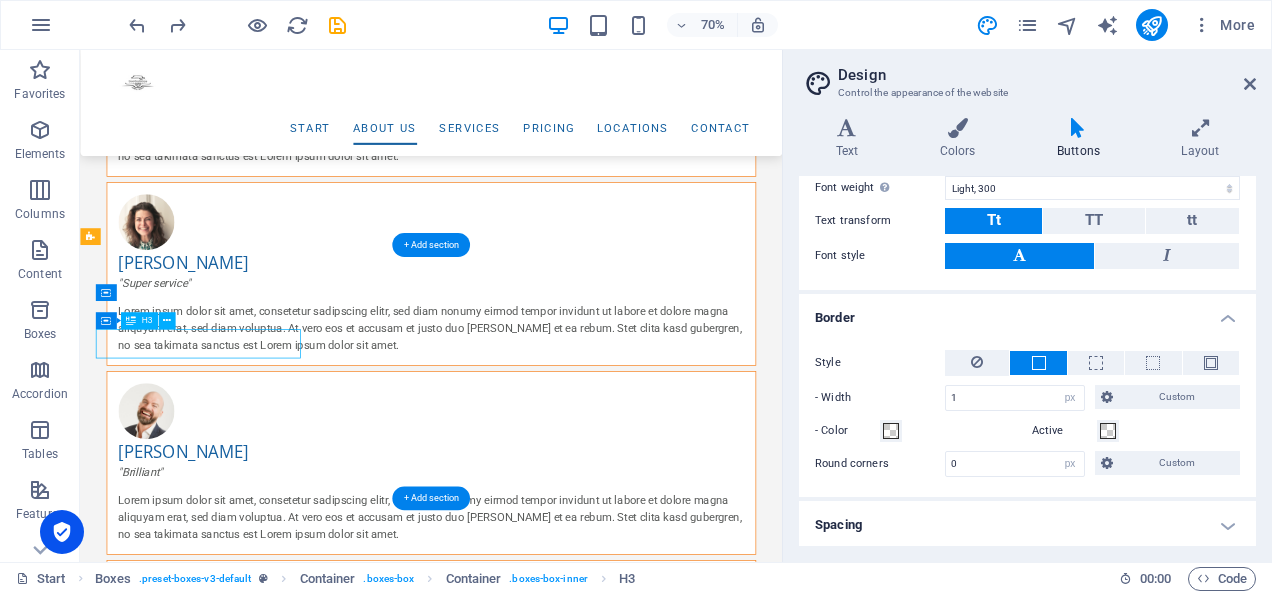 click on "Headline" at bounding box center [242, 1850] 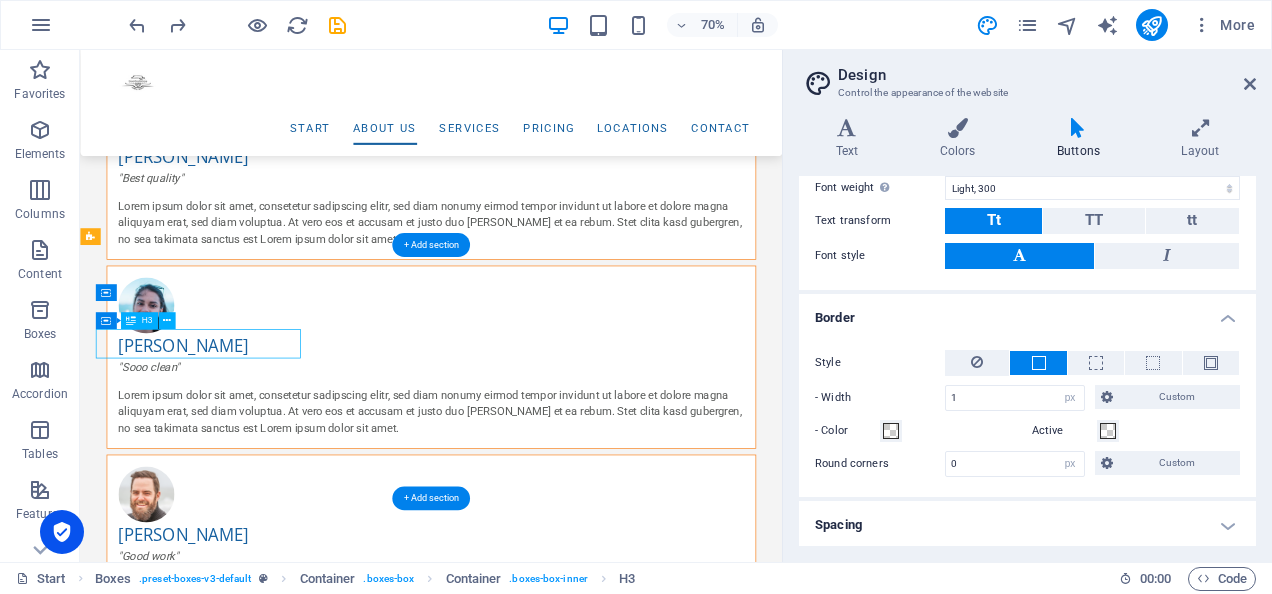 scroll, scrollTop: 3685, scrollLeft: 0, axis: vertical 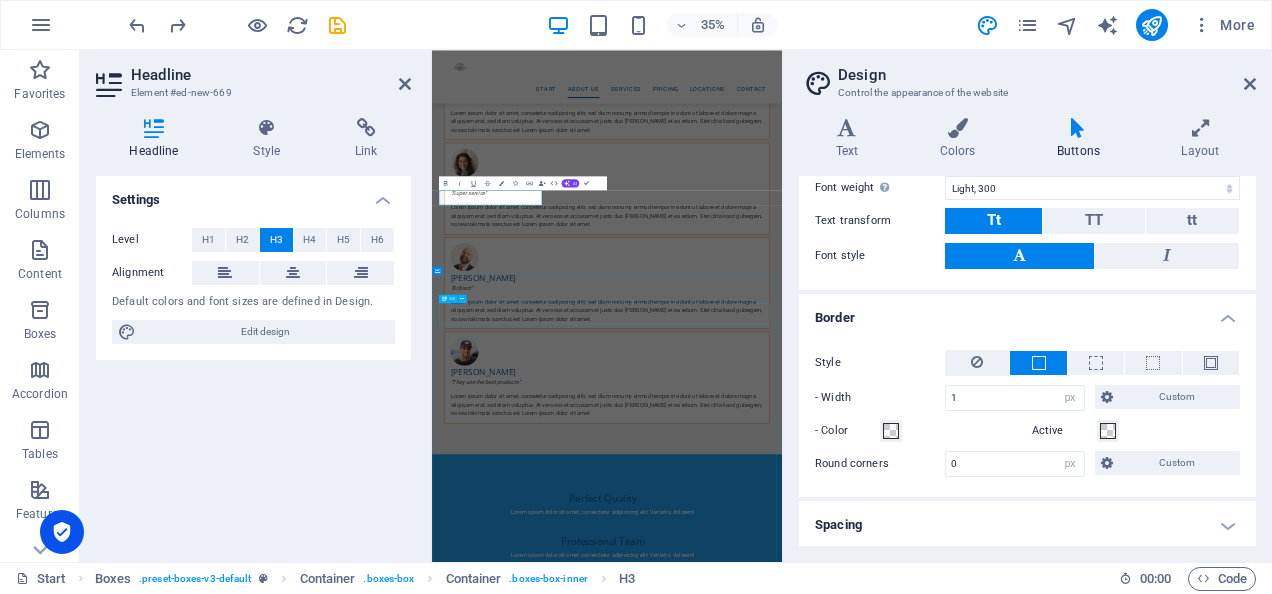 click on "Services" at bounding box center [932, 2619] 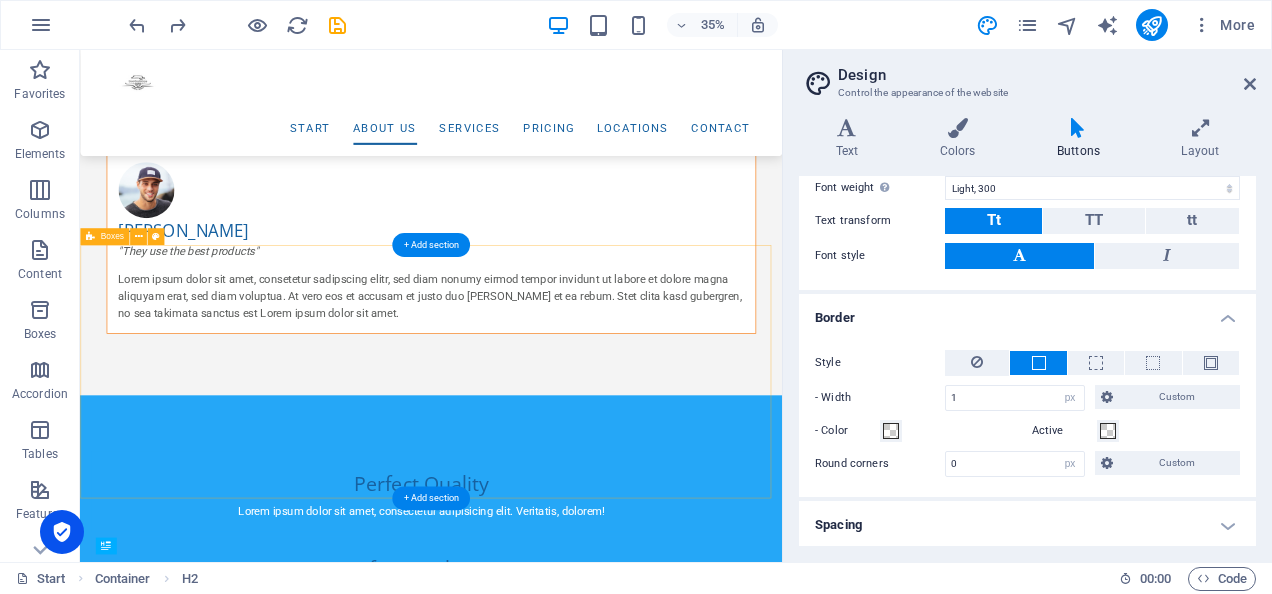 scroll, scrollTop: 3100, scrollLeft: 0, axis: vertical 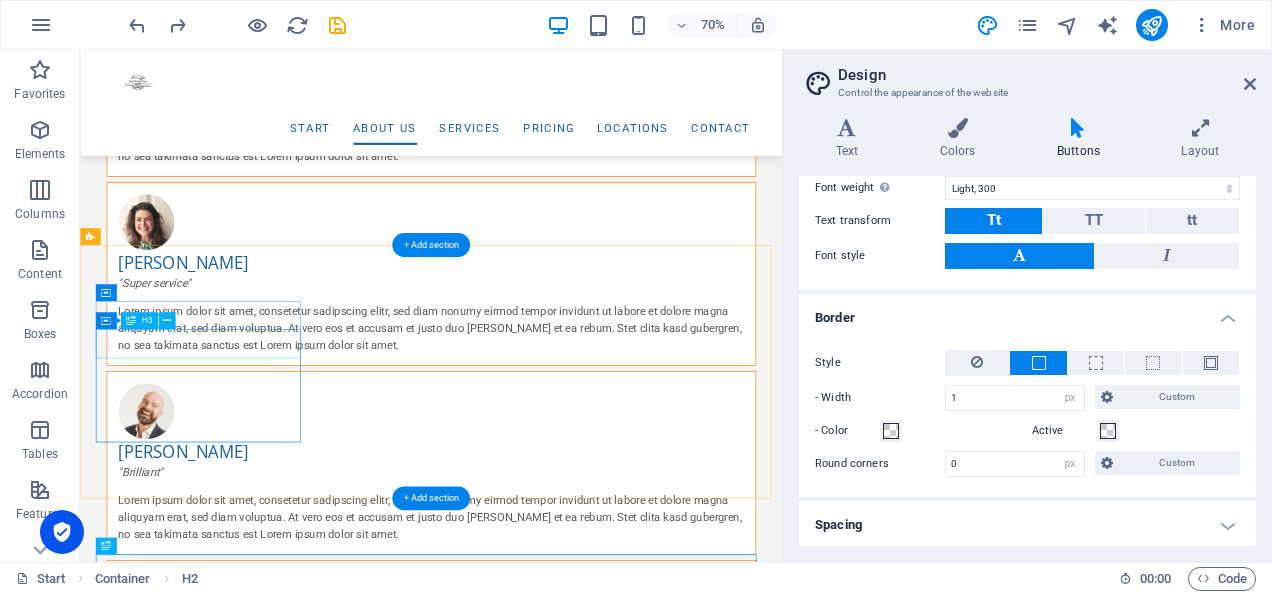 click on "Headline" at bounding box center (242, 1850) 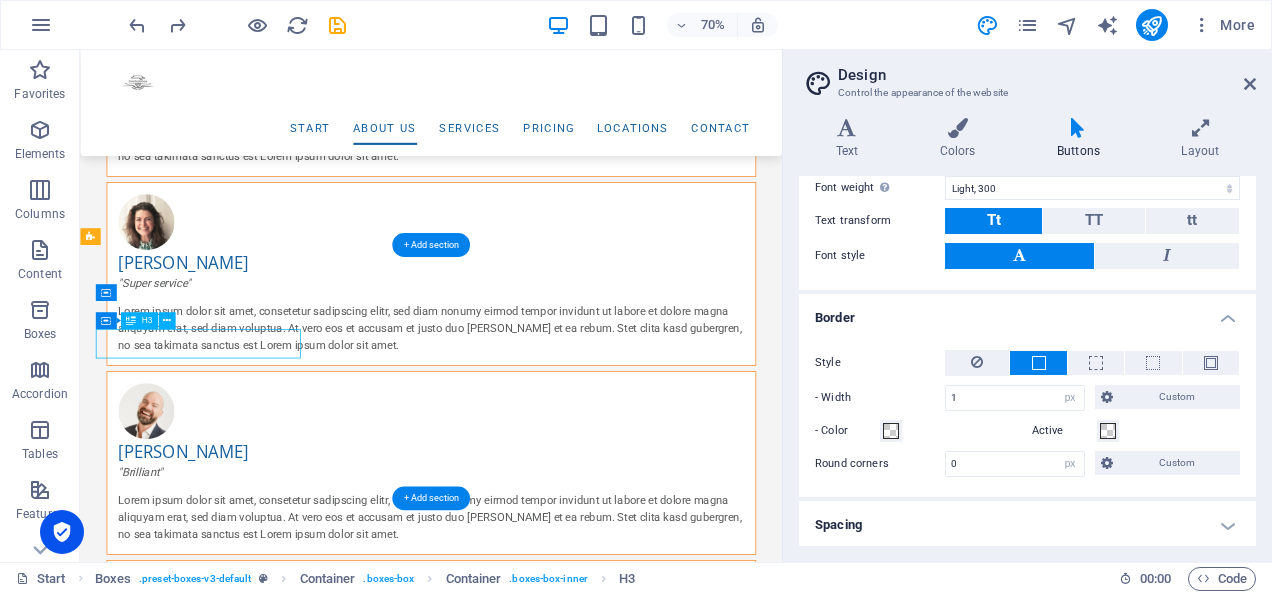 click on "Headline" at bounding box center [242, 1850] 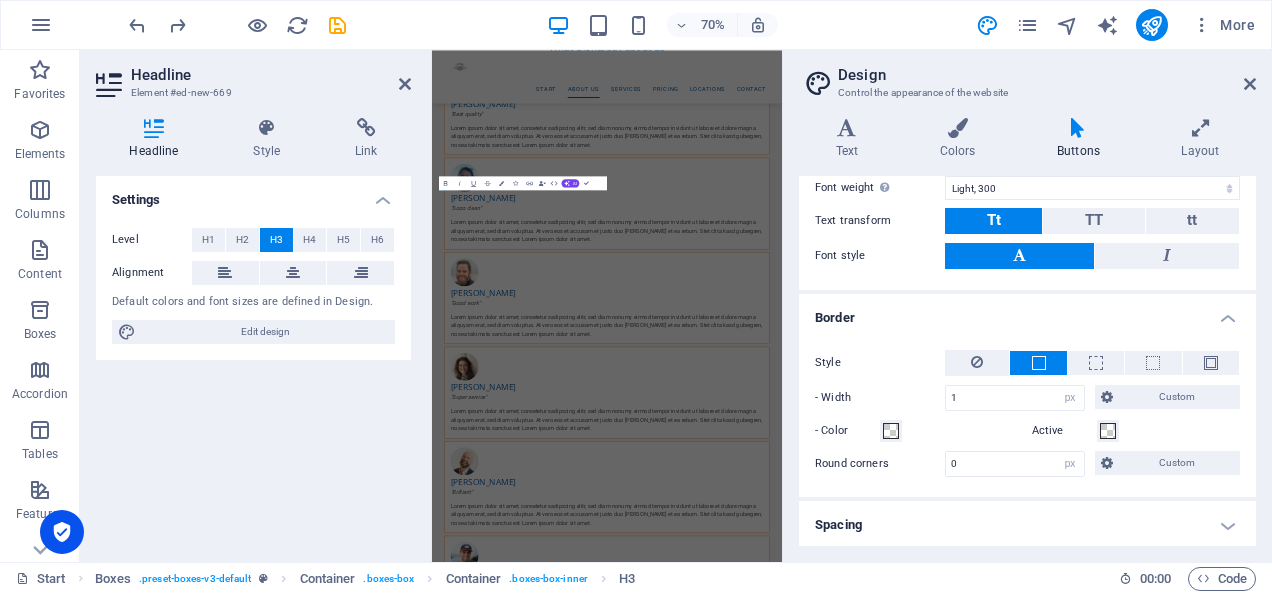 scroll, scrollTop: 3685, scrollLeft: 0, axis: vertical 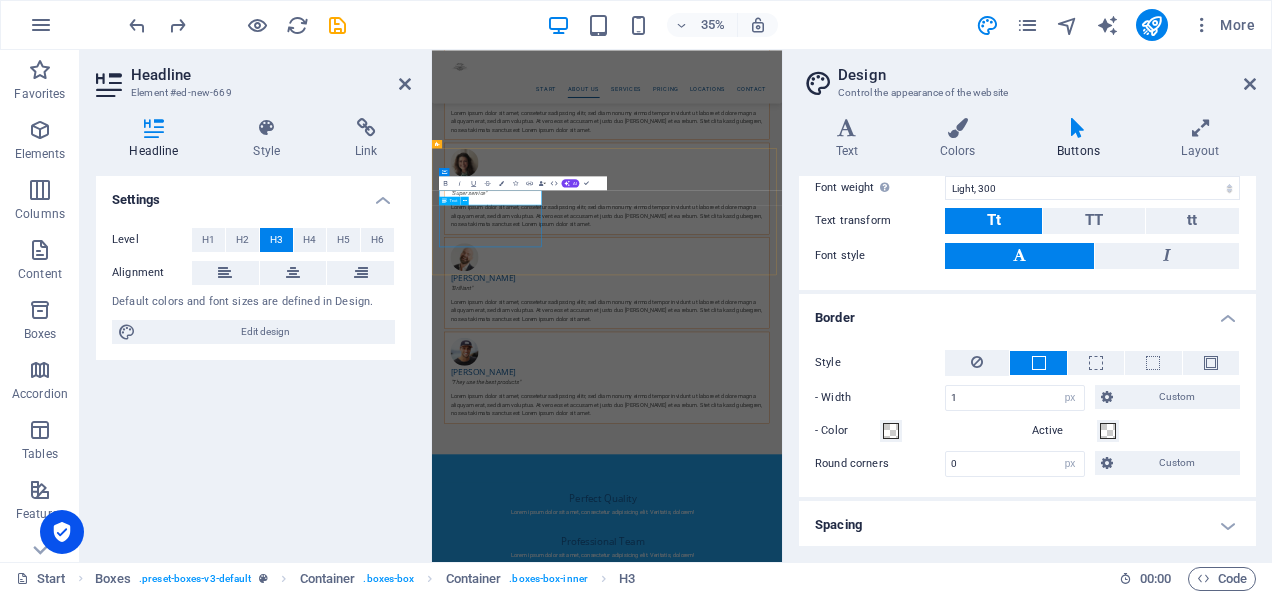 type 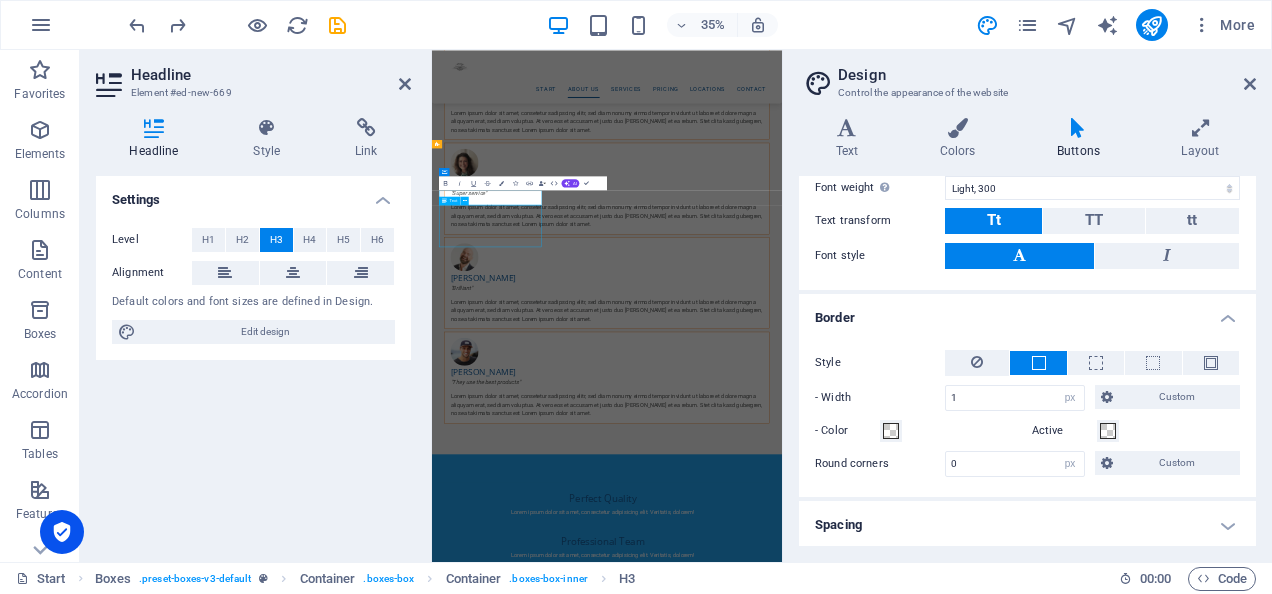click on "Lorem ipsum dolor sit amet, consectetuer adipiscing elit. Aenean commodo ligula eget dolor. Lorem ipsum dolor sit amet, consectetuer adipiscing elit leget dolor." at bounding box center [594, 1993] 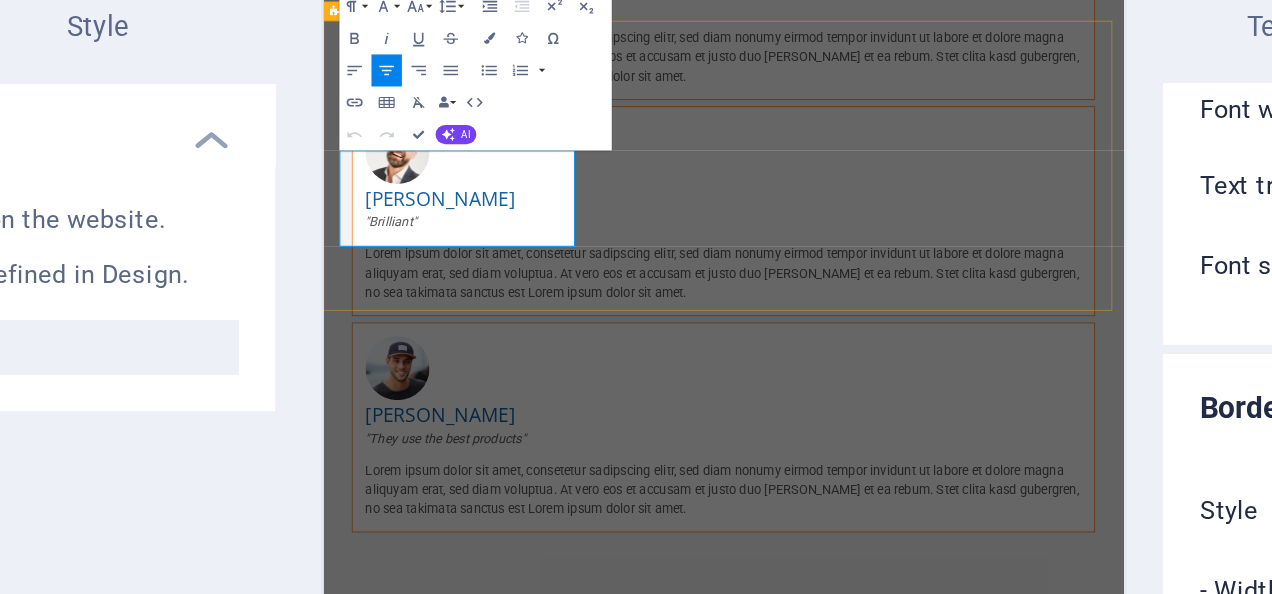 drag, startPoint x: 546, startPoint y: 351, endPoint x: 775, endPoint y: -3, distance: 421.6124 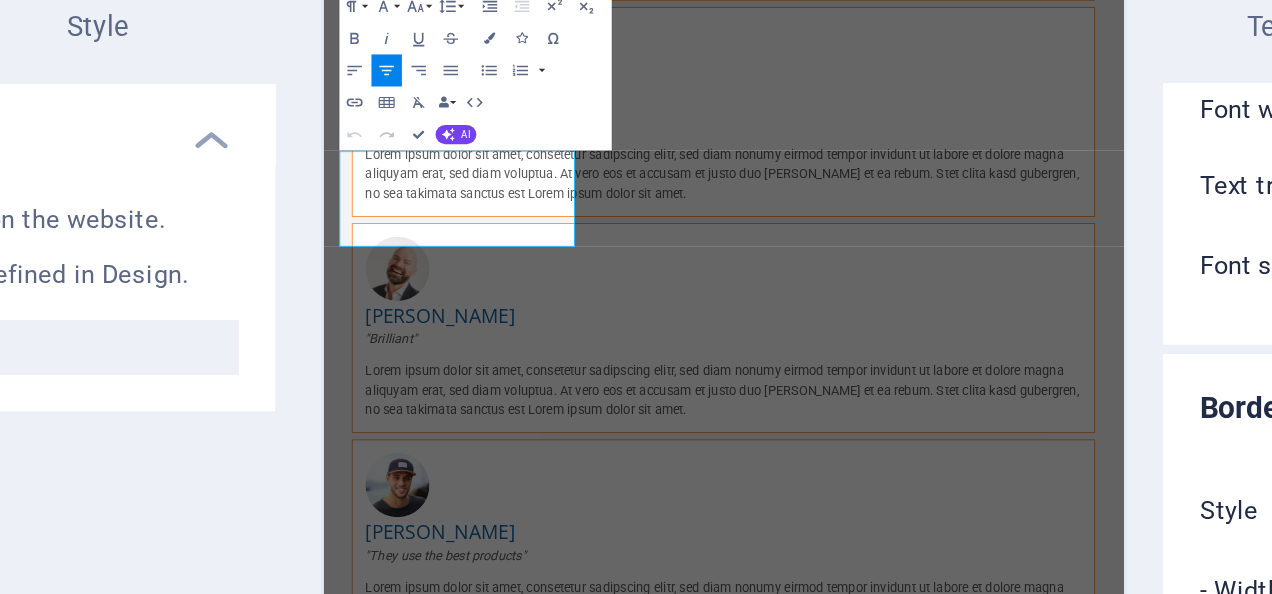 type 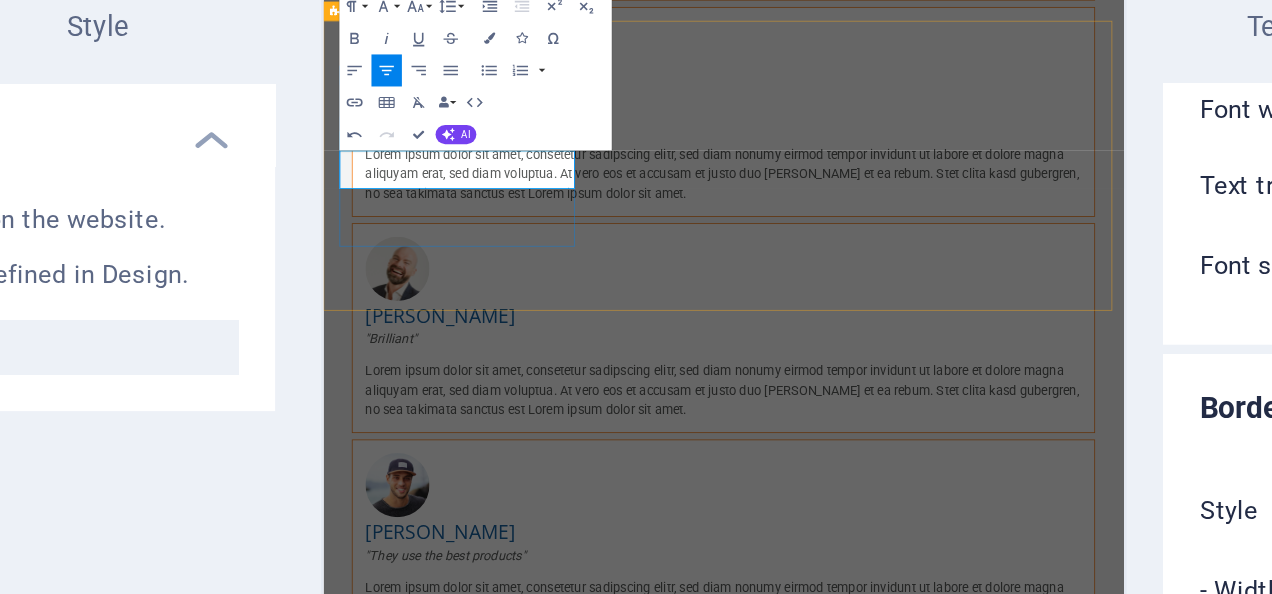 click on "Kami menyediakan rental mobil mewah dengan harga yang terjangkau" at bounding box center [485, 1715] 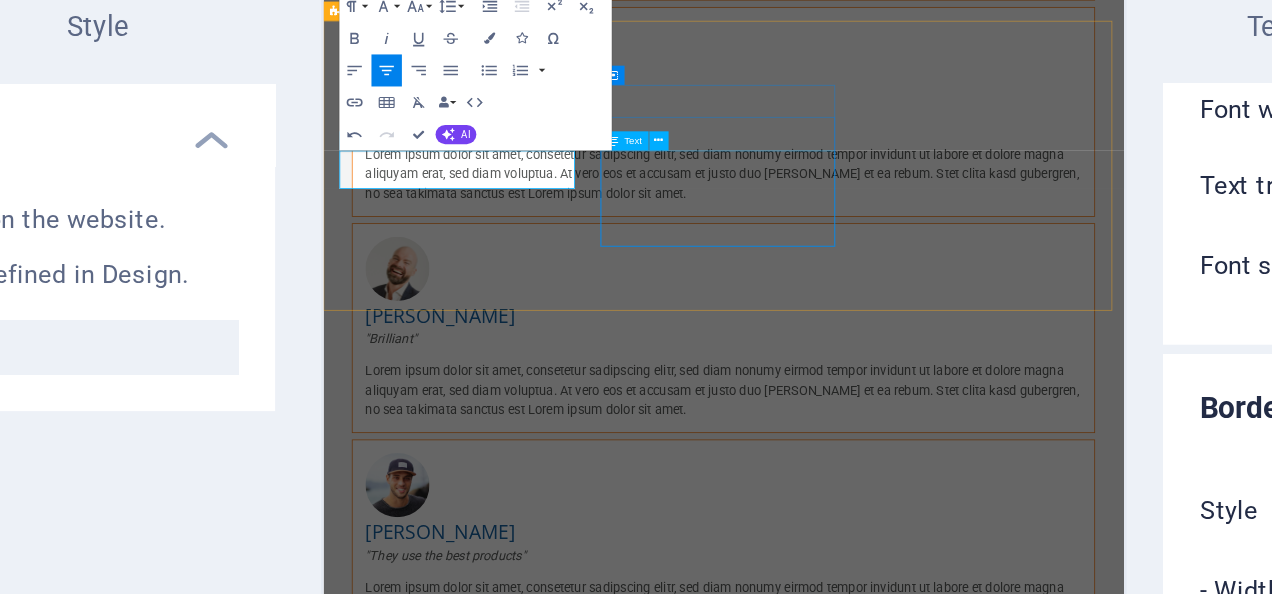 click on "Lorem ipsum dolor sit amet, consectetuer adipiscing elit. Aenean commodo ligula eget dolor. Lorem ipsum dolor sit amet, consectetuer adipiscing elit leget dolor." at bounding box center [485, 1885] 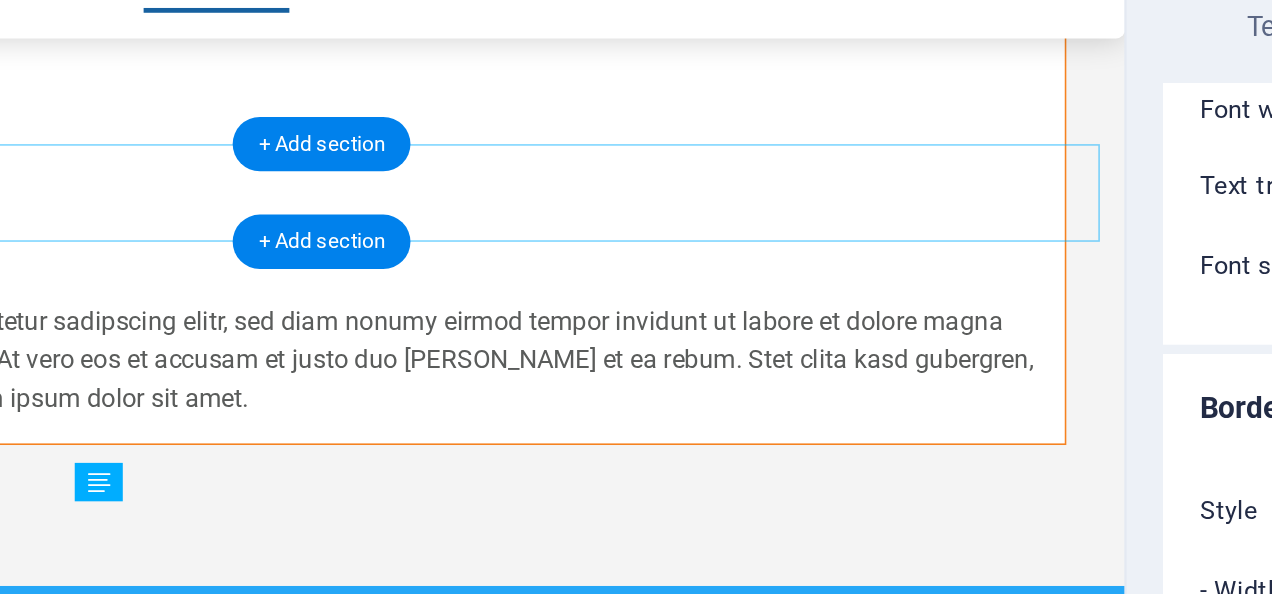 scroll, scrollTop: 3100, scrollLeft: 0, axis: vertical 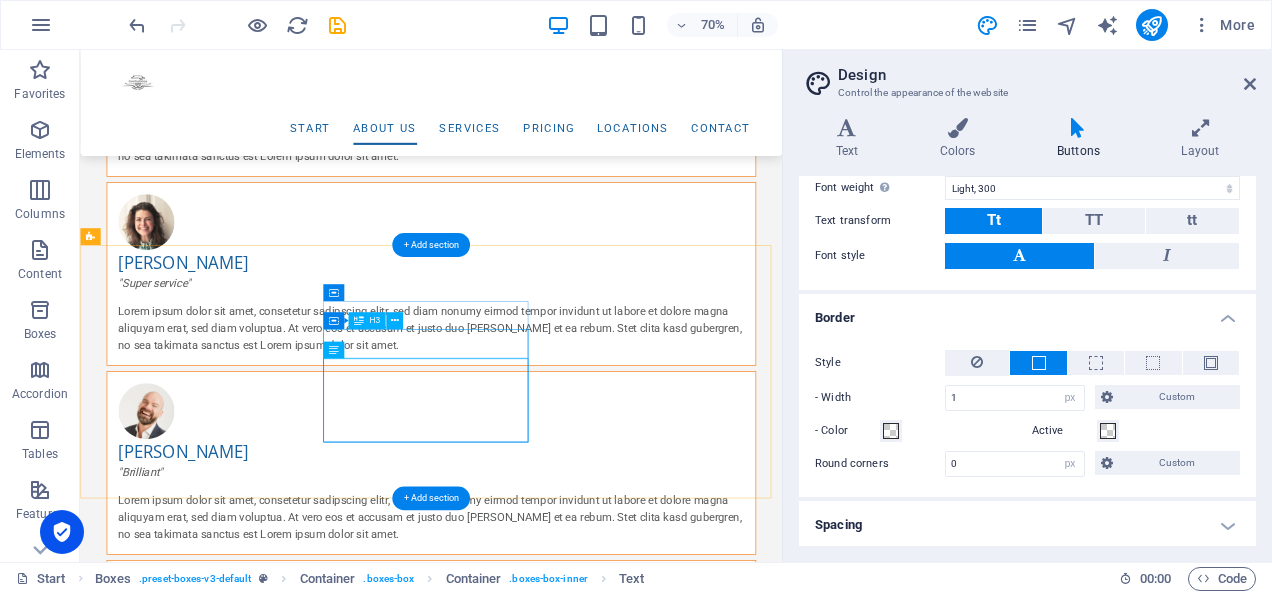 click on "Headline" at bounding box center (242, 1996) 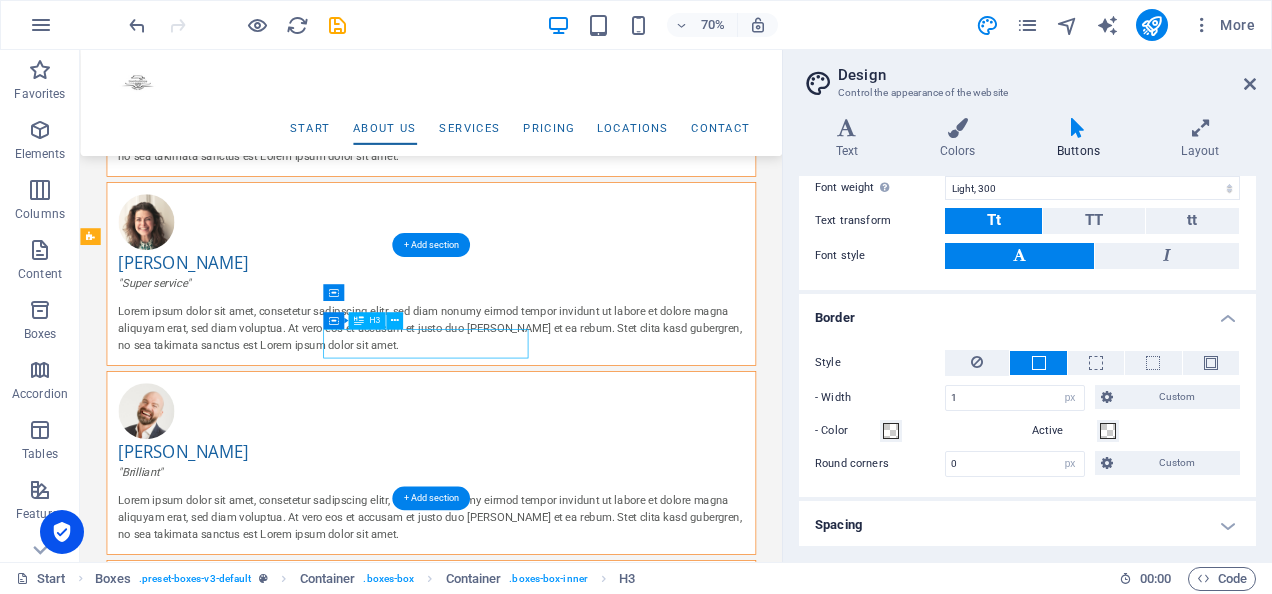 click on "Headline" at bounding box center [242, 1996] 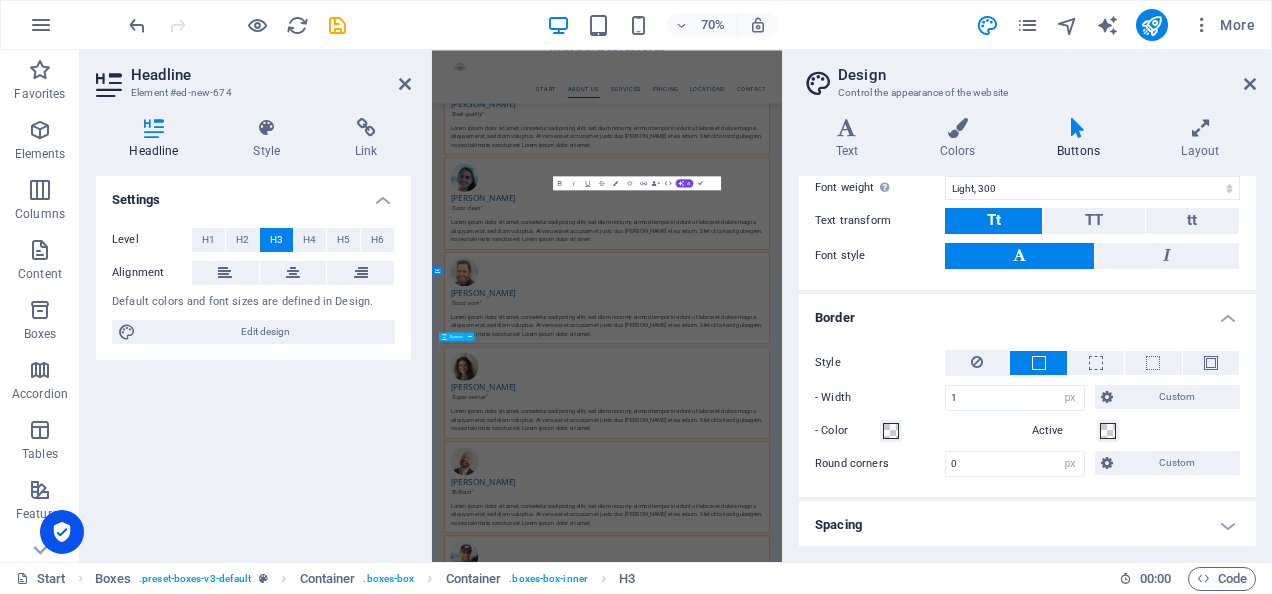 scroll, scrollTop: 3685, scrollLeft: 0, axis: vertical 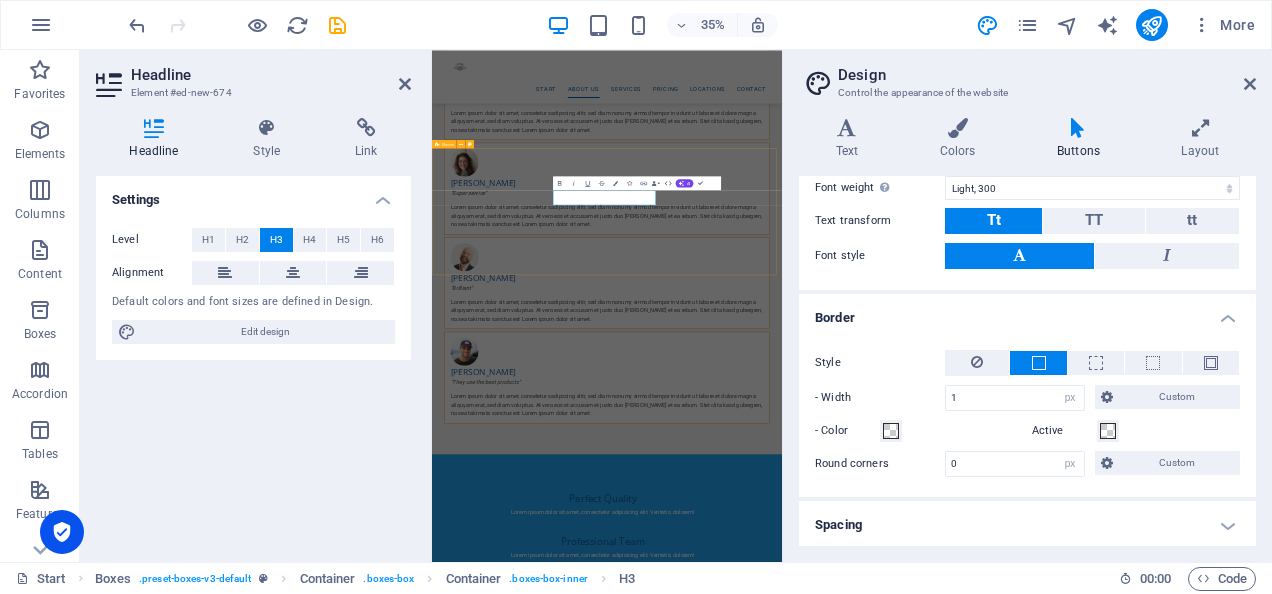 type 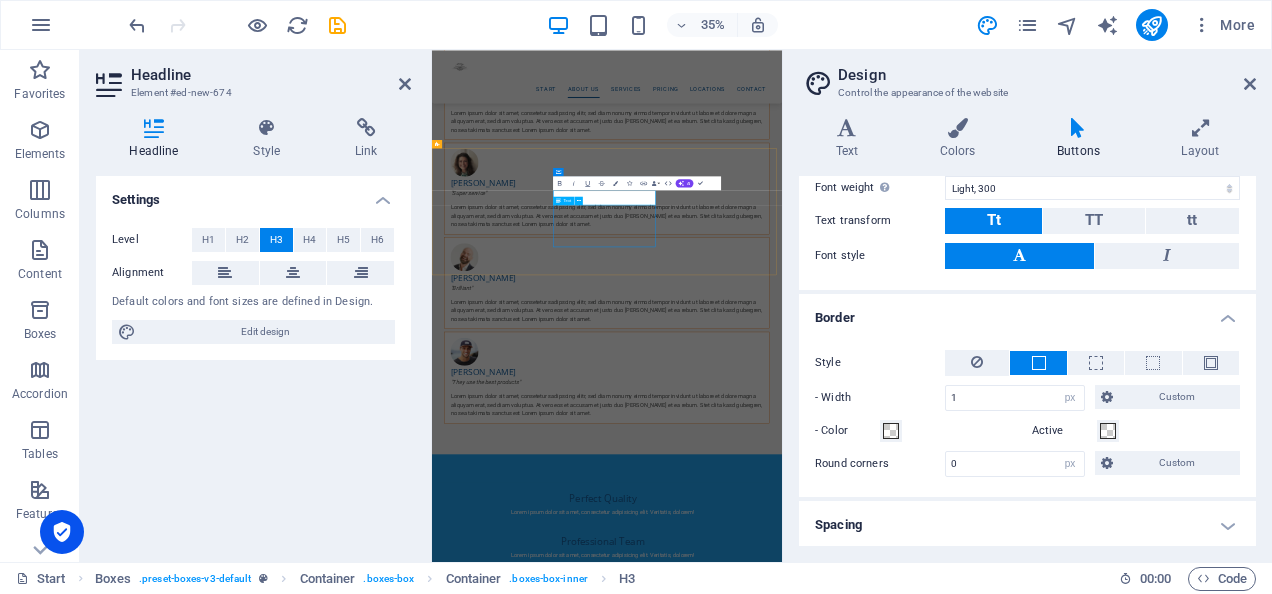 click on "Lorem ipsum dolor sit amet, consectetuer adipiscing elit. Aenean commodo ligula eget dolor. Lorem ipsum dolor sit amet, consectetuer adipiscing elit leget dolor." at bounding box center (594, 2139) 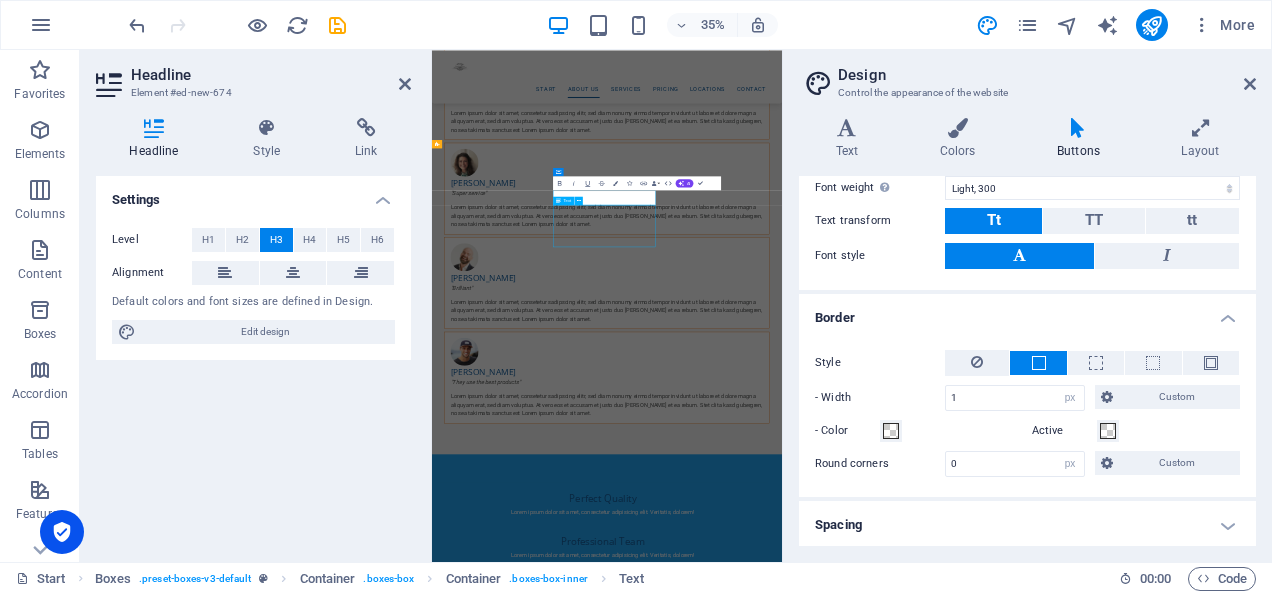 scroll, scrollTop: 3100, scrollLeft: 0, axis: vertical 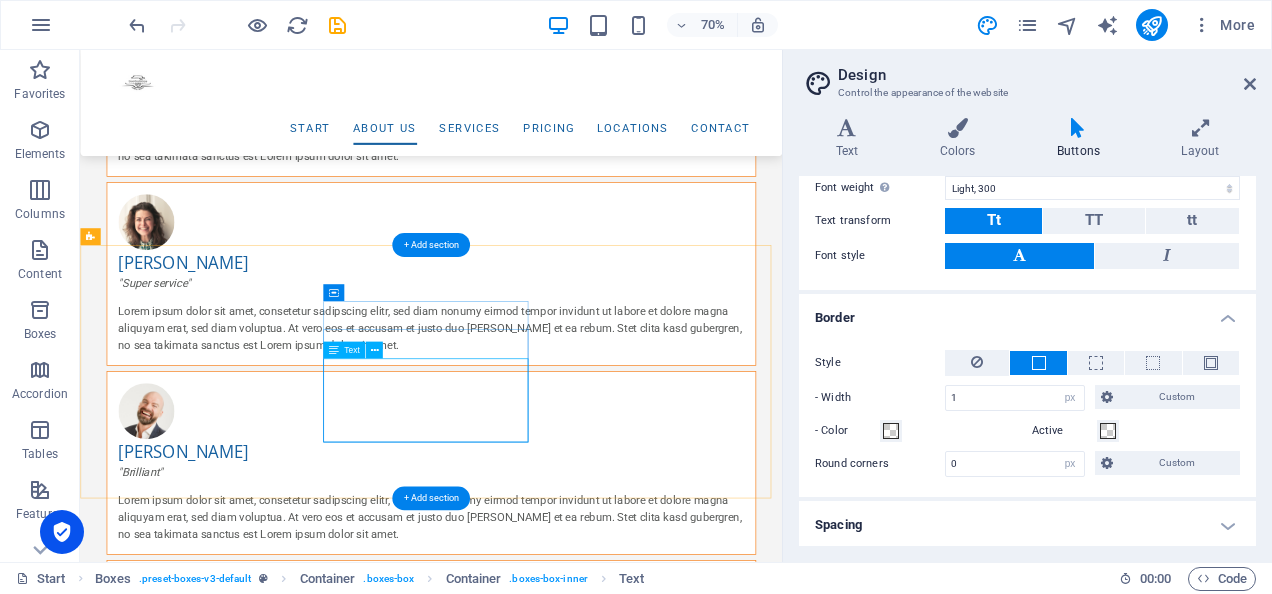 click on "Lorem ipsum dolor sit amet, consectetuer adipiscing elit. Aenean commodo ligula eget dolor. Lorem ipsum dolor sit amet, consectetuer adipiscing elit leget dolor." at bounding box center [242, 2065] 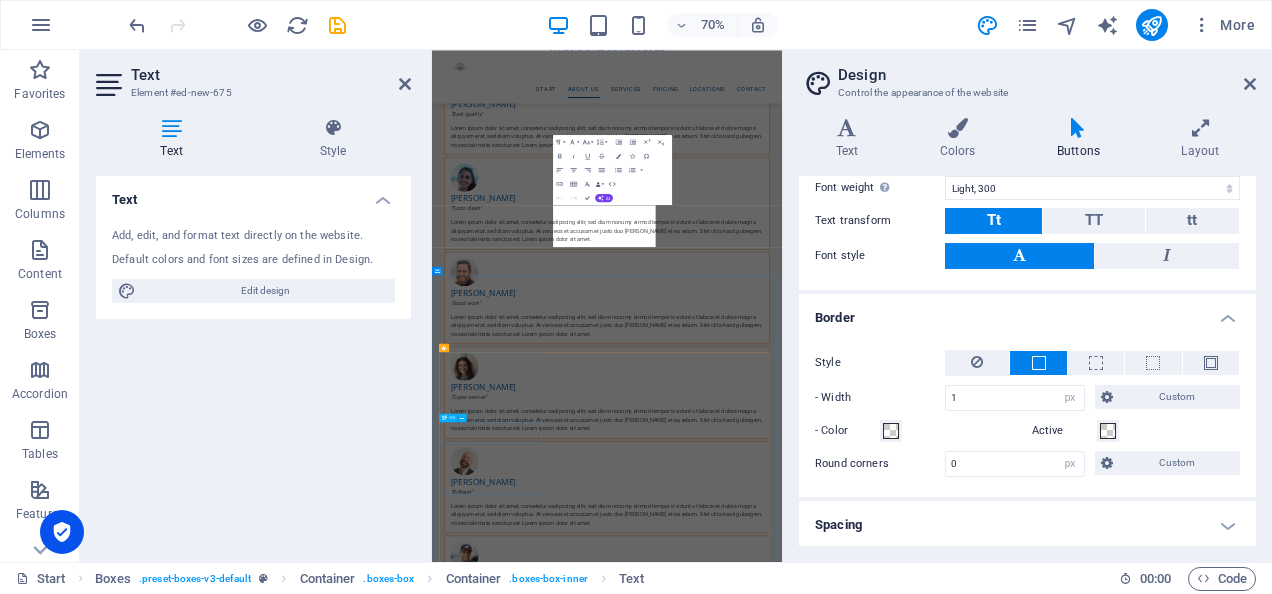 scroll, scrollTop: 3685, scrollLeft: 0, axis: vertical 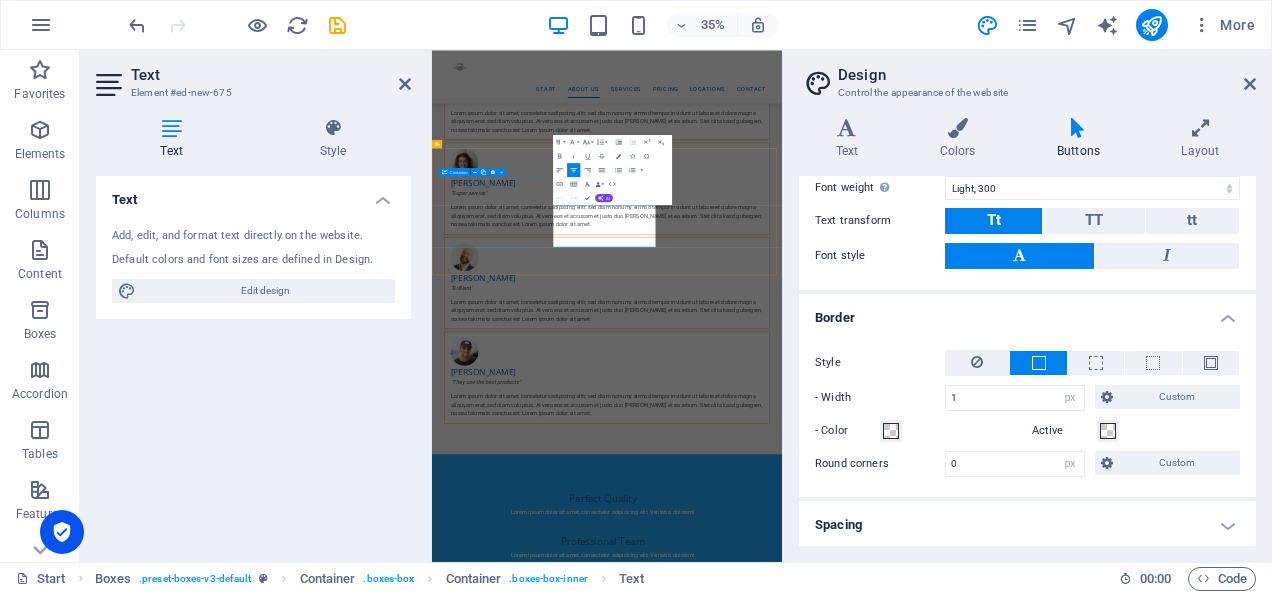 drag, startPoint x: 993, startPoint y: 596, endPoint x: 685, endPoint y: 438, distance: 346.1618 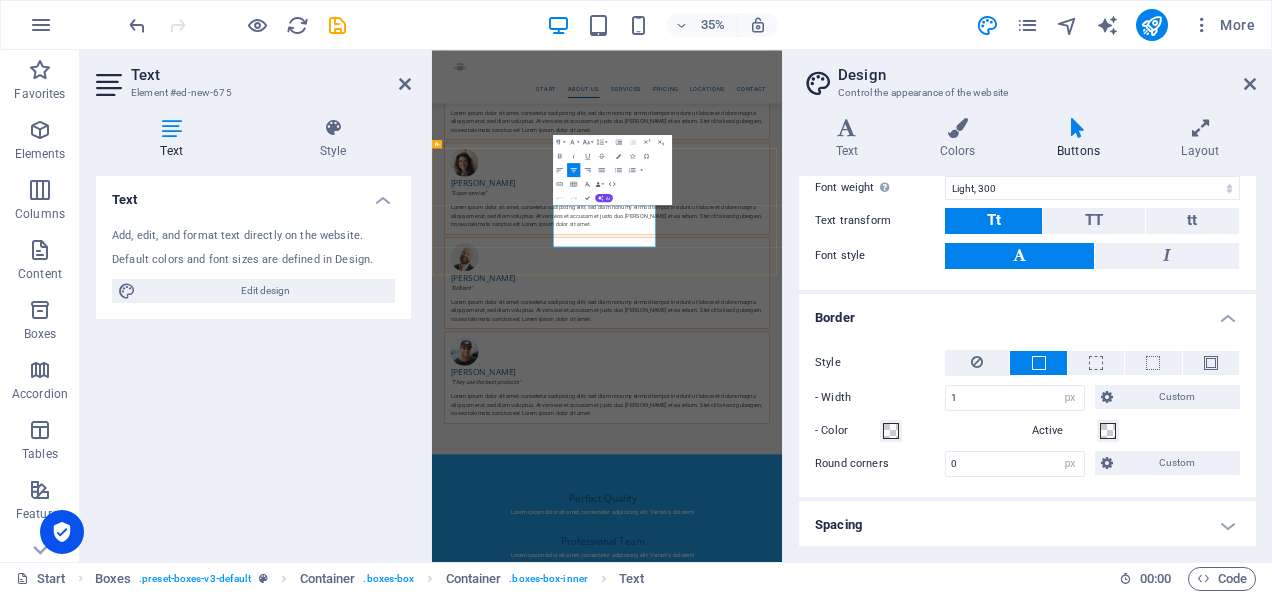 type 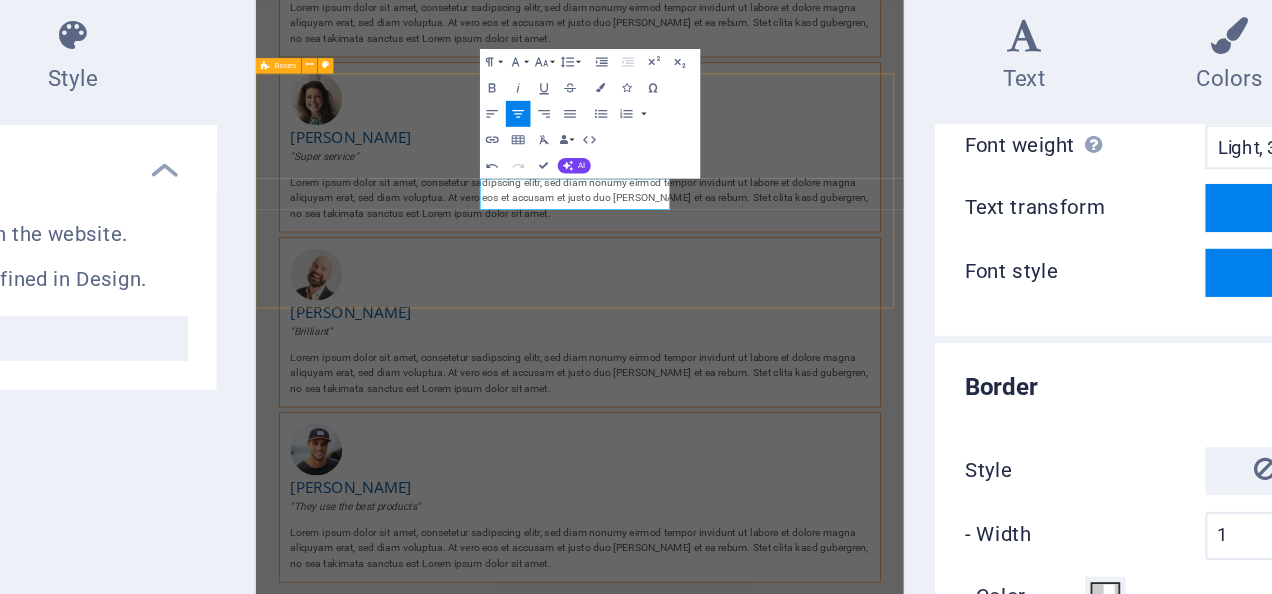 click on "Harga Terjangkau Kami menyediakan rental mobil mewah premium dengan harga yang terjangkau.  Layanan 24/7 Keamanan dan kepercayaan anda adalah prioritas kami Headline Lorem ipsum dolor sit amet, consectetuer adipiscing elit. Aenean commodo ligula eget dolor. Lorem ipsum dolor sit amet, consectetuer adipiscing elit leget dolor." at bounding box center [755, 1940] 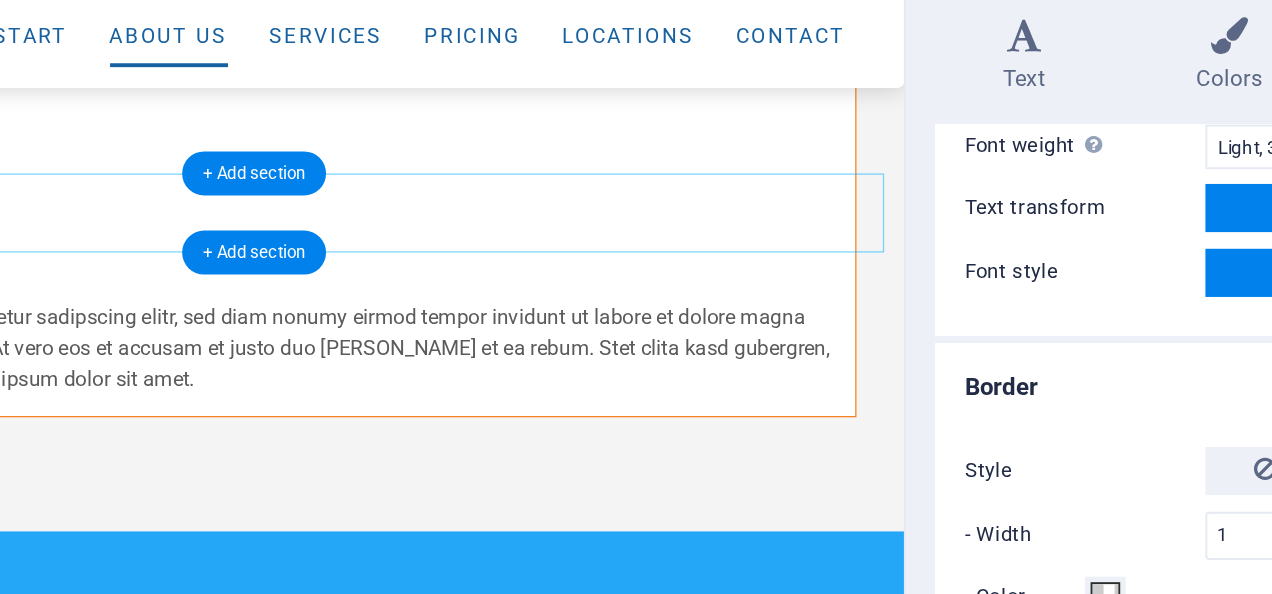 scroll, scrollTop: 3100, scrollLeft: 0, axis: vertical 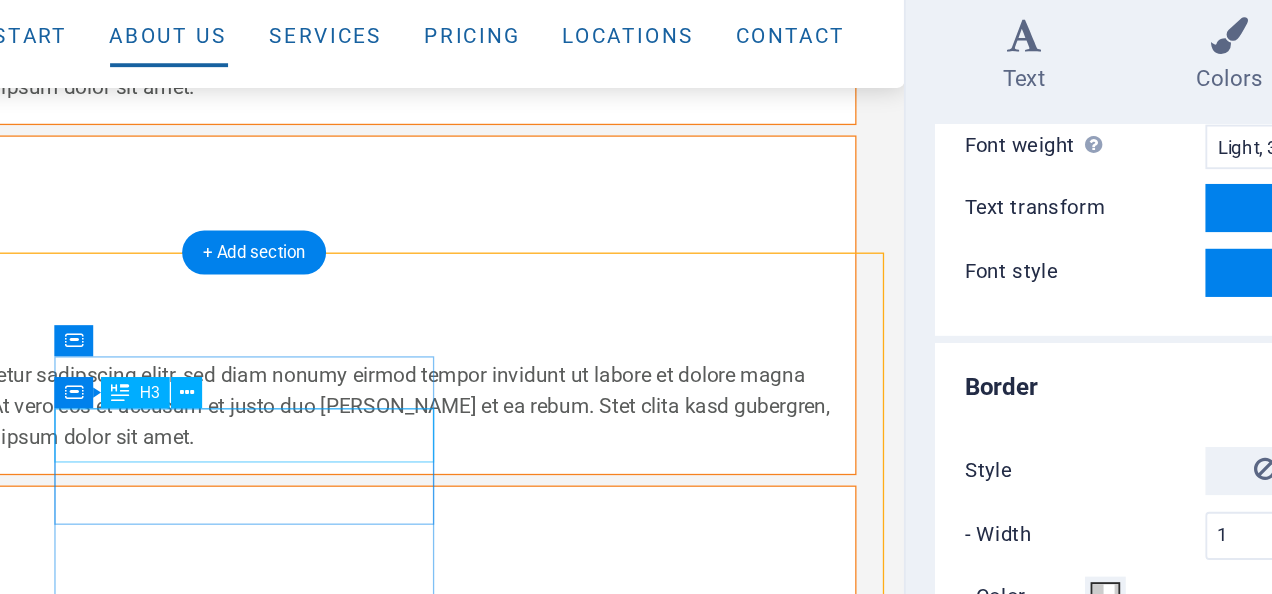 click on "Layanan 24/7" at bounding box center (-234, 1838) 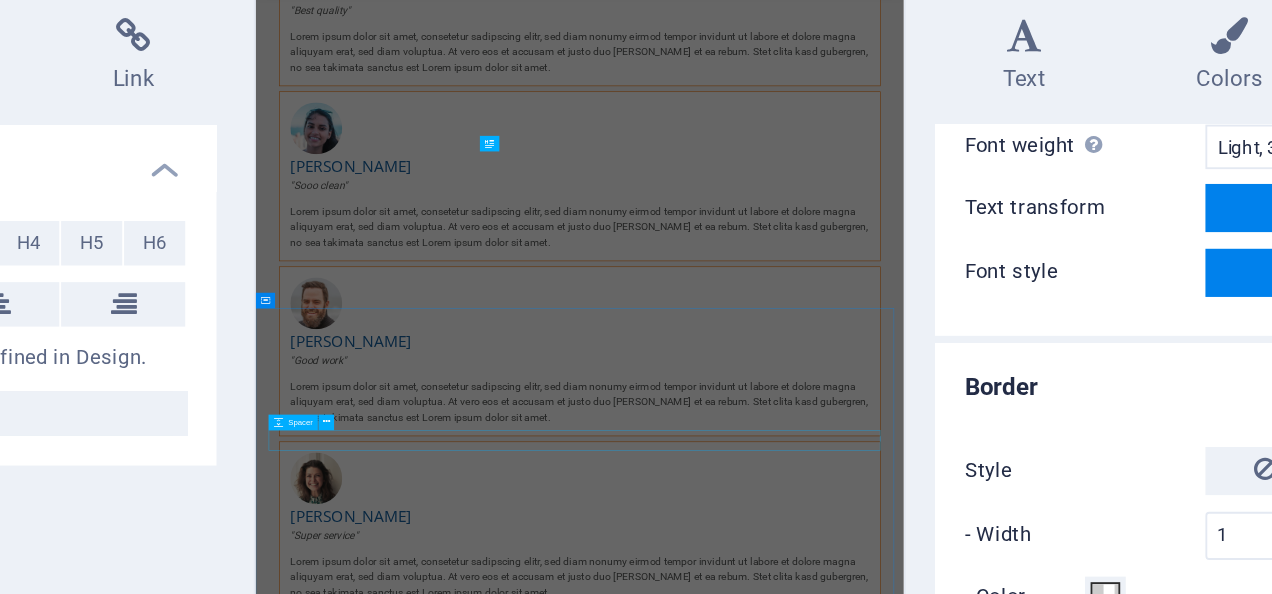 scroll, scrollTop: 3685, scrollLeft: 0, axis: vertical 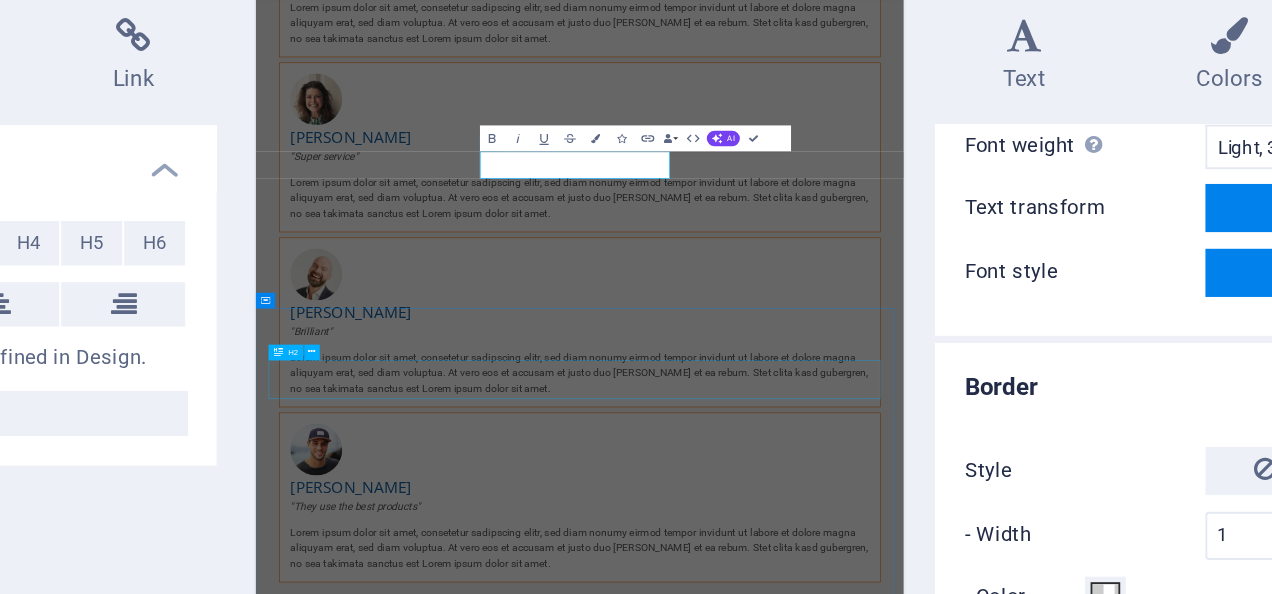 type 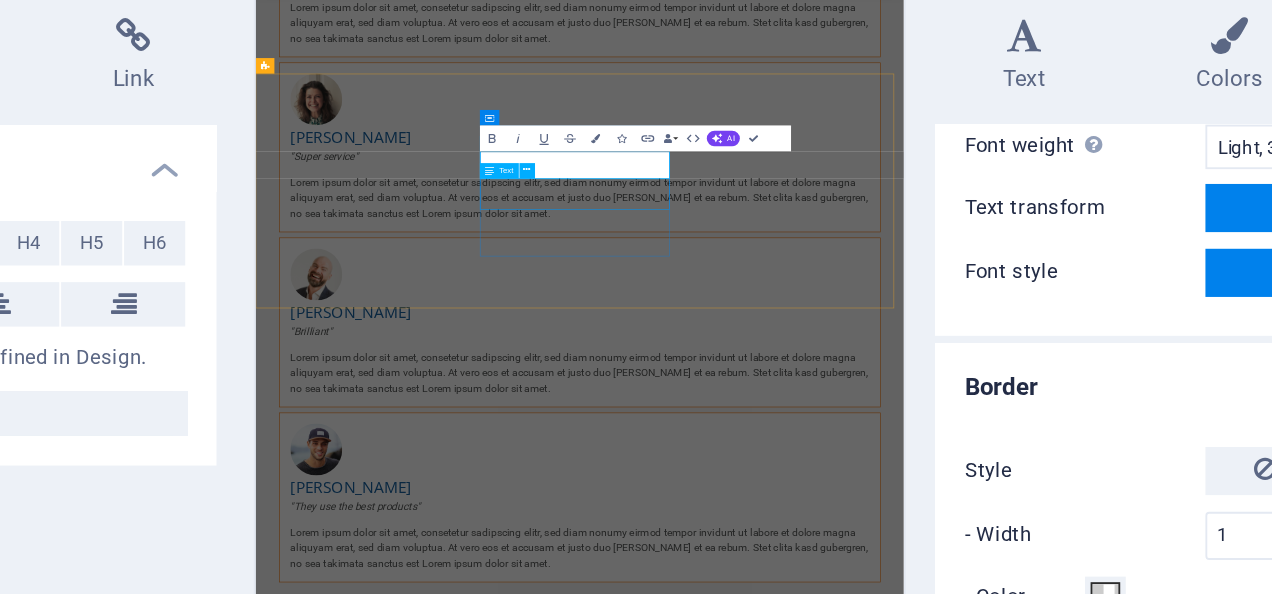 click on "Keamanan dan kepercayaan anda adalah prioritas kami" at bounding box center [417, 1999] 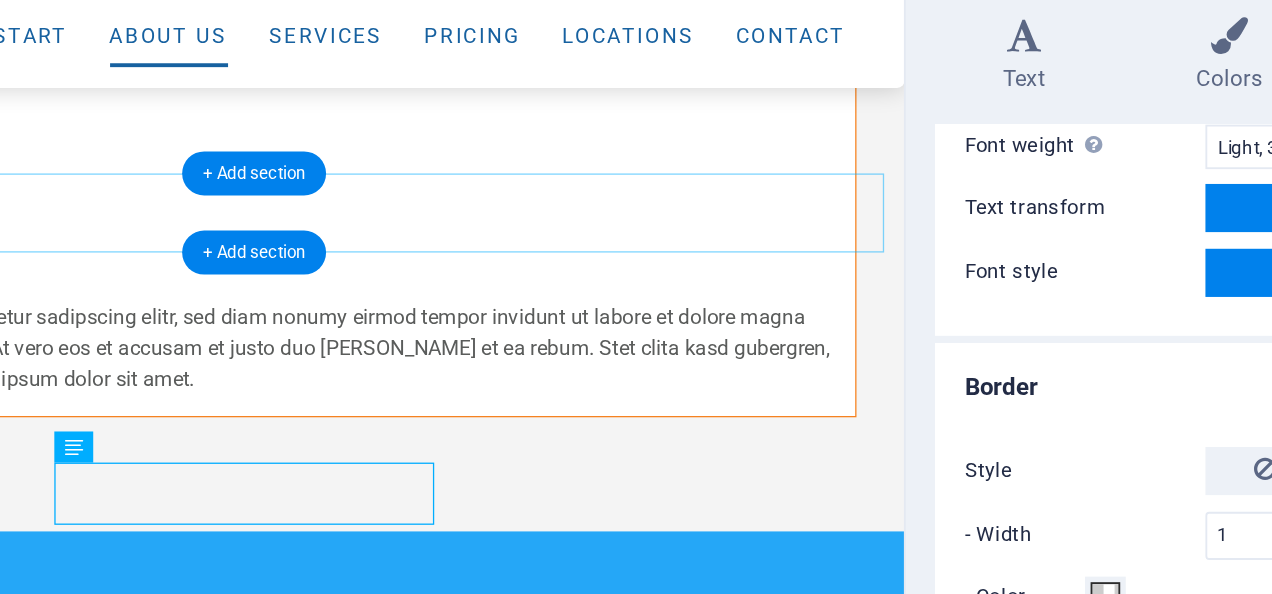 scroll, scrollTop: 3100, scrollLeft: 0, axis: vertical 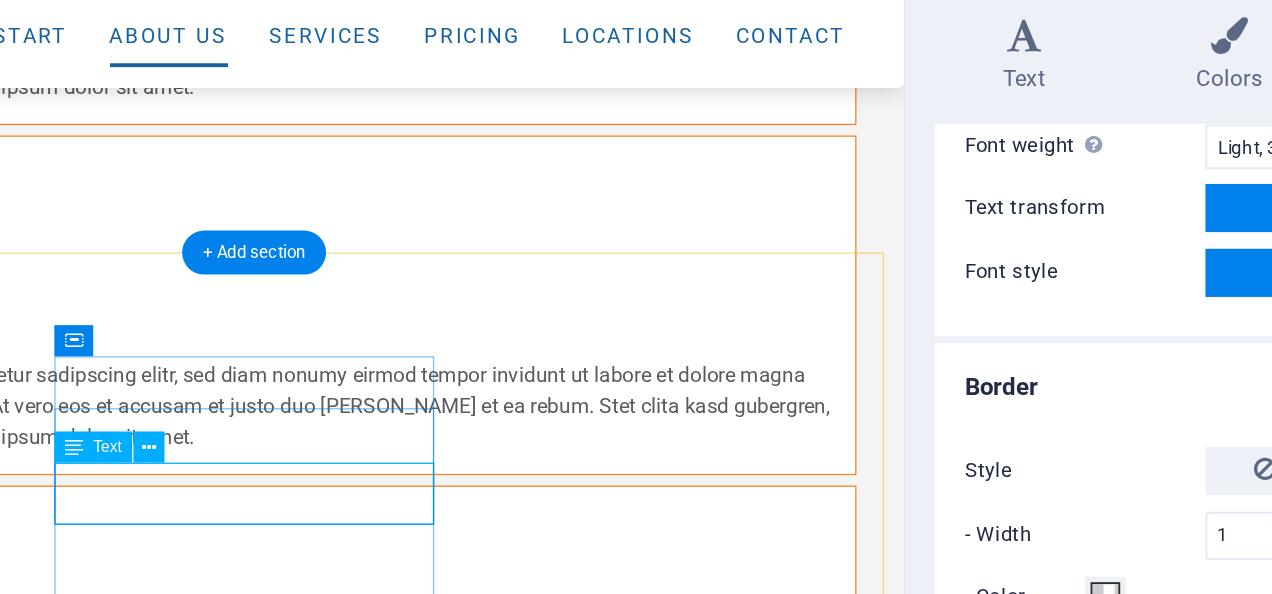 click on "Keamanan dan kepercayaan anda adalah prioritas kami" at bounding box center [-234, 1925] 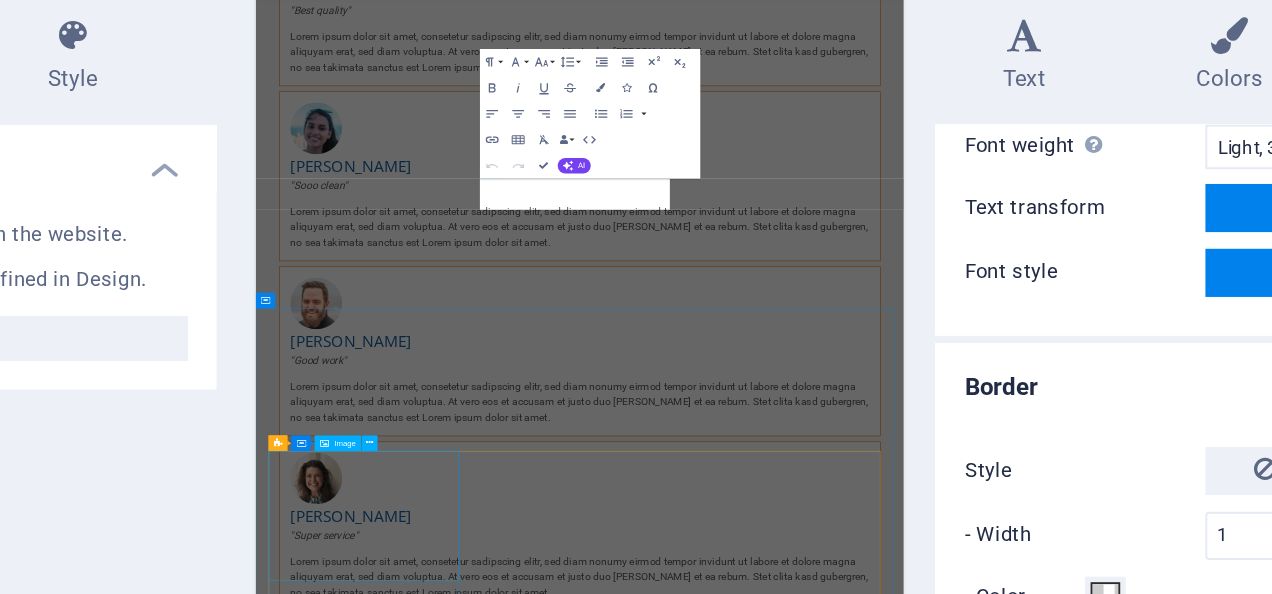 scroll, scrollTop: 3685, scrollLeft: 0, axis: vertical 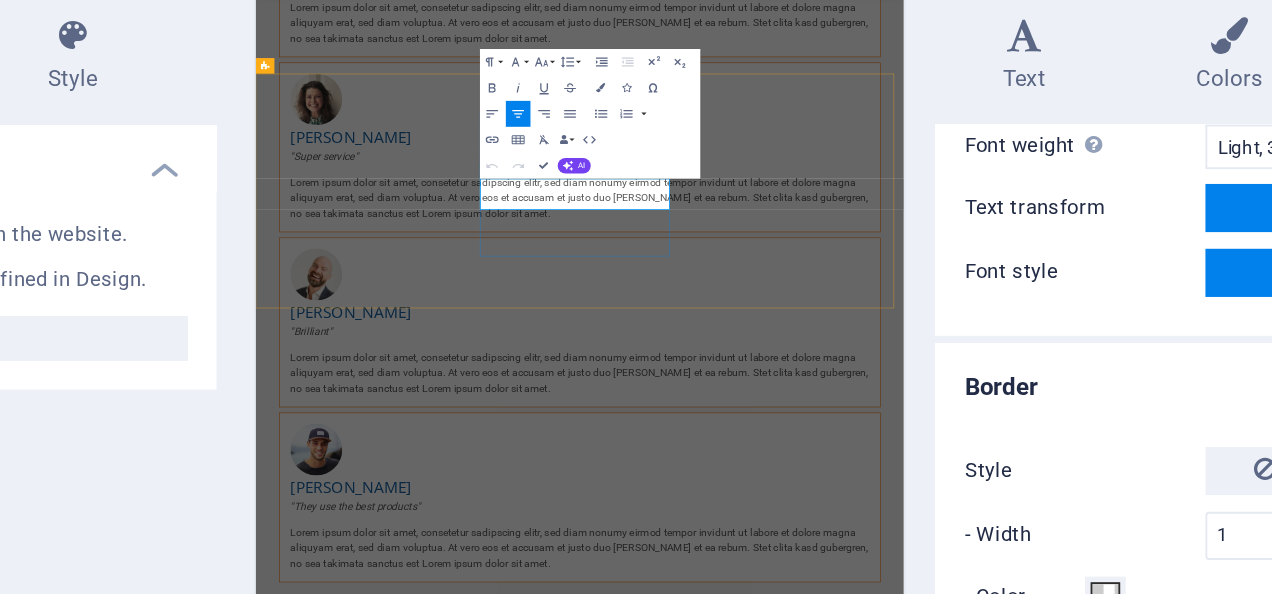 drag, startPoint x: 796, startPoint y: 371, endPoint x: 600, endPoint y: 343, distance: 197.9899 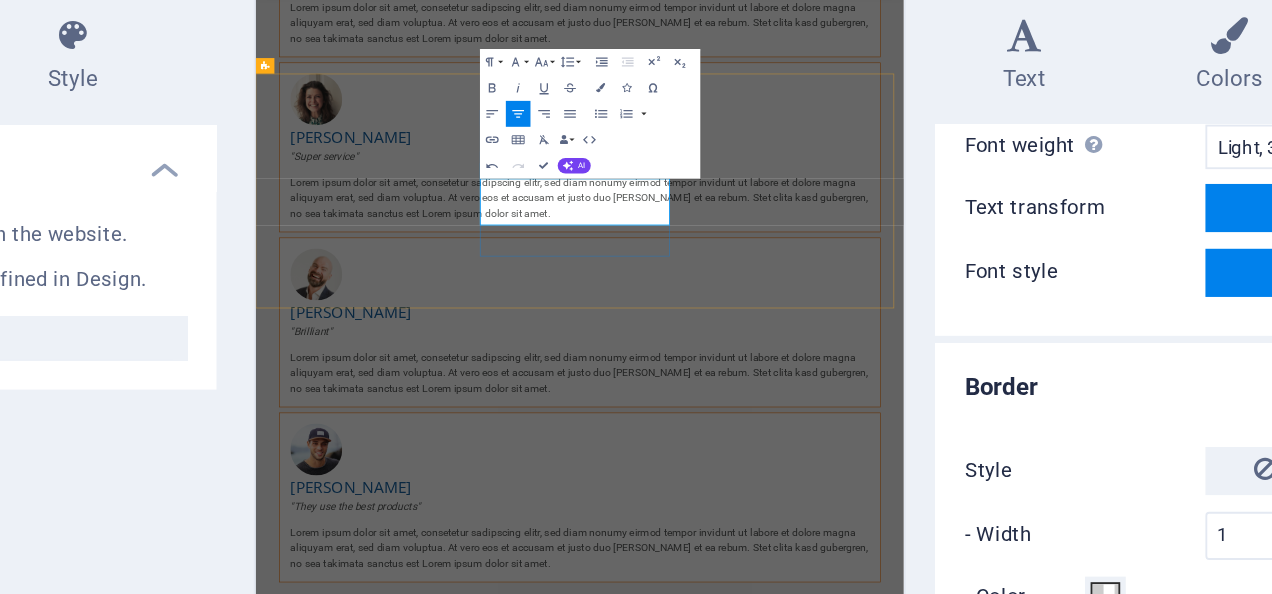 click on "Kmai menjaga keamanan dan kepercayaan Anda. Kepuasan Anda adalah prioritas kami." at bounding box center [417, 2011] 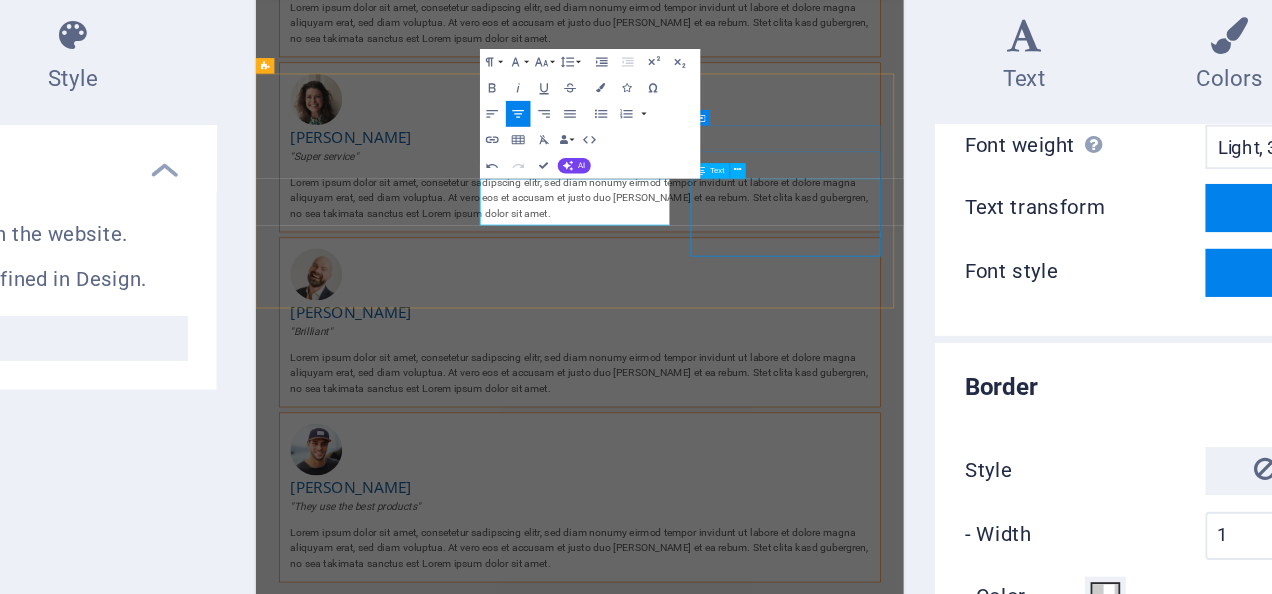 click on "Lorem ipsum dolor sit amet, consectetuer adipiscing elit. Aenean commodo ligula eget dolor. Lorem ipsum dolor sit amet, consectetuer adipiscing elit leget dolor." at bounding box center [417, 2193] 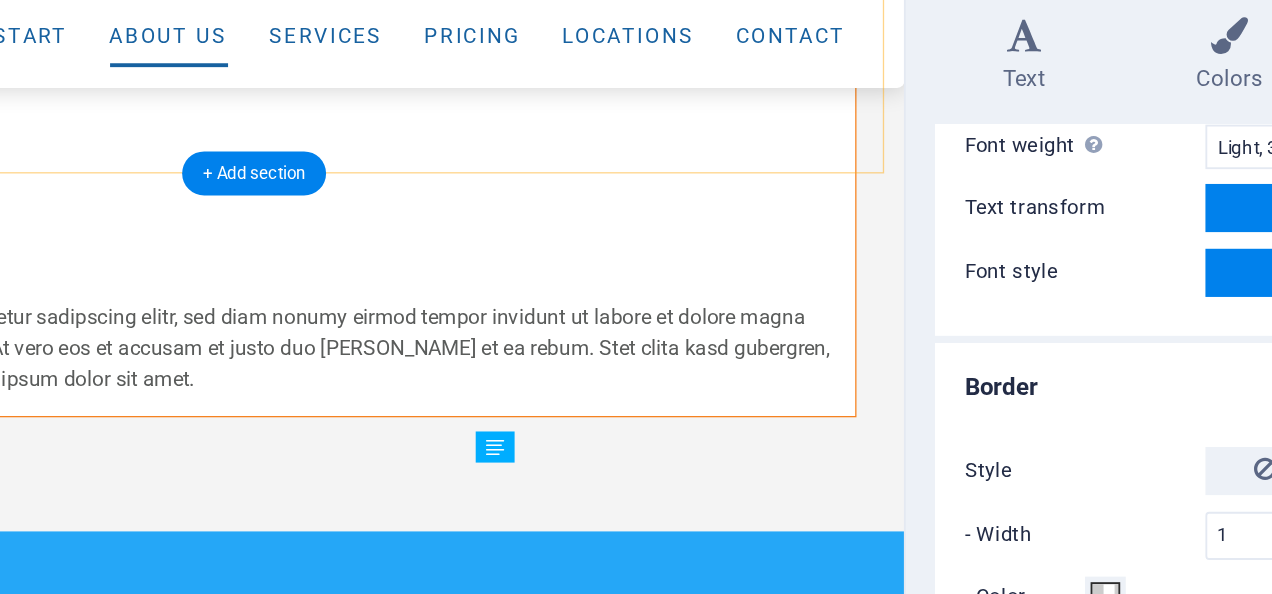 scroll, scrollTop: 3100, scrollLeft: 0, axis: vertical 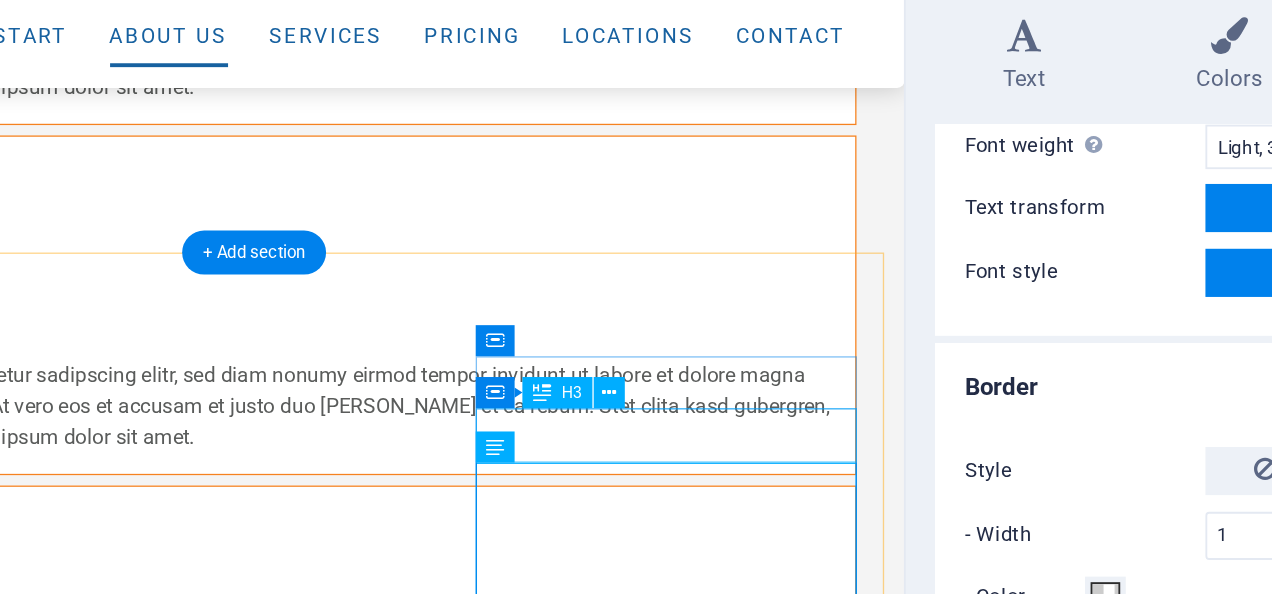 click on "Headline" at bounding box center (-234, 2050) 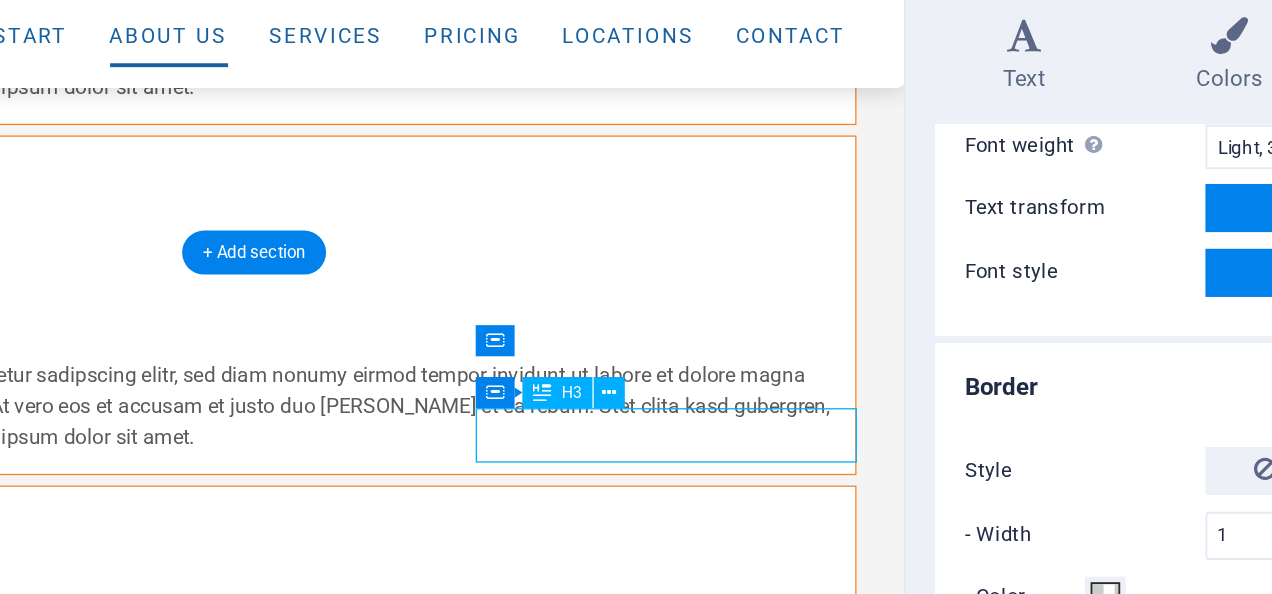 click on "Headline" at bounding box center (-234, 2050) 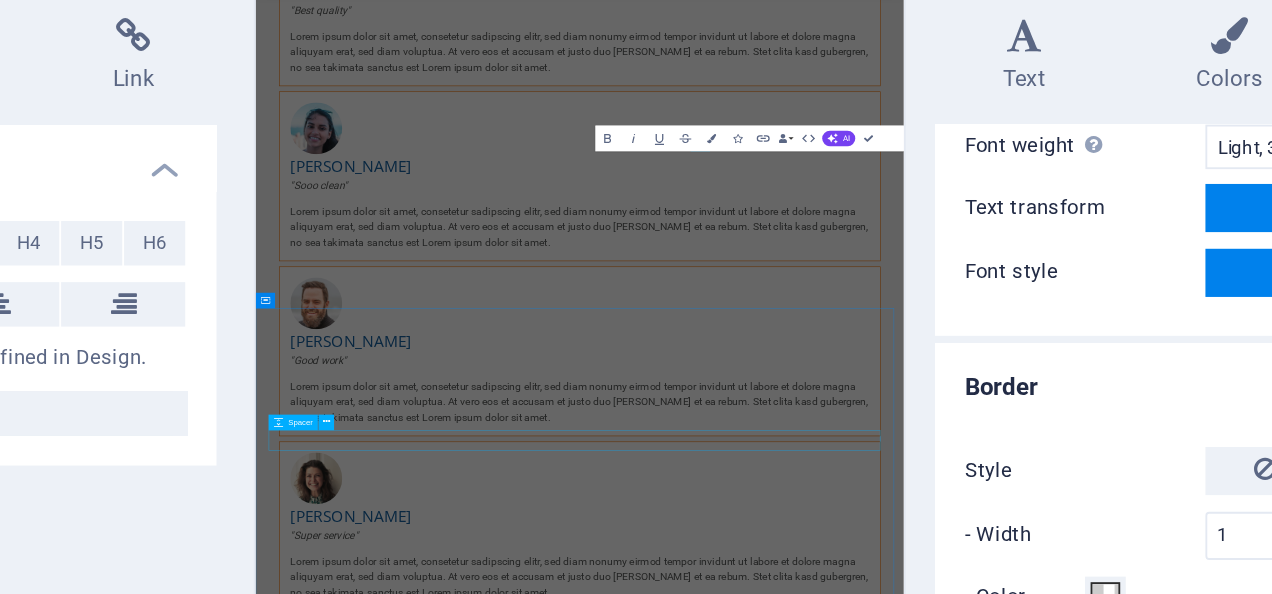 scroll, scrollTop: 3685, scrollLeft: 0, axis: vertical 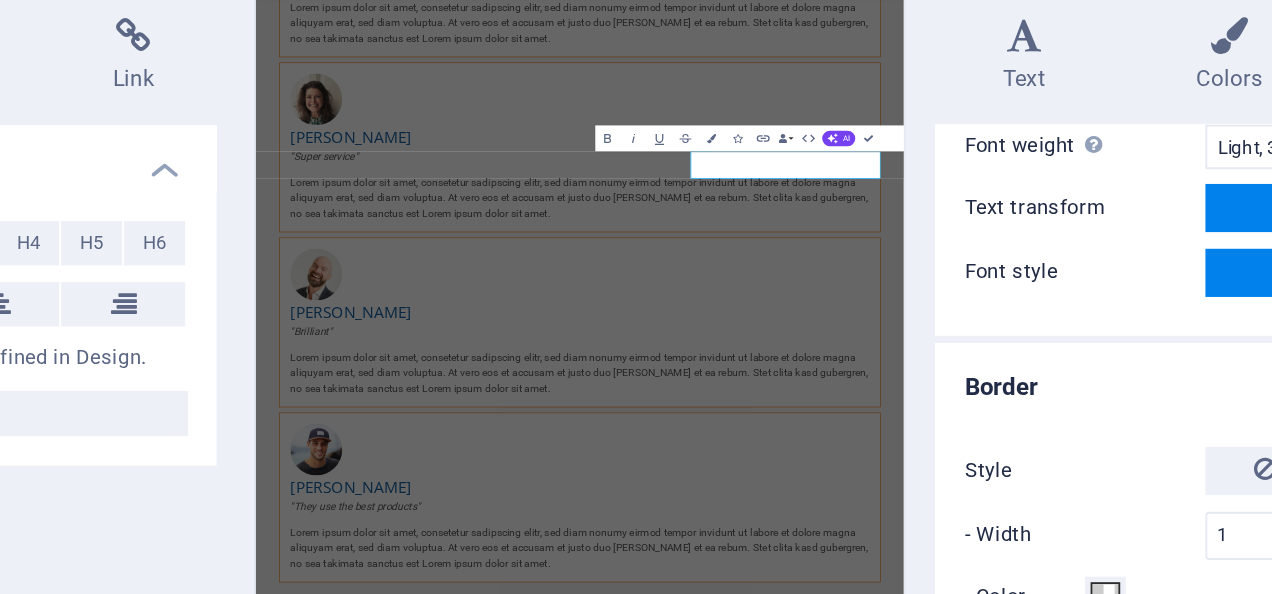 type 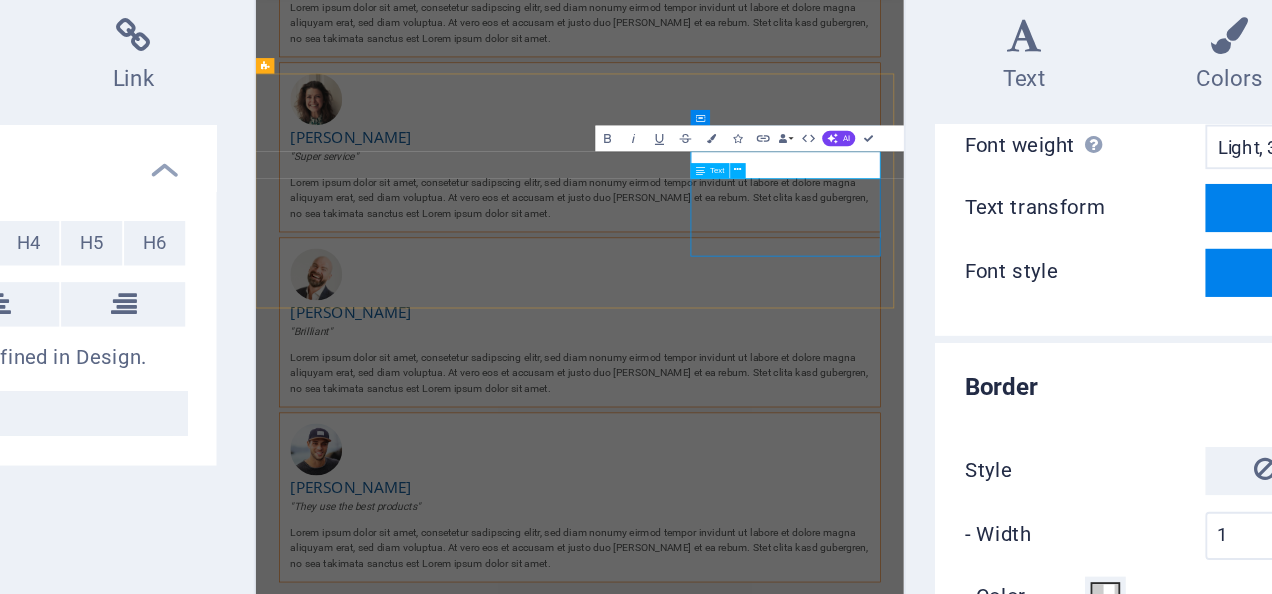 click on "Lorem ipsum dolor sit amet, consectetuer adipiscing elit. Aenean commodo ligula eget dolor. Lorem ipsum dolor sit amet, consectetuer adipiscing elit leget dolor." at bounding box center [417, 2193] 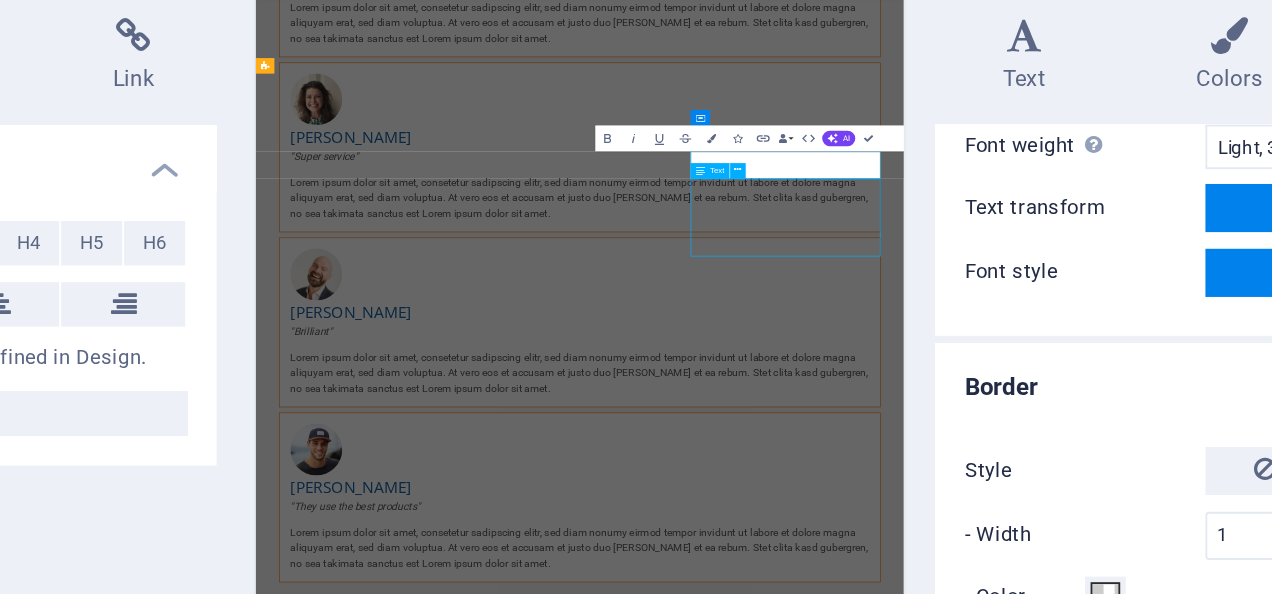 click on "Lorem ipsum dolor sit amet, consectetuer adipiscing elit. Aenean commodo ligula eget dolor. Lorem ipsum dolor sit amet, consectetuer adipiscing elit leget dolor." at bounding box center (417, 2193) 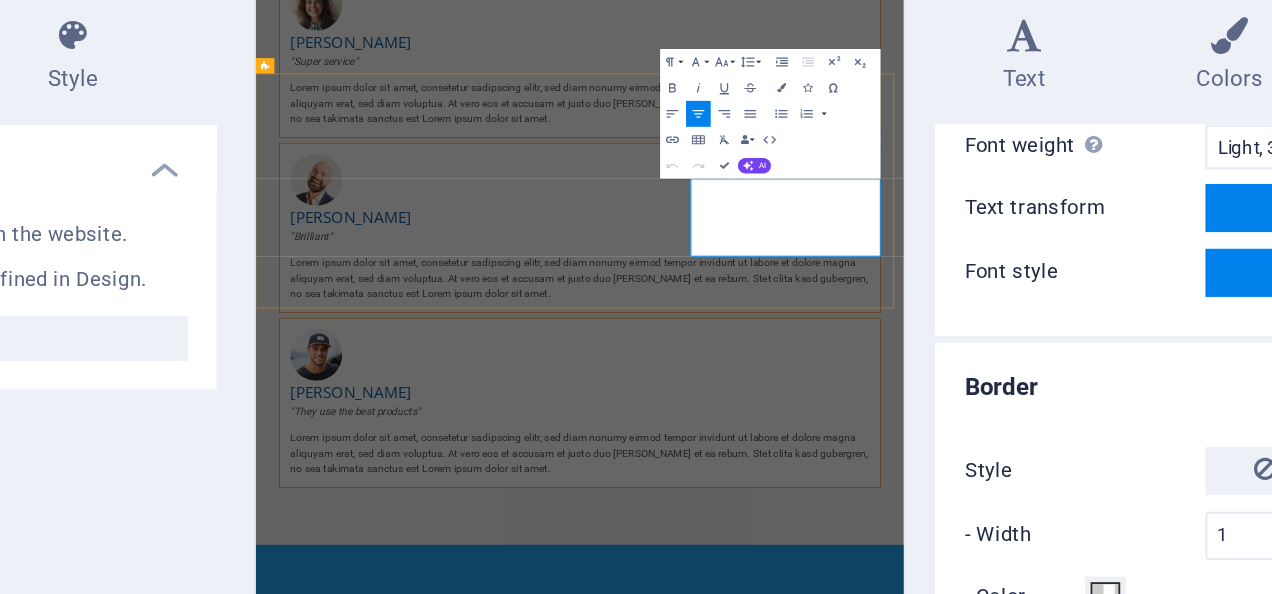 drag, startPoint x: 1142, startPoint y: 438, endPoint x: 971, endPoint y: 346, distance: 194.17775 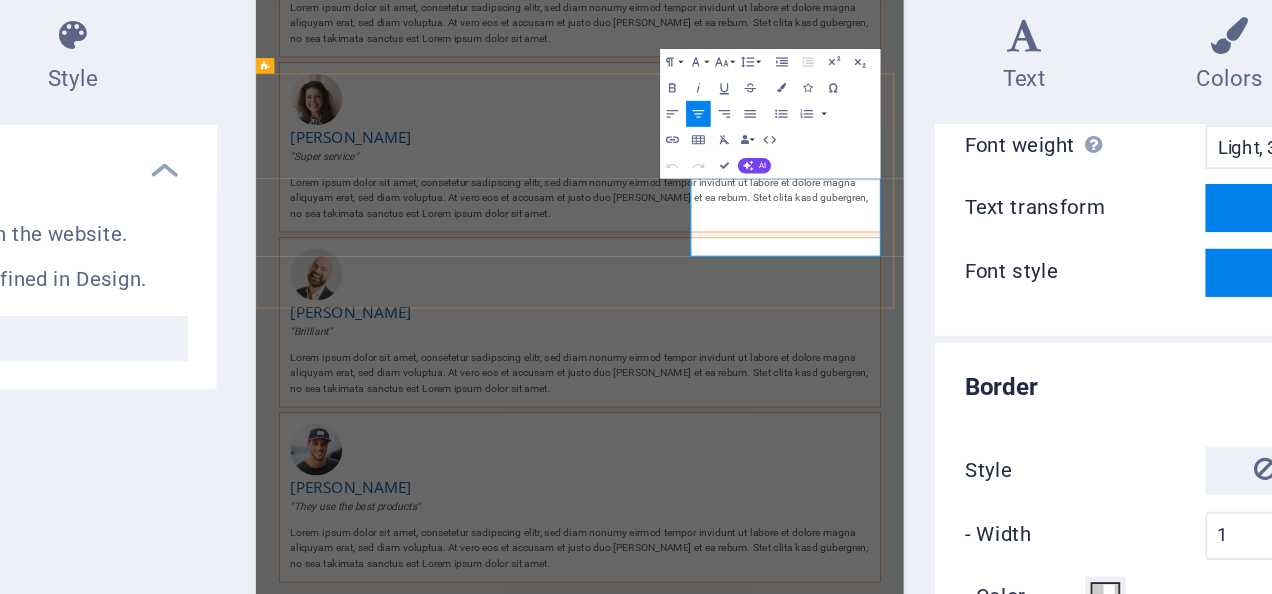 type 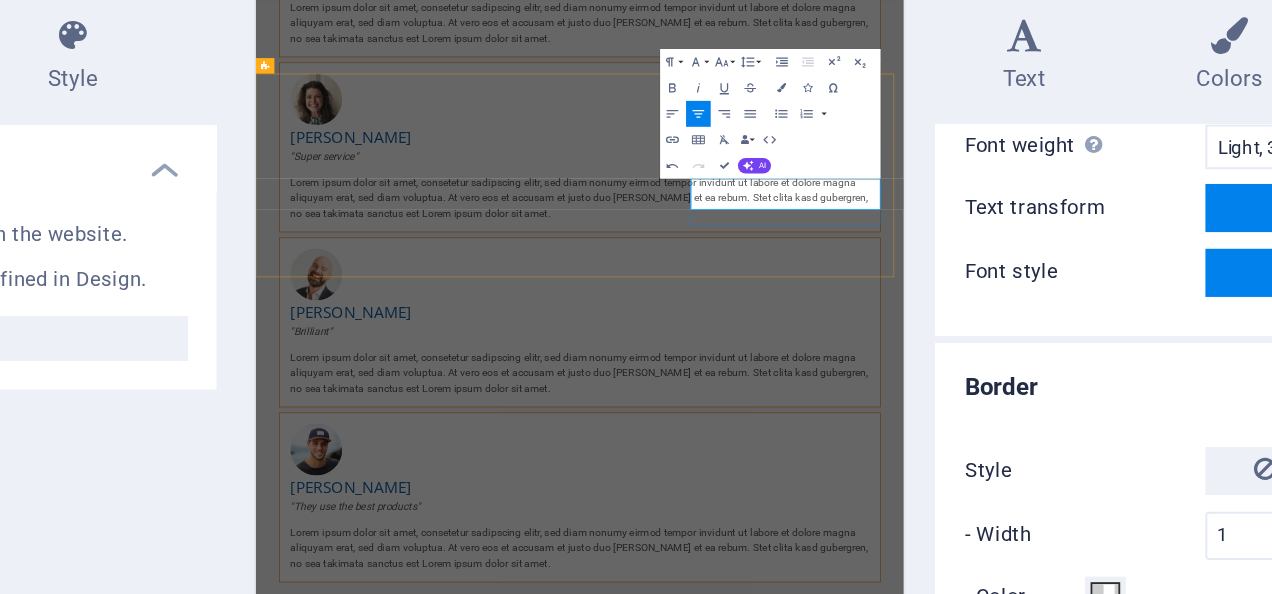 click on "​Kami siap membantu Anda kapanpun dibutuhkan." at bounding box center [417, 2169] 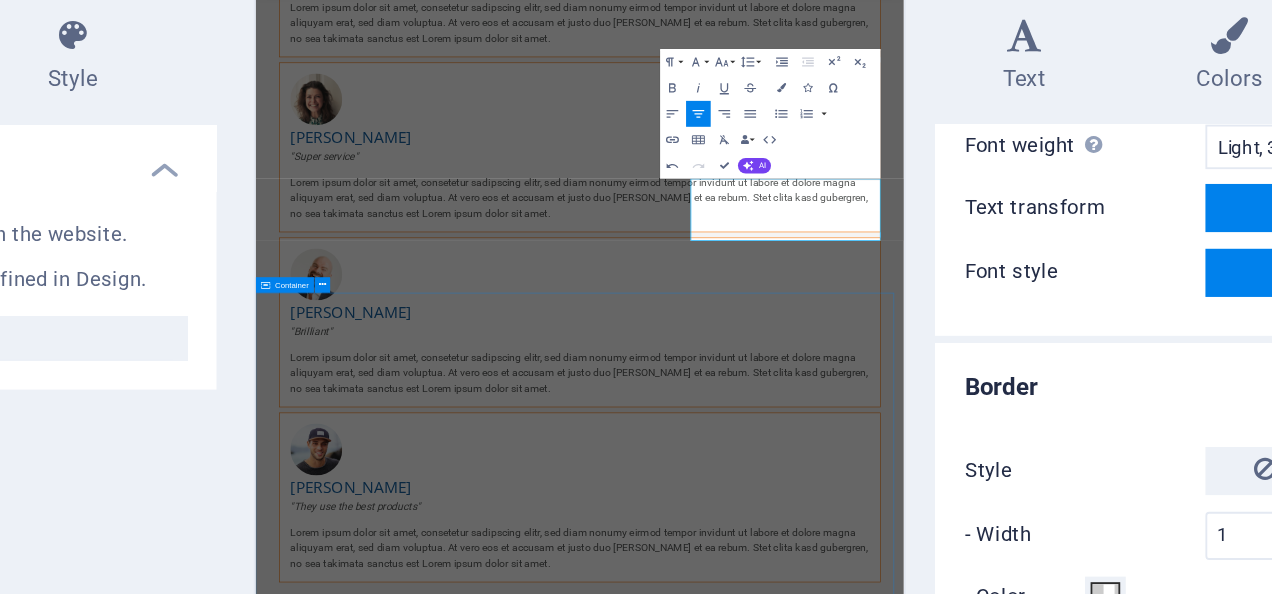 click on "Services Lorem ipsum dolor sit amet, consetetur sadipscing elitr, sed diam nonumy eirmod tempor invidunt ut labore et dolore magna aliquyam erat, sed diam voluptua. t vero [PERSON_NAME] et accusam et justo duo [PERSON_NAME] et ea rebum. Exterior Wash Lorem ipsum dolor sit amet, consectetur adipisicing elit. Veritatis, dolorem! Details Detailing Lorem ipsum dolor sit amet, consectetur adipisicing elit. Veritatis, dolorem! Details Hand Wash Lorem ipsum dolor sit amet, consectetur adipisicing elit. Veritatis, dolorem! Details Special Wash Lorem ipsum dolor sit amet, consectetur adipisicing elit. Veritatis, dolorem! Details Wheels Wash Lorem ipsum dolor sit amet, consectetur adipisicing elit. Veritatis, dolorem! Details Leather Care Lorem ipsum dolor sit amet, consectetur adipisicing elit. Veritatis, dolorem! Details" at bounding box center (755, 4911) 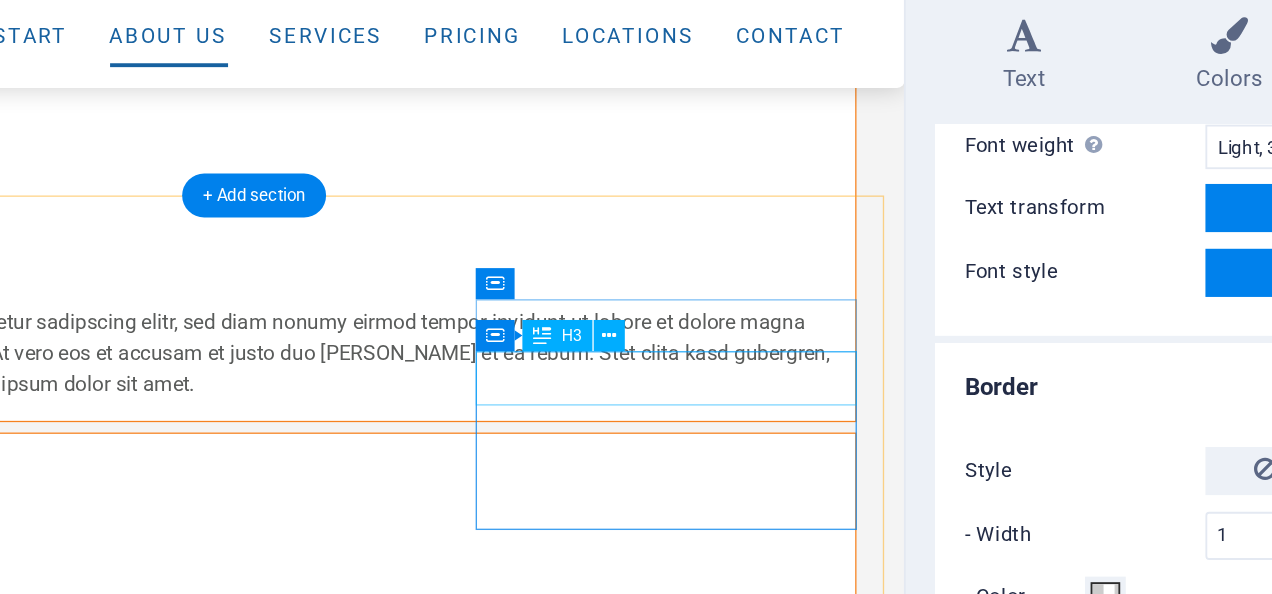 scroll, scrollTop: 3144, scrollLeft: 0, axis: vertical 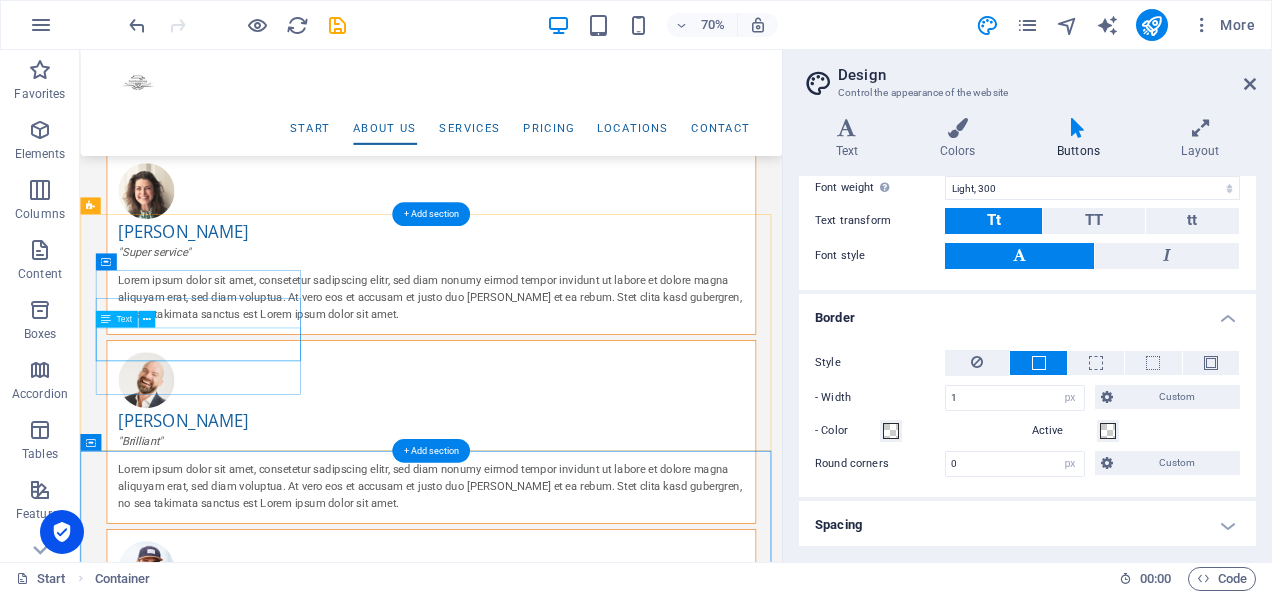 click on "Kami menyediakan rental mobil mewah premium dengan harga yang terjangkau." at bounding box center [242, 1851] 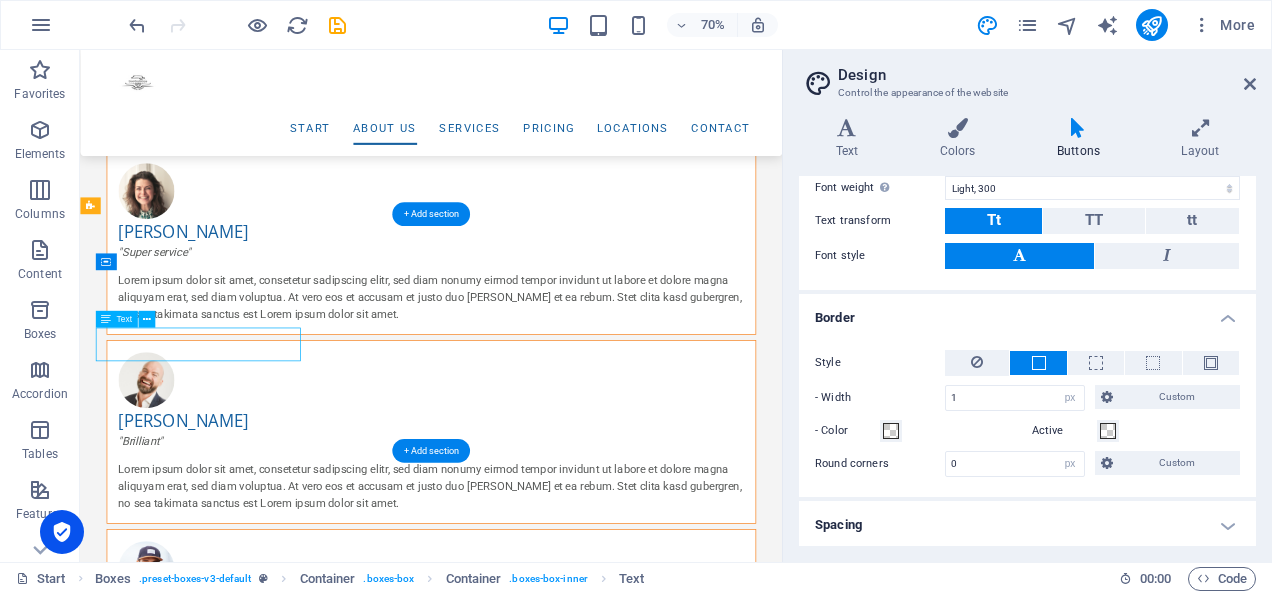 click on "Kami menyediakan rental mobil mewah premium dengan harga yang terjangkau." at bounding box center (242, 1851) 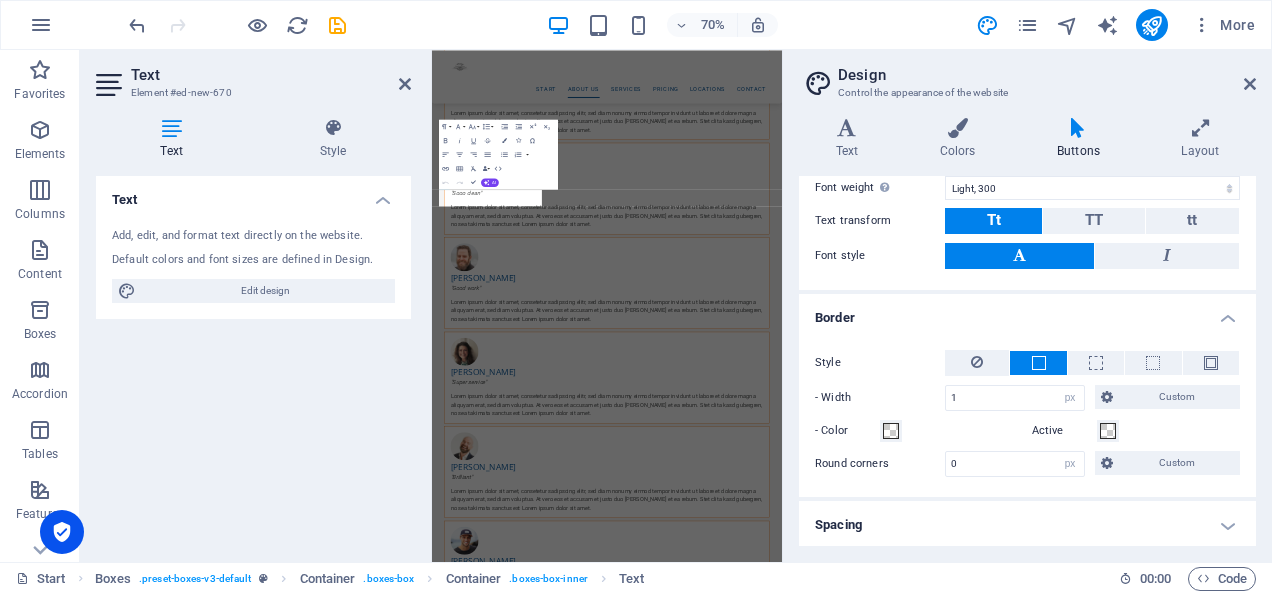 scroll, scrollTop: 3729, scrollLeft: 0, axis: vertical 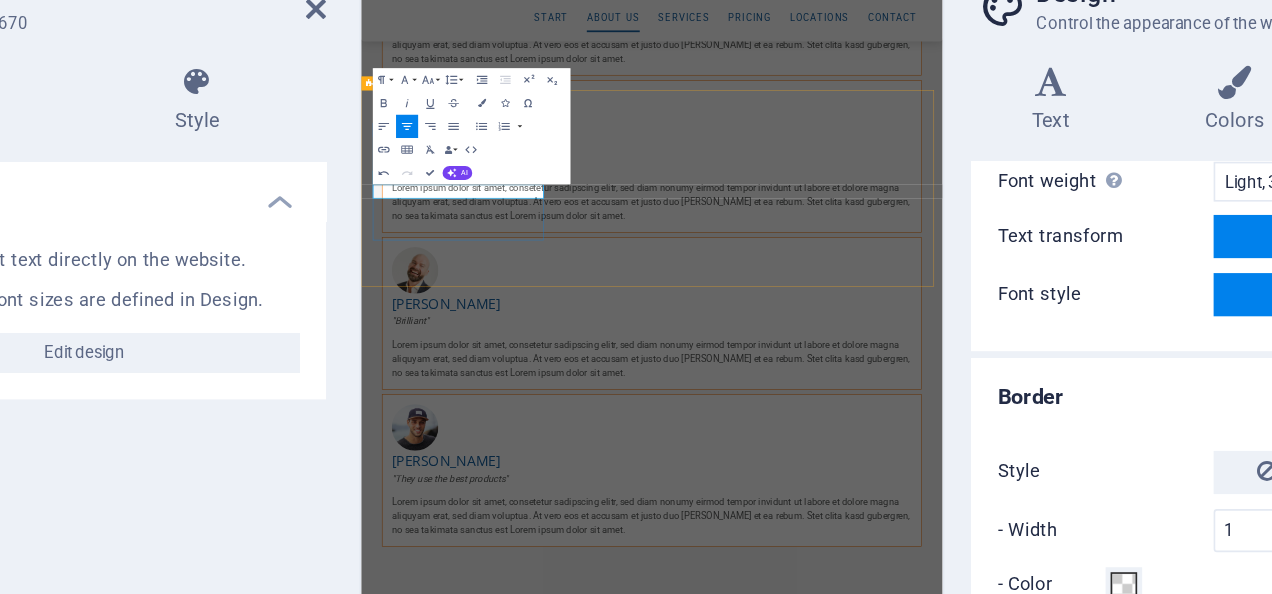 type 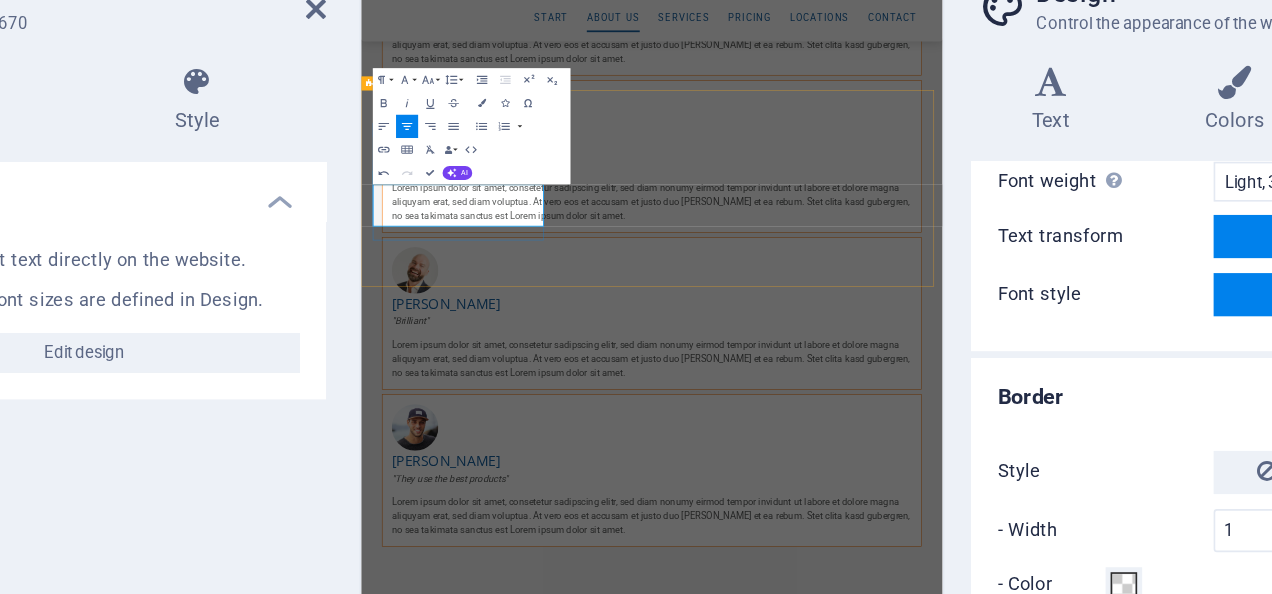 drag, startPoint x: 637, startPoint y: 389, endPoint x: 638, endPoint y: 417, distance: 28.01785 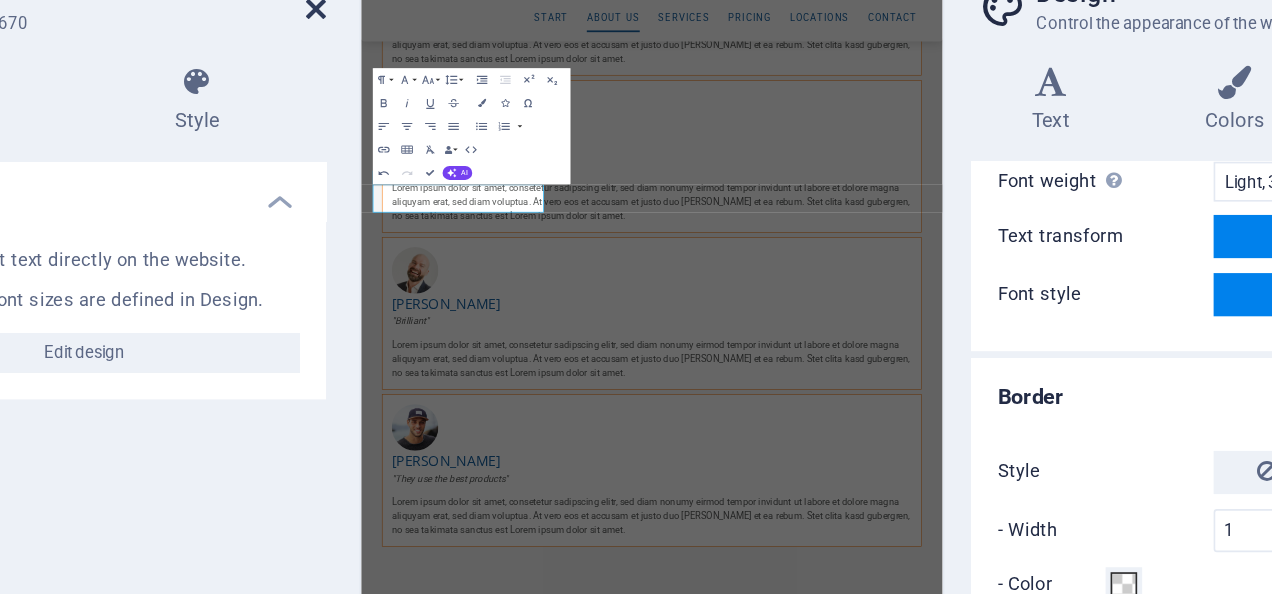 click at bounding box center (405, 84) 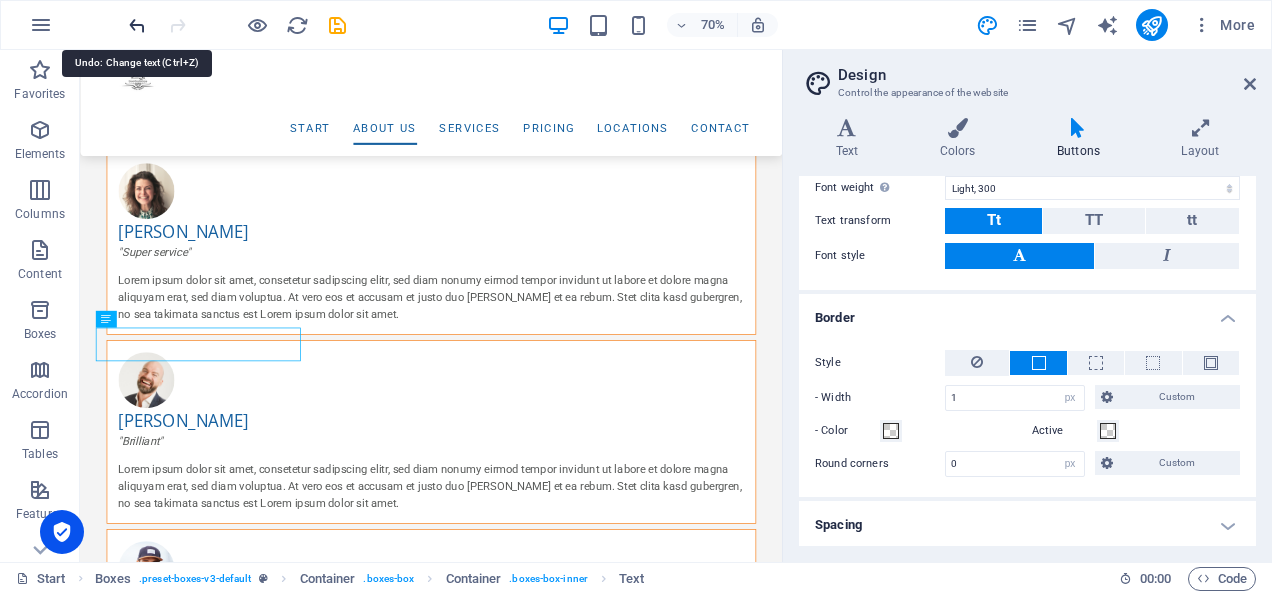 click at bounding box center (137, 25) 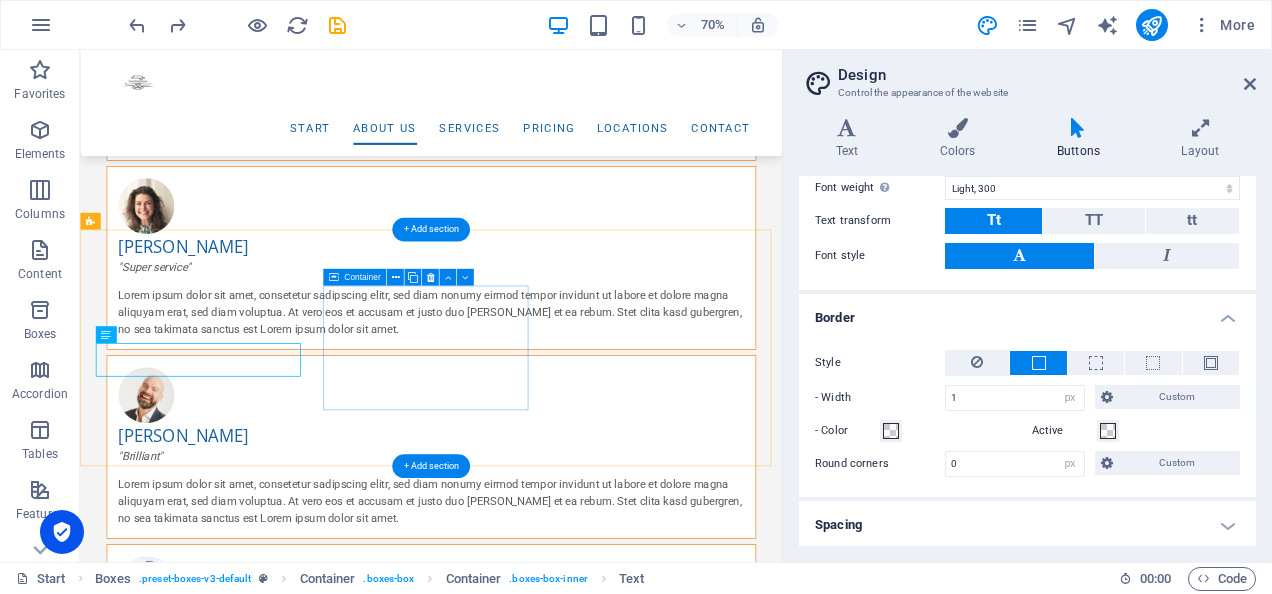 scroll, scrollTop: 3121, scrollLeft: 0, axis: vertical 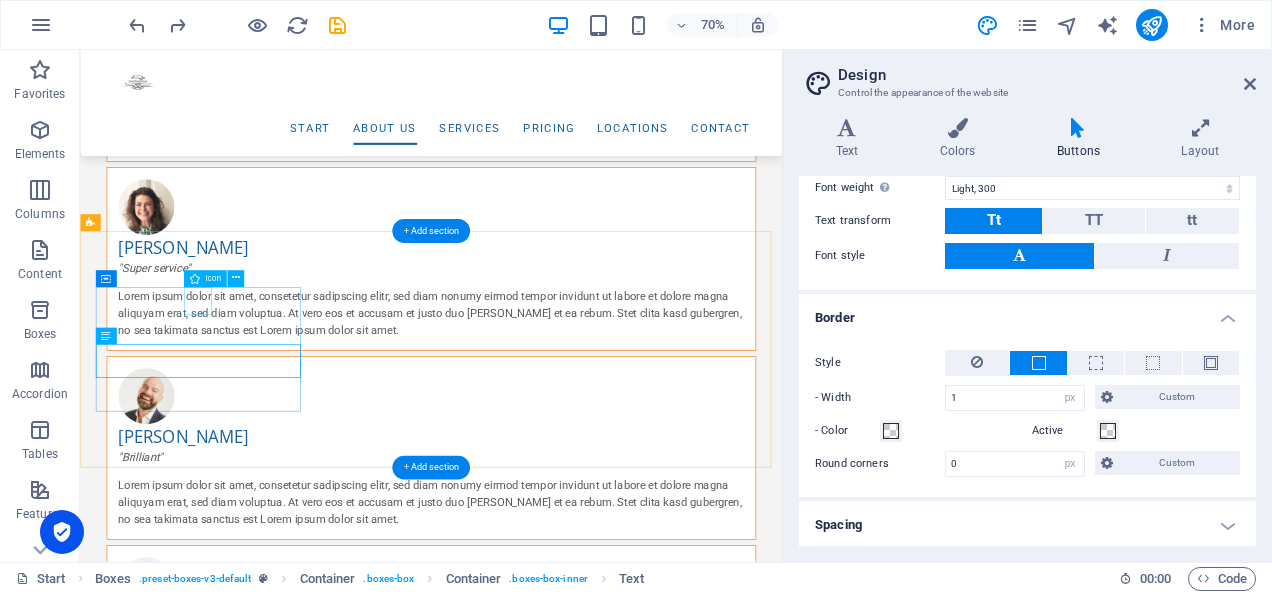 click at bounding box center [242, 1788] 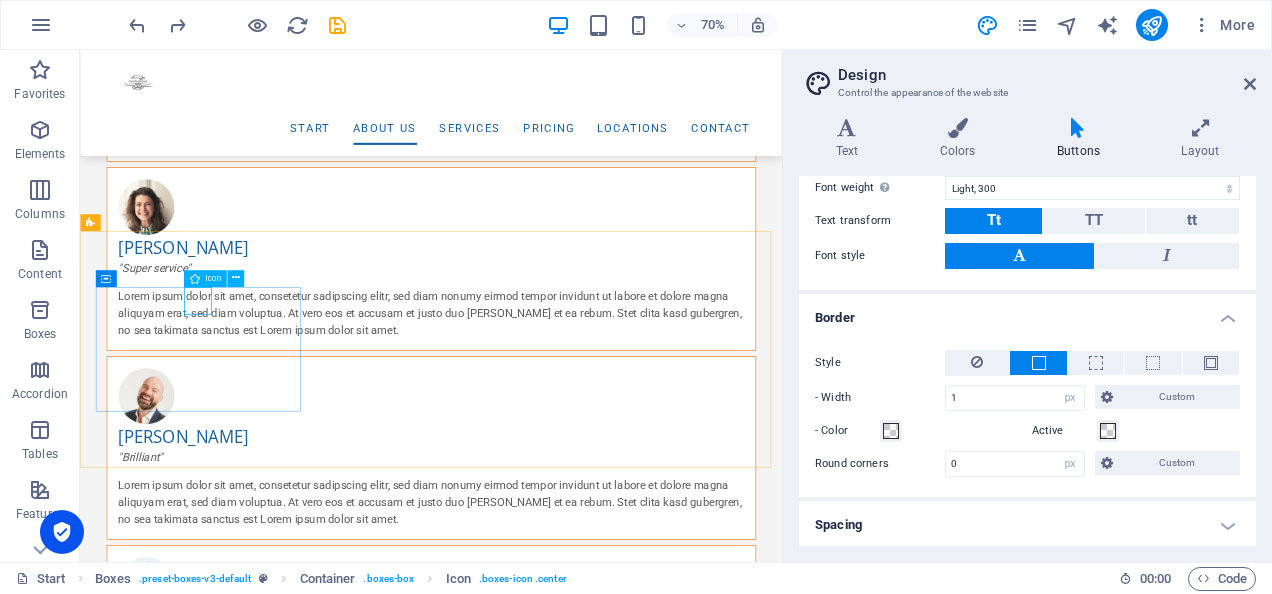 click on "Icon" at bounding box center (213, 278) 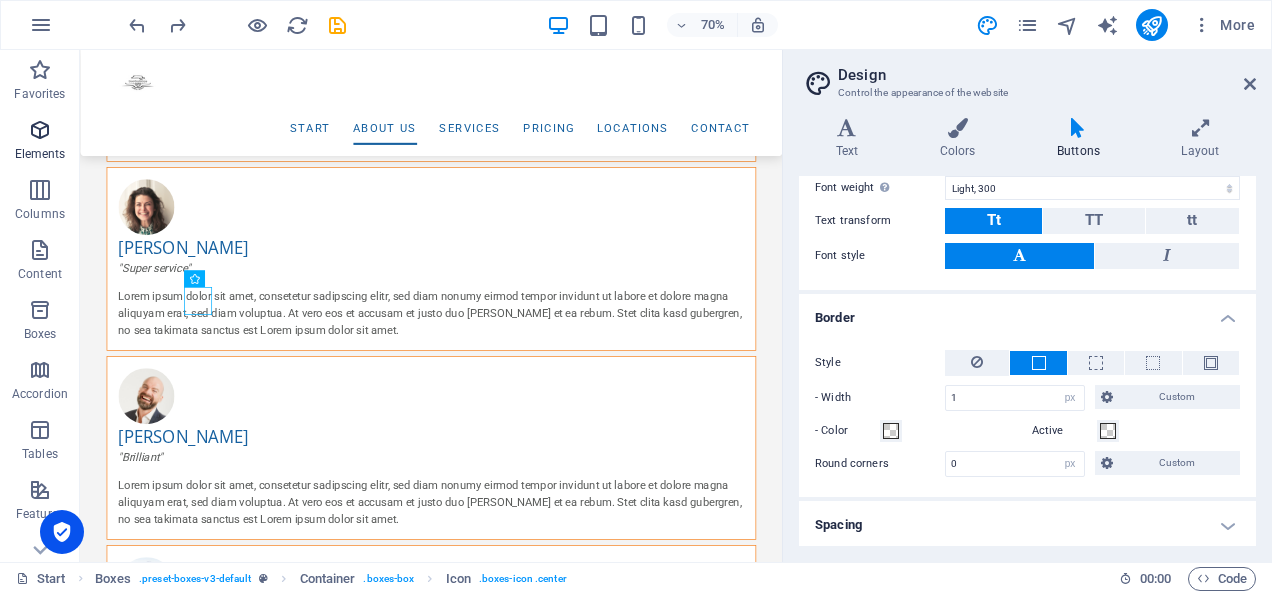 click at bounding box center (40, 130) 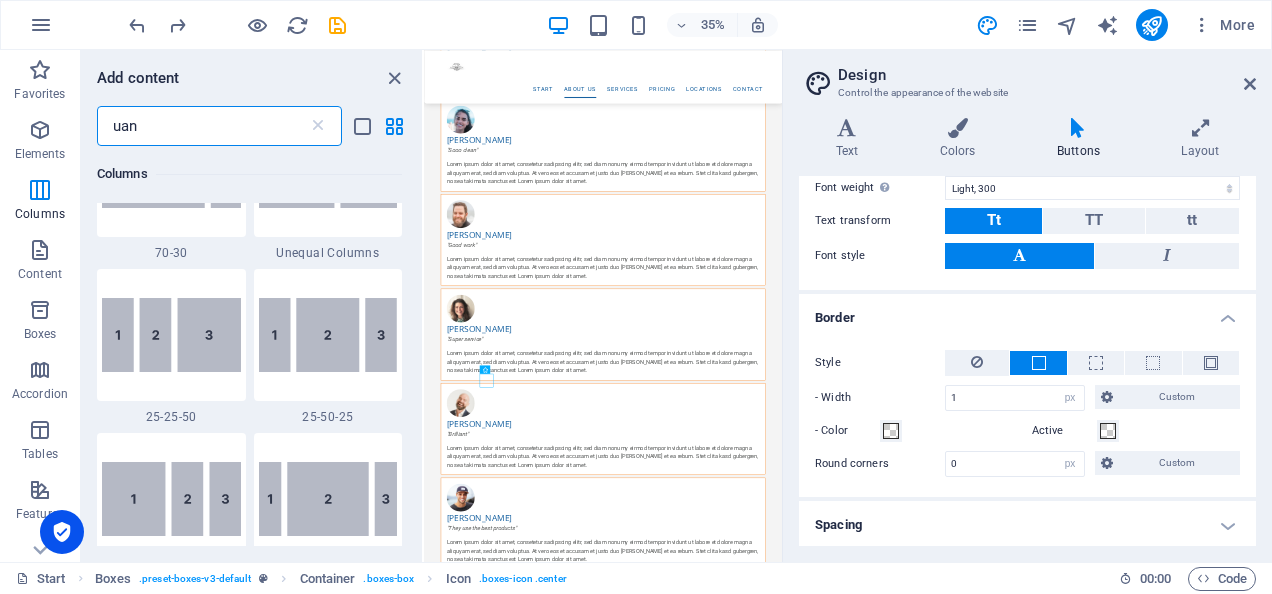 scroll, scrollTop: 0, scrollLeft: 0, axis: both 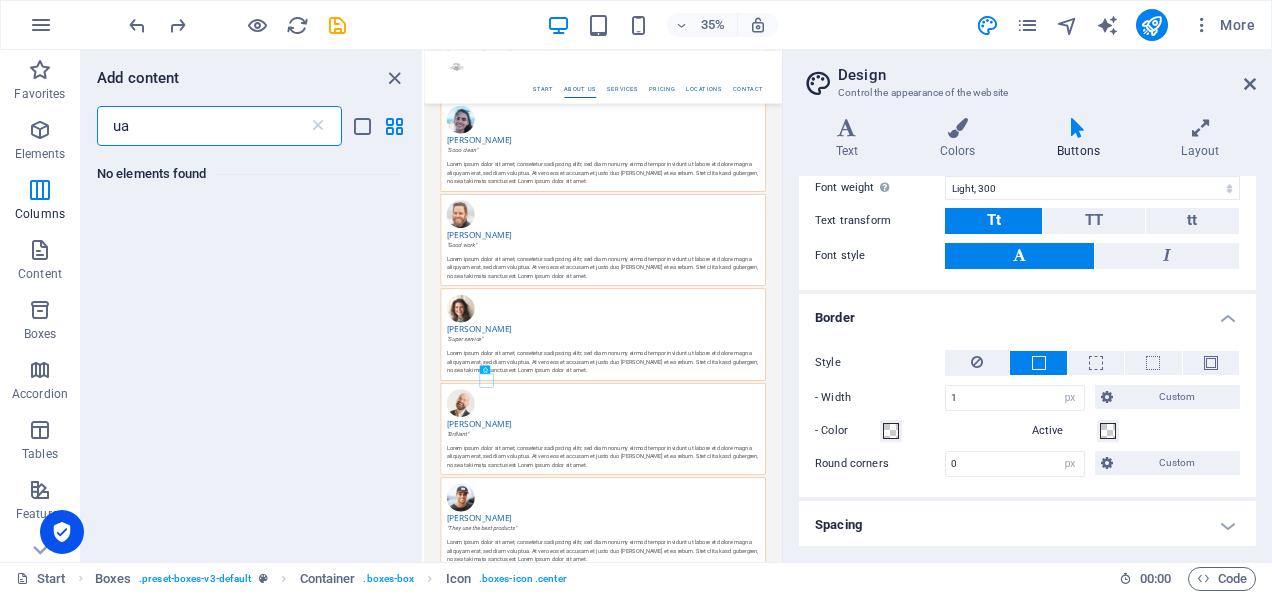 type on "u" 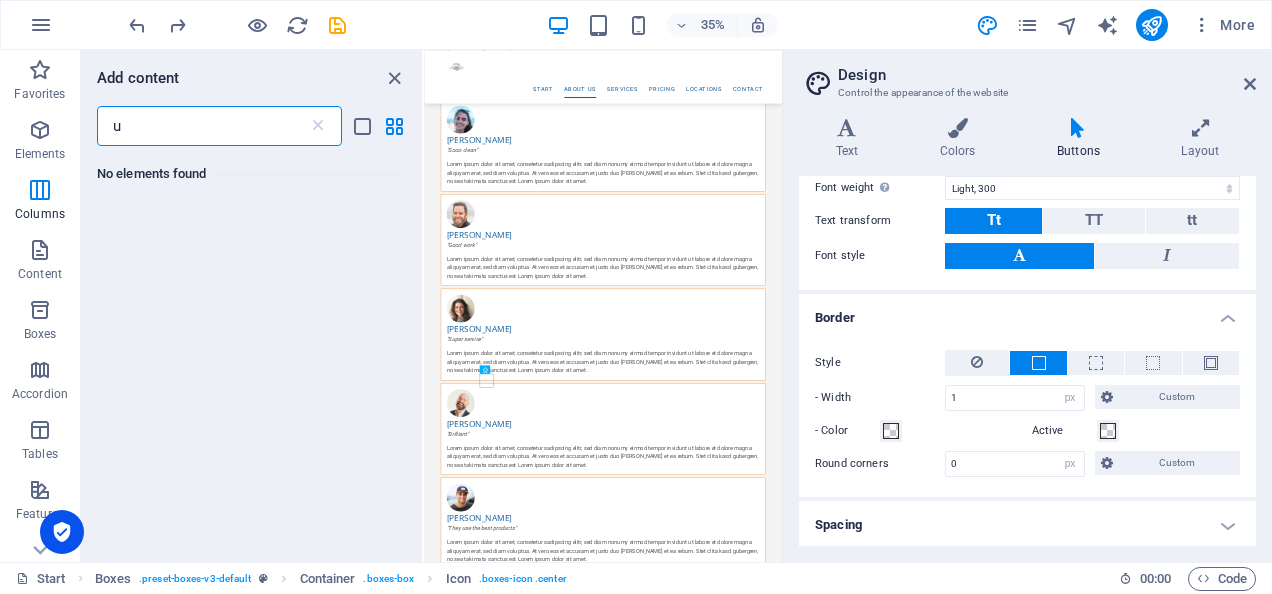 type 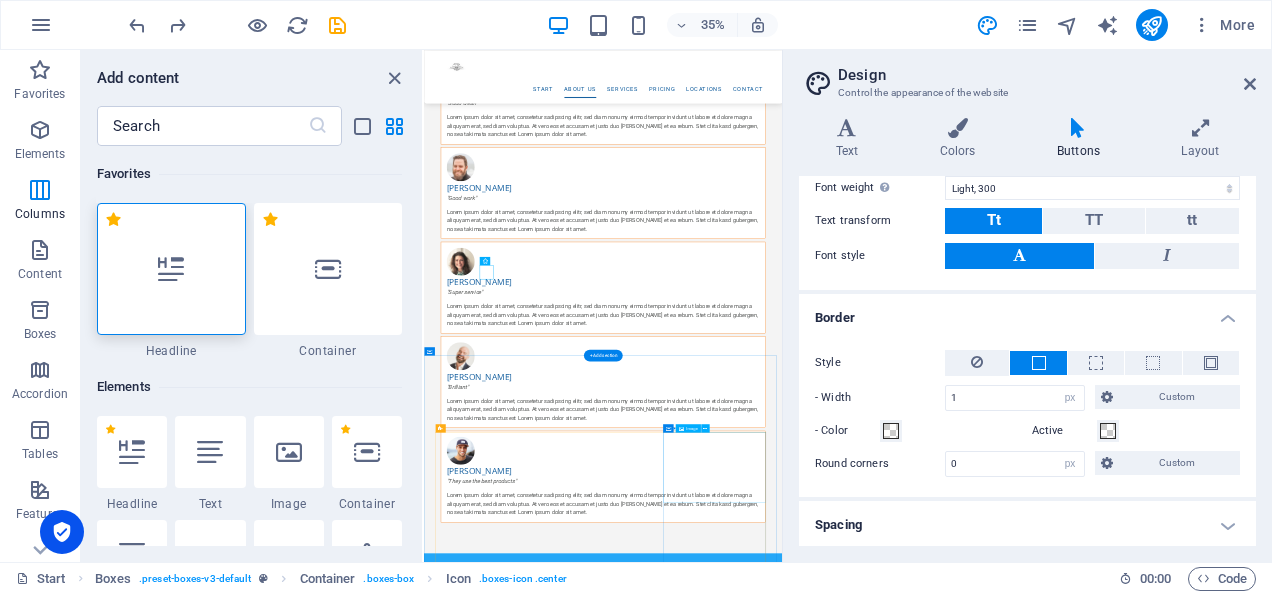 scroll, scrollTop: 3444, scrollLeft: 0, axis: vertical 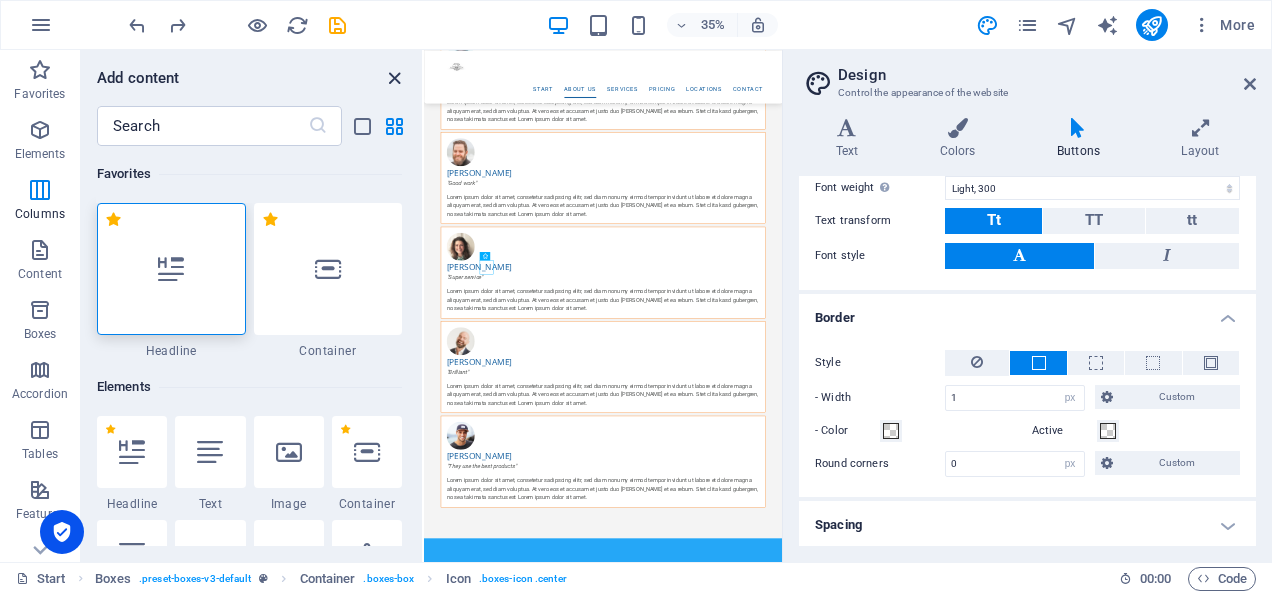 click at bounding box center (394, 78) 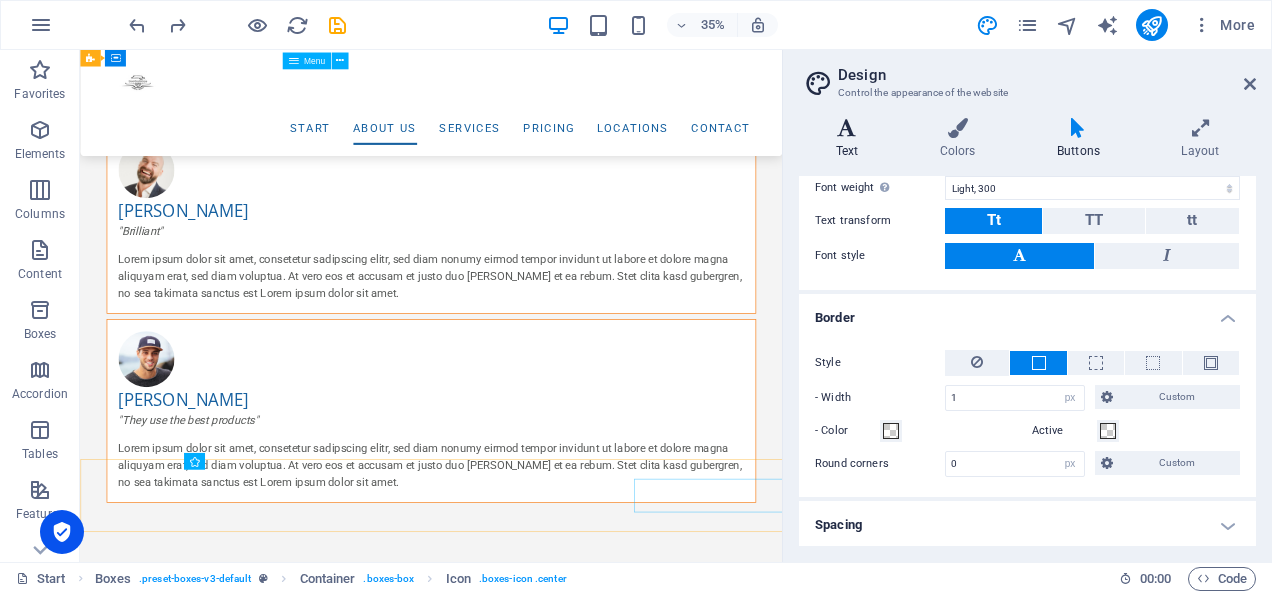 scroll, scrollTop: 2860, scrollLeft: 0, axis: vertical 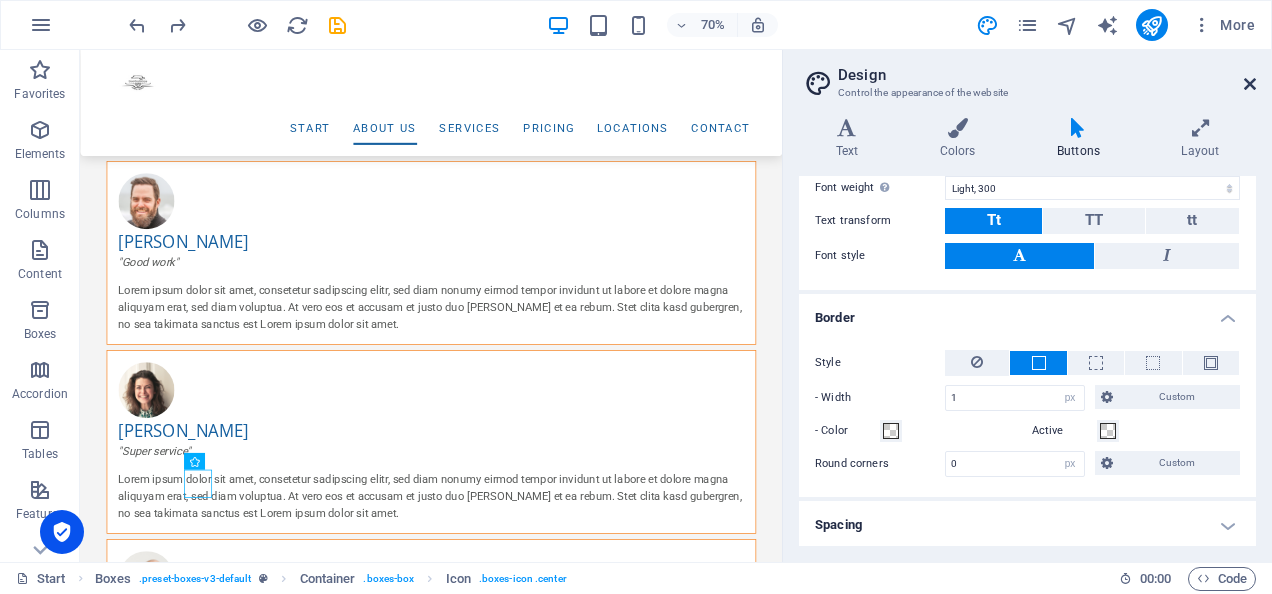 click at bounding box center [1250, 84] 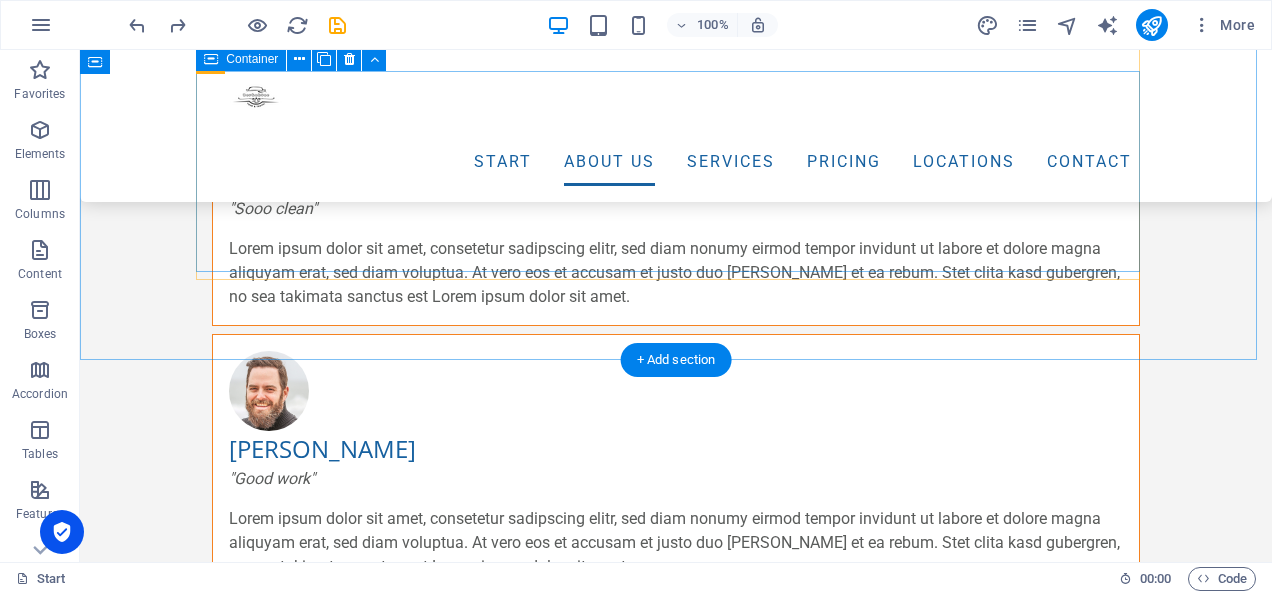 scroll, scrollTop: 2510, scrollLeft: 0, axis: vertical 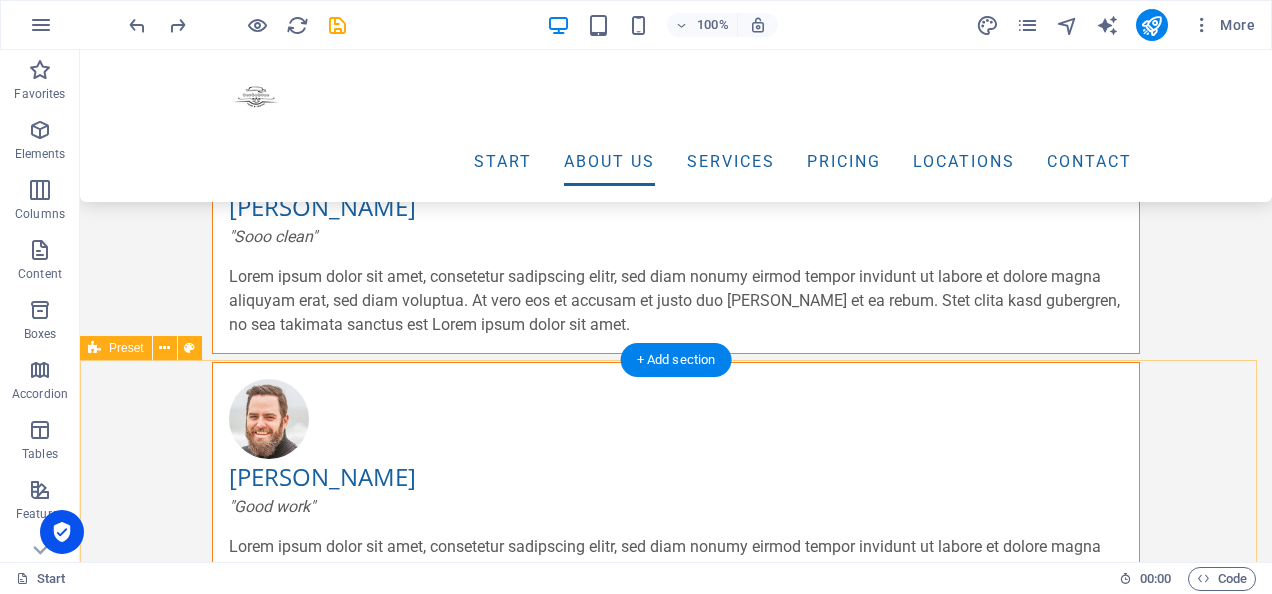 click on "Perfect Quality Lorem ipsum dolor sit amet, consectetur adipisicing elit. Veritatis, dolorem! Professional Team Lorem ipsum dolor sit amet, consectetur adipisicing elit. Veritatis, dolorem! Best Products Lorem ipsum dolor sit amet, consectetur adipisicing elit. Veritatis, dolorem!" at bounding box center [676, 1781] 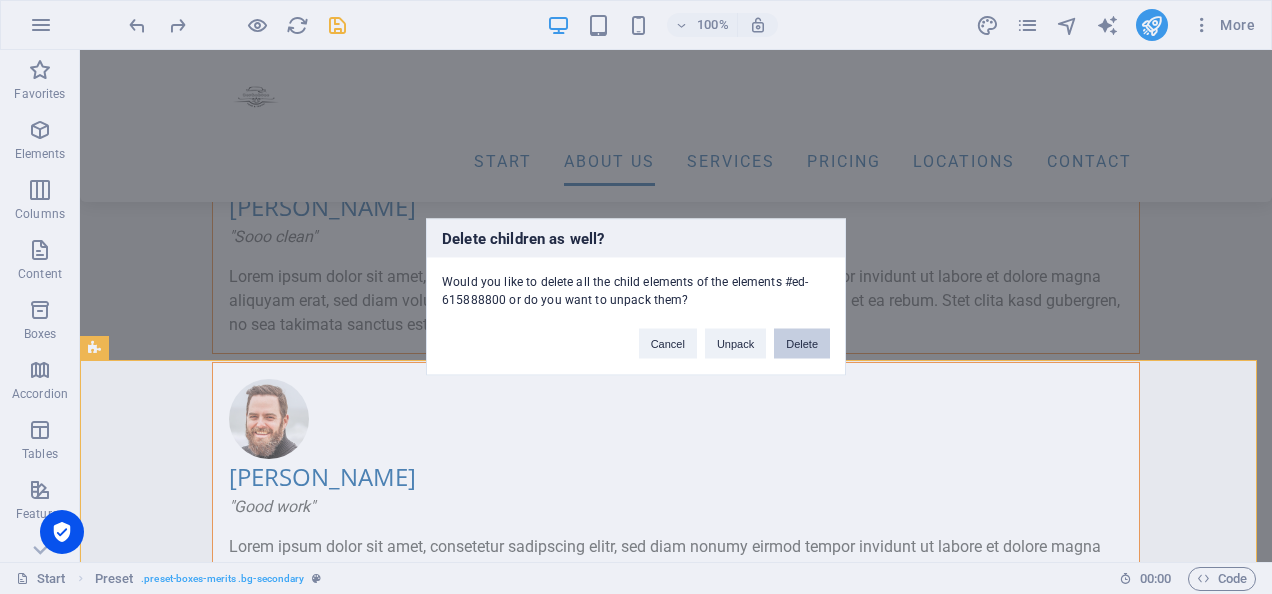 click on "Delete" at bounding box center [802, 344] 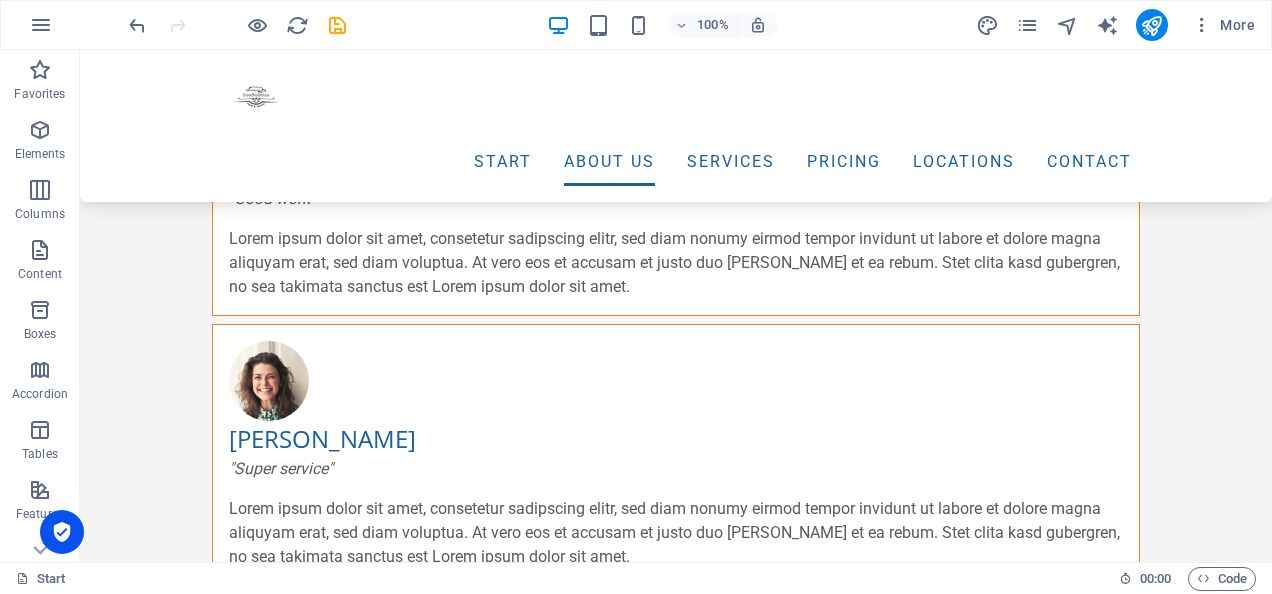 scroll, scrollTop: 2659, scrollLeft: 0, axis: vertical 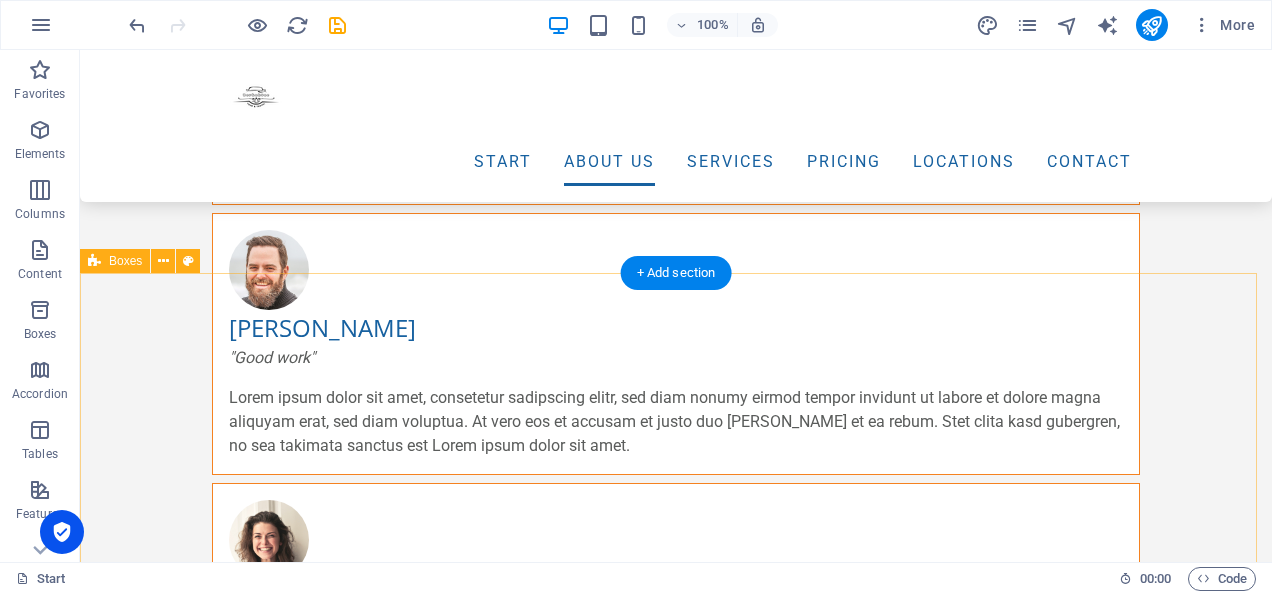 click on "Harga Terjangkau Kami menyediakan rental mobil mewah premium dengan harga yang terjangkau.  Aman dan Terpecaya Kami menjaga keamanan dan kepercayaan Anda. Kepuasan Anda adalah prioritas kami. Layanan 24/7 Kami menyediakan layanan komunikasi yang mudah dijangkau. Kami siap melayani dan membantu Anda kapanpun Anda memerlukan." at bounding box center [676, 1783] 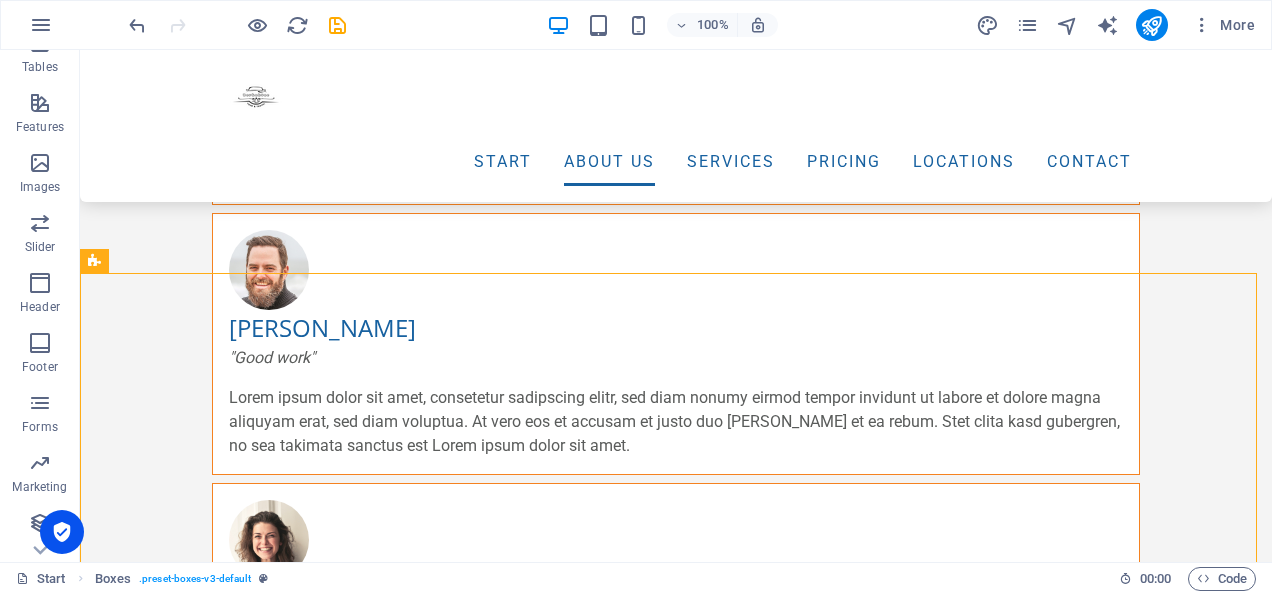 scroll, scrollTop: 388, scrollLeft: 0, axis: vertical 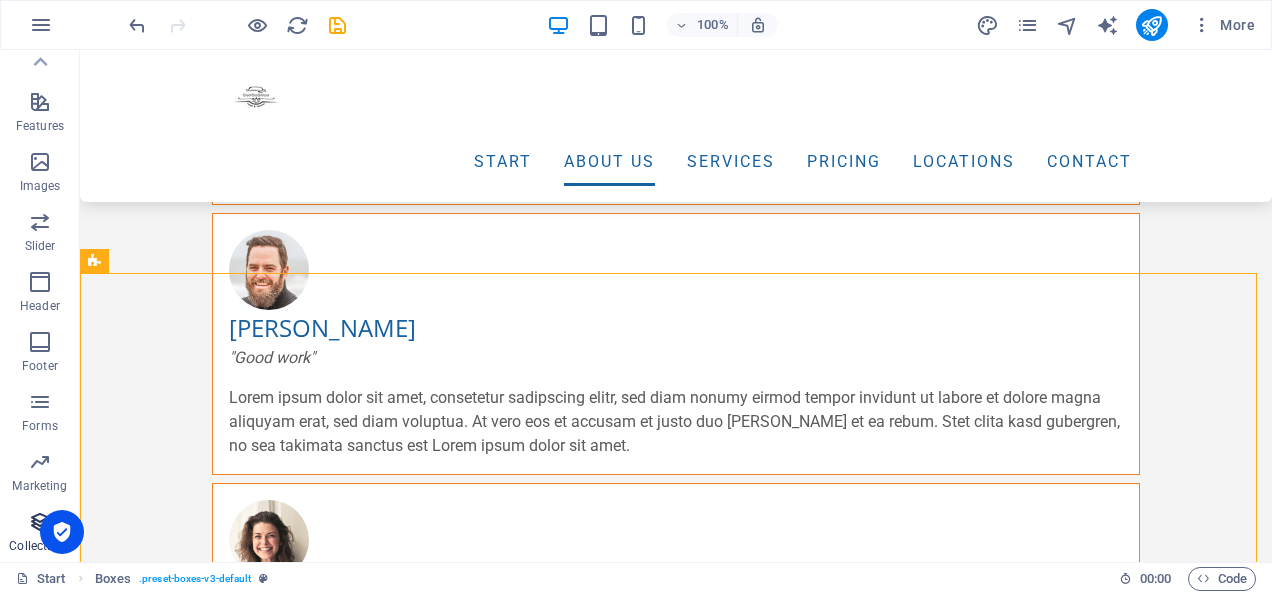 click at bounding box center (40, 522) 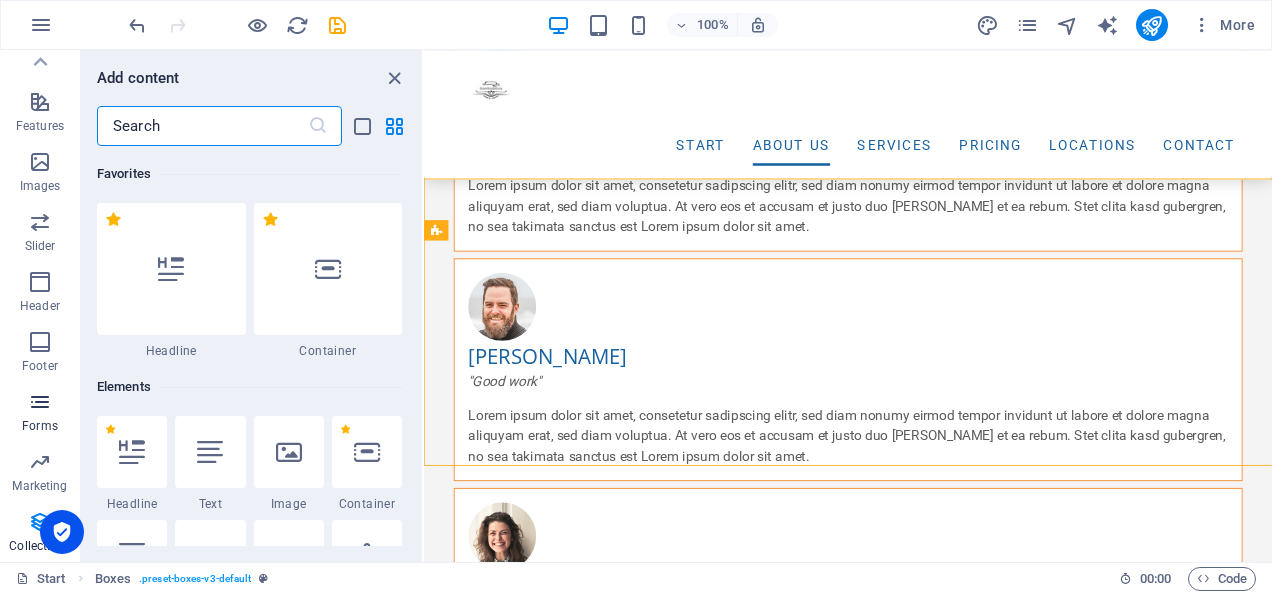 scroll, scrollTop: 2731, scrollLeft: 0, axis: vertical 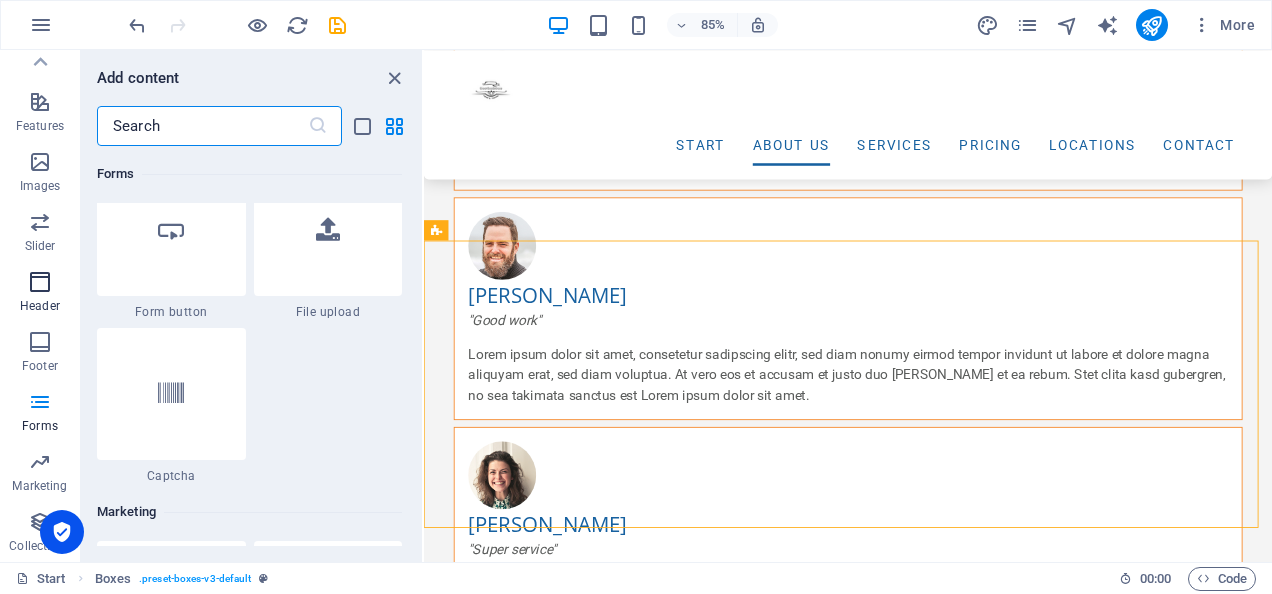 click at bounding box center [40, 282] 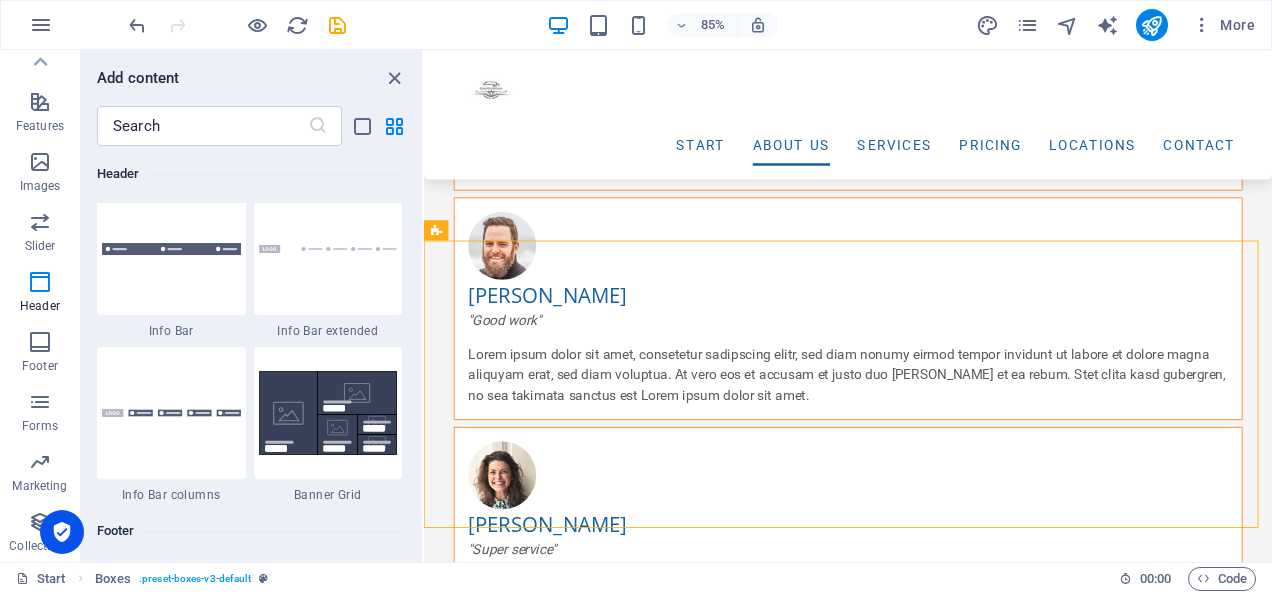 scroll, scrollTop: 12691, scrollLeft: 0, axis: vertical 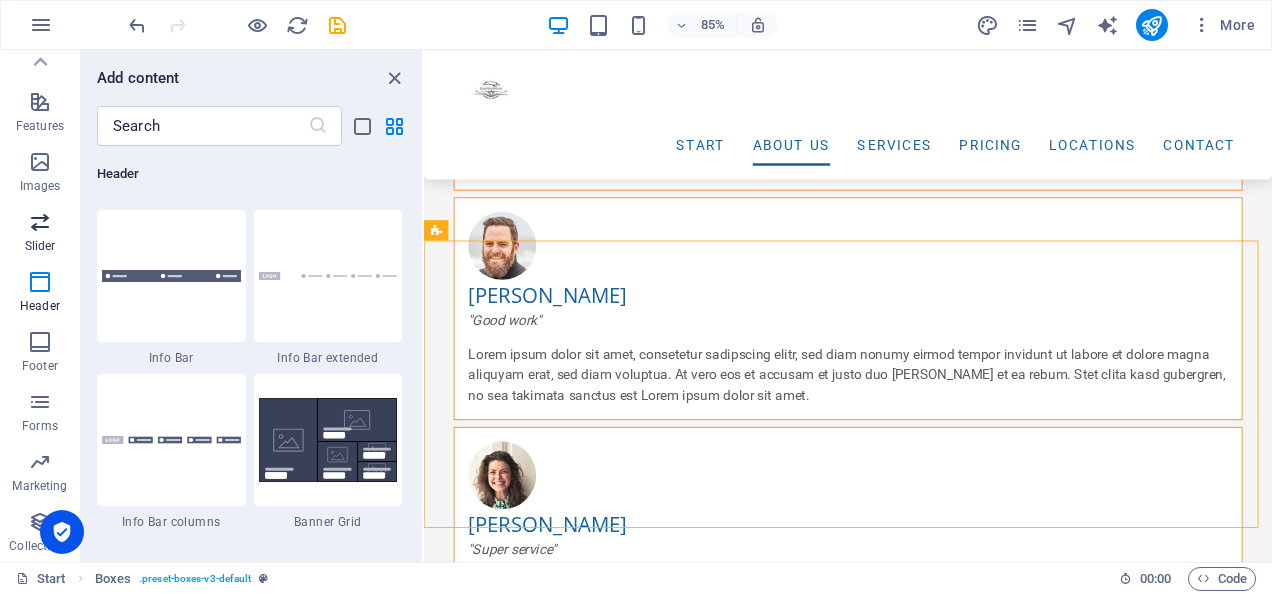 click on "Slider" at bounding box center [40, 234] 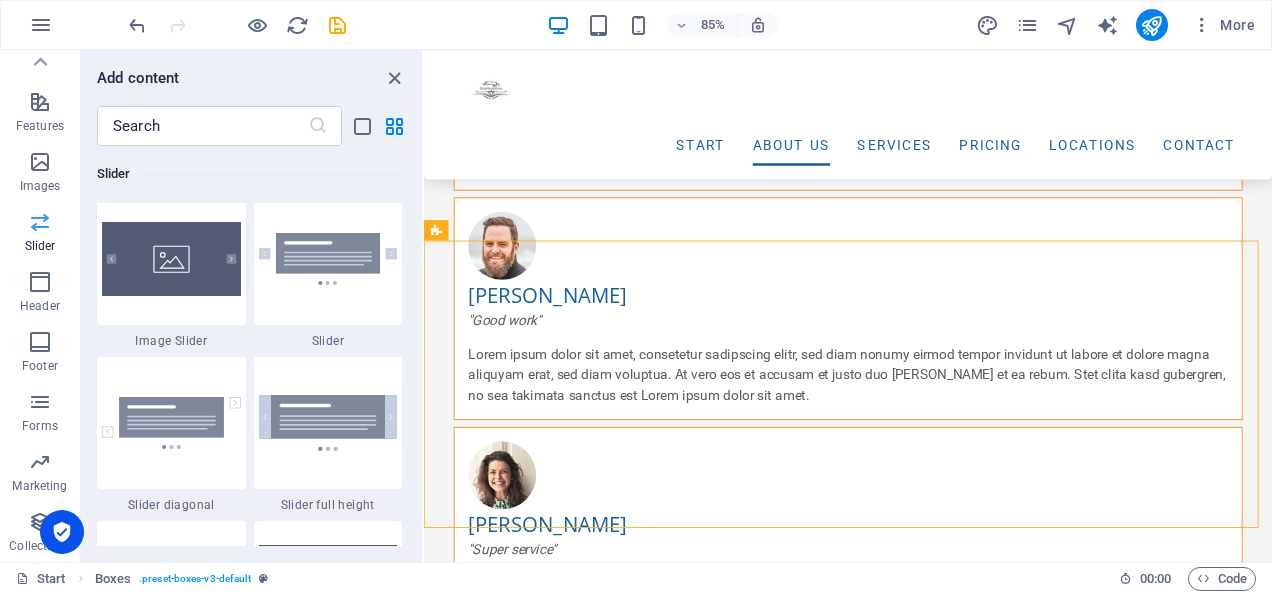 scroll, scrollTop: 11173, scrollLeft: 0, axis: vertical 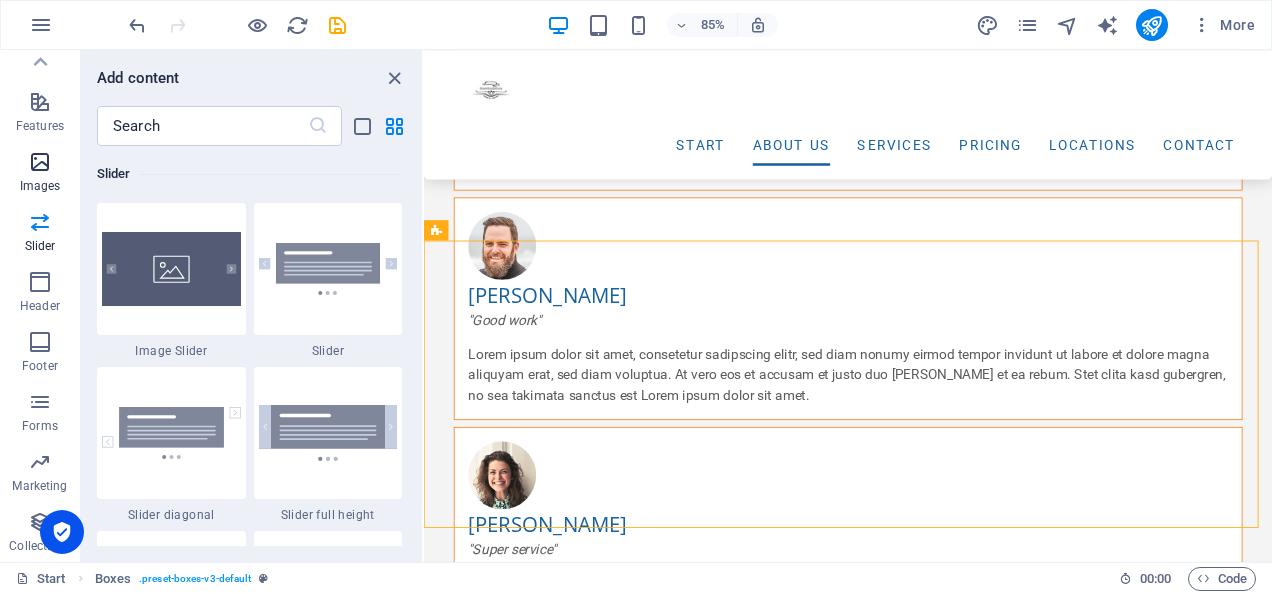 click on "Images" at bounding box center [40, 186] 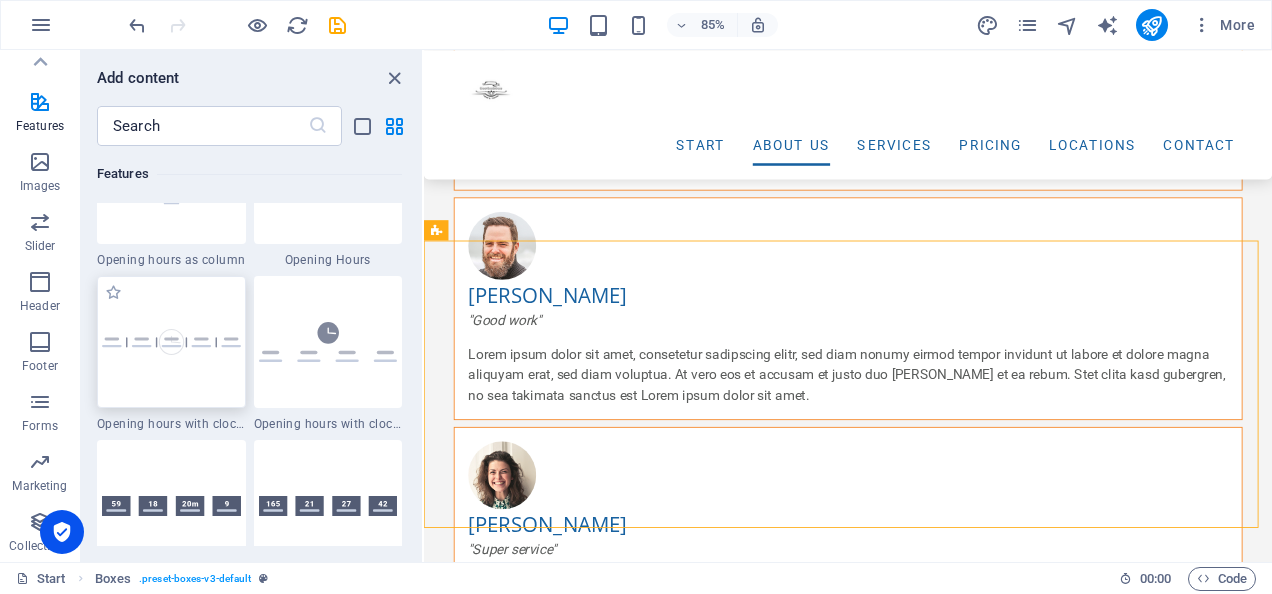 scroll, scrollTop: 8540, scrollLeft: 0, axis: vertical 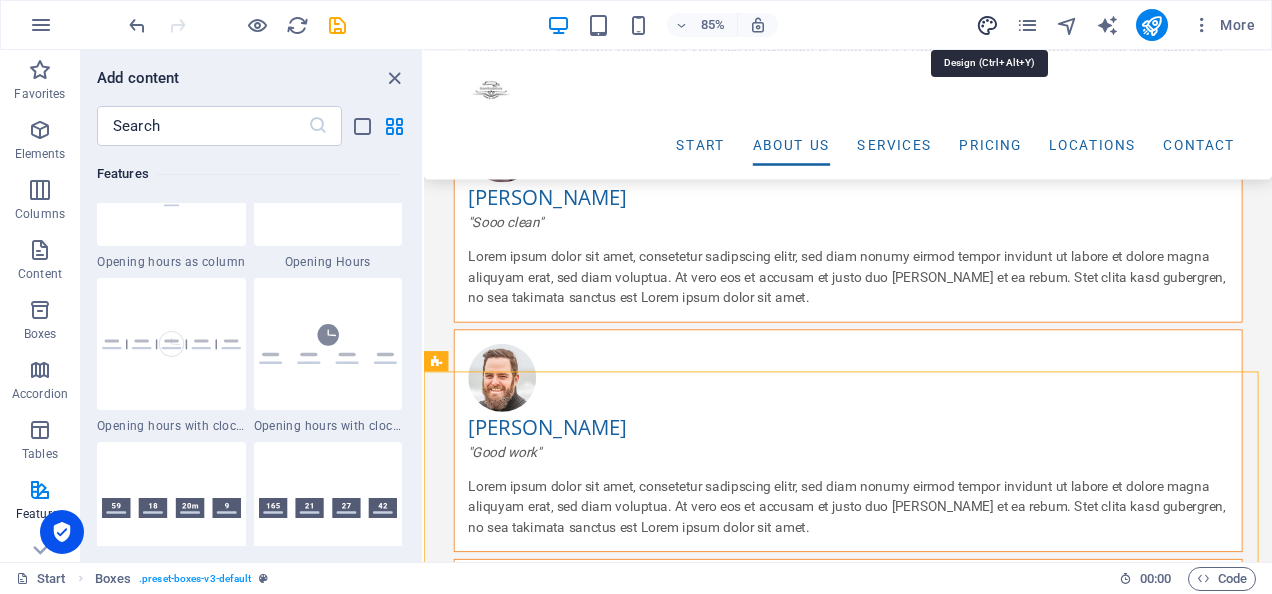click at bounding box center [987, 25] 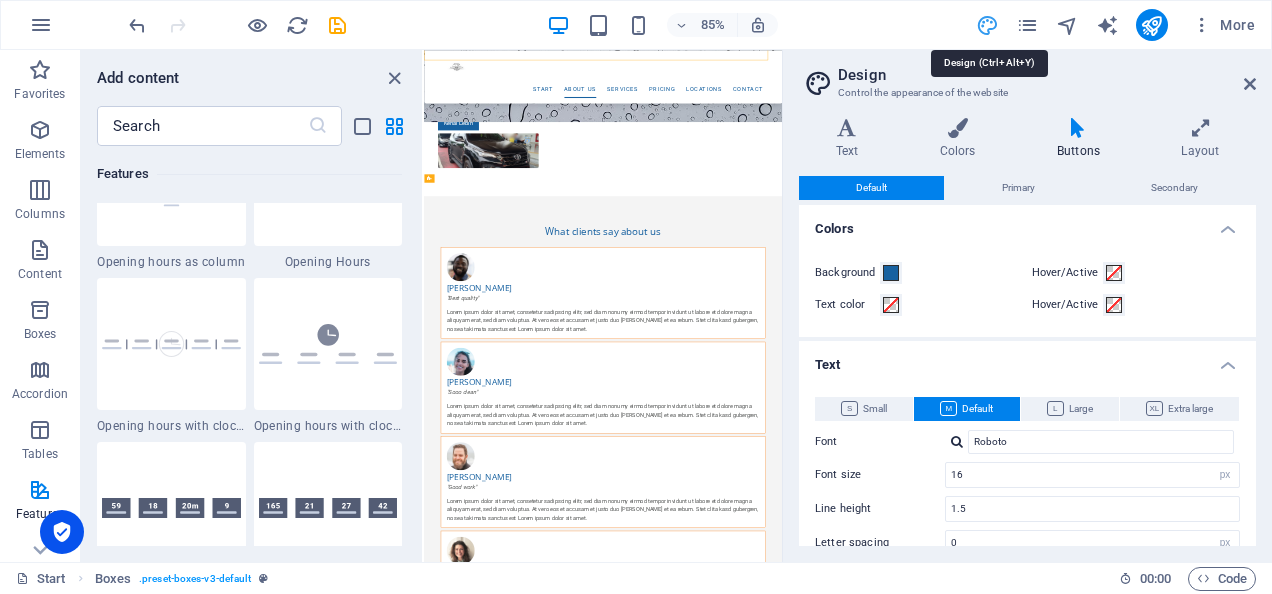 scroll, scrollTop: 3264, scrollLeft: 0, axis: vertical 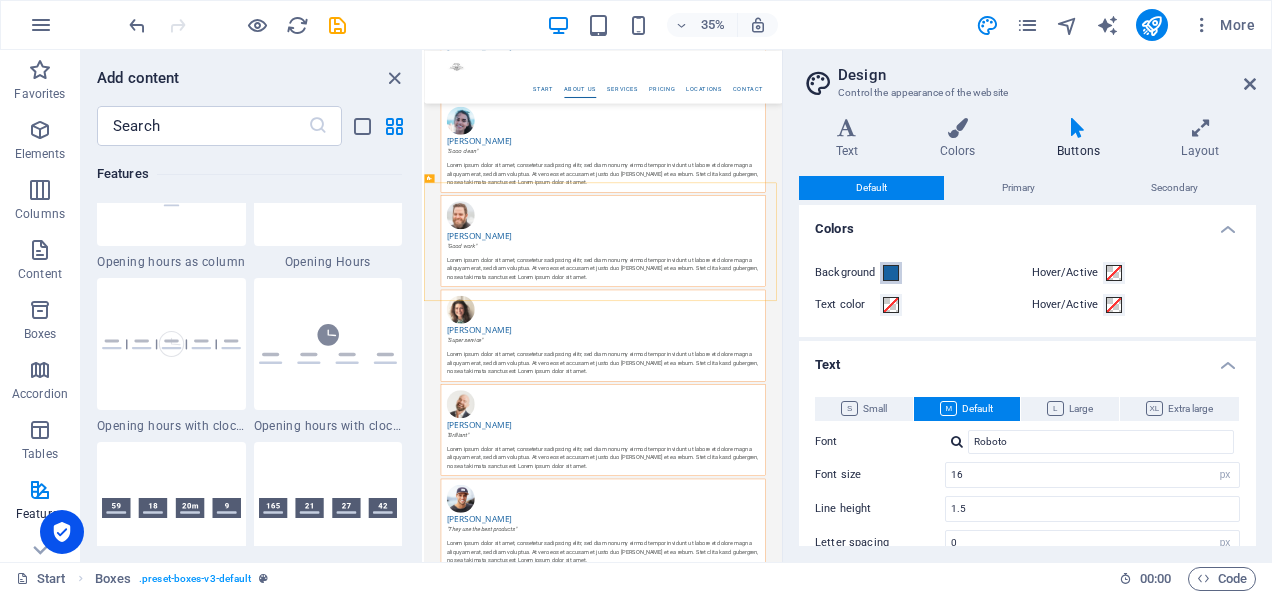 click at bounding box center [891, 273] 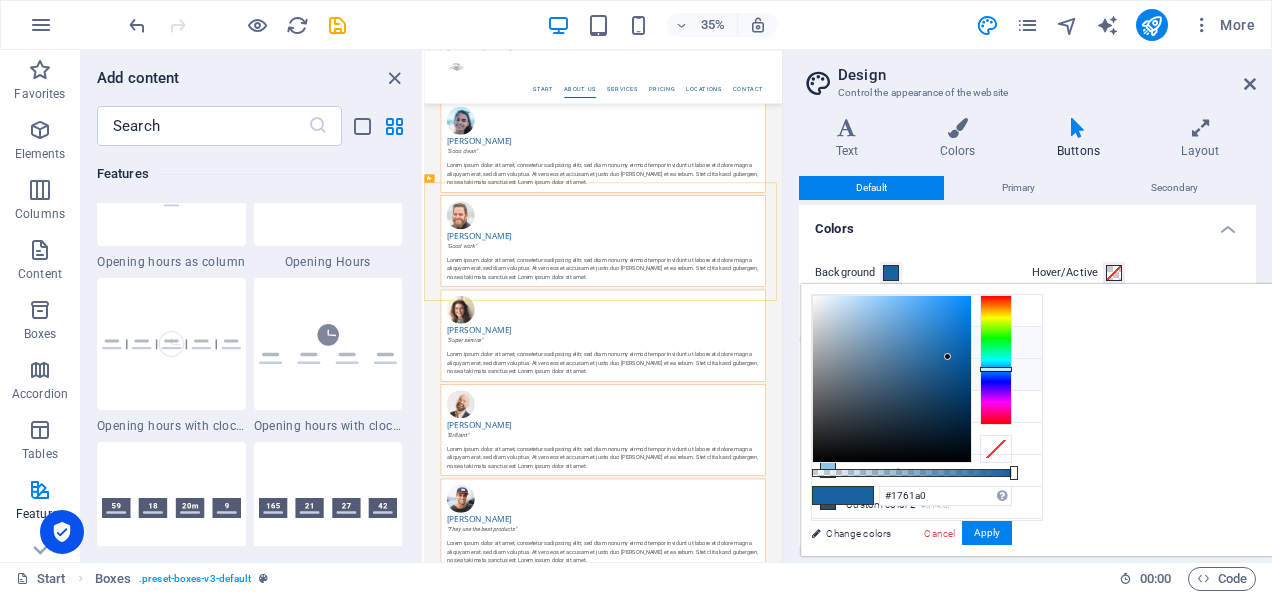 click on "Secondary color
#25a7f7" at bounding box center [927, 375] 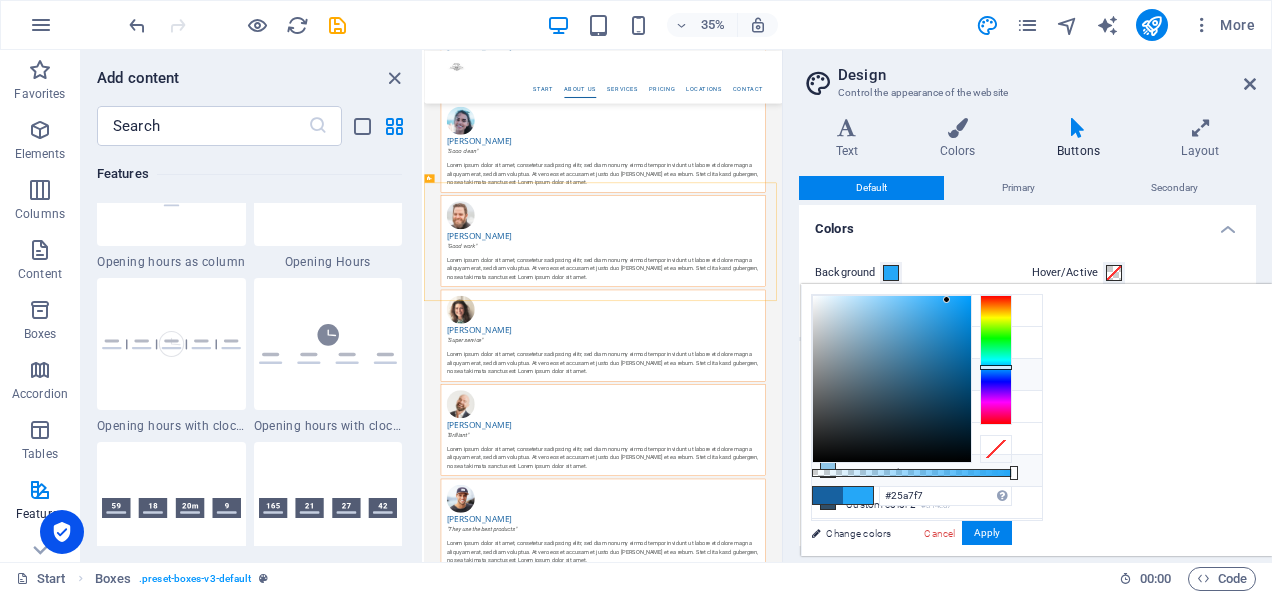 click on "Custom color 1
#8fc6e8" at bounding box center [927, 471] 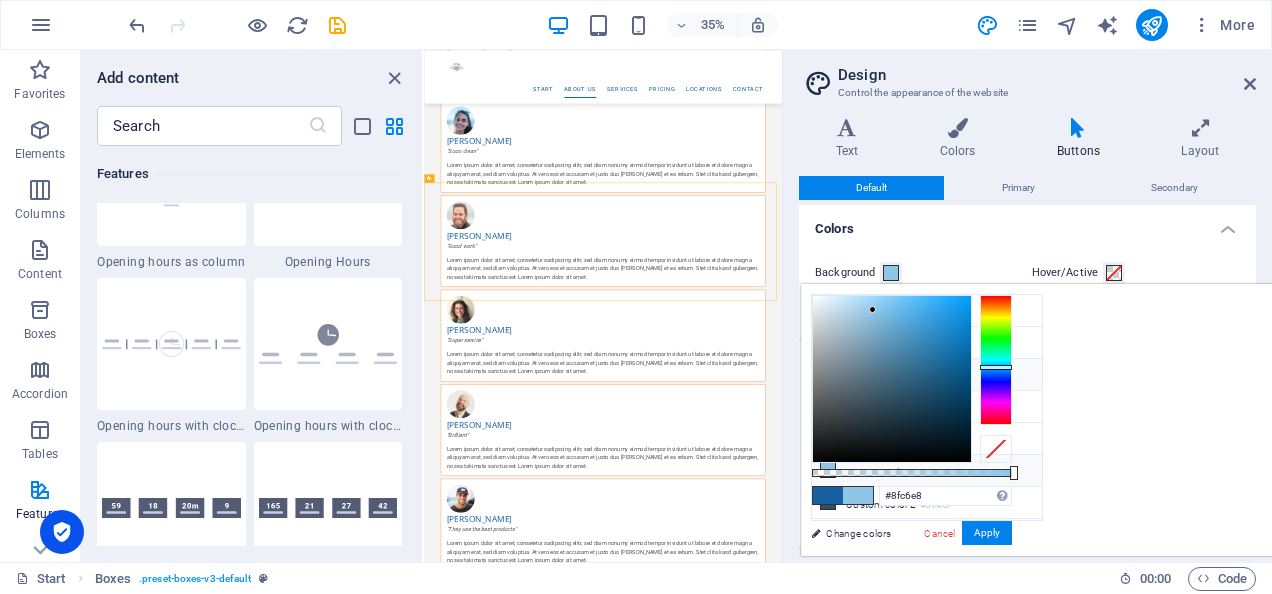 click on "Secondary color
#25a7f7" at bounding box center [927, 375] 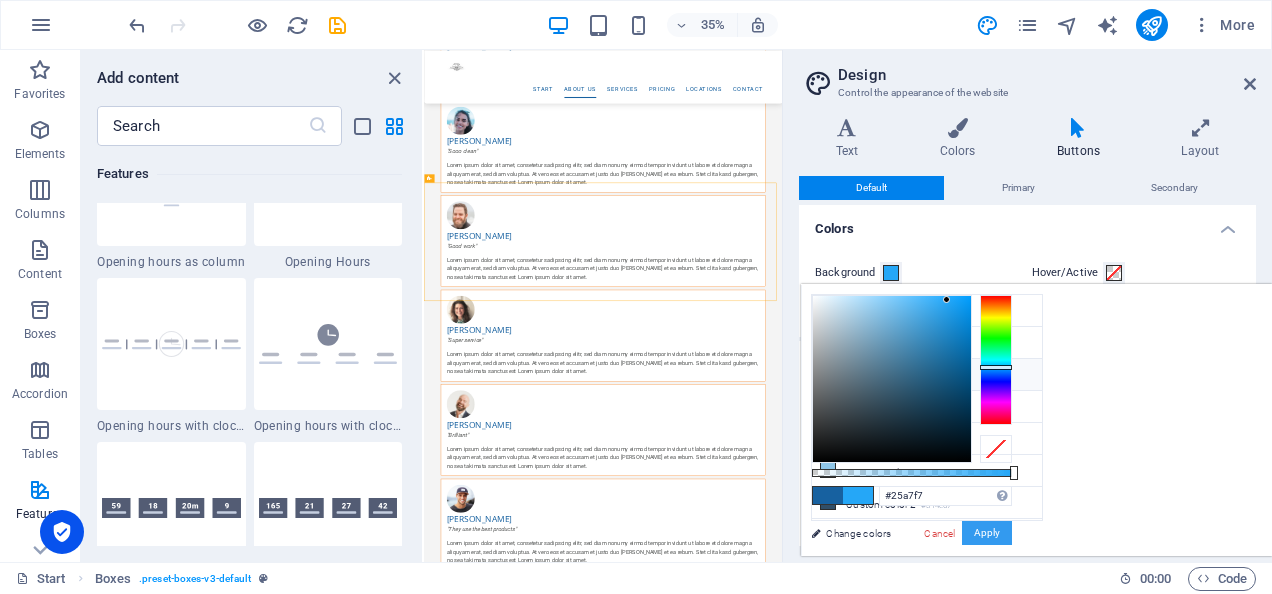 click on "Apply" at bounding box center [987, 533] 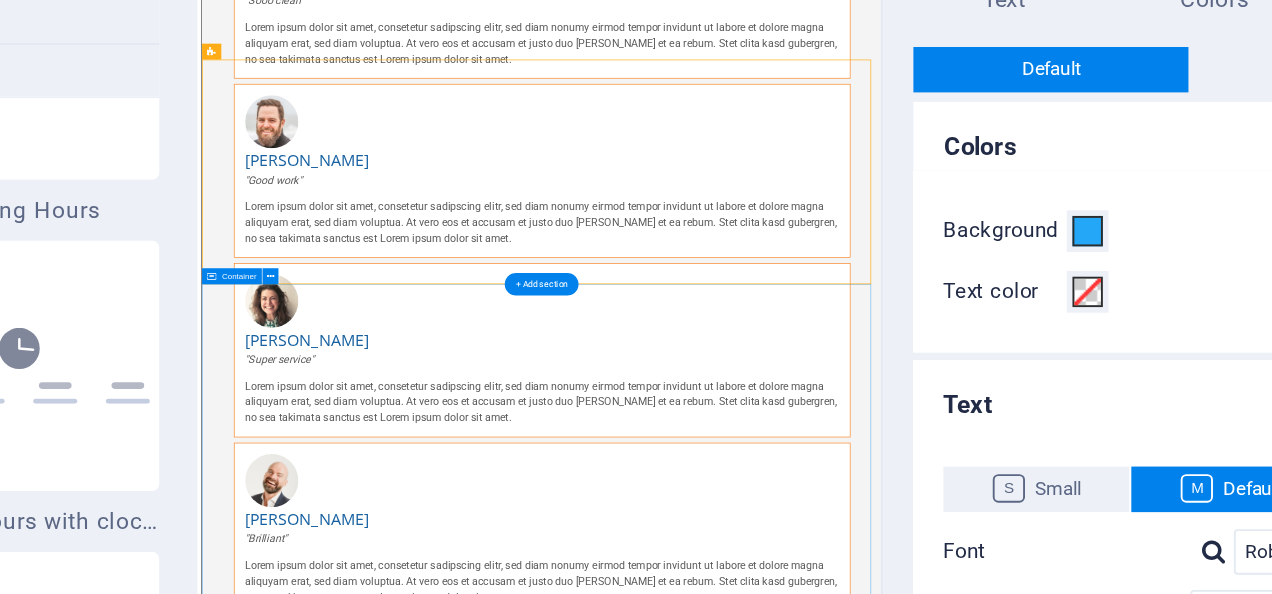 scroll, scrollTop: 8515, scrollLeft: 0, axis: vertical 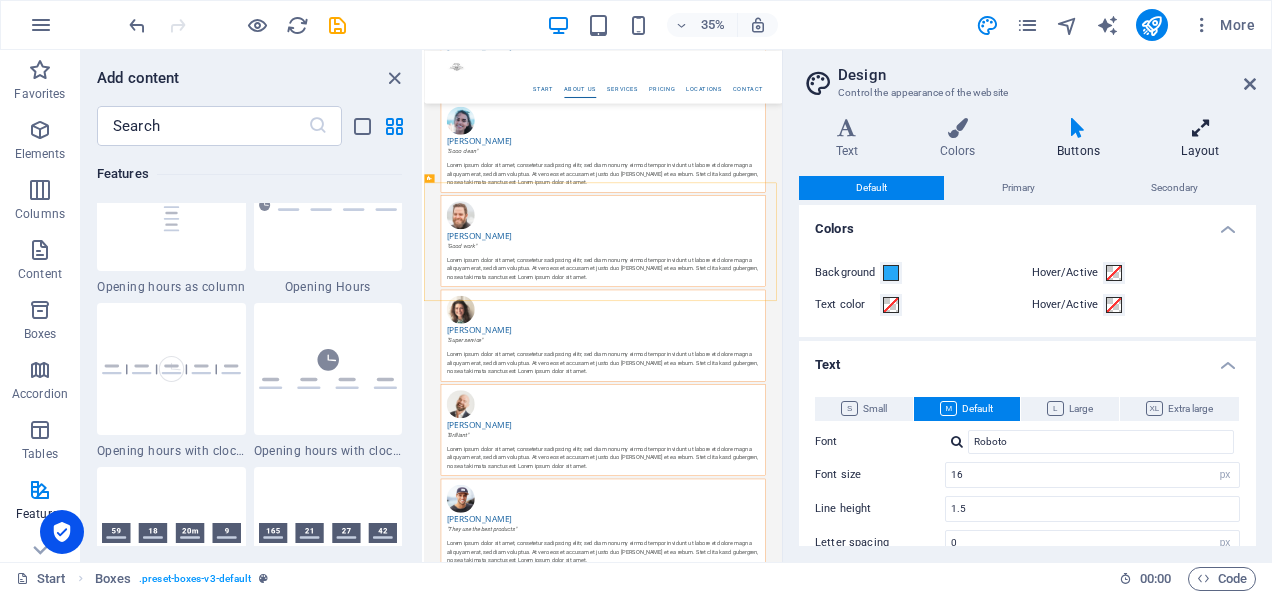 click on "Layout" at bounding box center (1200, 139) 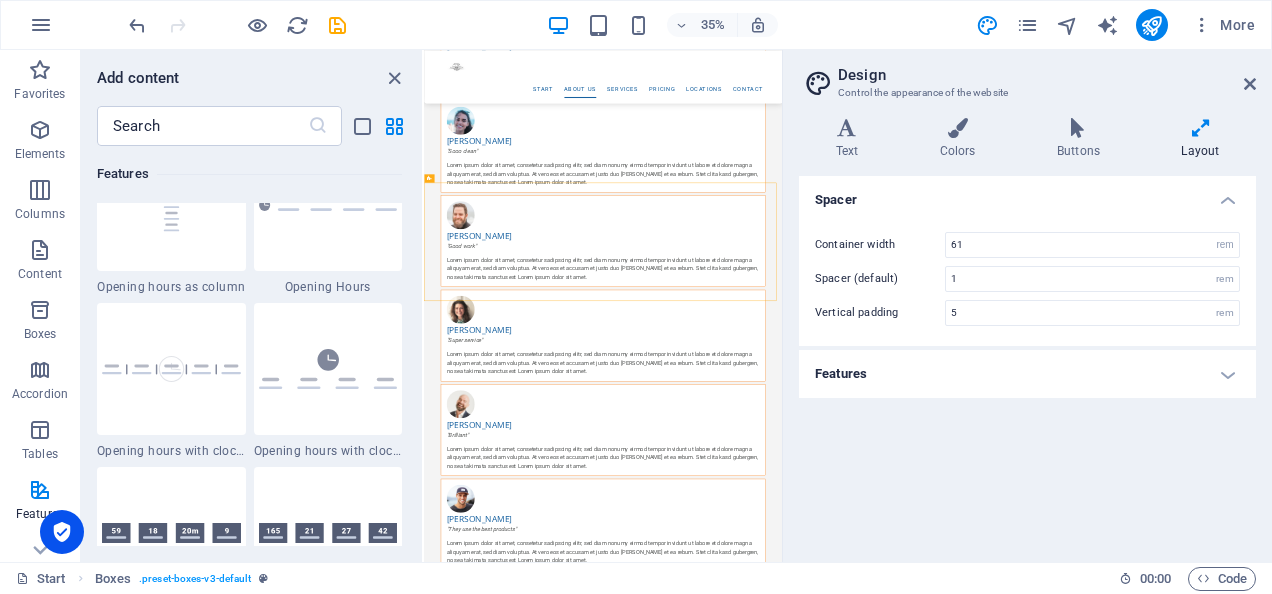 click on "Features" at bounding box center [1027, 374] 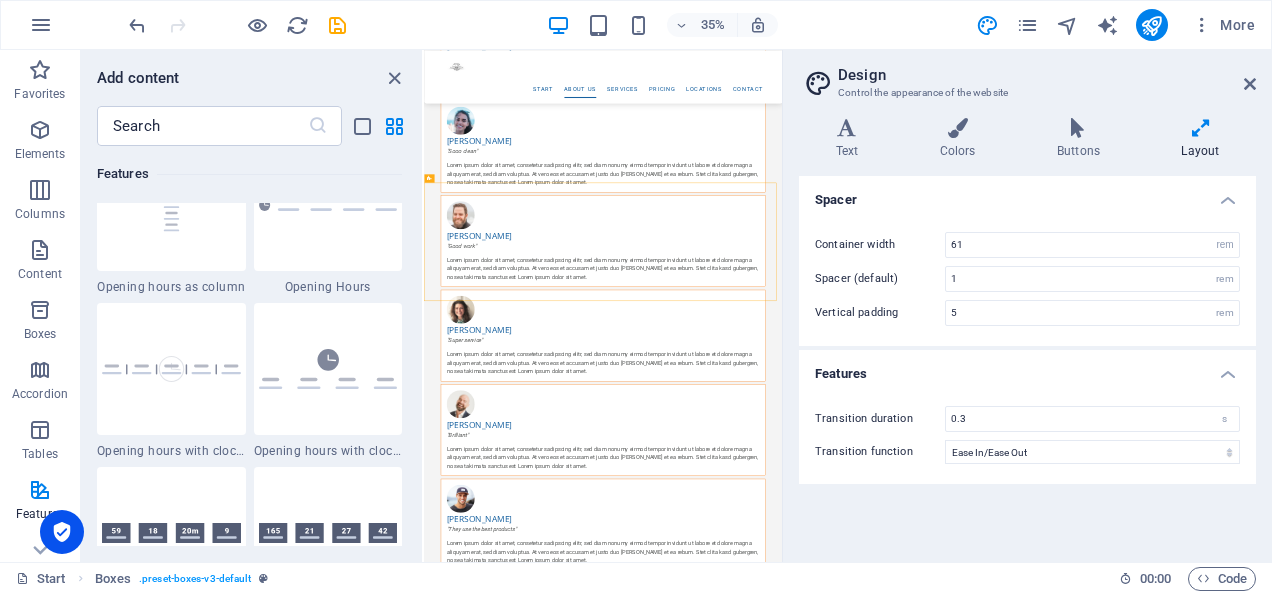 click on "Features" at bounding box center [1027, 368] 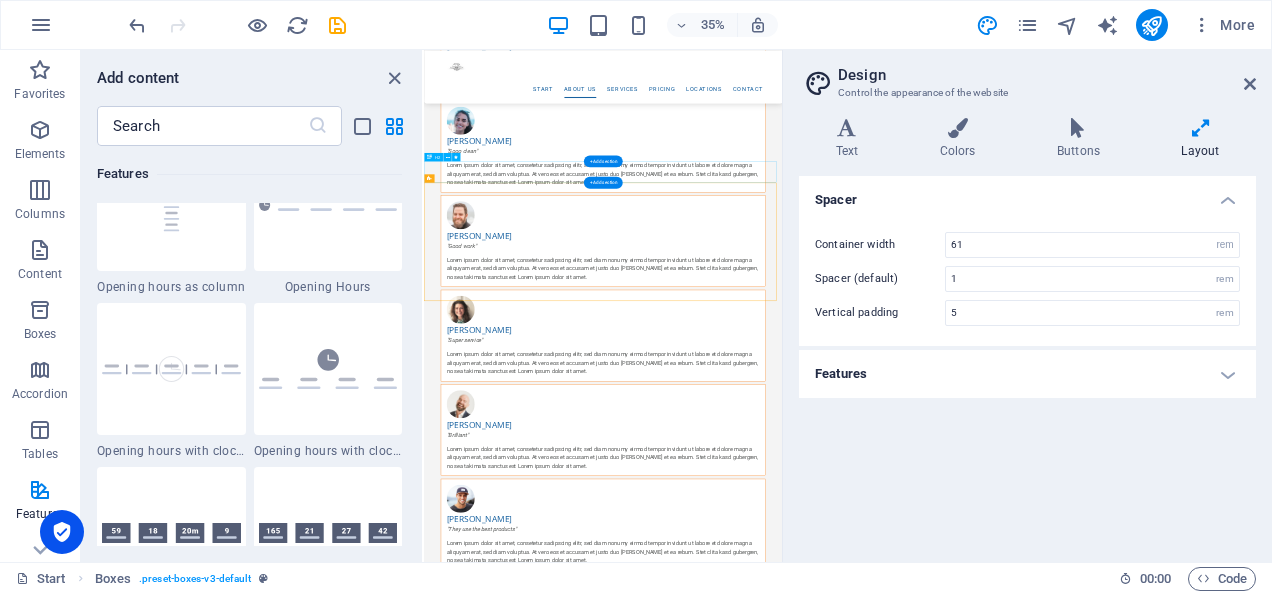 click on "Mengapa memilih kami?" at bounding box center [935, 1655] 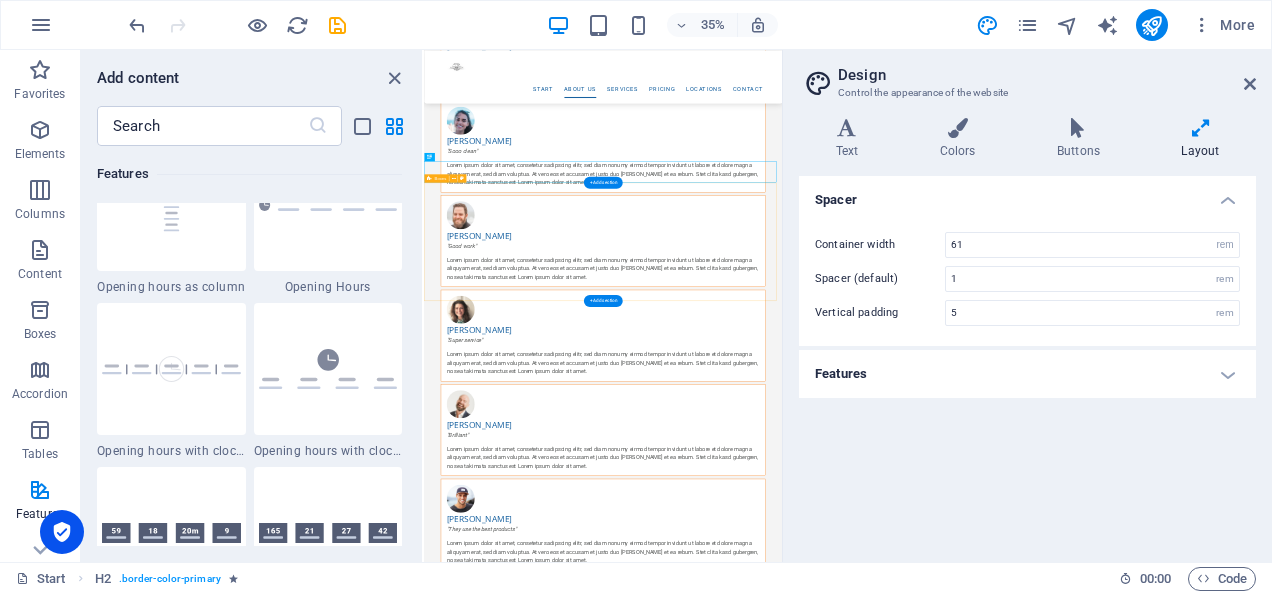 click on "Harga Terjangkau Kami menyediakan rental mobil mewah premium dengan harga yang terjangkau.  Aman dan Terpecaya Kami menjaga keamanan dan kepercayaan Anda. Kepuasan Anda adalah prioritas kami. Layanan 24/7 Kami menyediakan layanan komunikasi yang mudah dijangkau. Kami siap melayani dan membantu Anda kapanpun Anda memerlukan." at bounding box center [935, 2034] 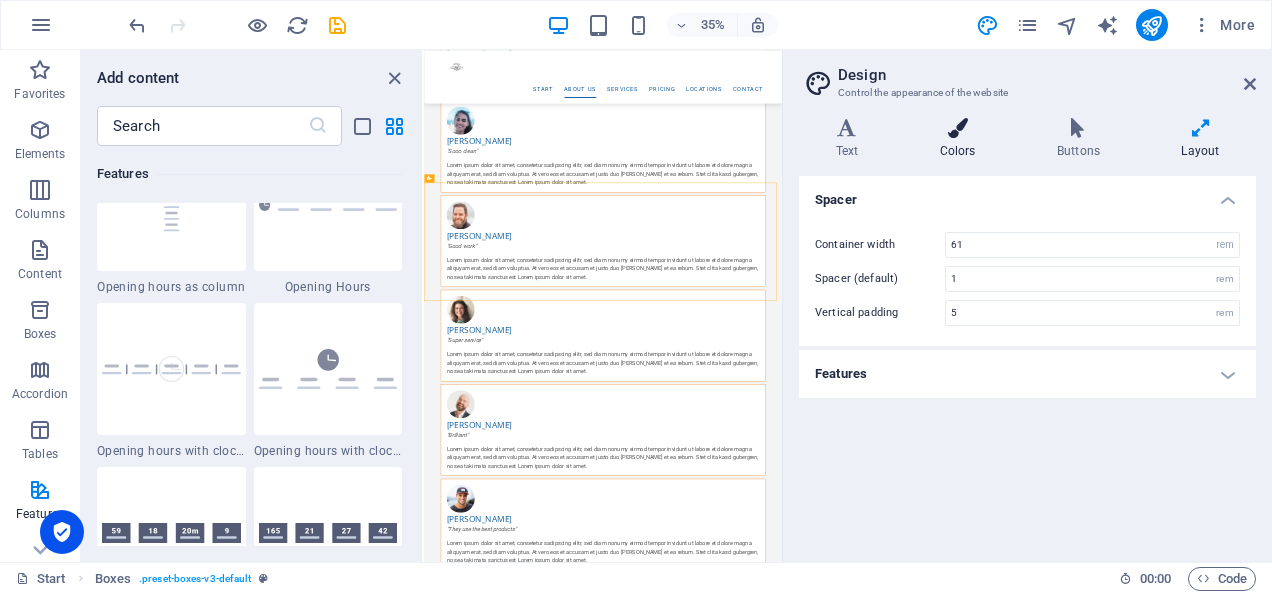 drag, startPoint x: 914, startPoint y: 82, endPoint x: 949, endPoint y: 124, distance: 54.67175 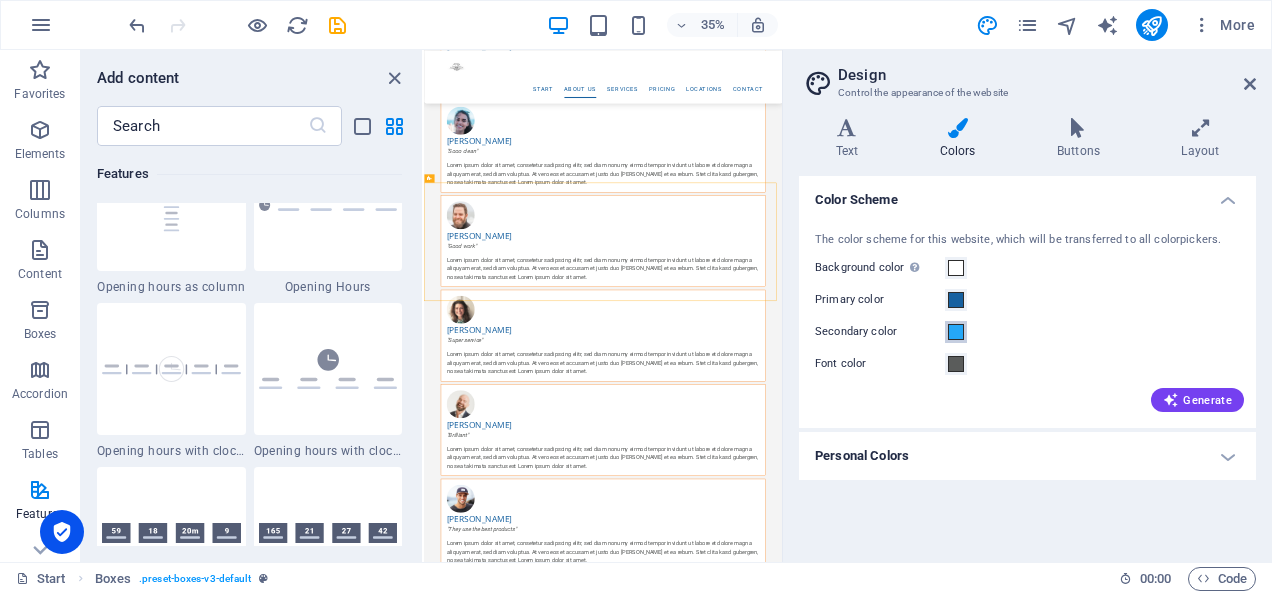 click at bounding box center (956, 332) 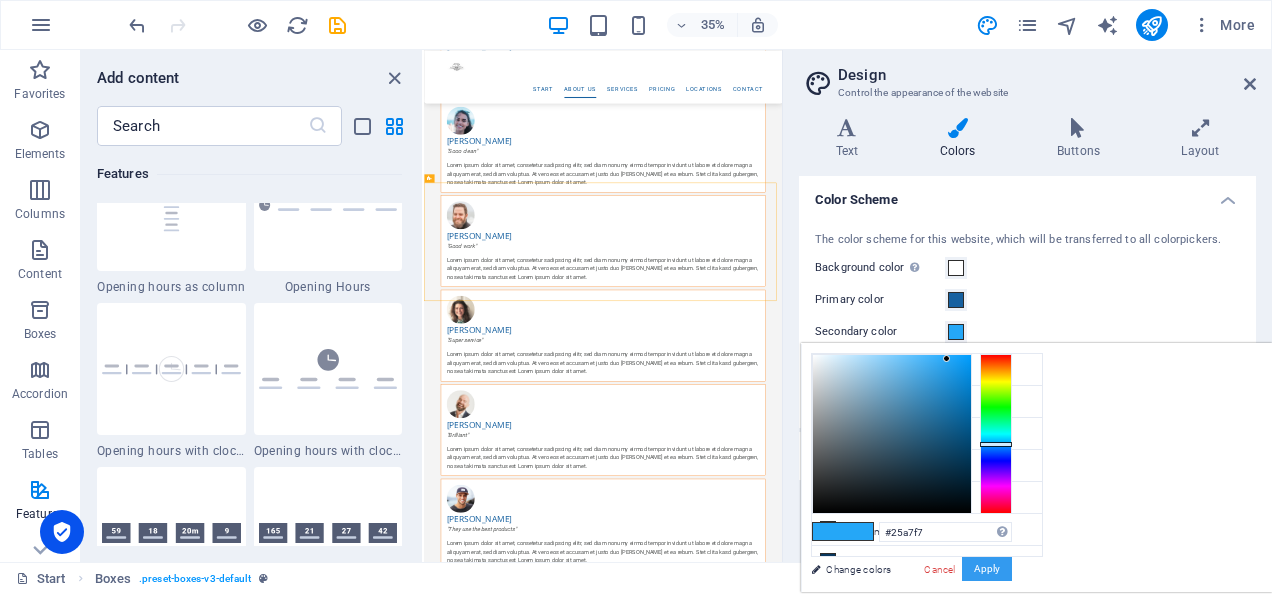 click on "Apply" at bounding box center [987, 569] 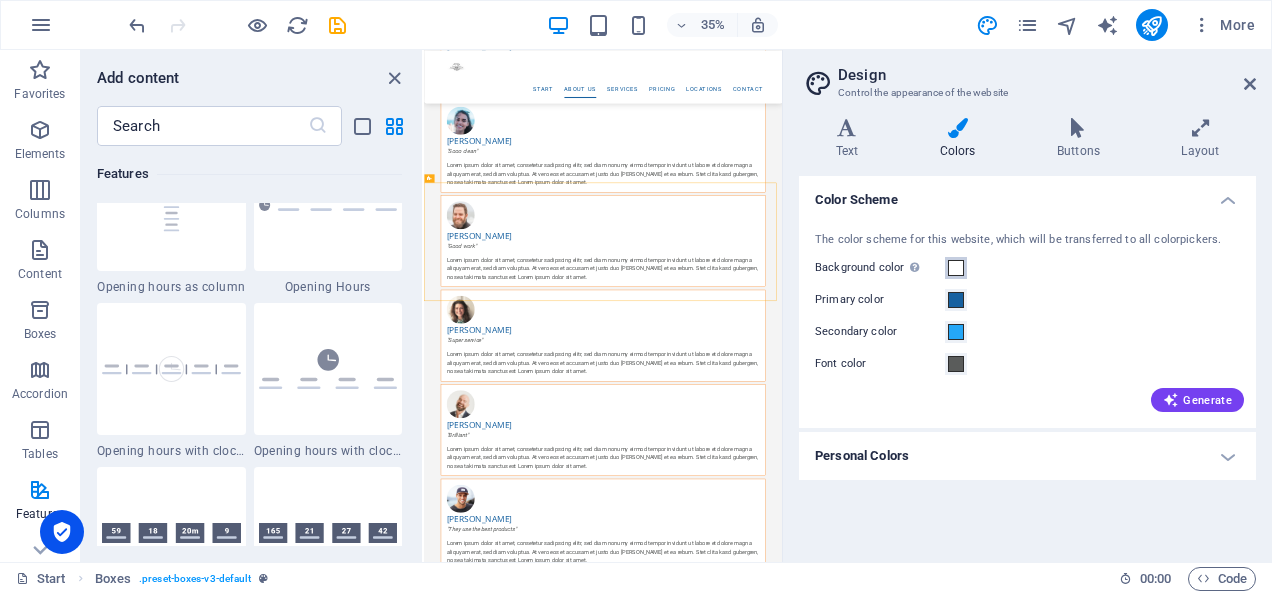 click at bounding box center (956, 268) 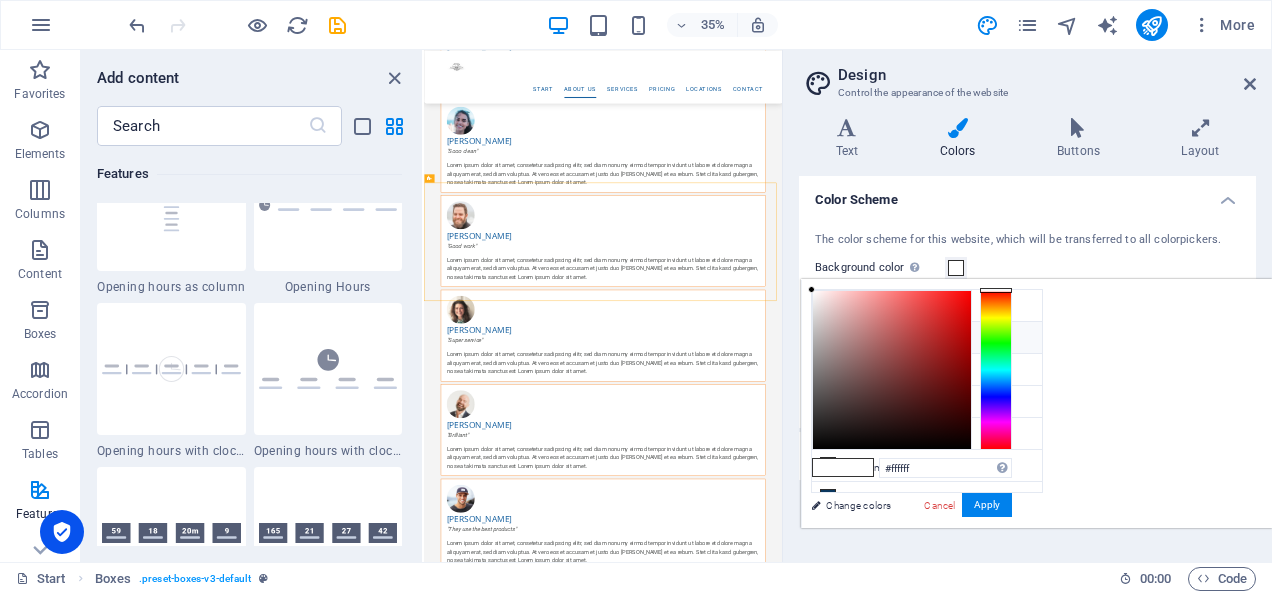 click on "Primary color
#1761a0" at bounding box center (927, 338) 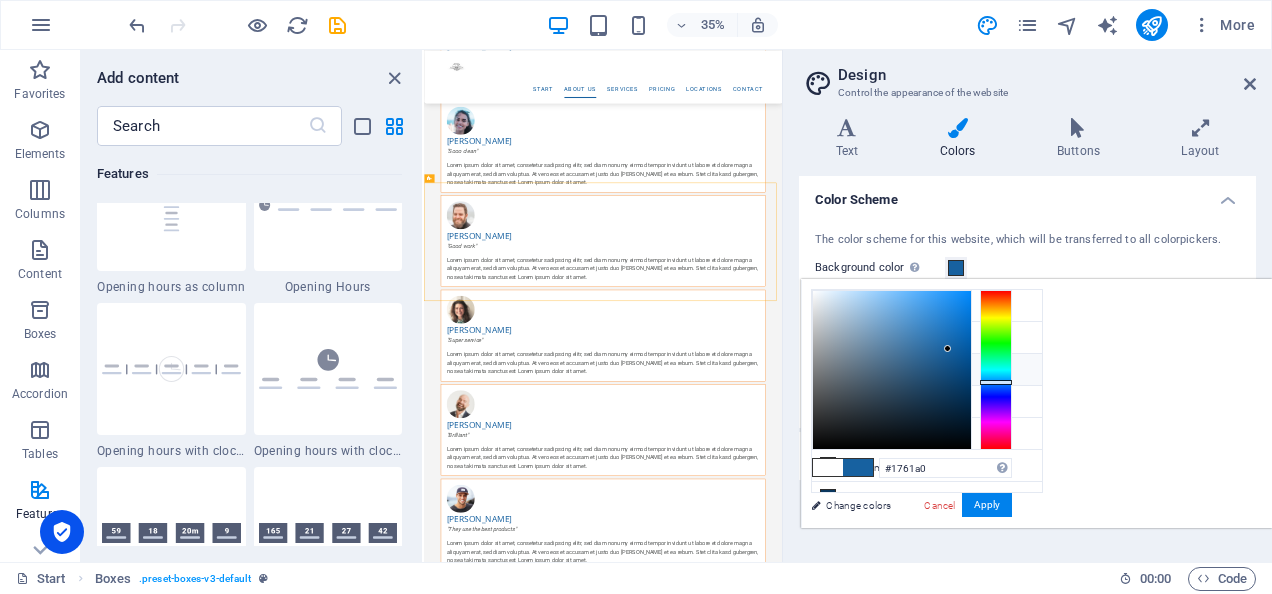 click on "Secondary color
#25a7f7" at bounding box center [927, 370] 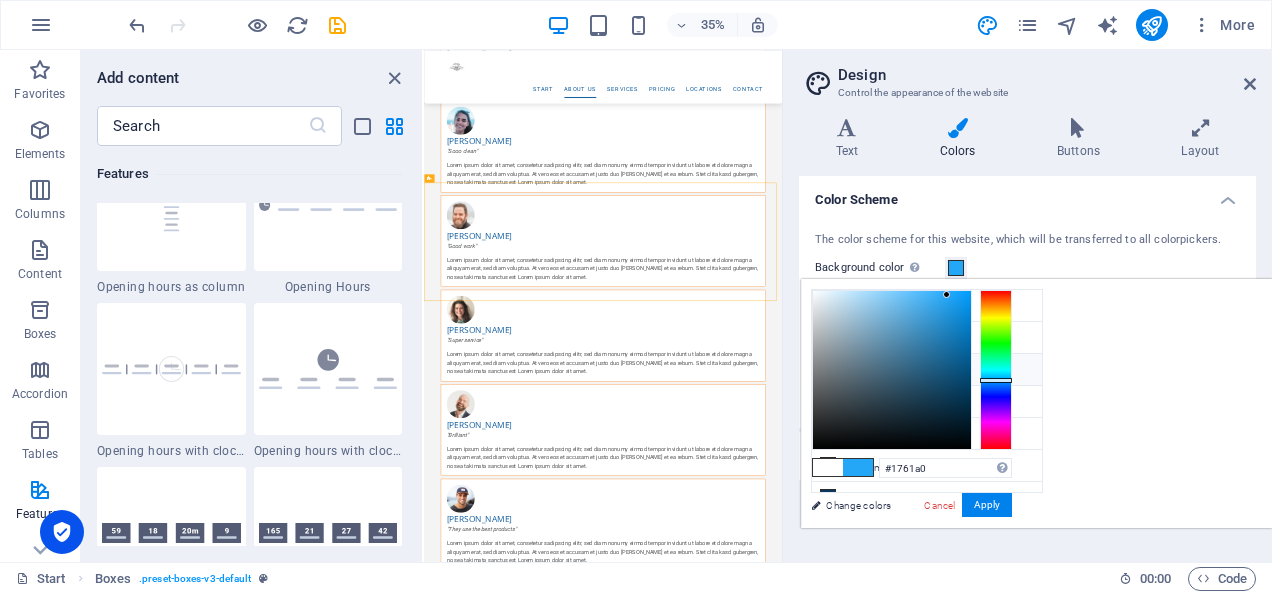 type on "#25a7f7" 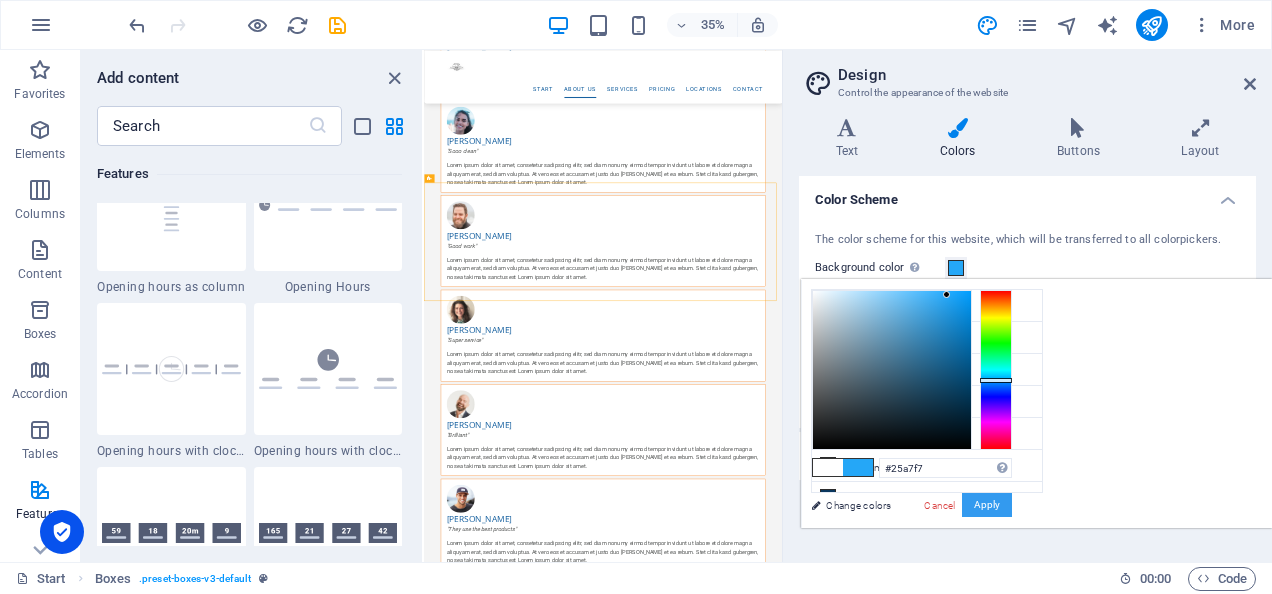 click on "Apply" at bounding box center (987, 505) 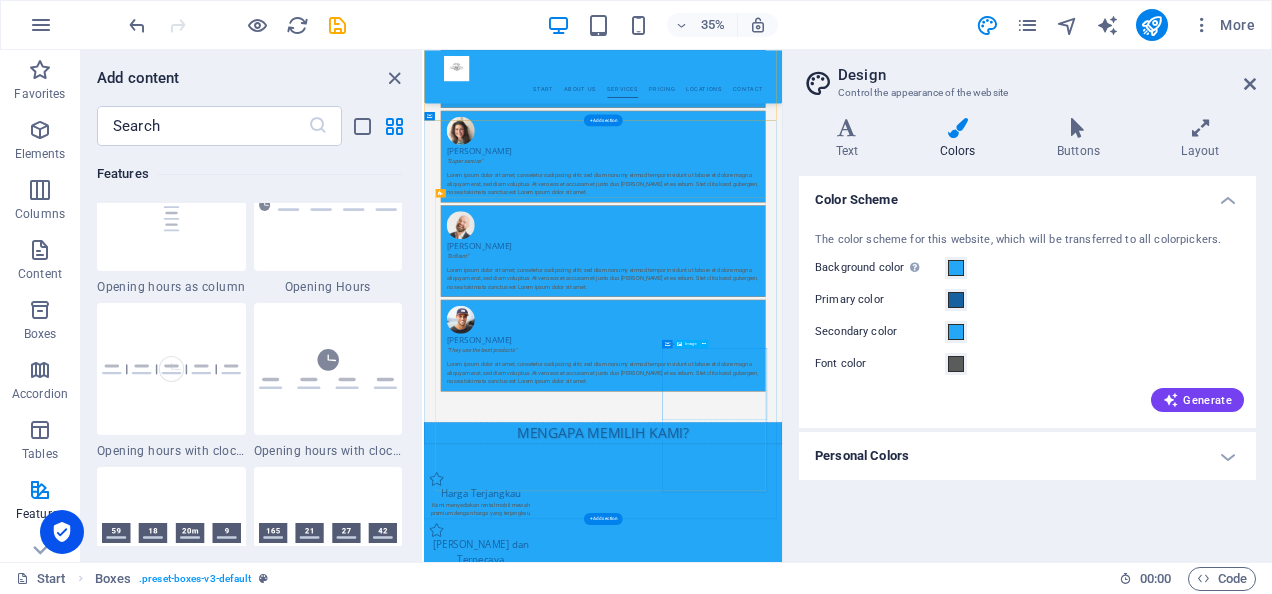 scroll, scrollTop: 3782, scrollLeft: 0, axis: vertical 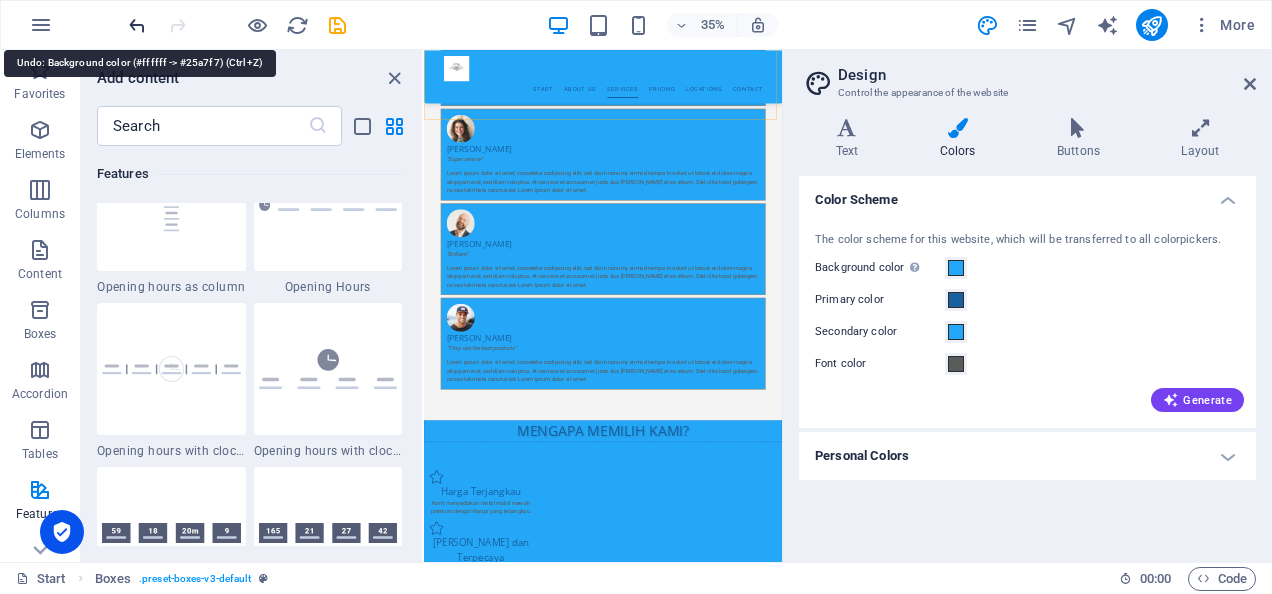 click at bounding box center (137, 25) 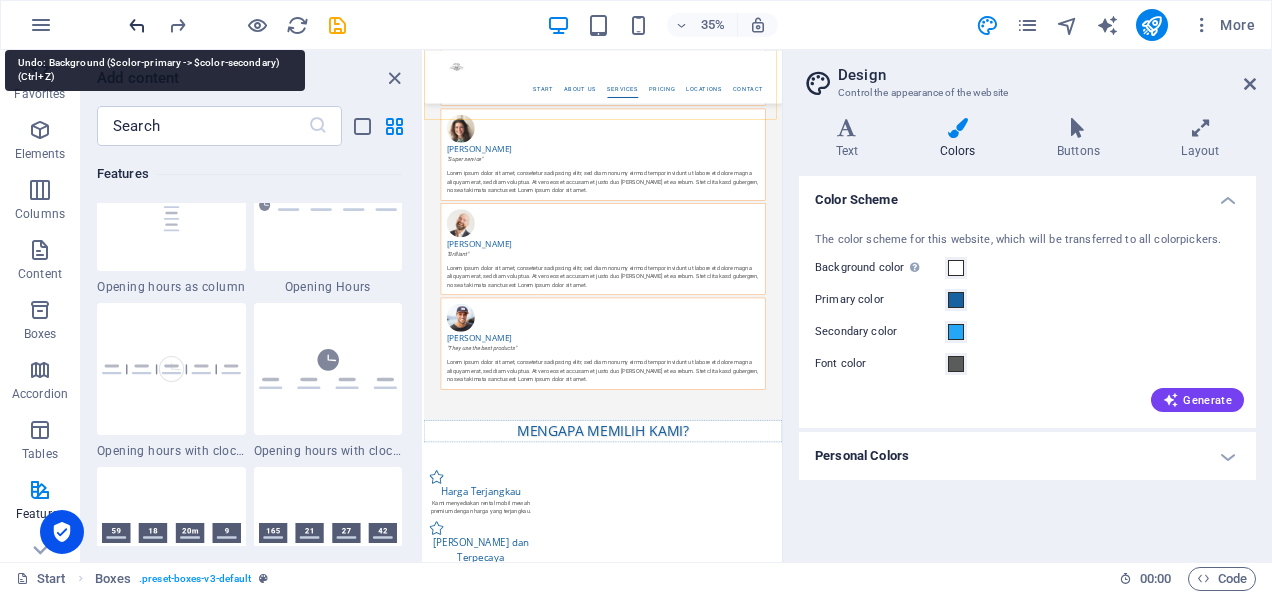 click at bounding box center [137, 25] 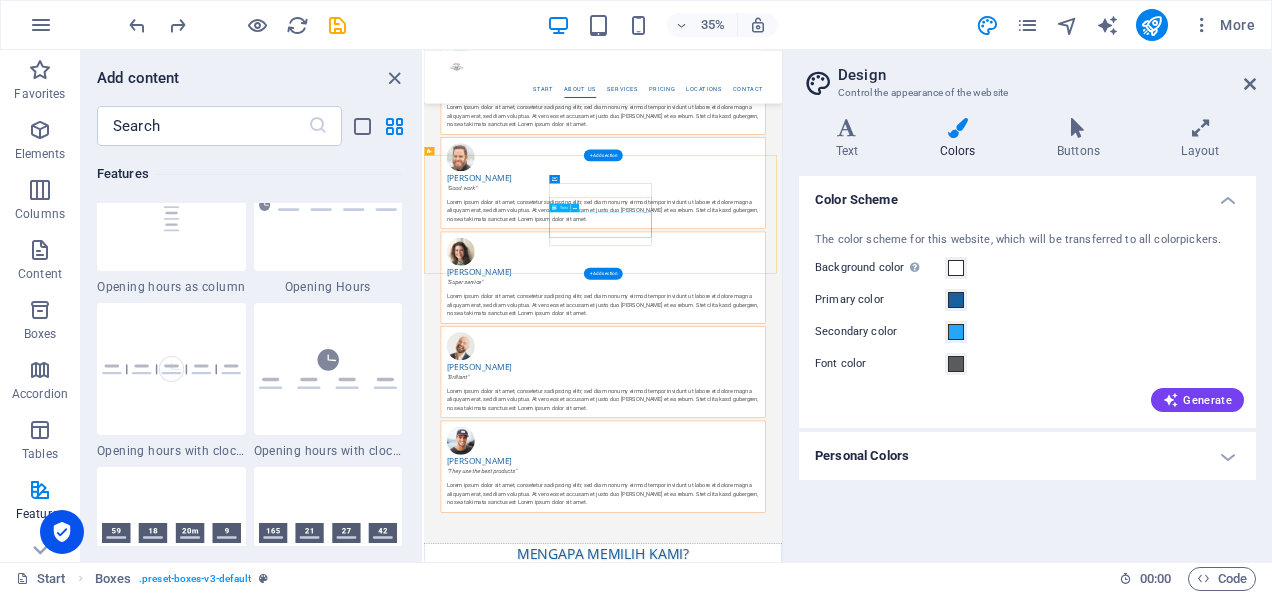 scroll, scrollTop: 3340, scrollLeft: 0, axis: vertical 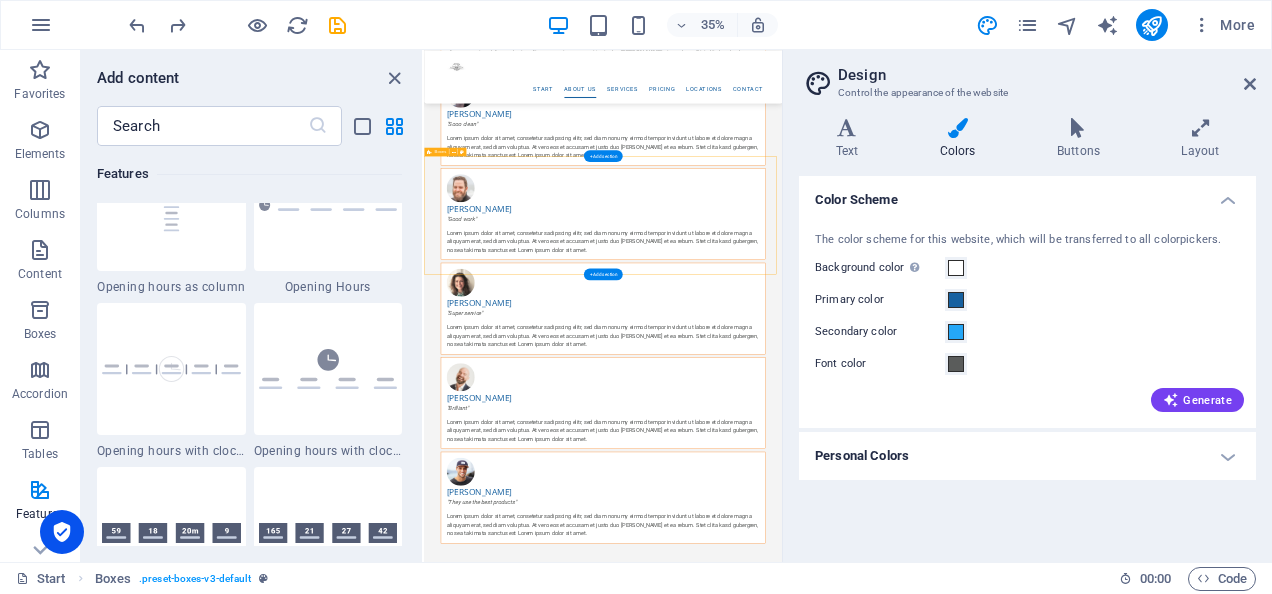 click on "Harga Terjangkau Kami menyediakan rental mobil mewah premium dengan harga yang terjangkau.  Aman dan Terpecaya Kami menjaga keamanan dan kepercayaan Anda. Kepuasan Anda adalah prioritas kami. Layanan 24/7 Kami menyediakan layanan komunikasi yang mudah dijangkau. Kami siap melayani dan membantu Anda kapanpun Anda memerlukan." at bounding box center [935, 1958] 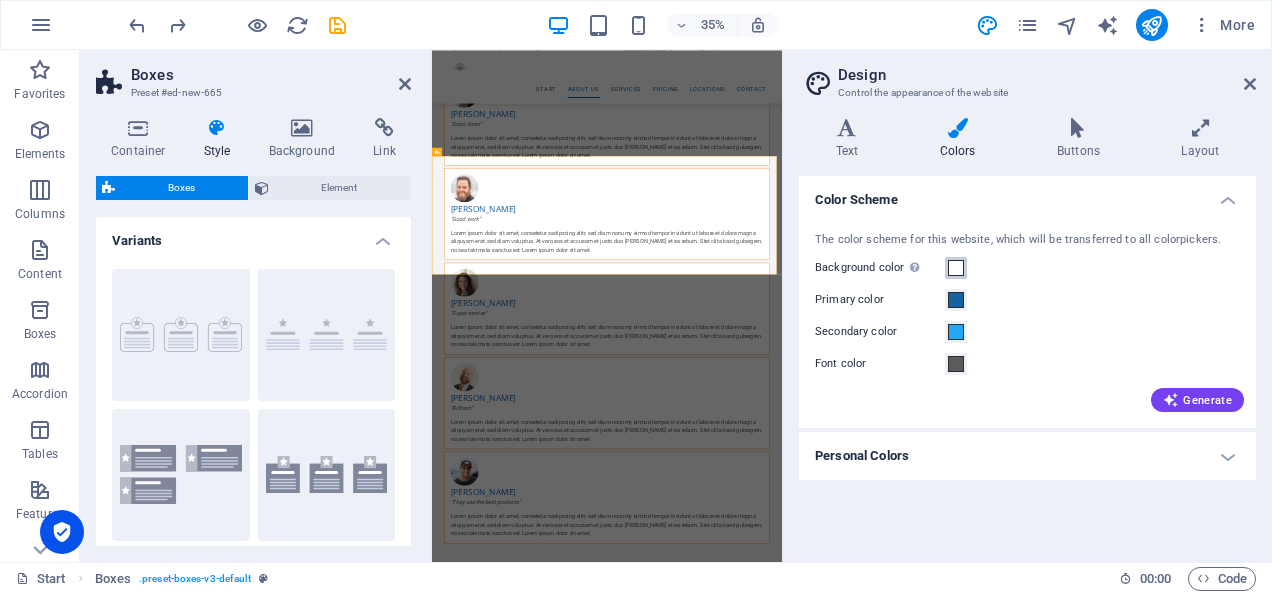 click at bounding box center (956, 268) 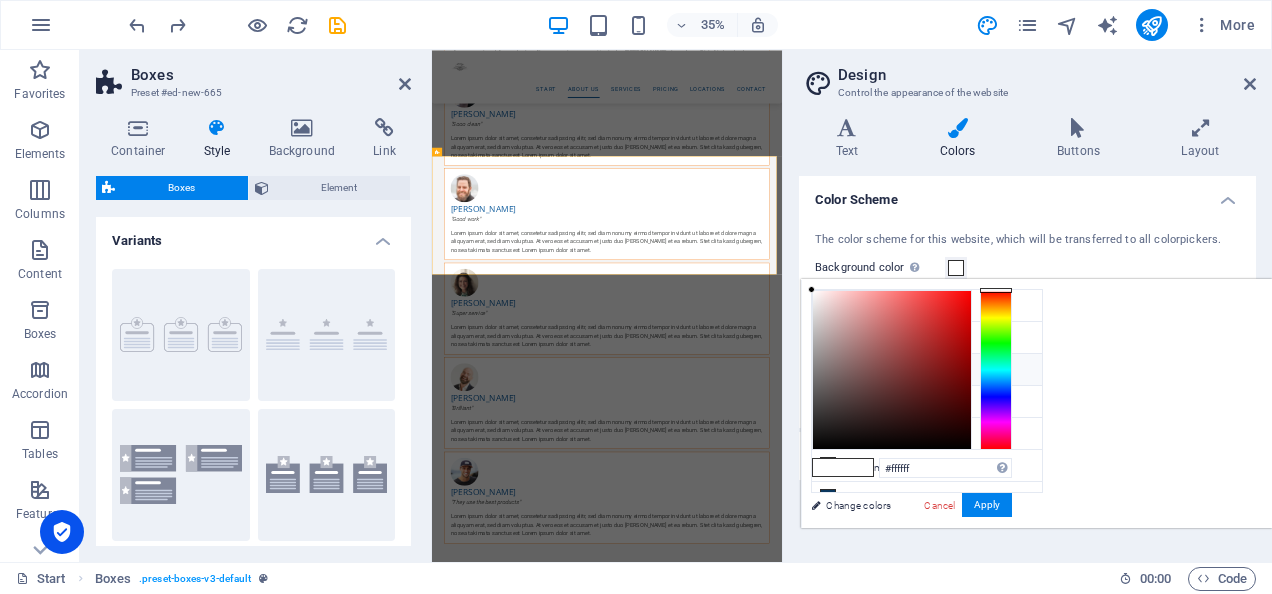 click on "Secondary color
#25a7f7" at bounding box center [927, 370] 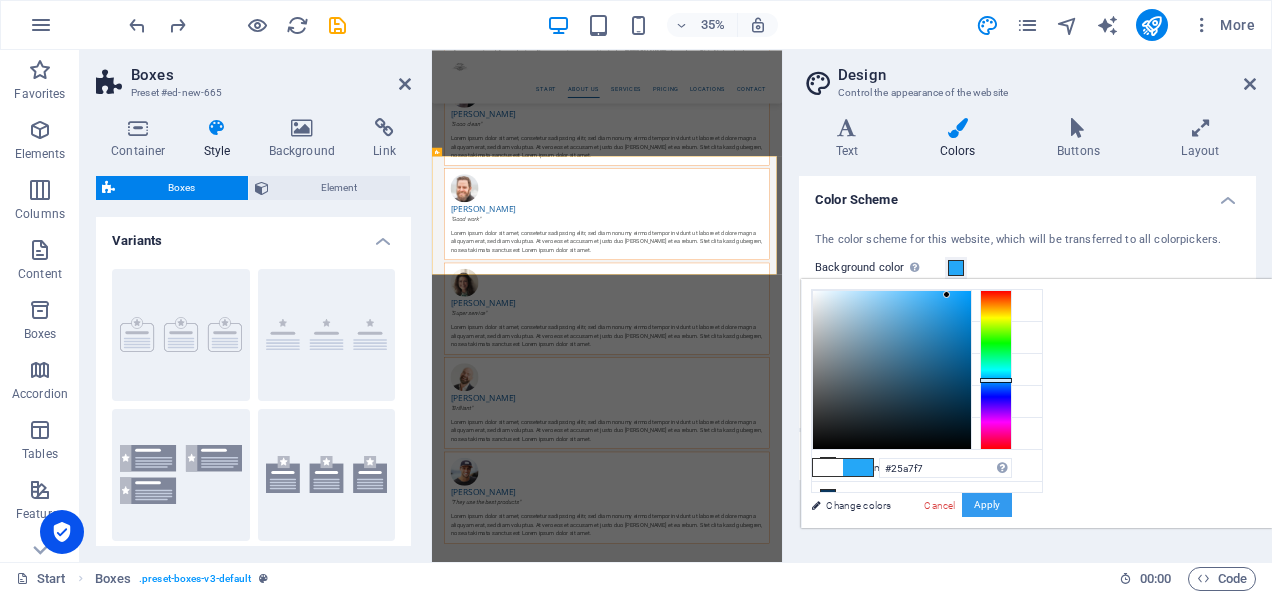 click on "Apply" at bounding box center (987, 505) 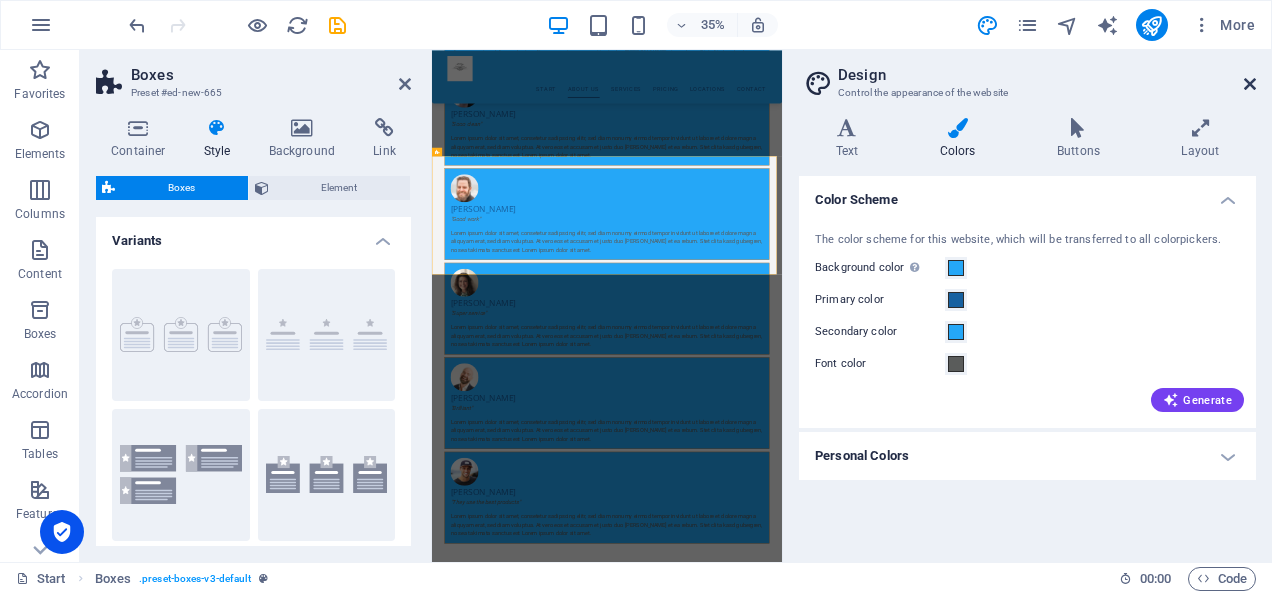 click at bounding box center (1250, 84) 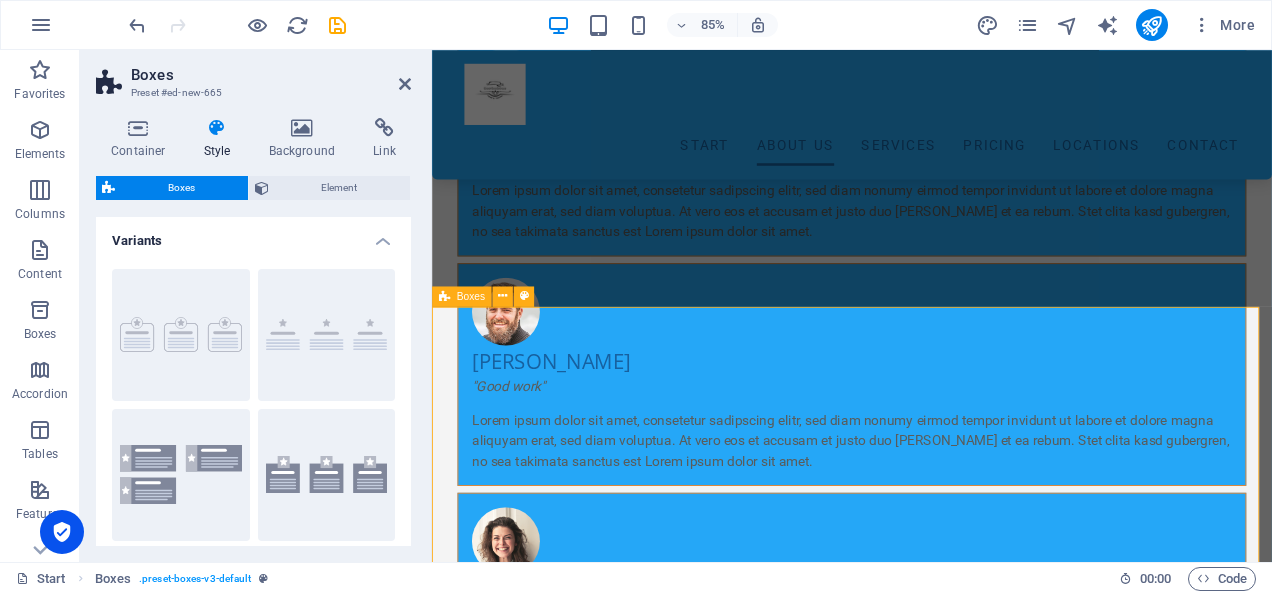 scroll, scrollTop: 2754, scrollLeft: 0, axis: vertical 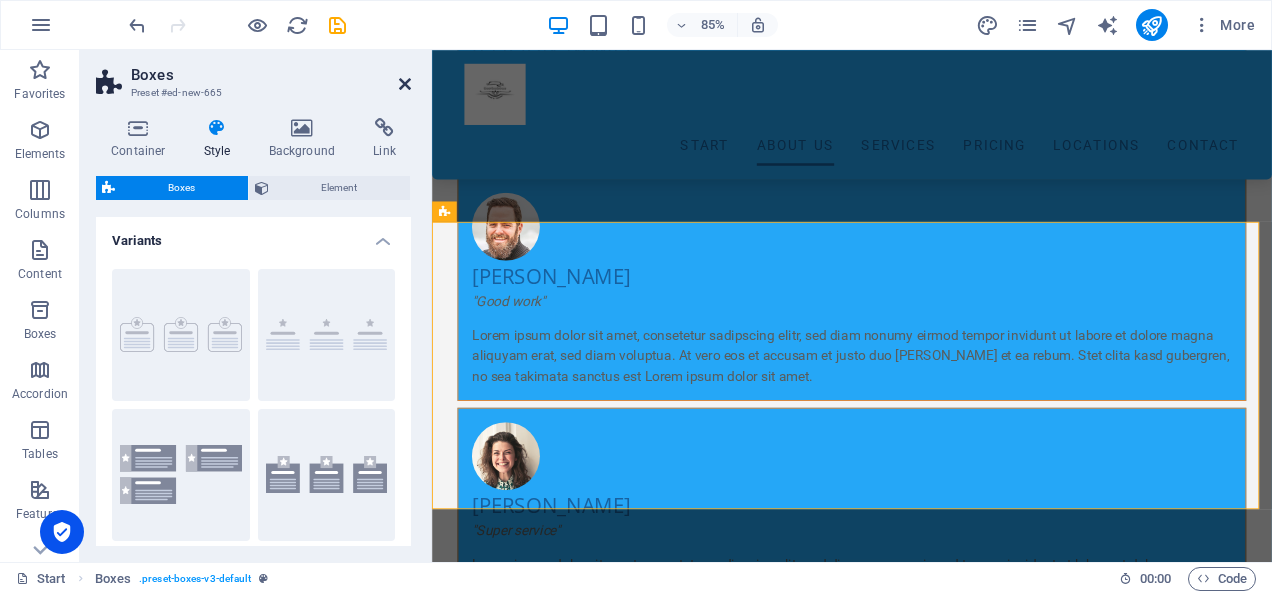 click at bounding box center [405, 84] 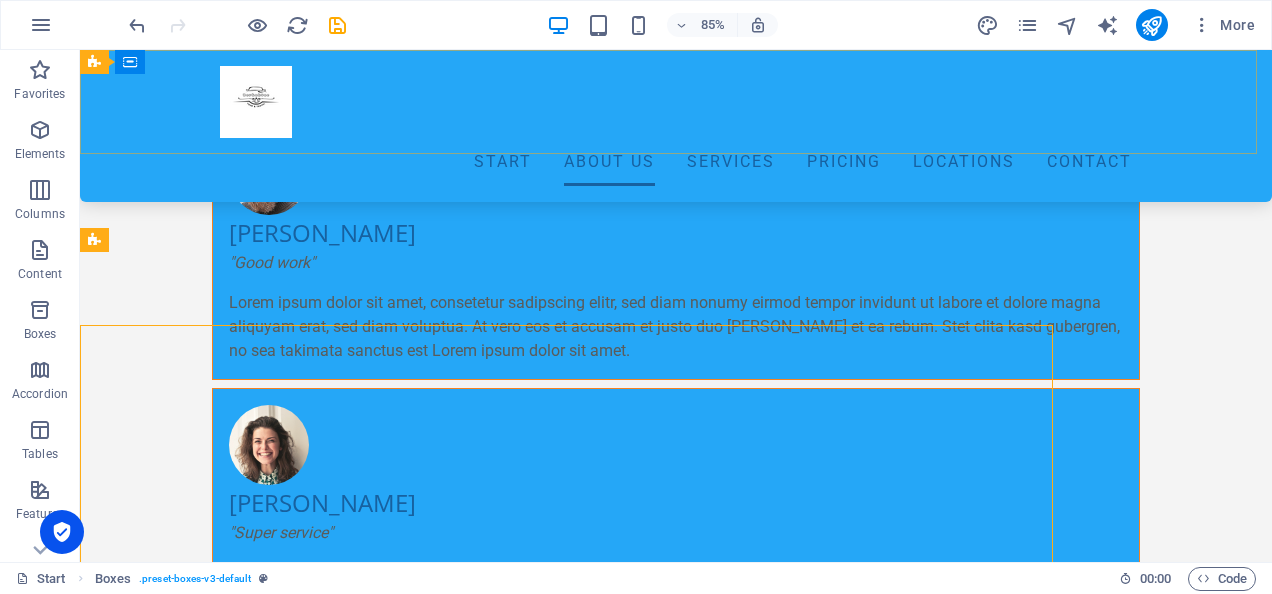 scroll, scrollTop: 2680, scrollLeft: 0, axis: vertical 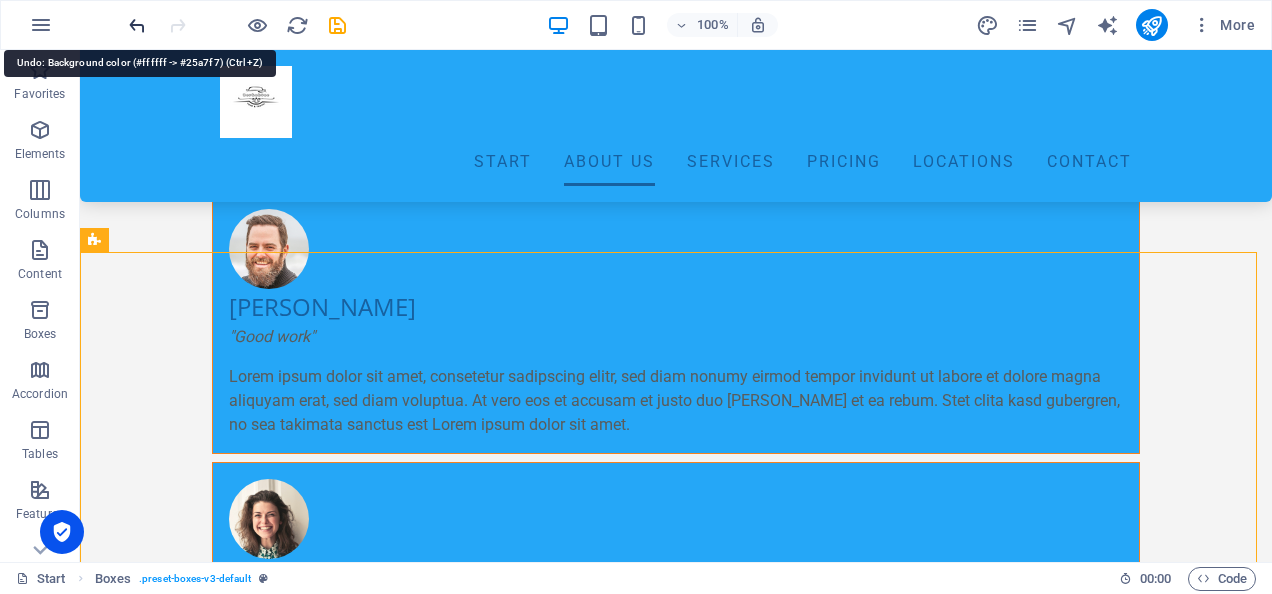click at bounding box center [137, 25] 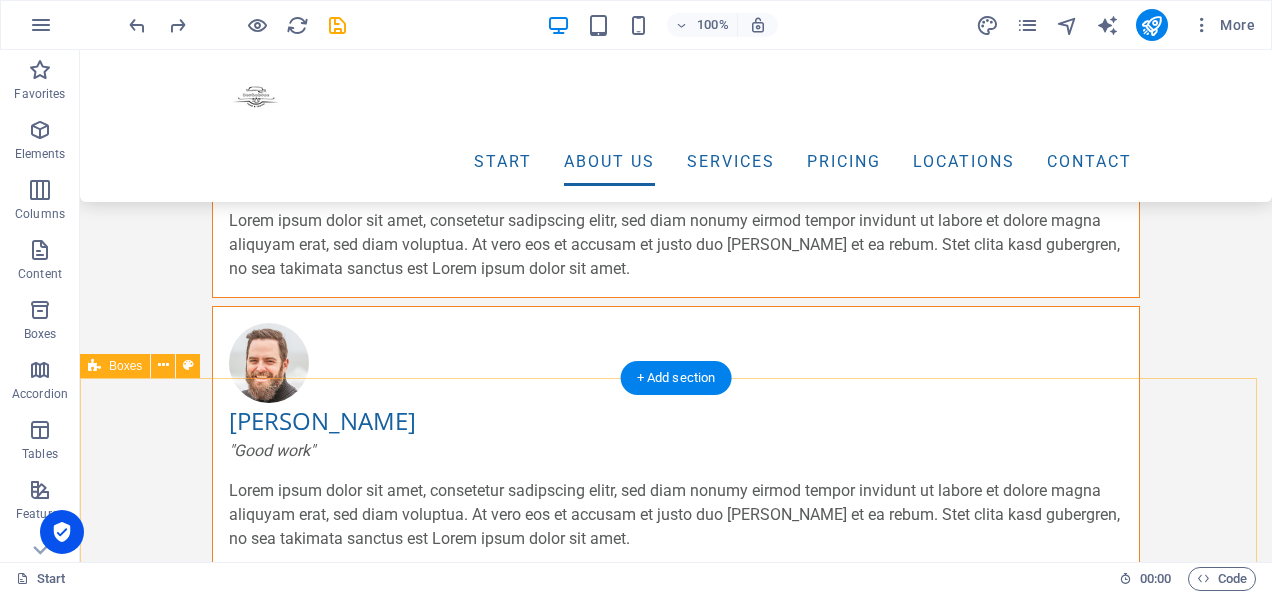 scroll, scrollTop: 2554, scrollLeft: 0, axis: vertical 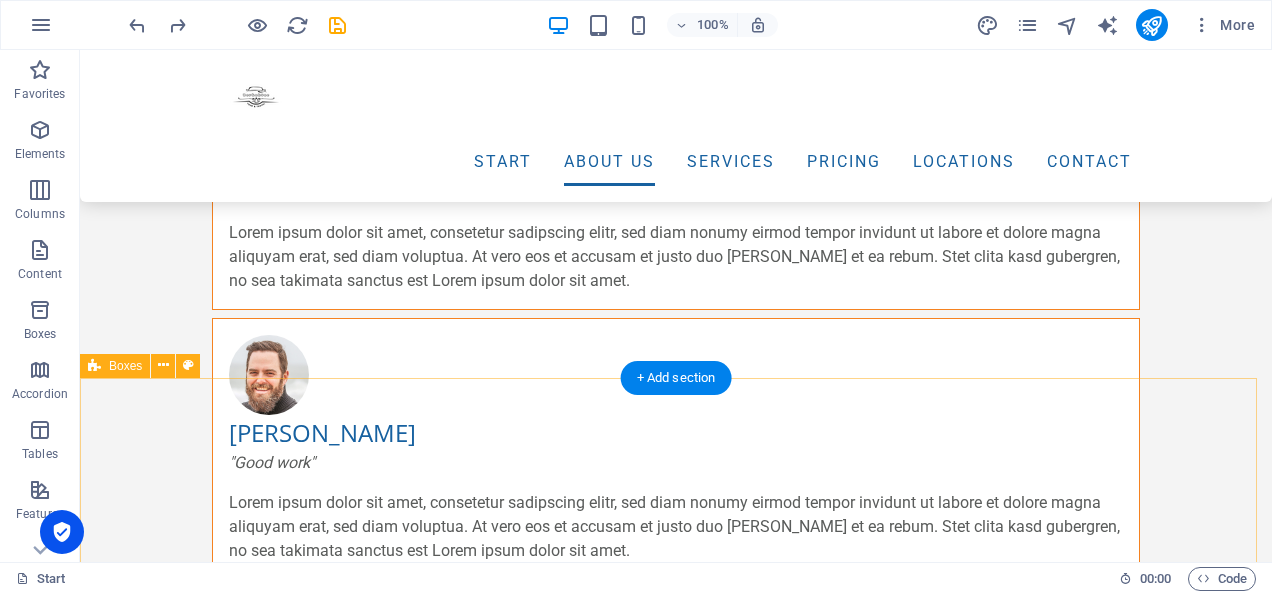 click on "Harga Terjangkau Kami menyediakan rental mobil mewah premium dengan harga yang terjangkau.  Aman dan Terpecaya Kami menjaga keamanan dan kepercayaan Anda. Kepuasan Anda adalah prioritas kami. Layanan 24/7 Kami menyediakan layanan komunikasi yang mudah dijangkau. Kami siap melayani dan membantu Anda kapanpun Anda memerlukan." at bounding box center [676, 1888] 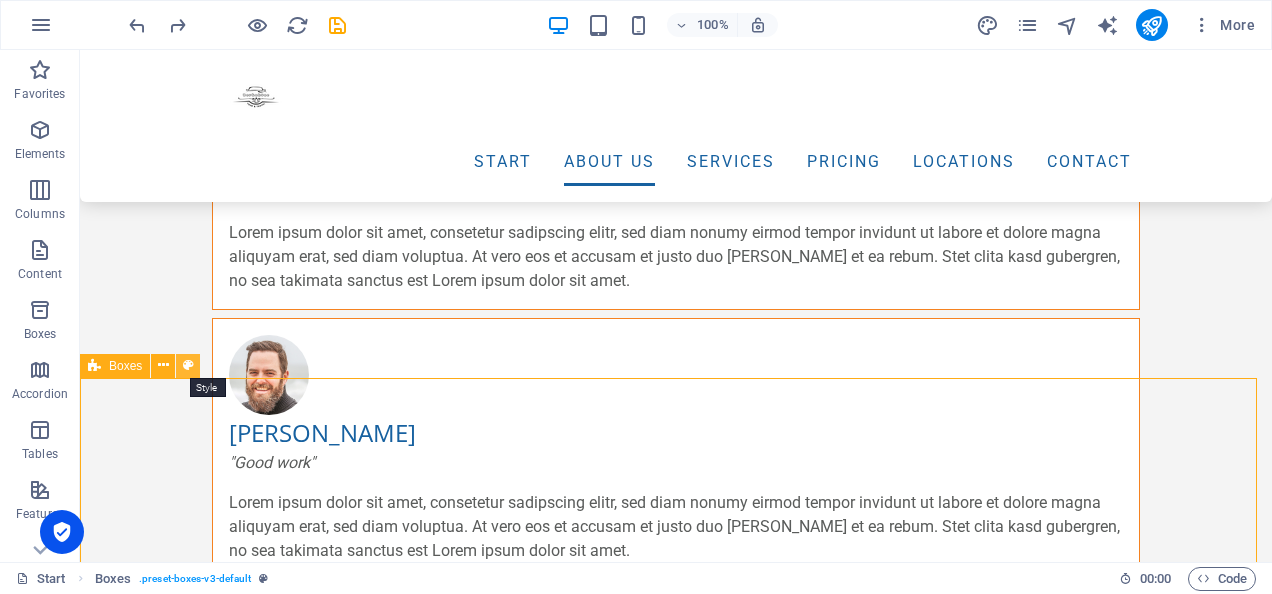 click at bounding box center (188, 365) 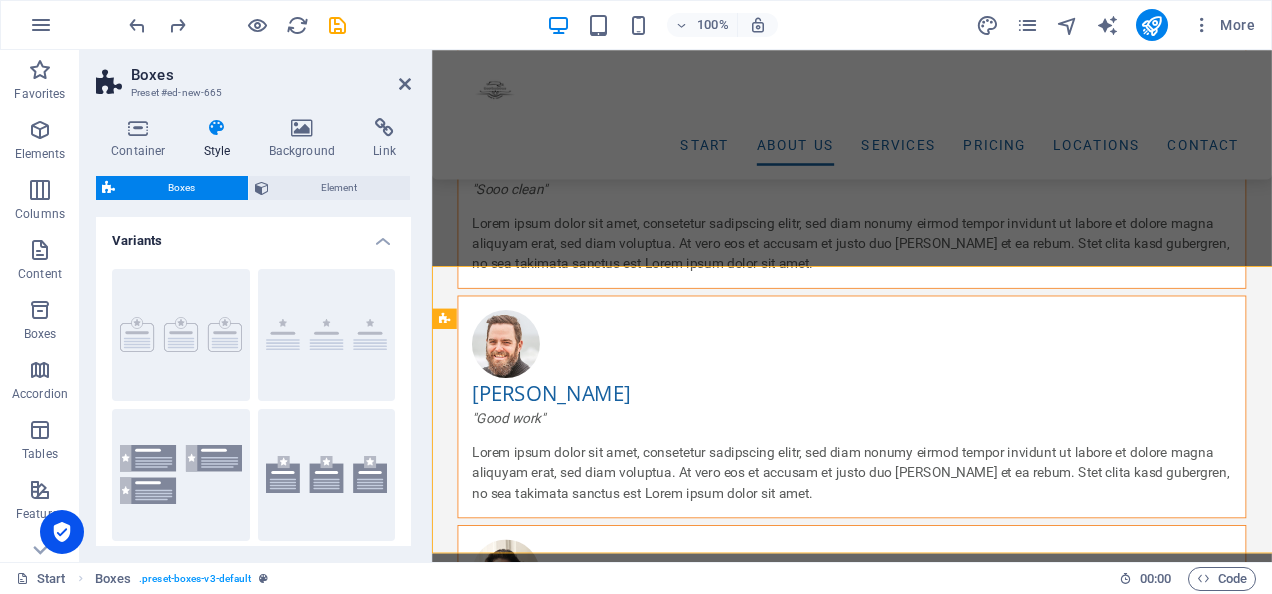 scroll, scrollTop: 2628, scrollLeft: 0, axis: vertical 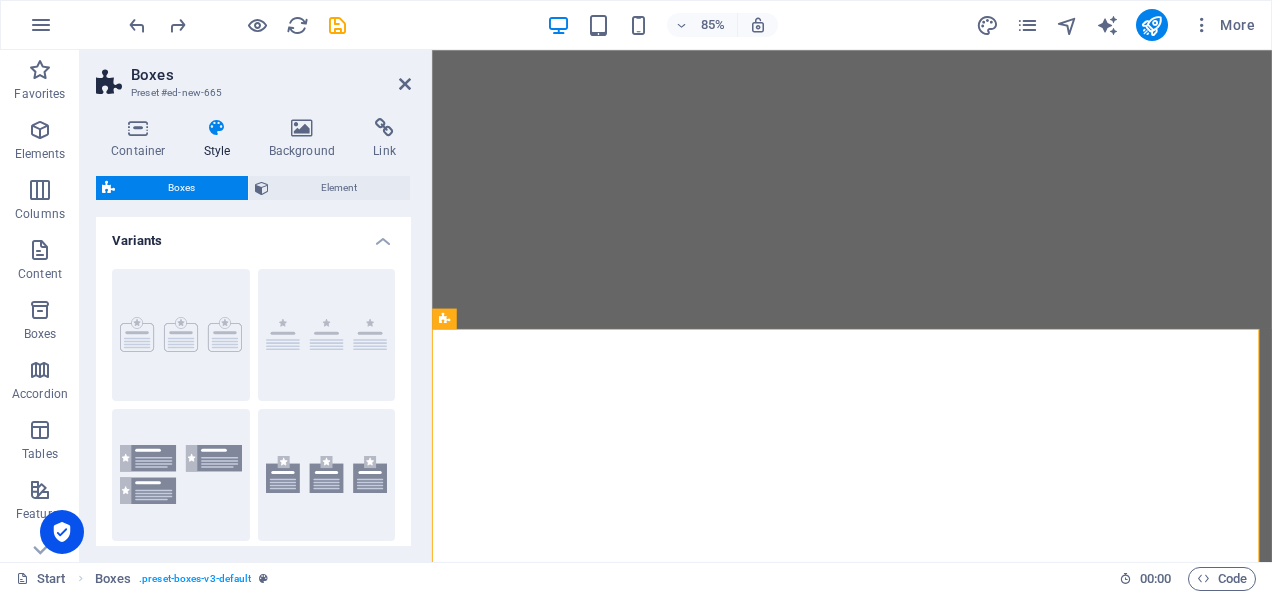 select on "rem" 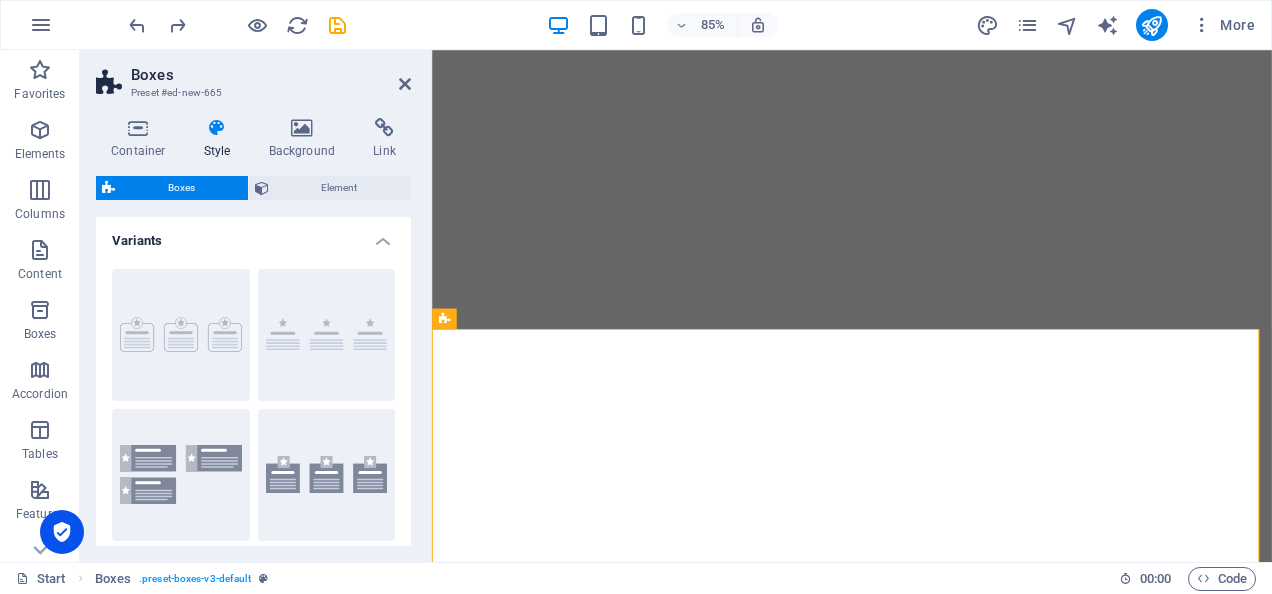 scroll, scrollTop: 0, scrollLeft: 0, axis: both 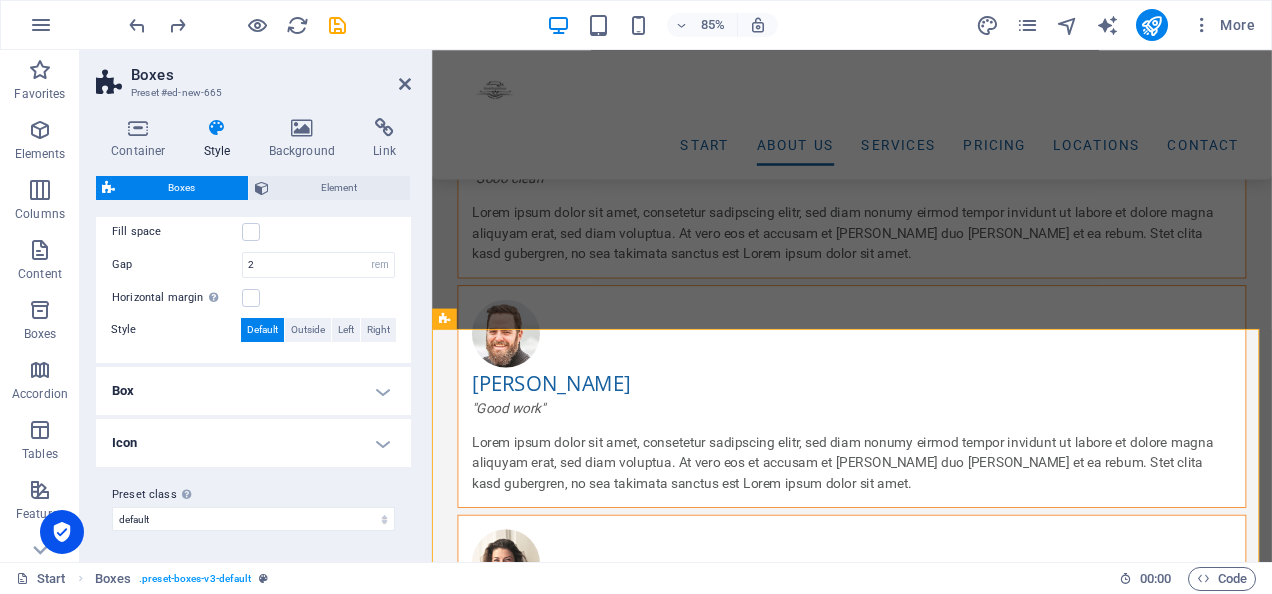click on "Box" at bounding box center (253, 391) 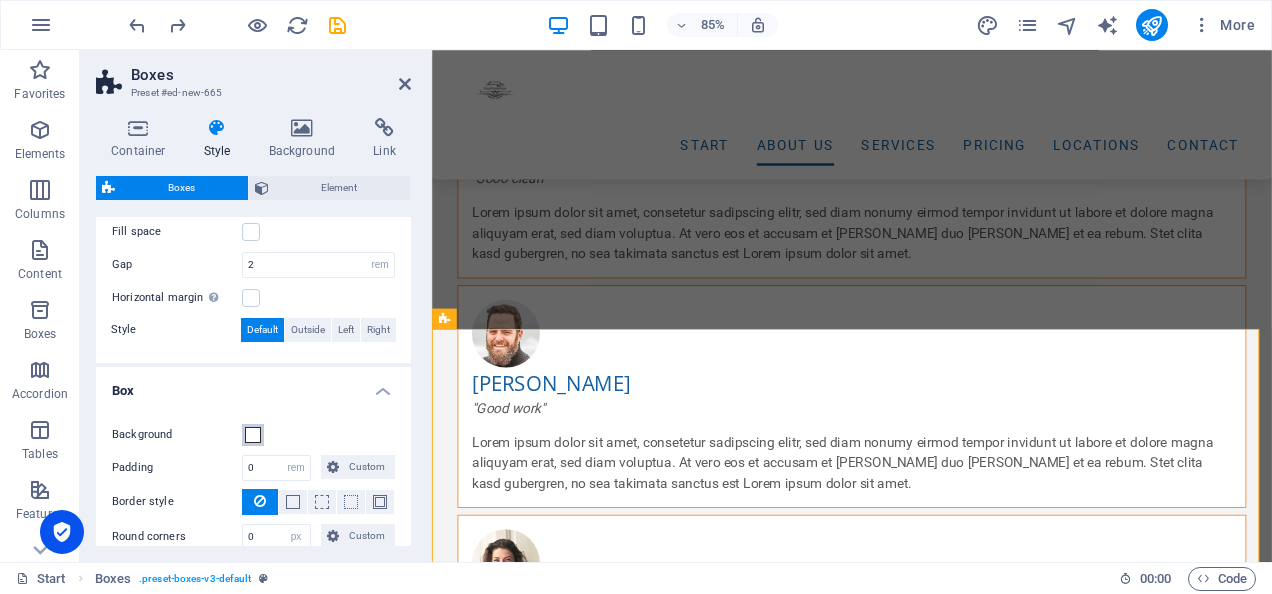 click at bounding box center (253, 435) 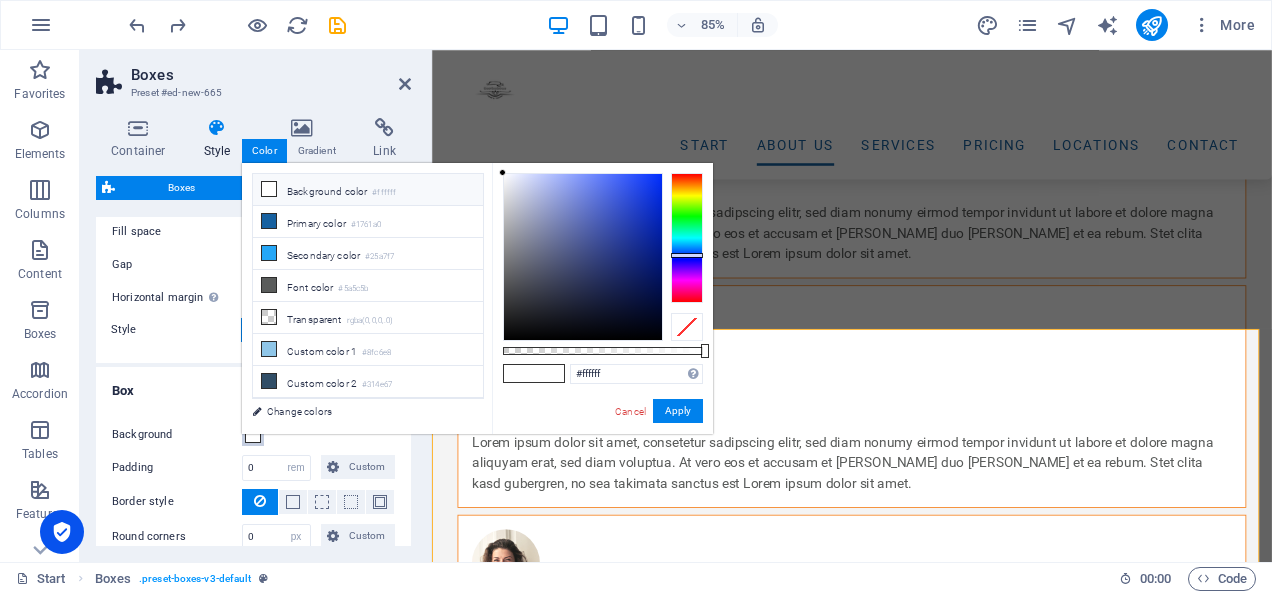 click at bounding box center [687, 238] 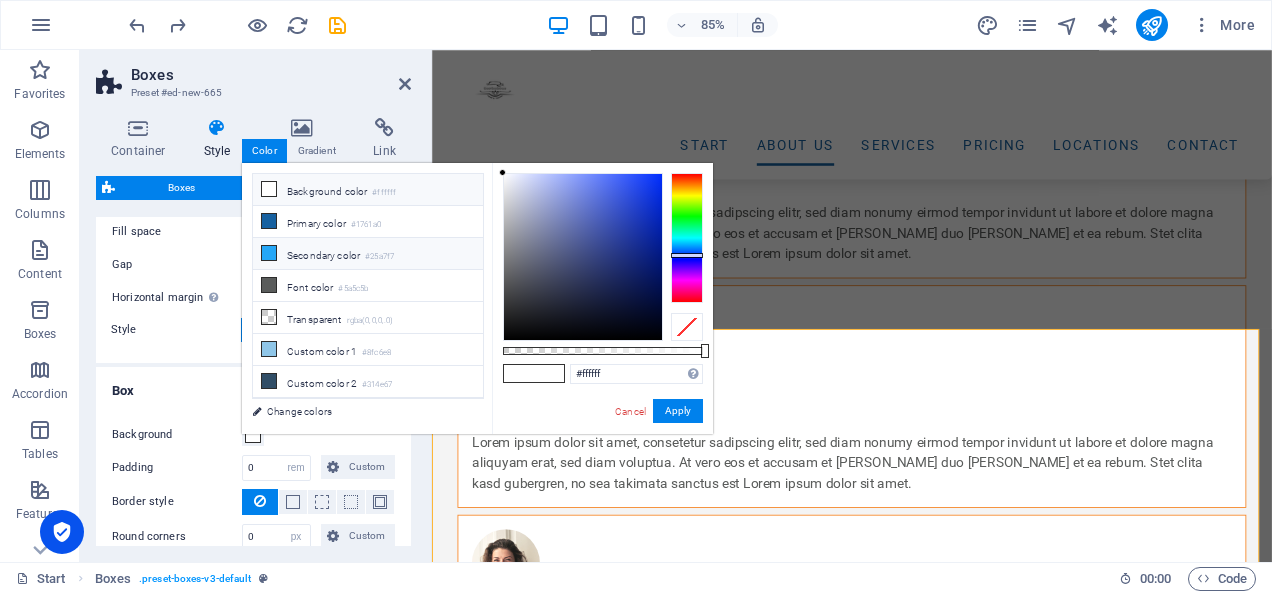 click on "Secondary color
#25a7f7" at bounding box center (368, 254) 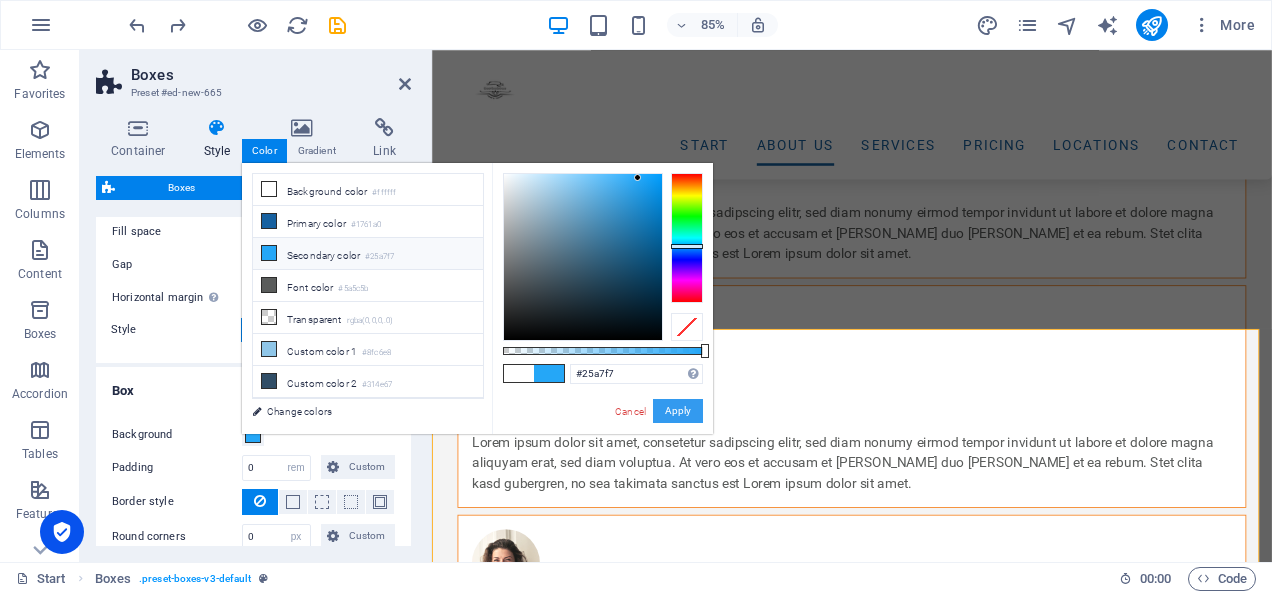 click on "Apply" at bounding box center (678, 411) 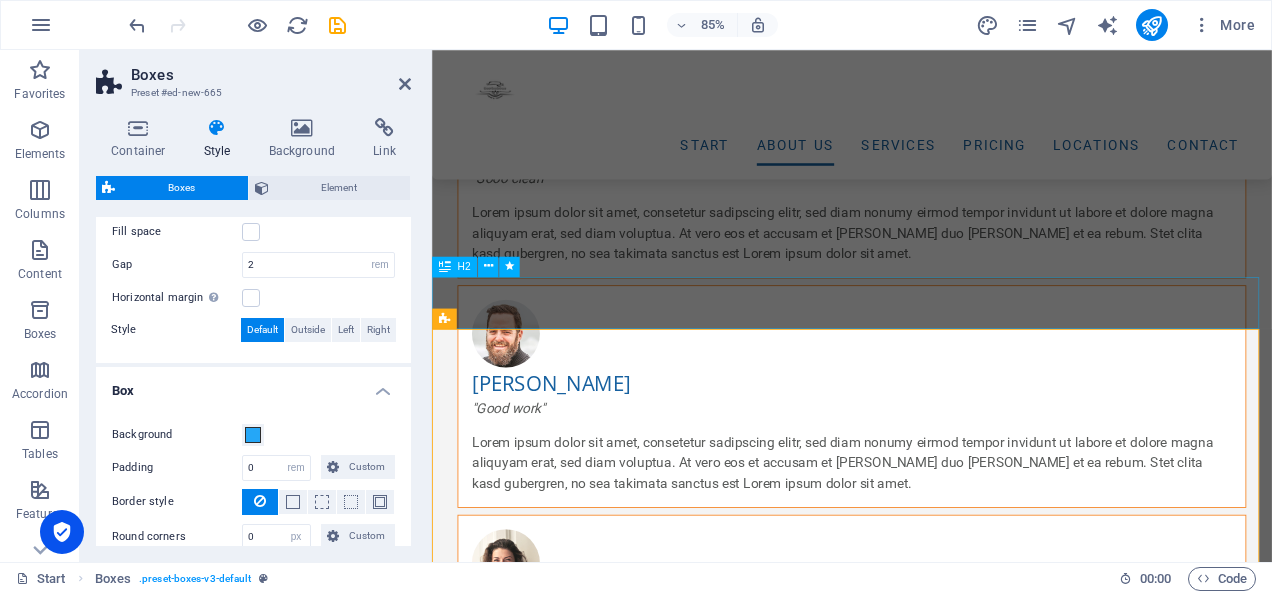 click on "Mengapa memilih kami?" at bounding box center (926, 1518) 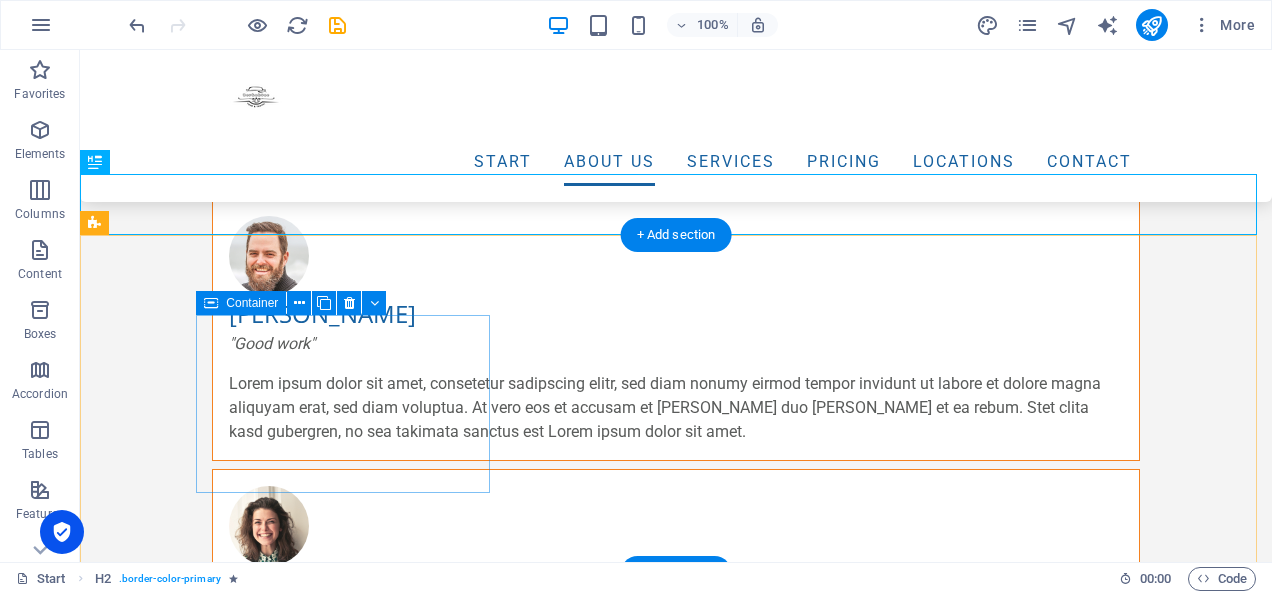 scroll, scrollTop: 2707, scrollLeft: 0, axis: vertical 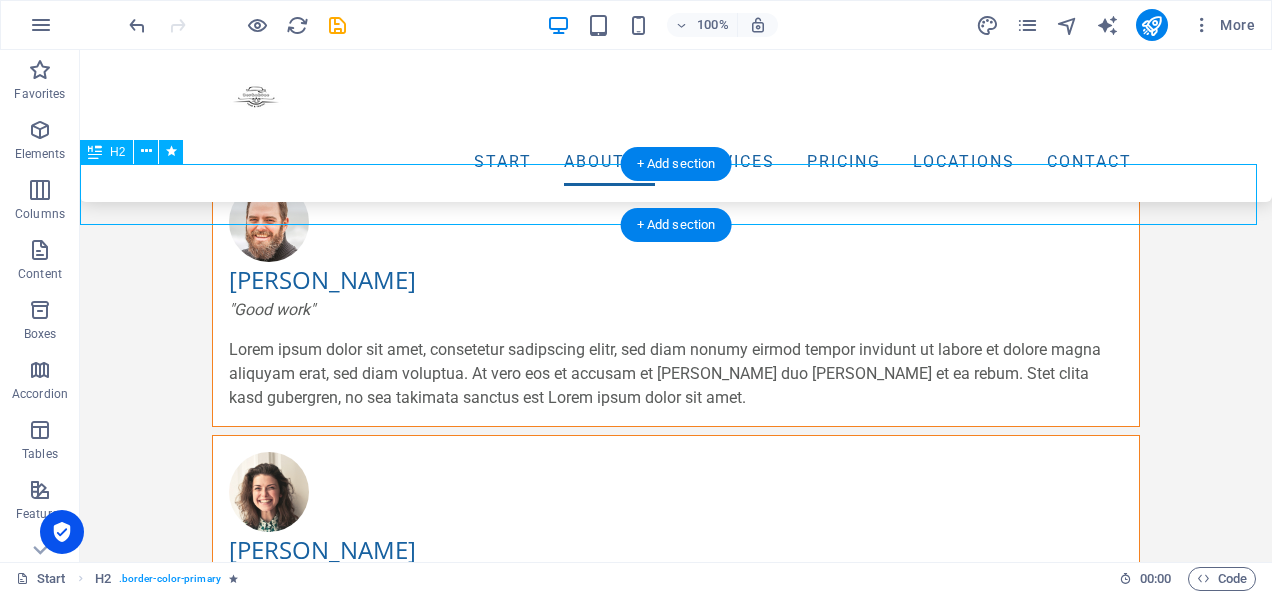 click on "Mengapa memilih kami?" at bounding box center [676, 1356] 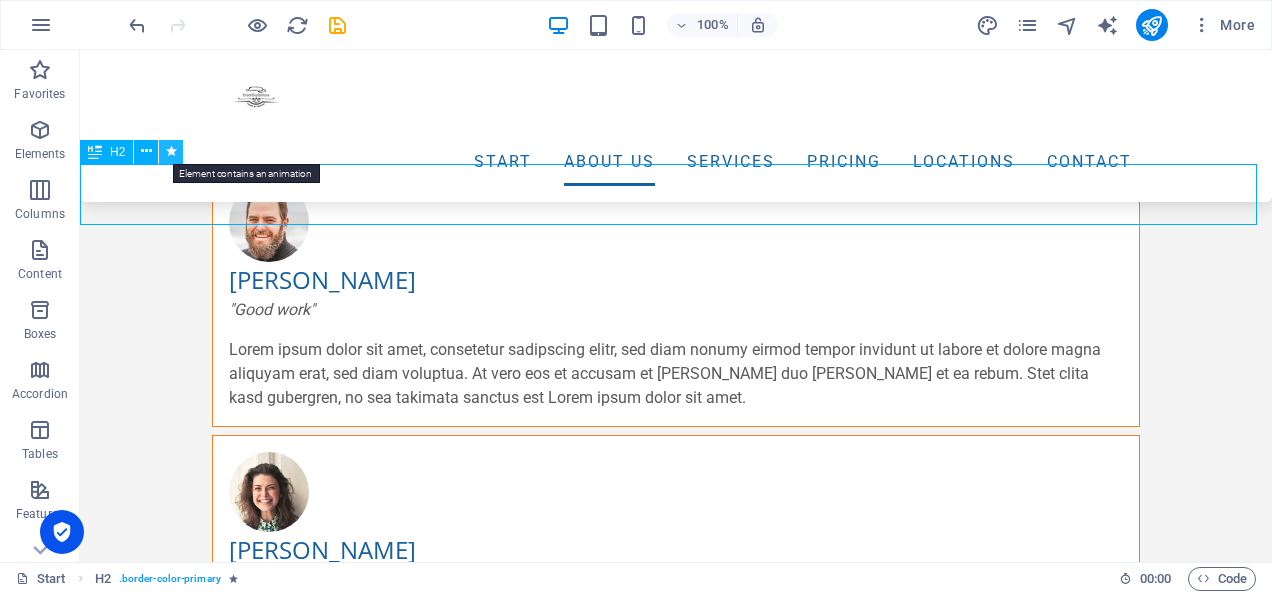 click at bounding box center [171, 151] 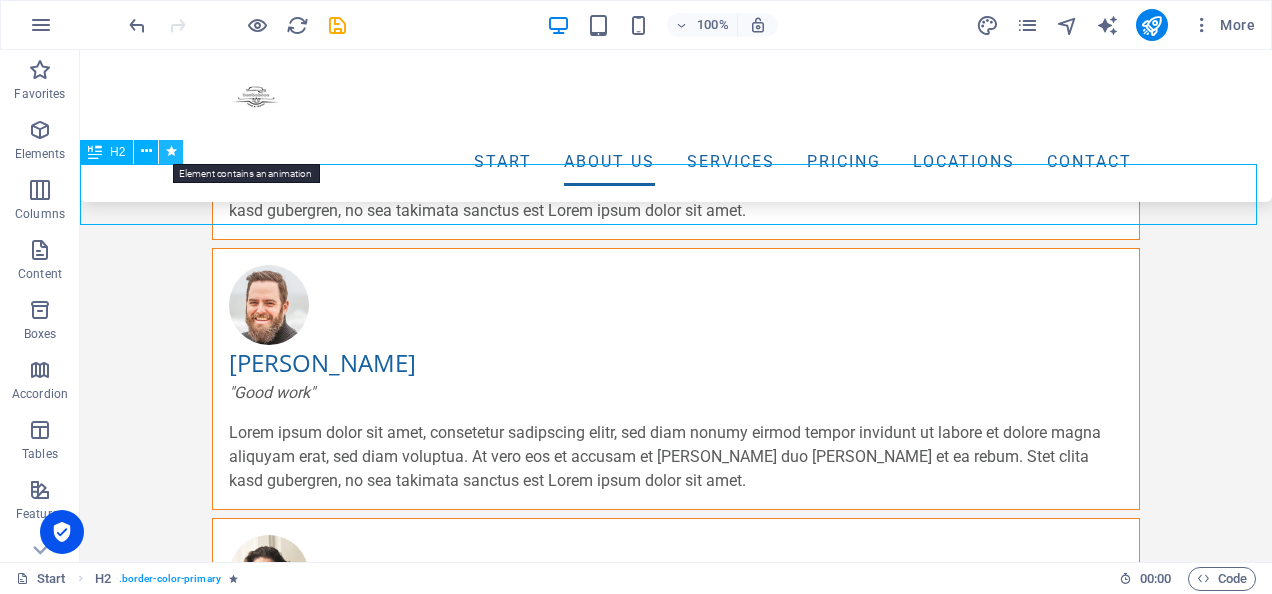 select on "pulse" 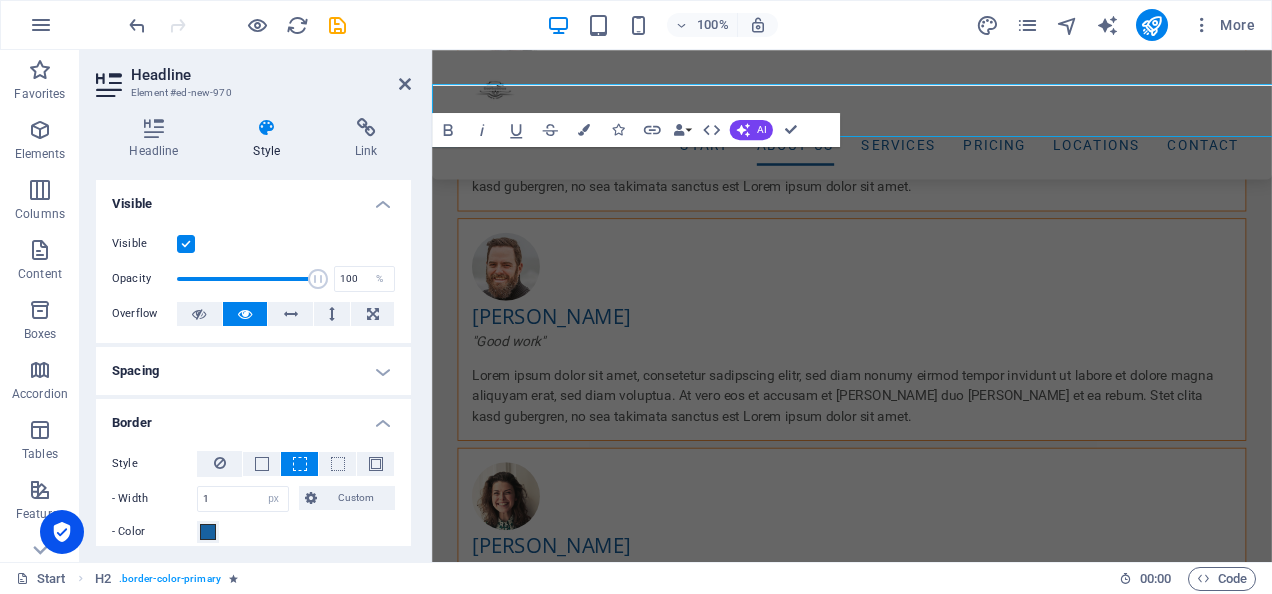 scroll, scrollTop: 2780, scrollLeft: 0, axis: vertical 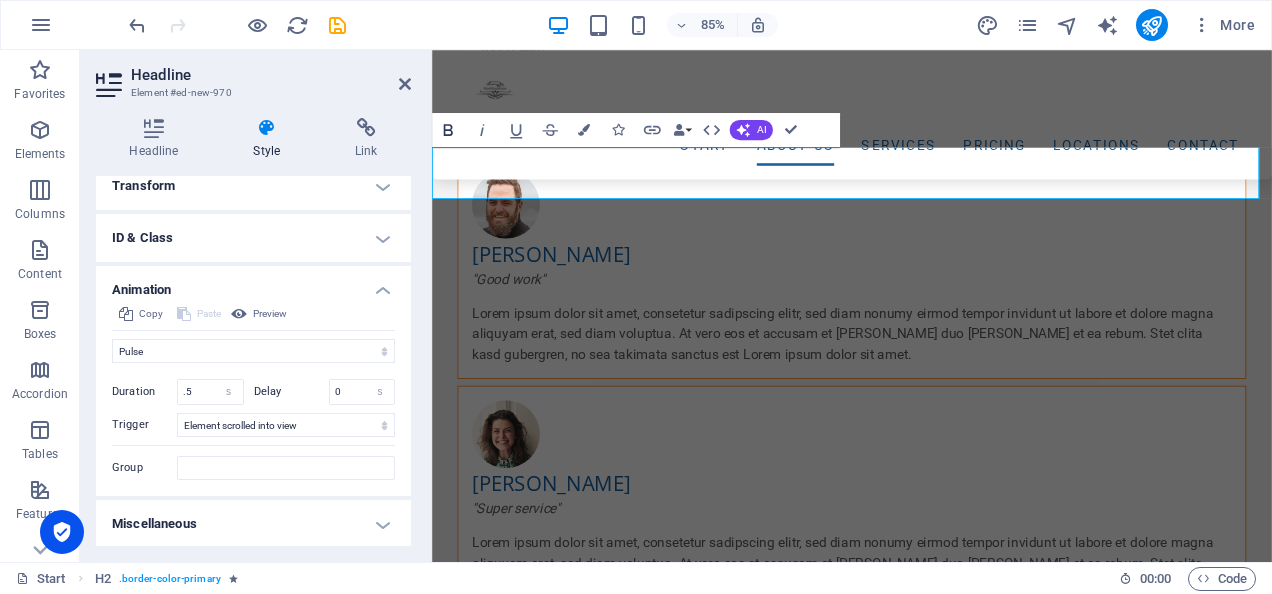 click 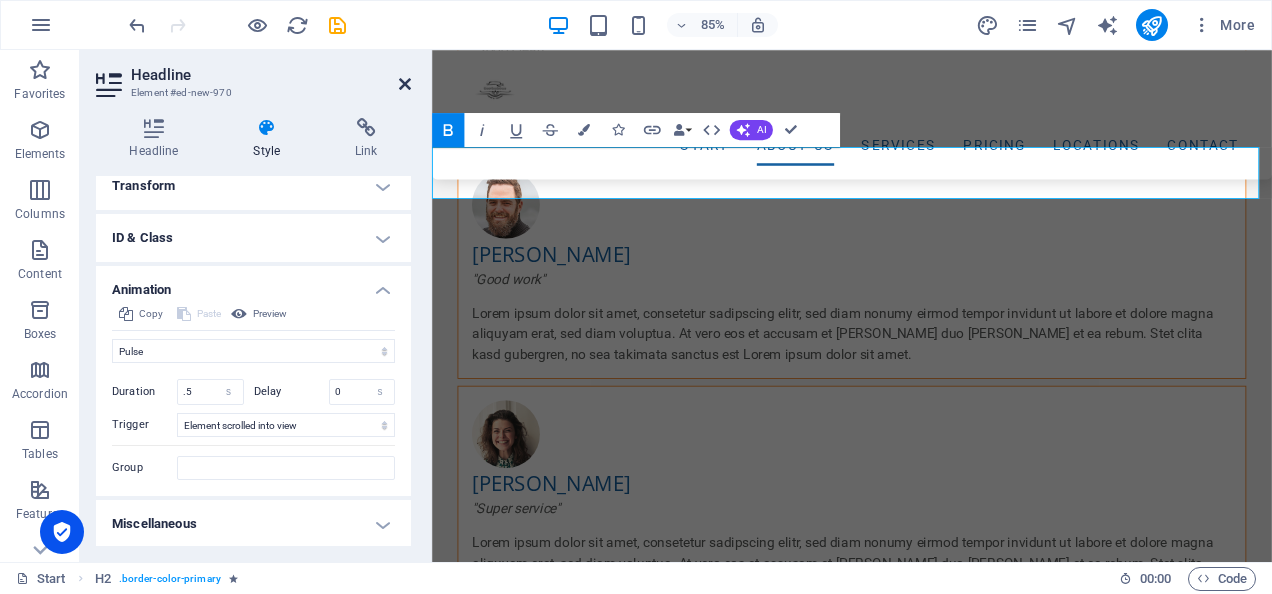 click at bounding box center (405, 84) 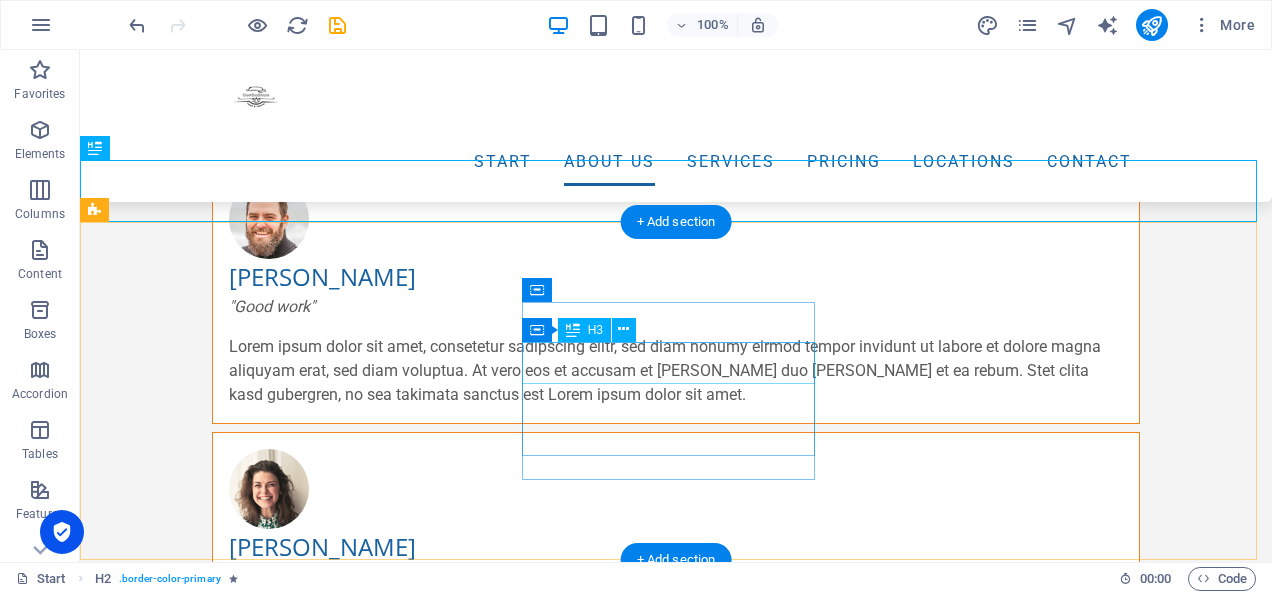 scroll, scrollTop: 2709, scrollLeft: 0, axis: vertical 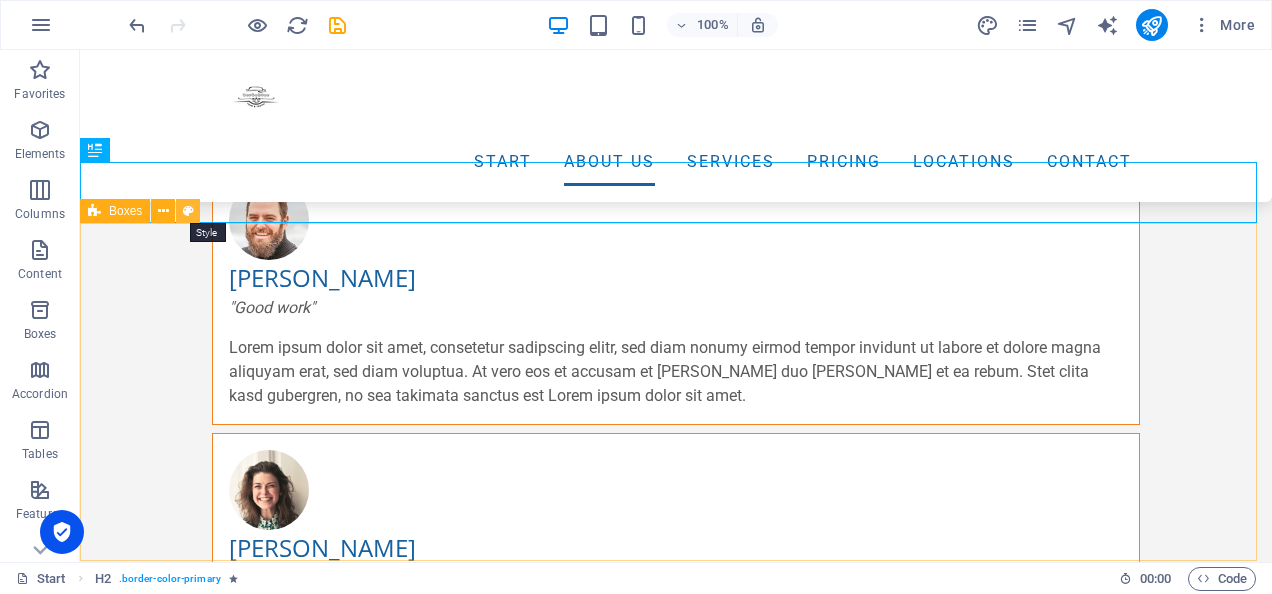 click at bounding box center (188, 211) 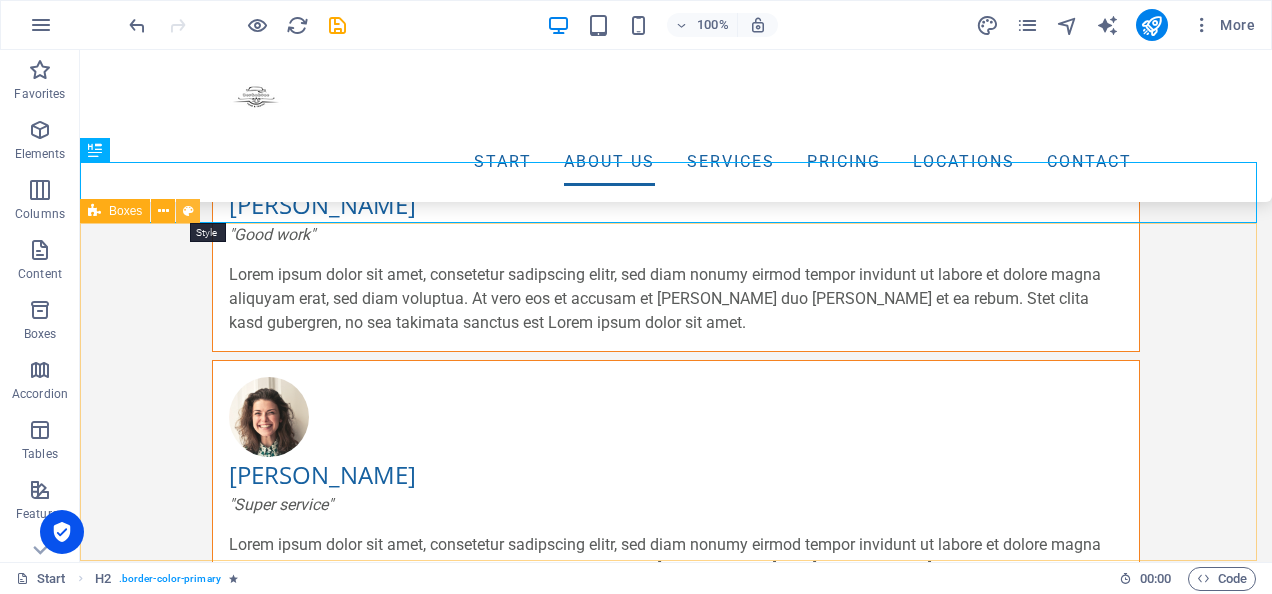 select on "rem" 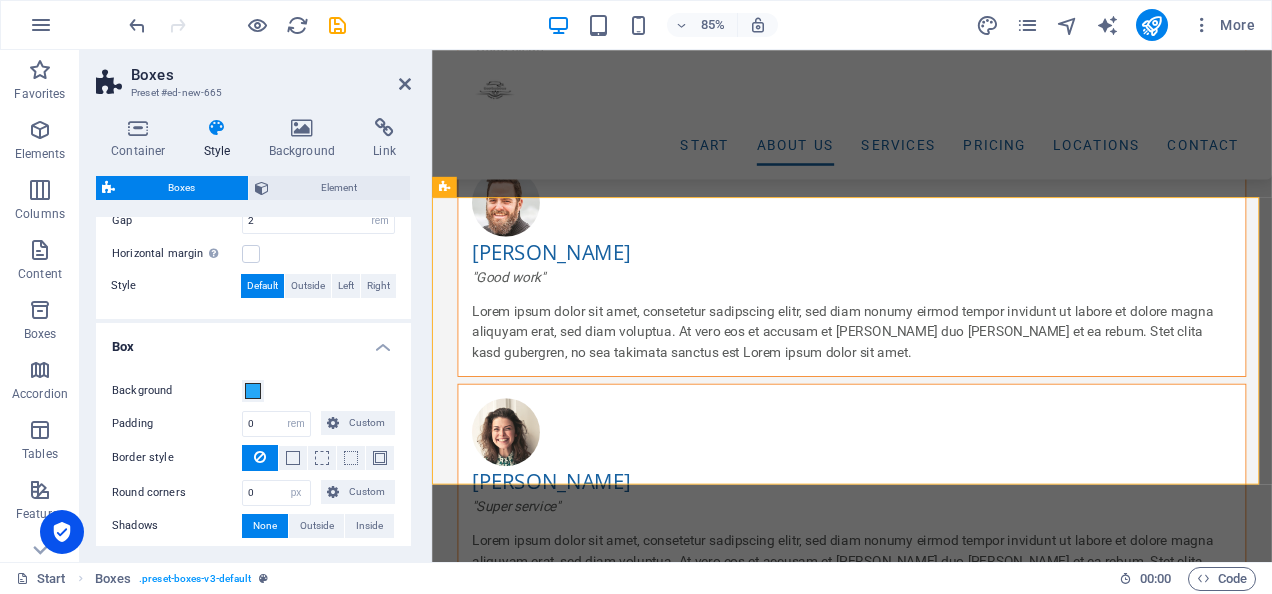 scroll, scrollTop: 475, scrollLeft: 0, axis: vertical 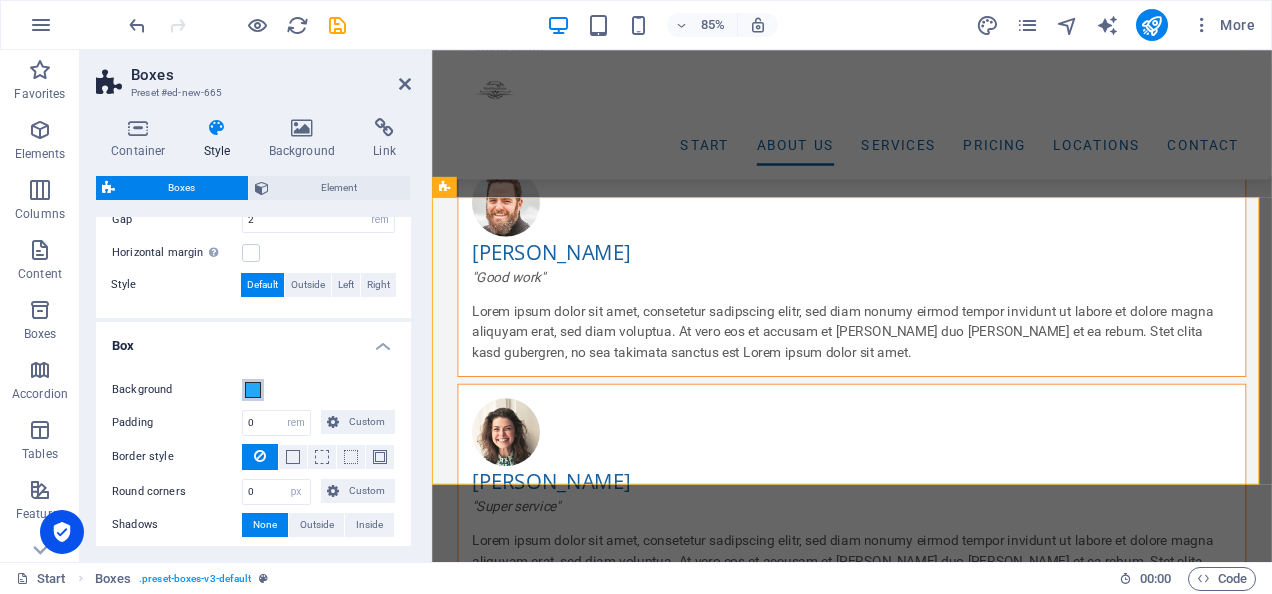 click at bounding box center [253, 390] 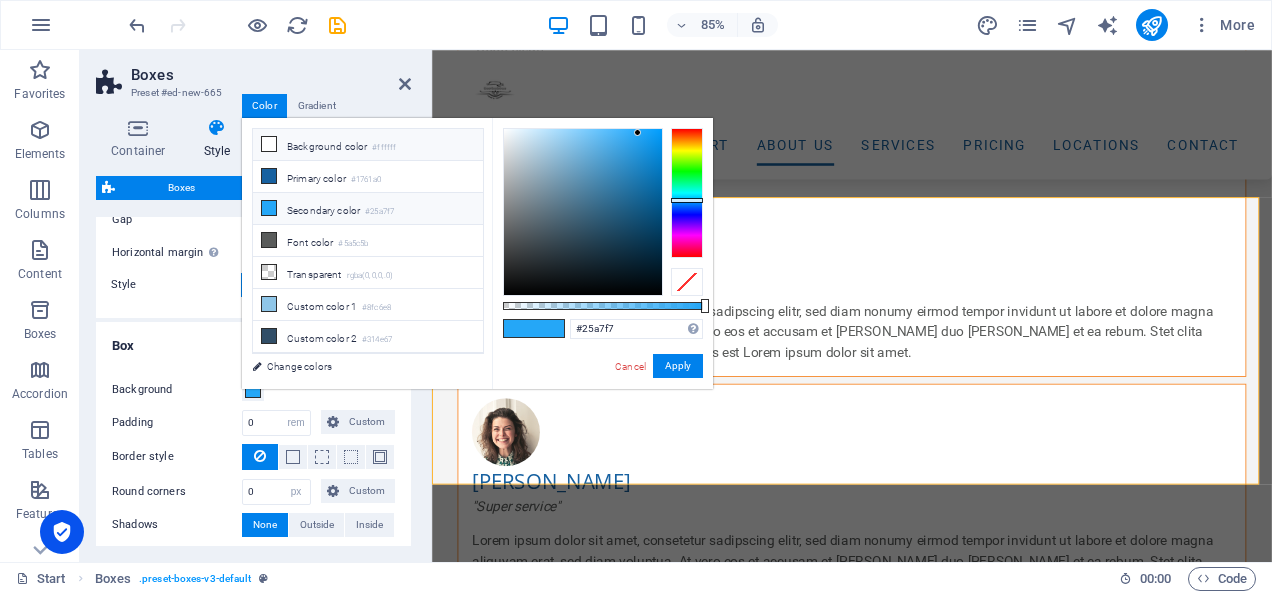 click on "Background color
#ffffff" at bounding box center [368, 145] 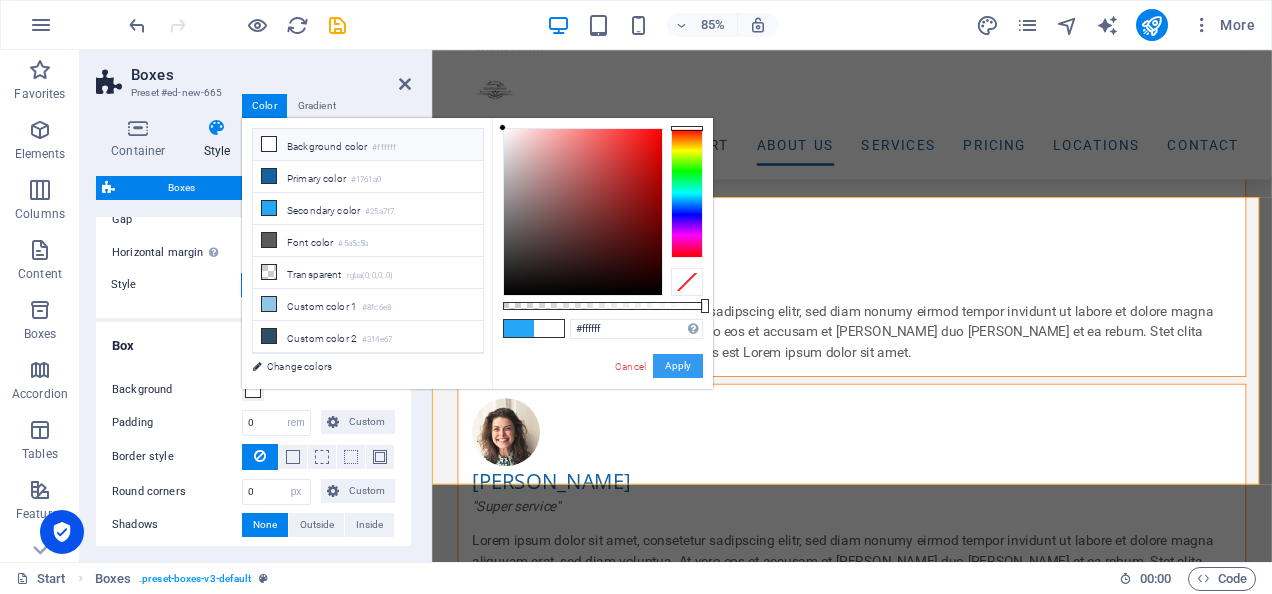 click on "Apply" at bounding box center (678, 366) 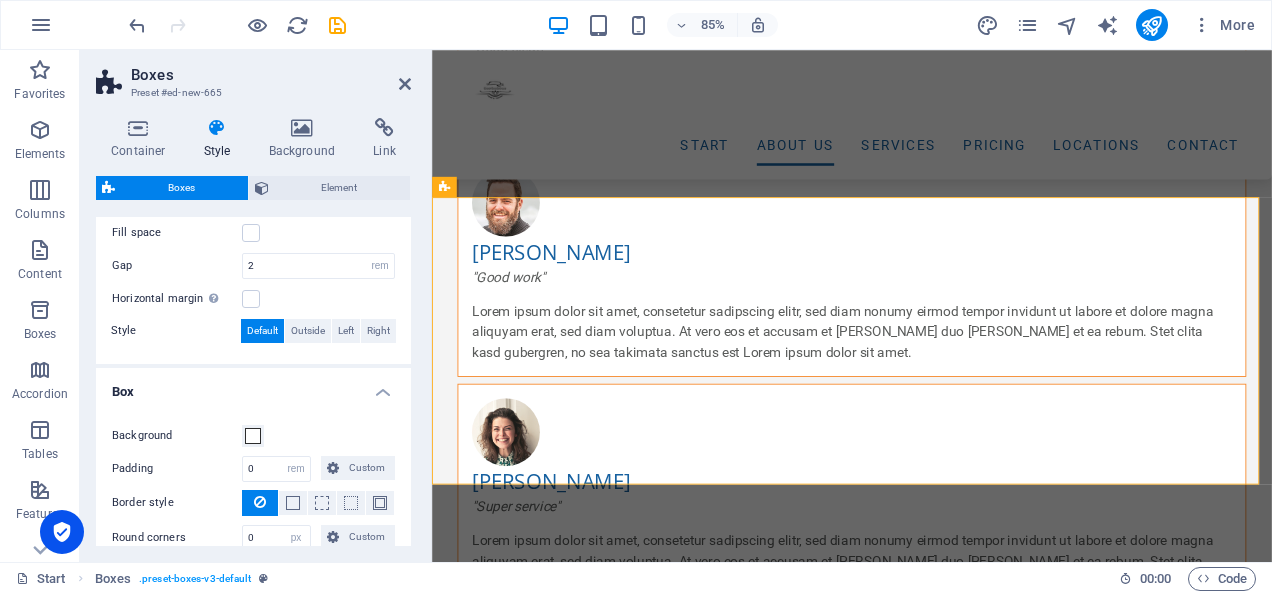 scroll, scrollTop: 461, scrollLeft: 0, axis: vertical 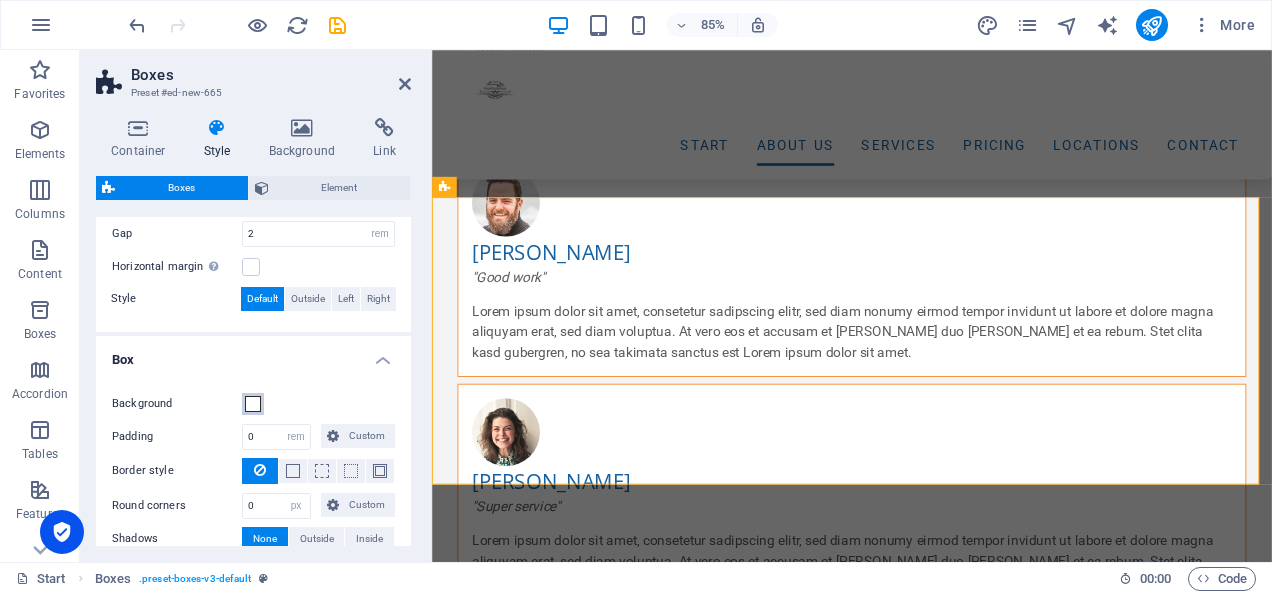 click at bounding box center [253, 404] 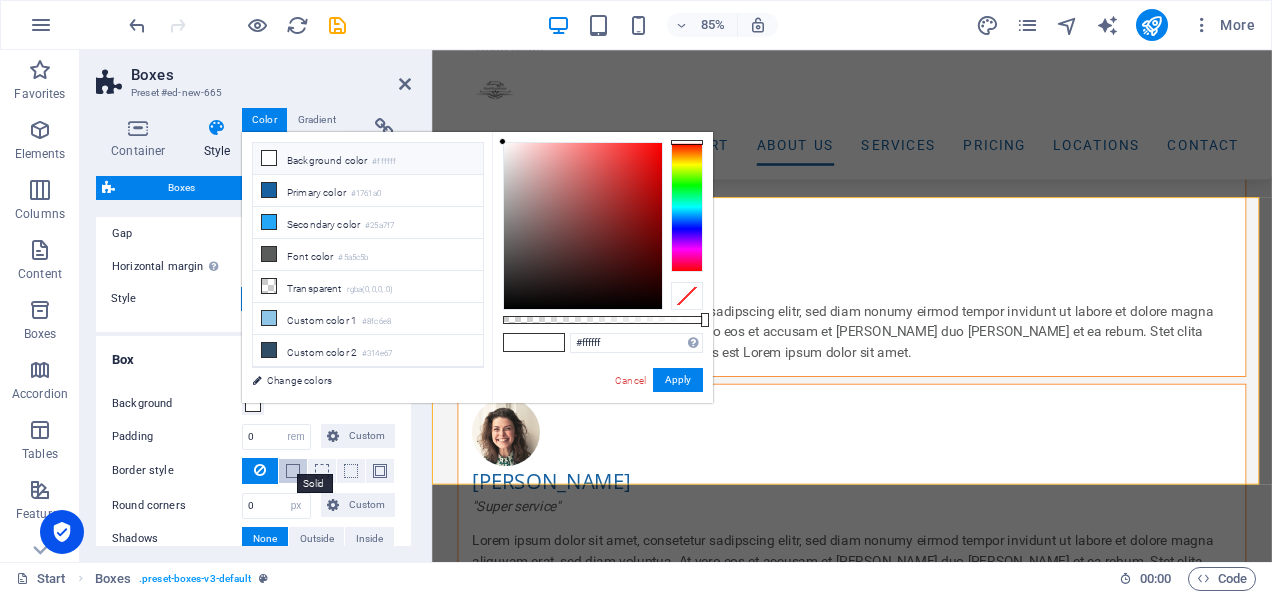 click at bounding box center (293, 471) 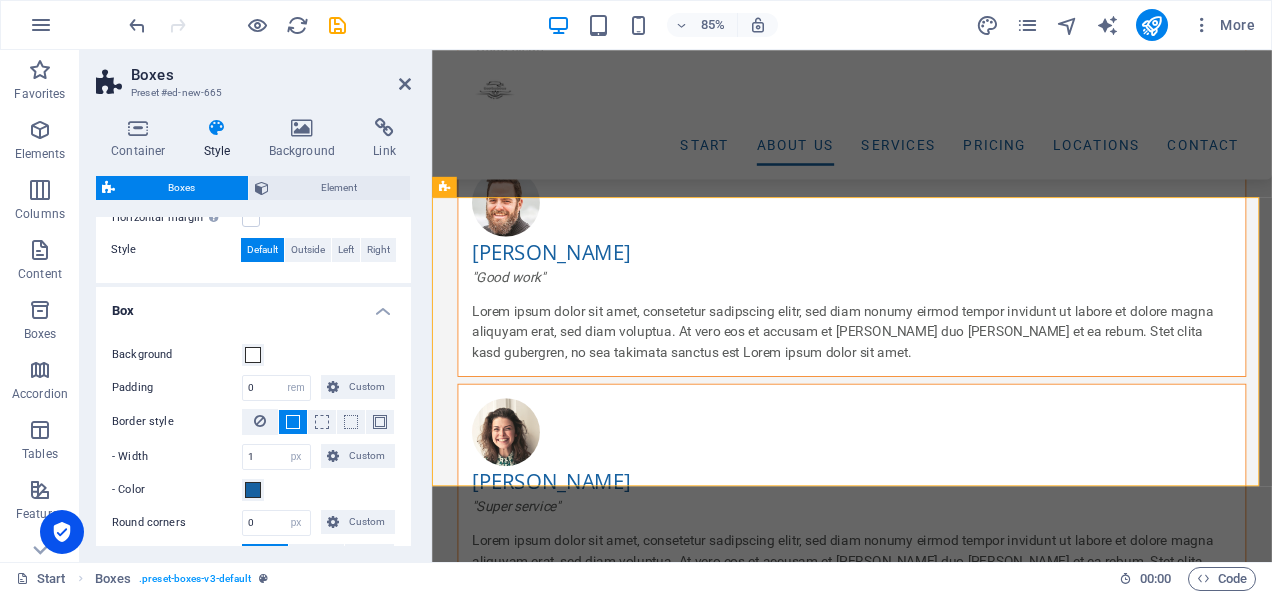 scroll, scrollTop: 511, scrollLeft: 0, axis: vertical 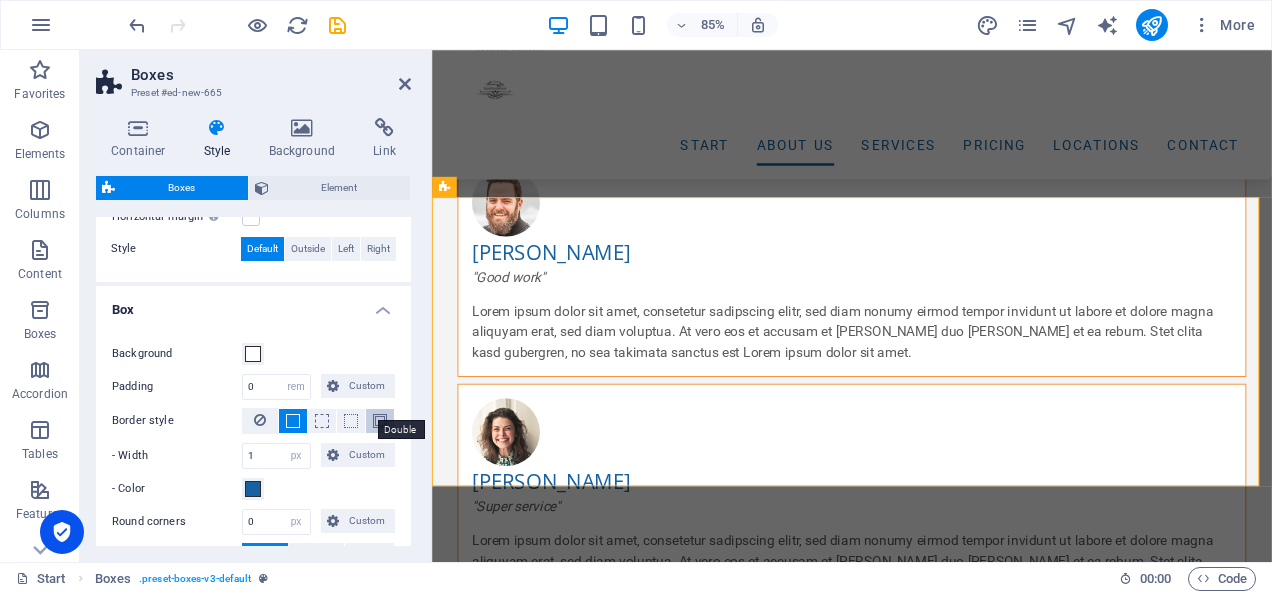 click at bounding box center (380, 421) 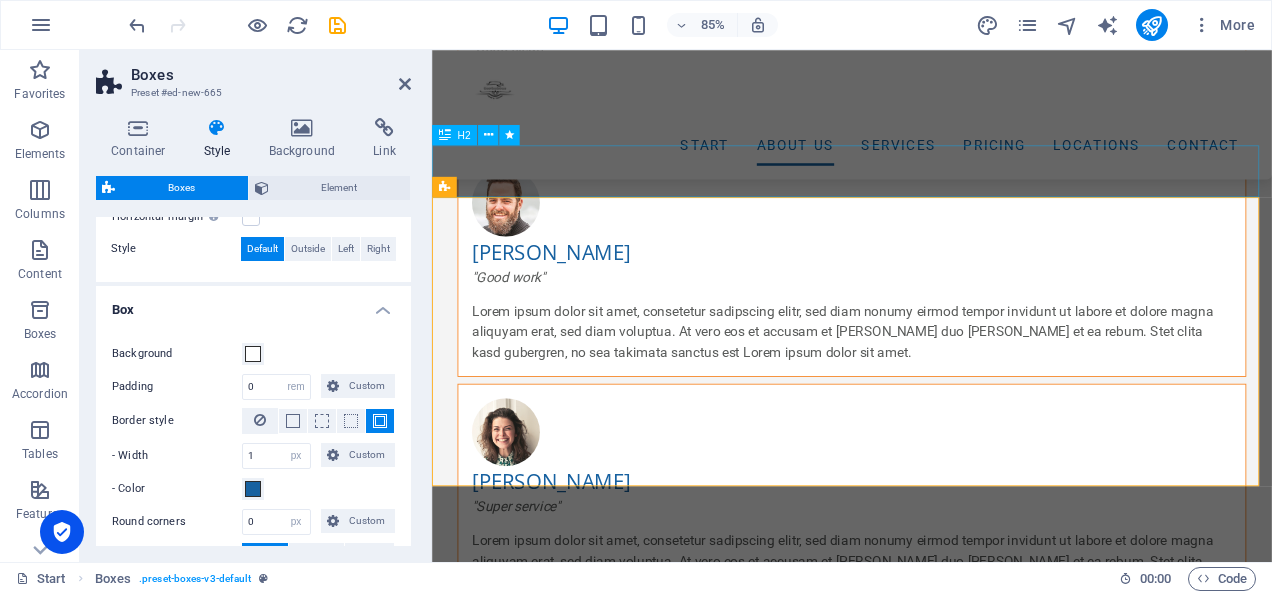 click on "Mengapa memilih kami?" at bounding box center [926, 1364] 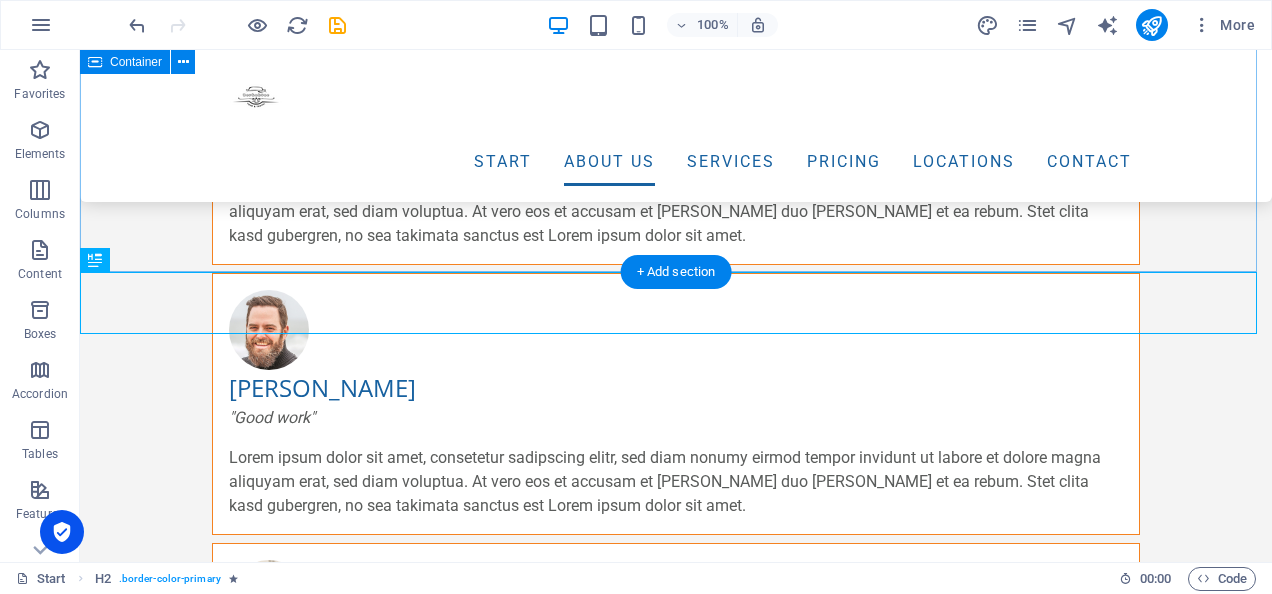 scroll, scrollTop: 2598, scrollLeft: 0, axis: vertical 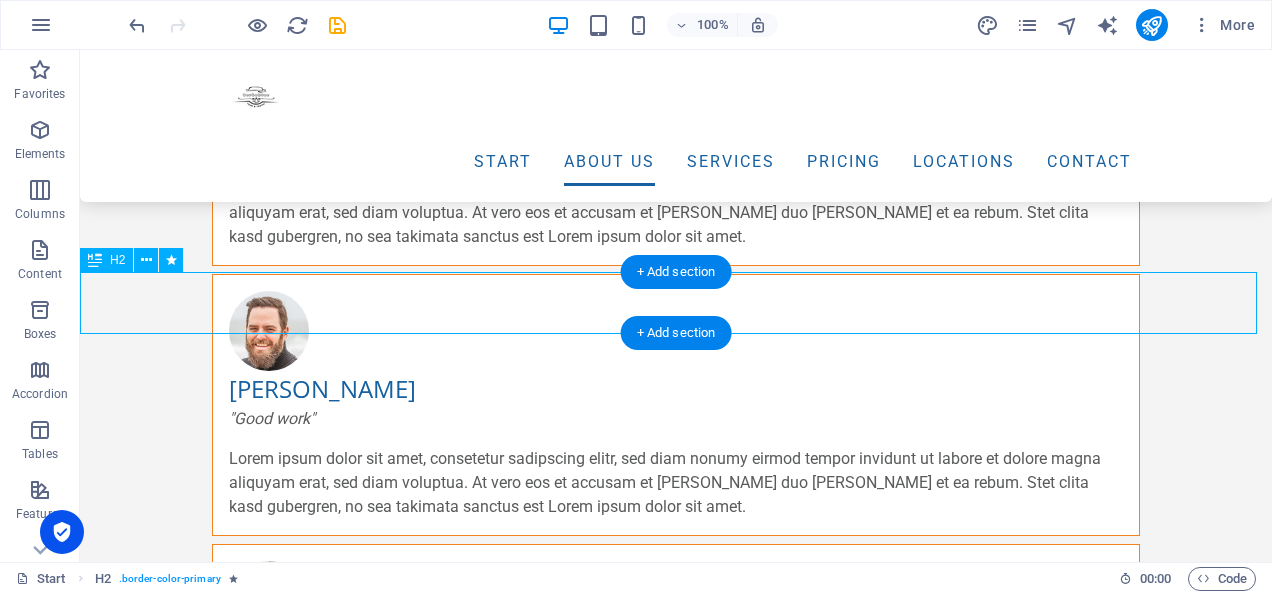 click on "Mengapa memilih kami?" at bounding box center [676, 1465] 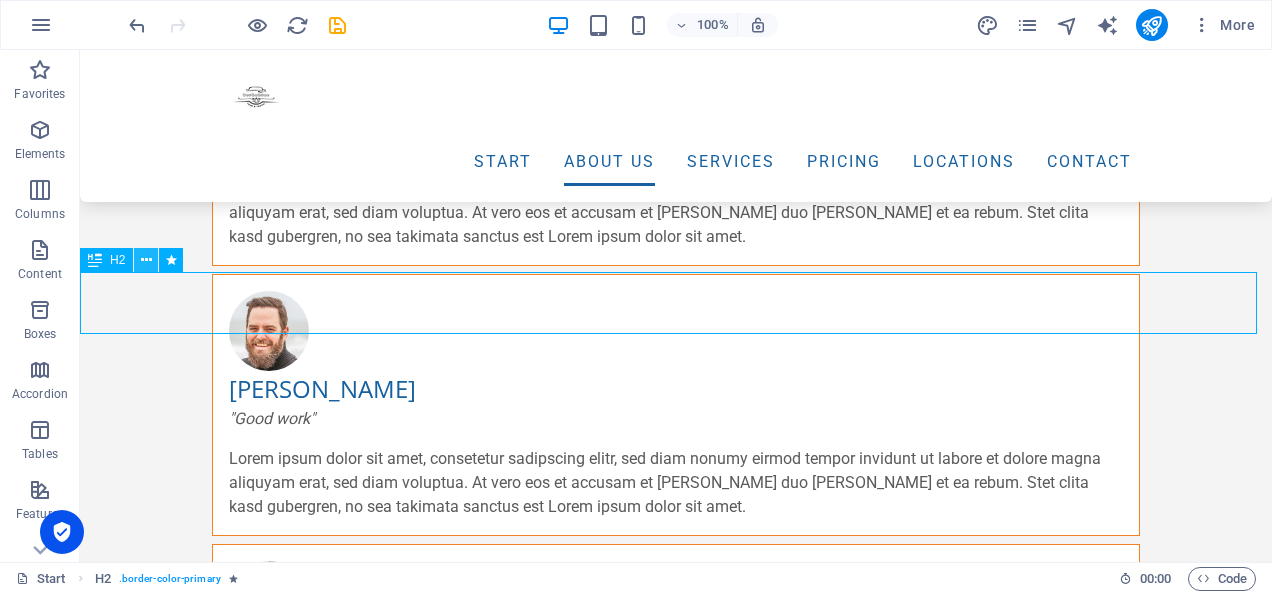 click at bounding box center [146, 260] 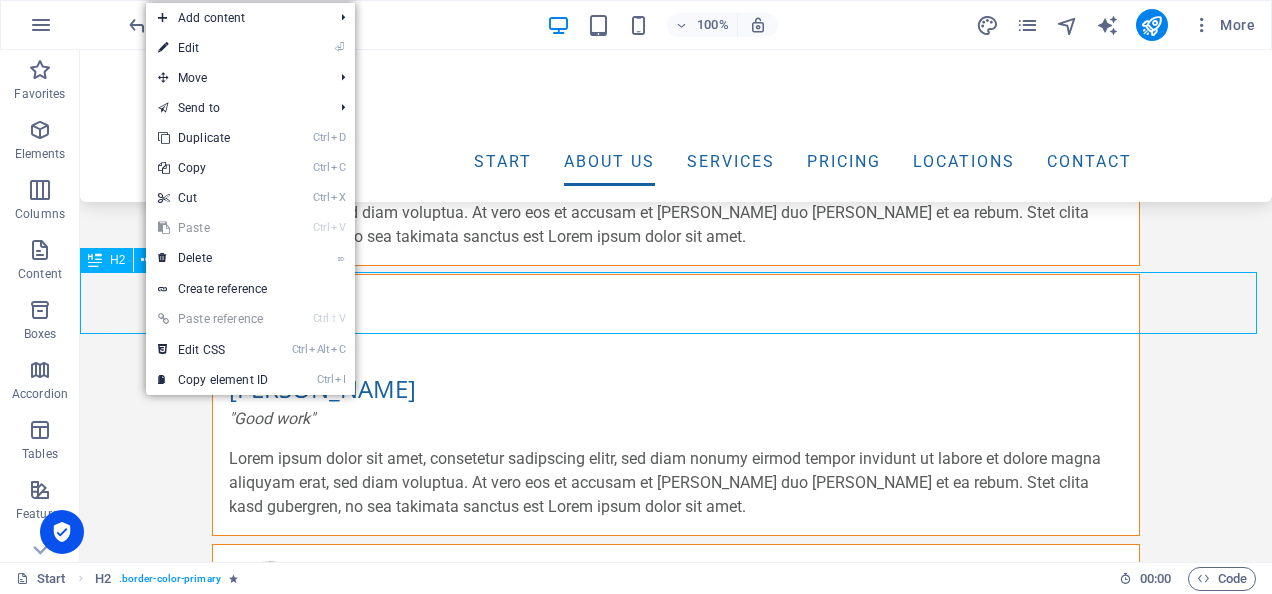 click on "H2" at bounding box center (106, 260) 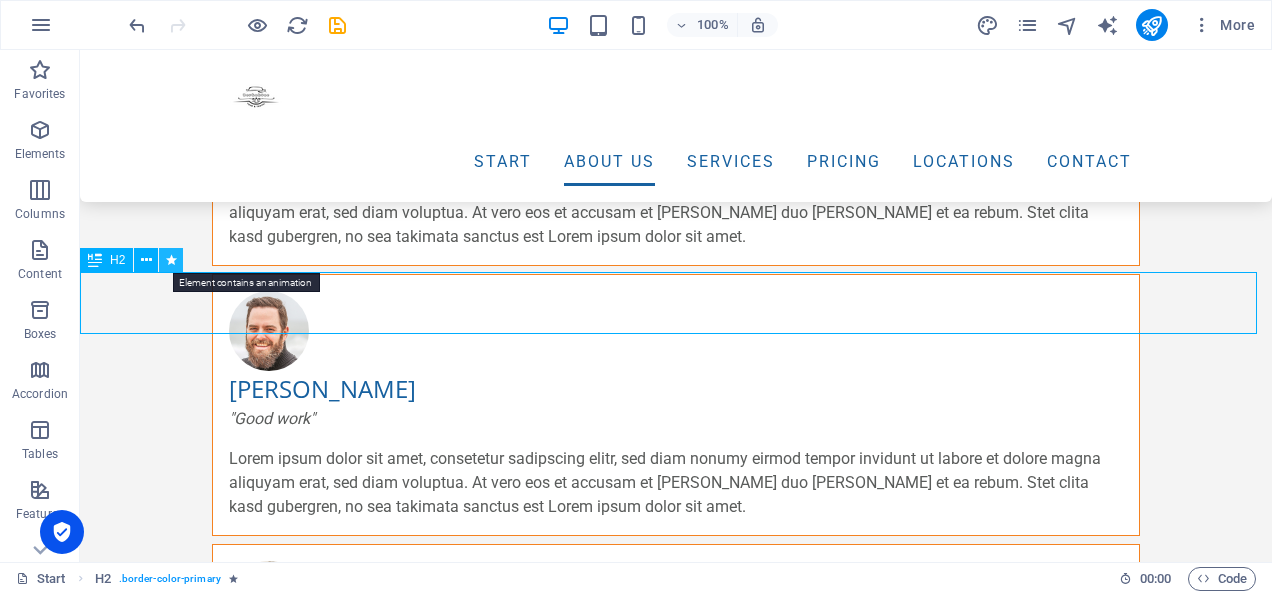 click at bounding box center [171, 260] 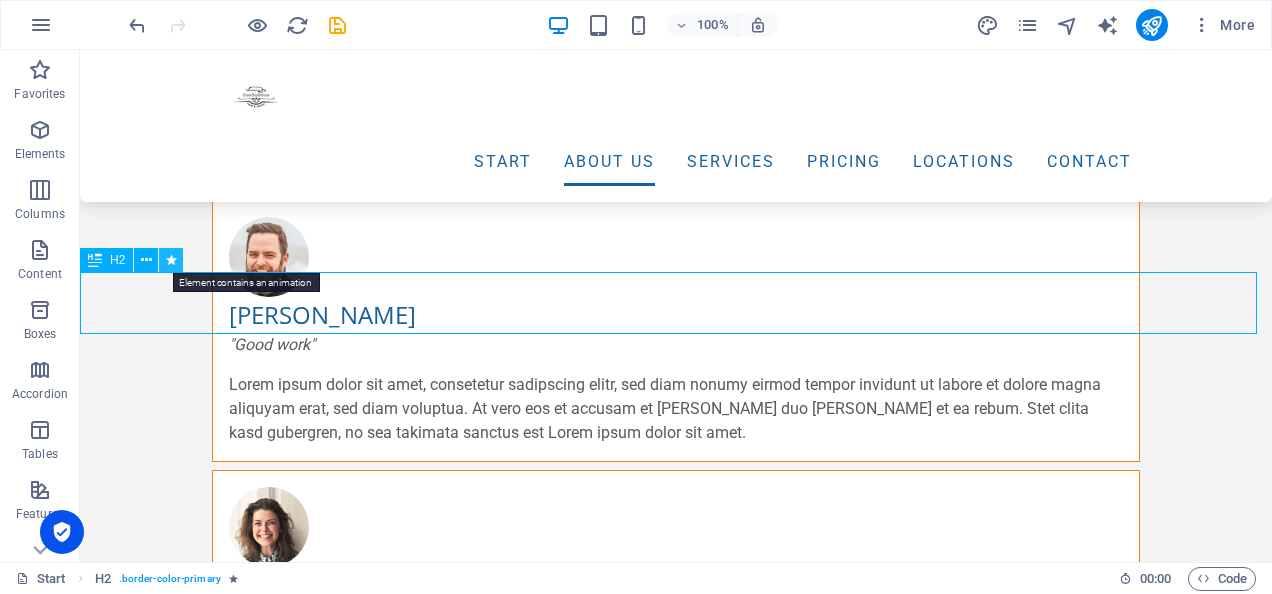 select on "pulse" 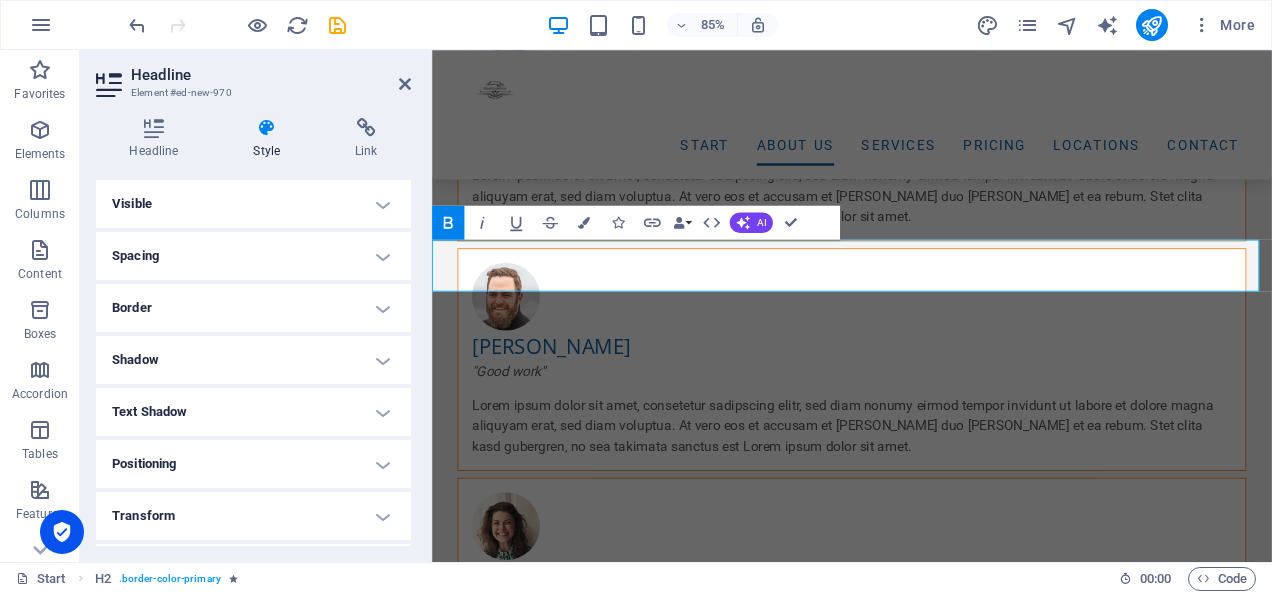 click on "Visible" at bounding box center [253, 204] 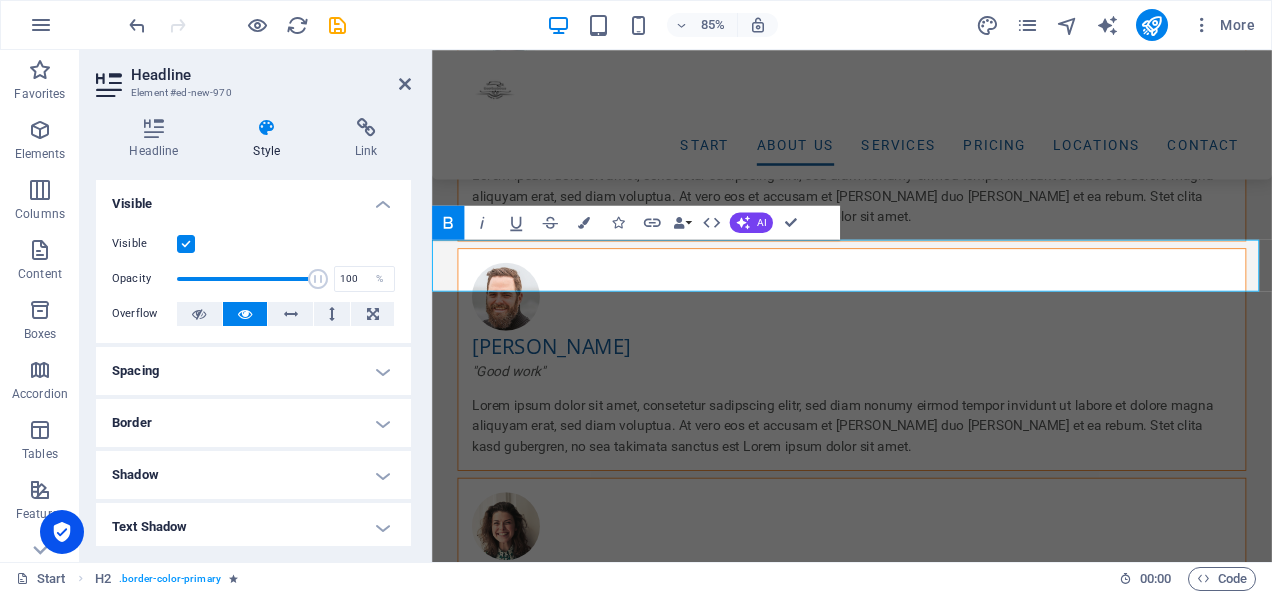 click on "Visible" at bounding box center [253, 198] 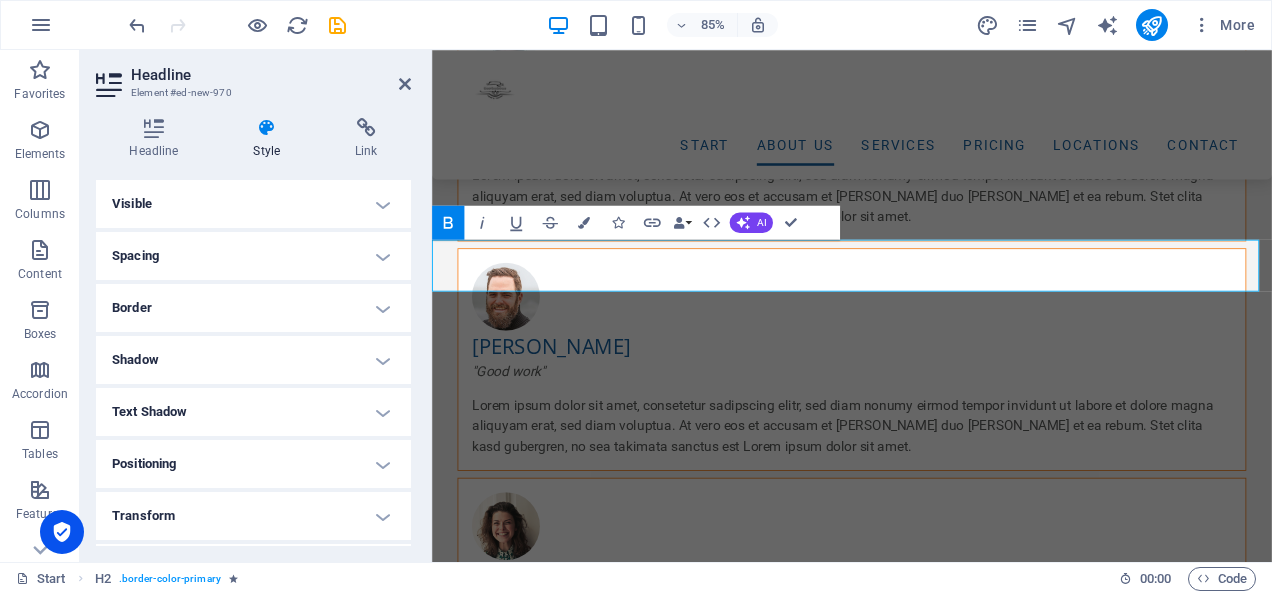 click on "Spacing" at bounding box center (253, 256) 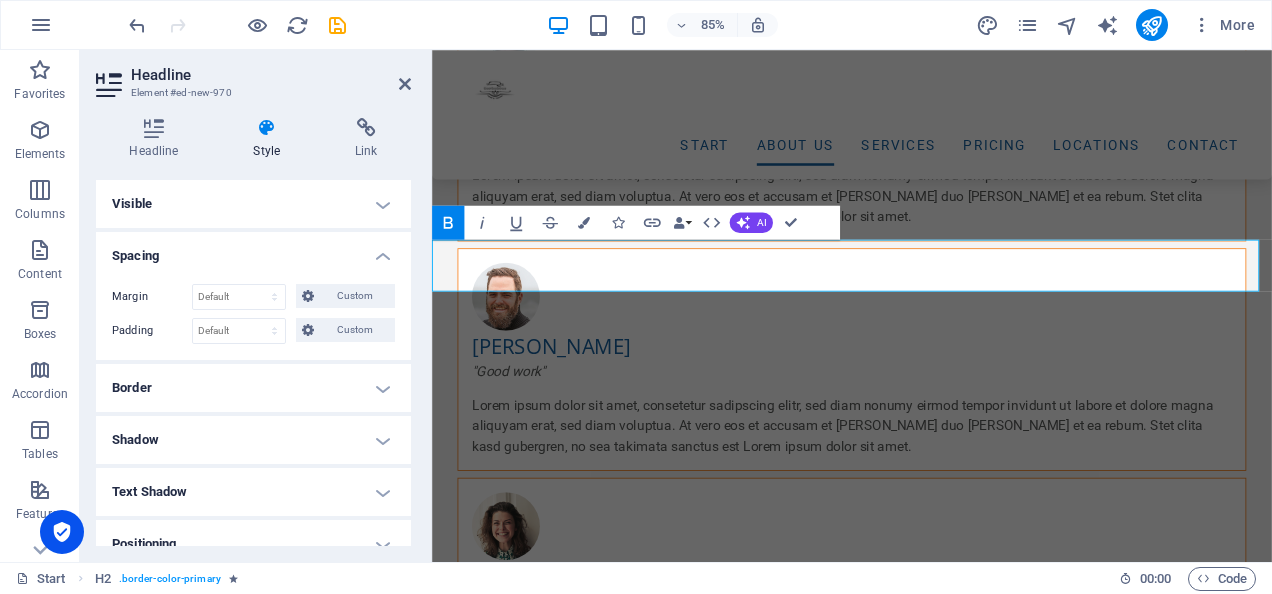 click on "Spacing" at bounding box center (253, 250) 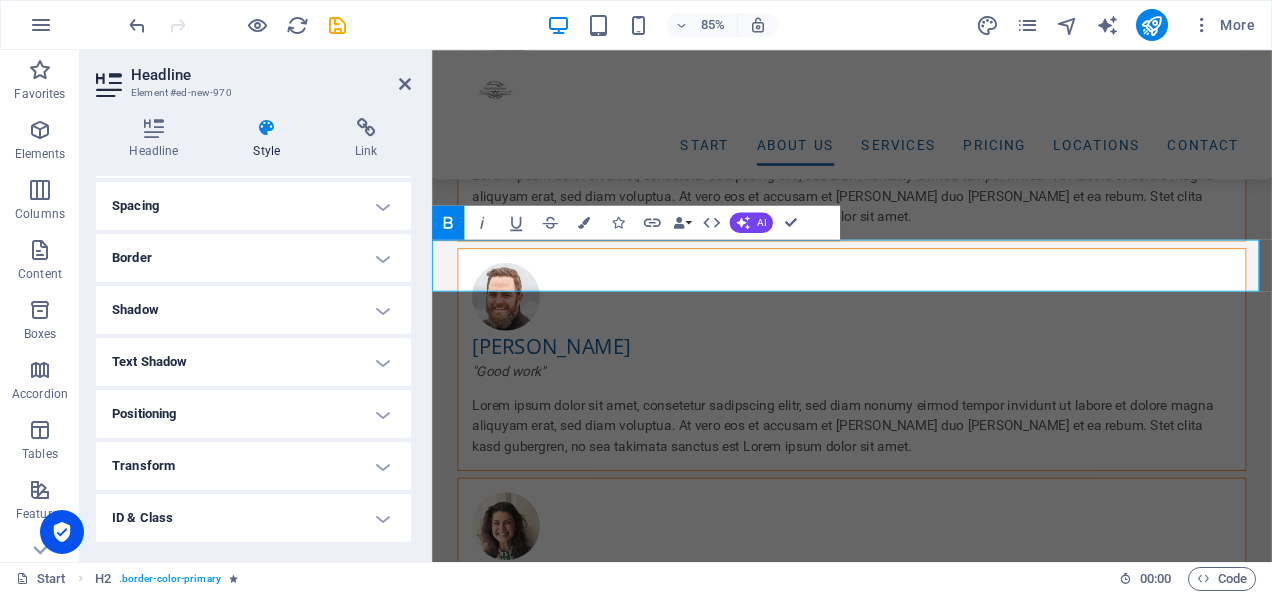 scroll, scrollTop: 51, scrollLeft: 0, axis: vertical 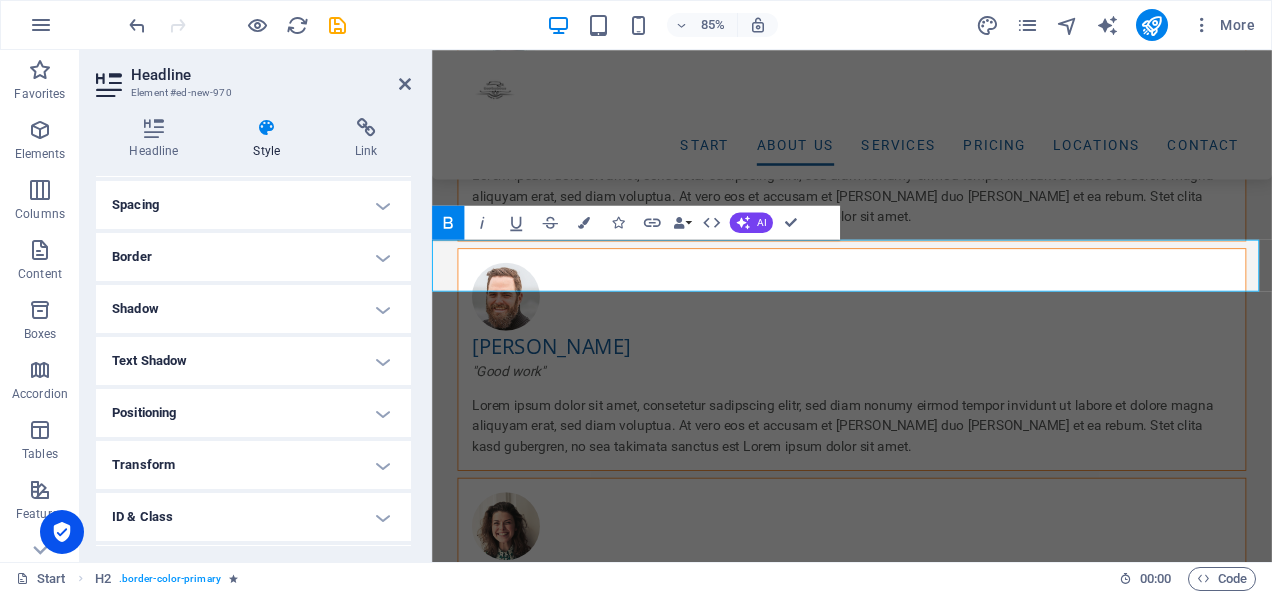 click on "Positioning" at bounding box center [253, 413] 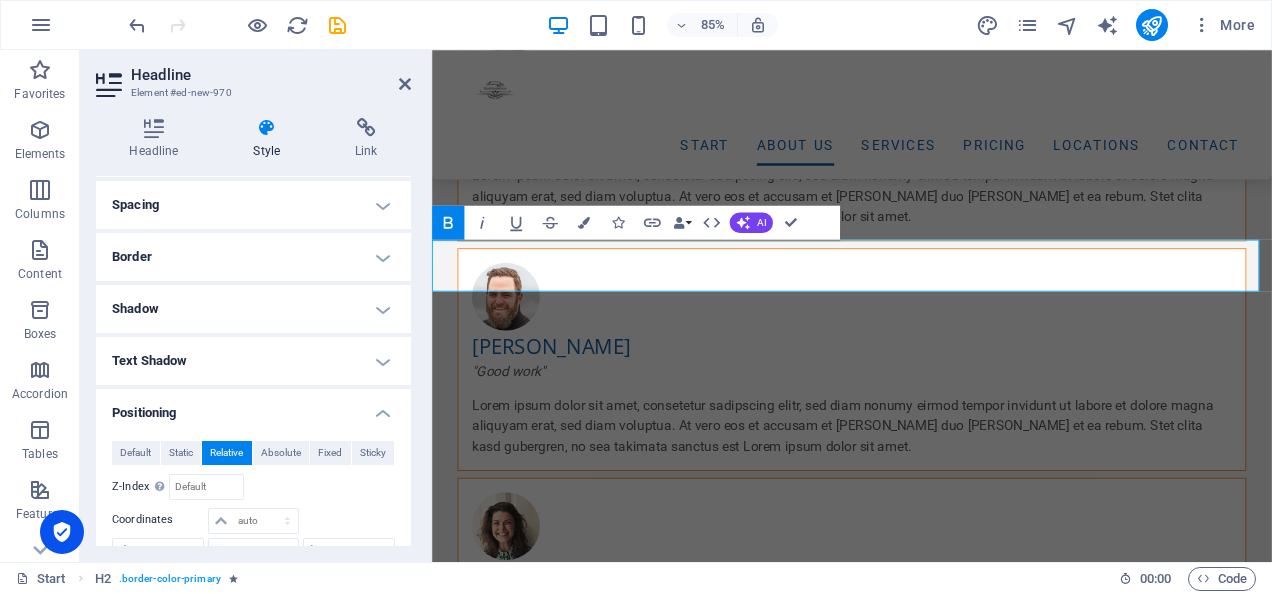 click on "Positioning" at bounding box center (253, 407) 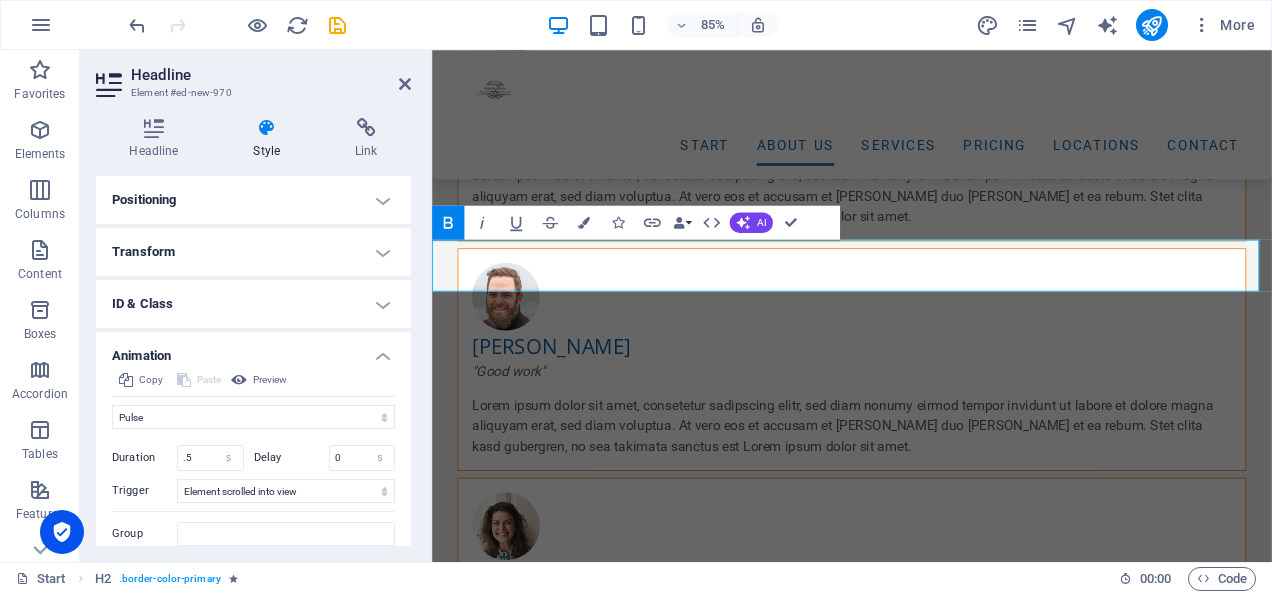 scroll, scrollTop: 262, scrollLeft: 0, axis: vertical 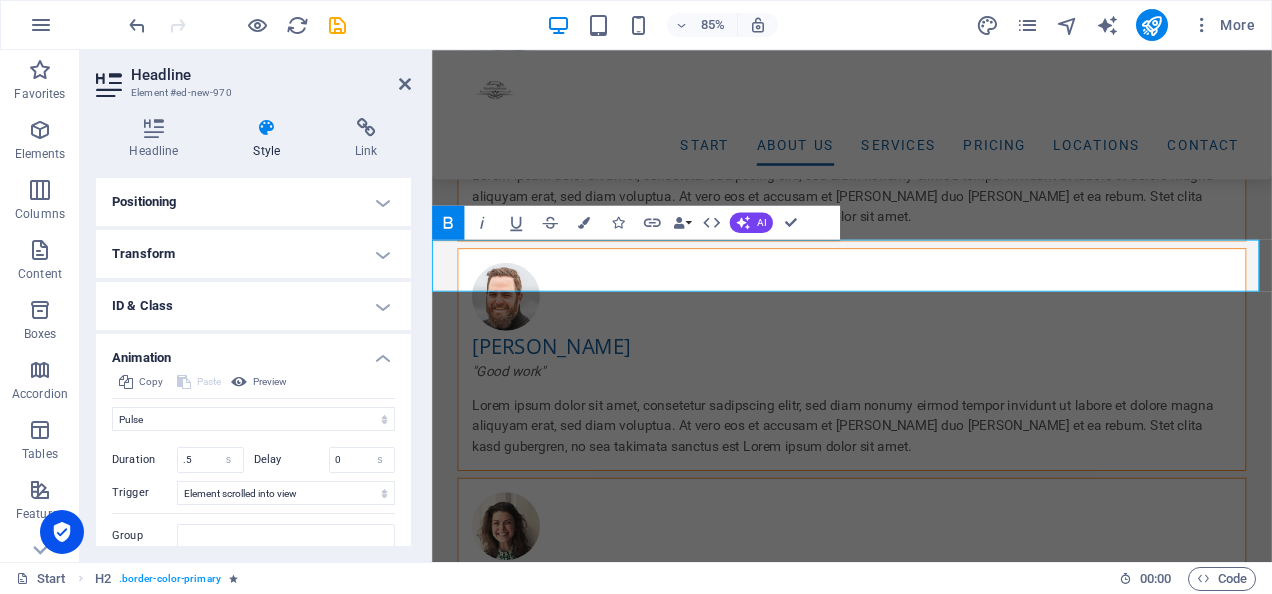 click on "ID & Class" at bounding box center (253, 306) 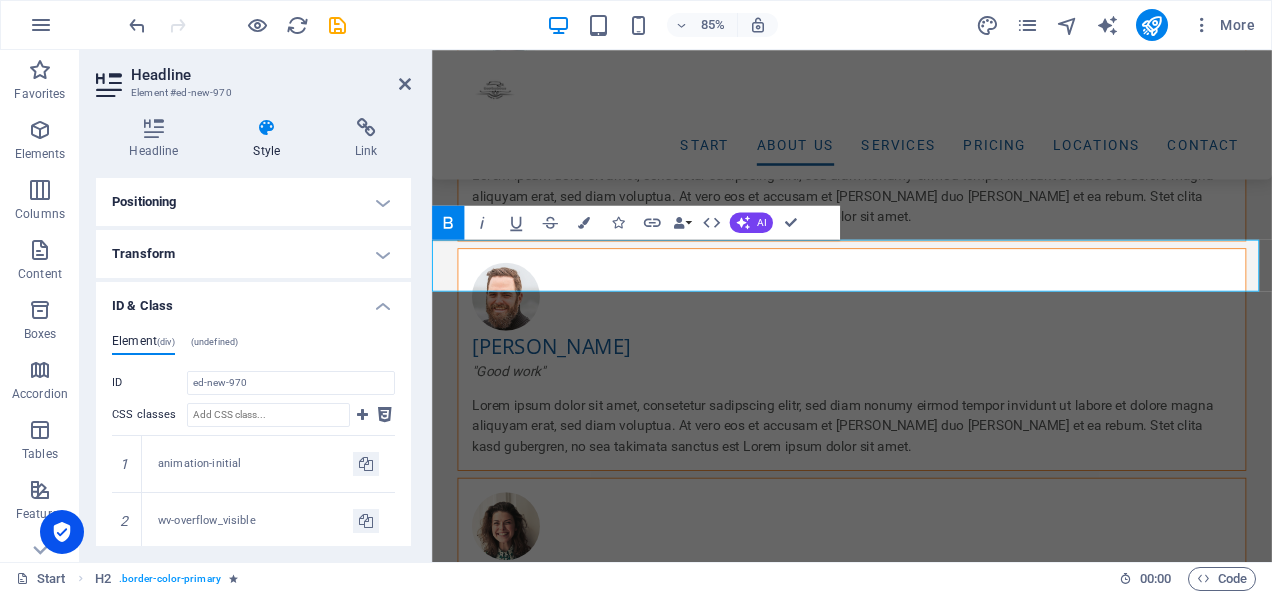 scroll, scrollTop: 252, scrollLeft: 0, axis: vertical 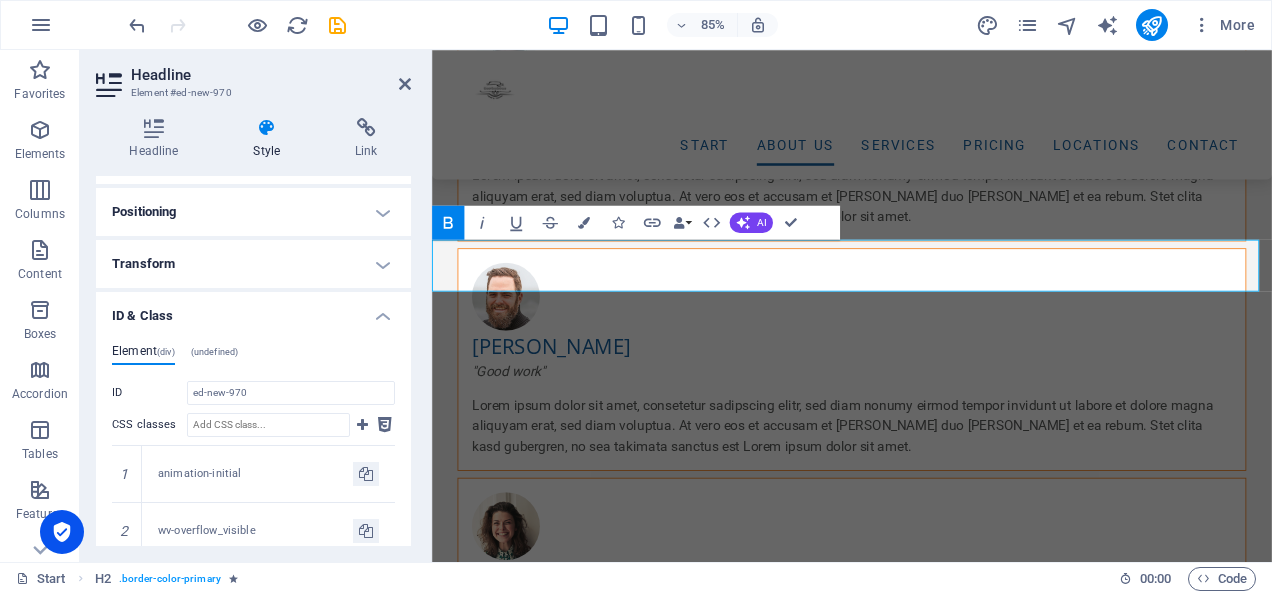 click on "ID & Class" at bounding box center (253, 310) 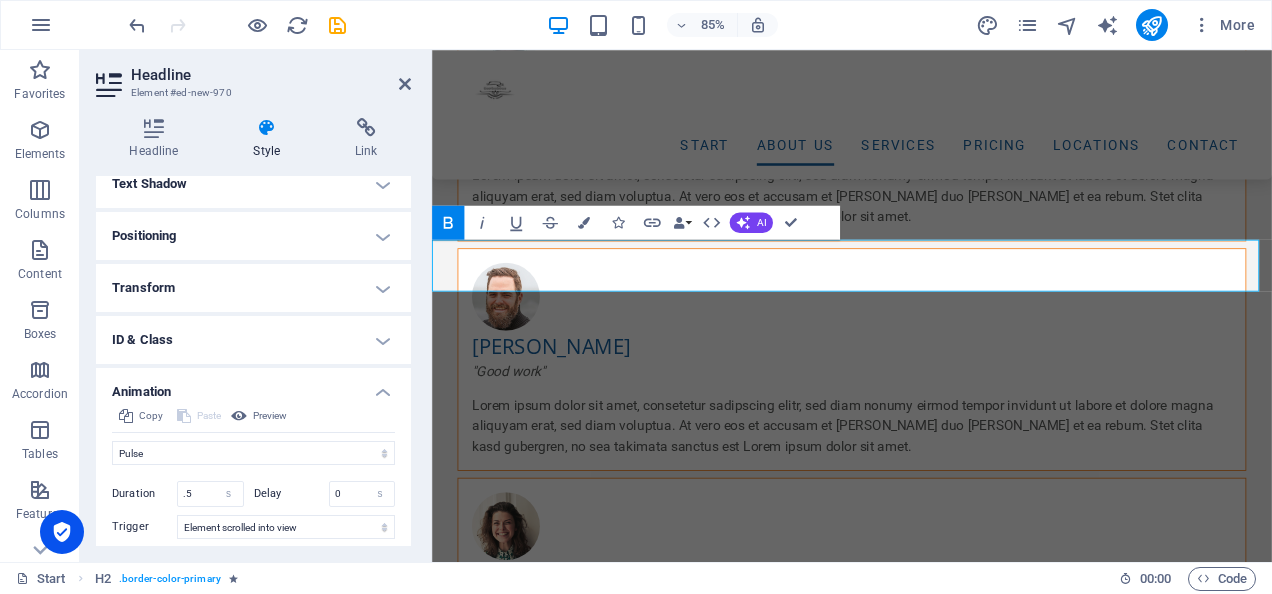 scroll, scrollTop: 230, scrollLeft: 0, axis: vertical 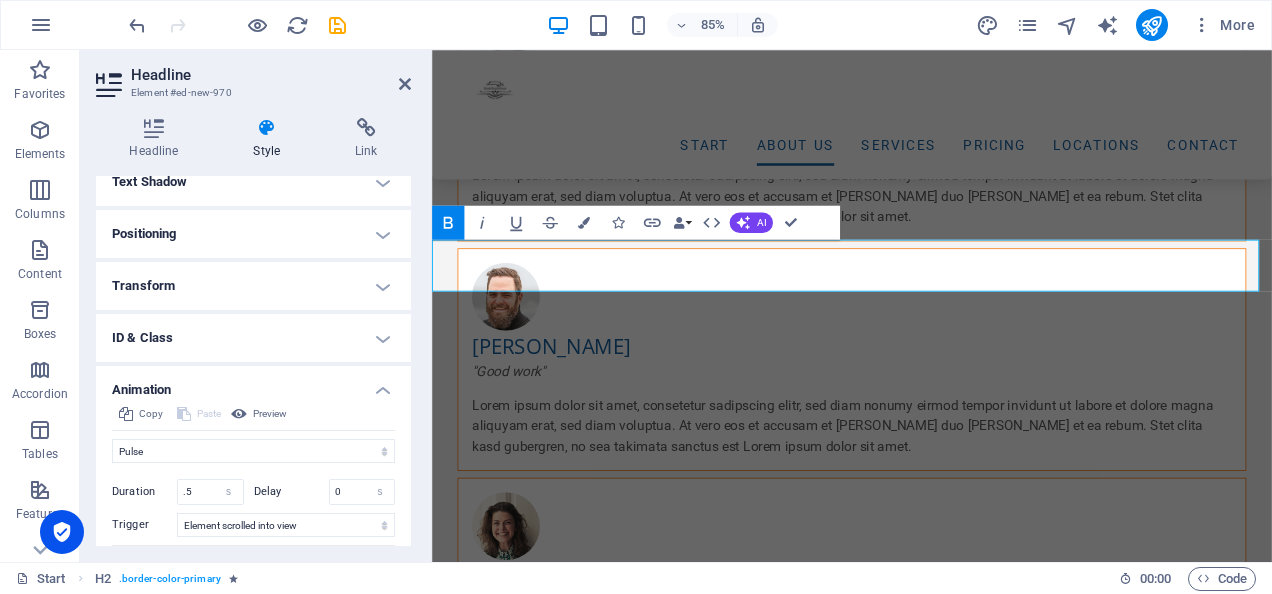 click on "Animation" at bounding box center (253, 384) 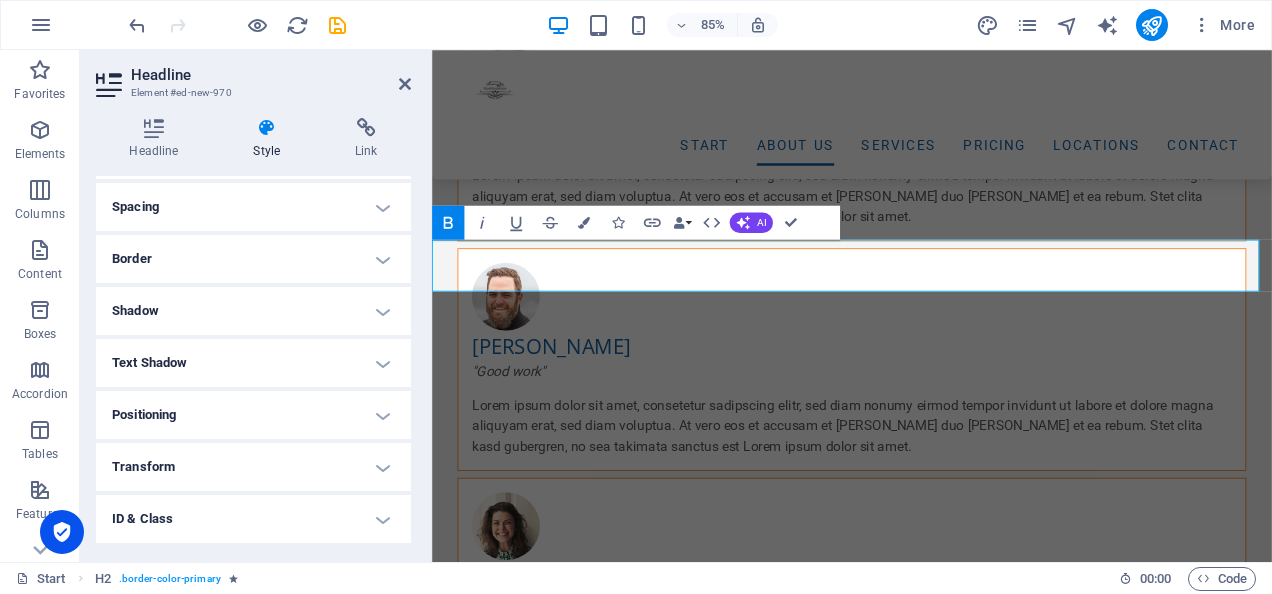 scroll, scrollTop: 0, scrollLeft: 0, axis: both 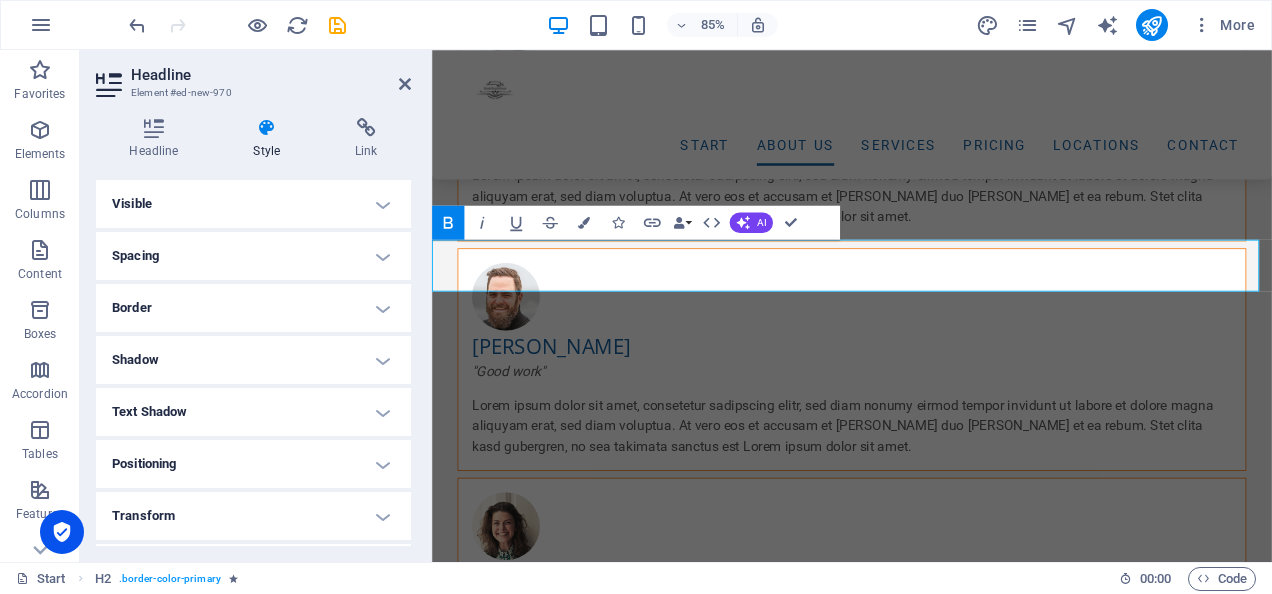 click on "Border" at bounding box center [253, 308] 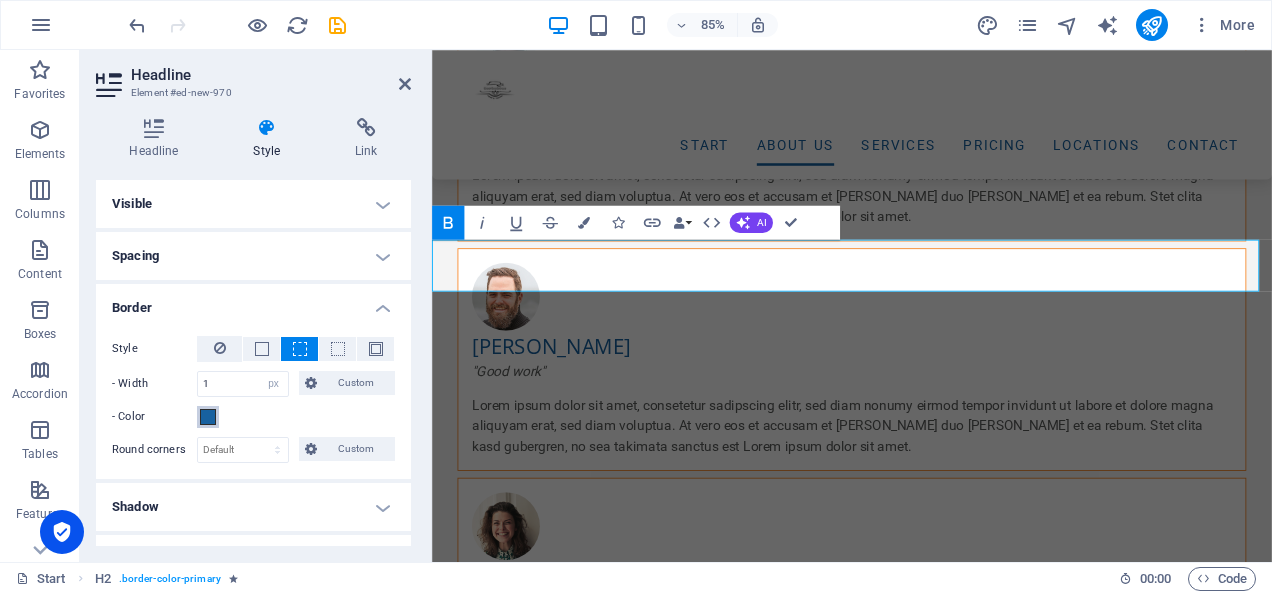 click at bounding box center (208, 417) 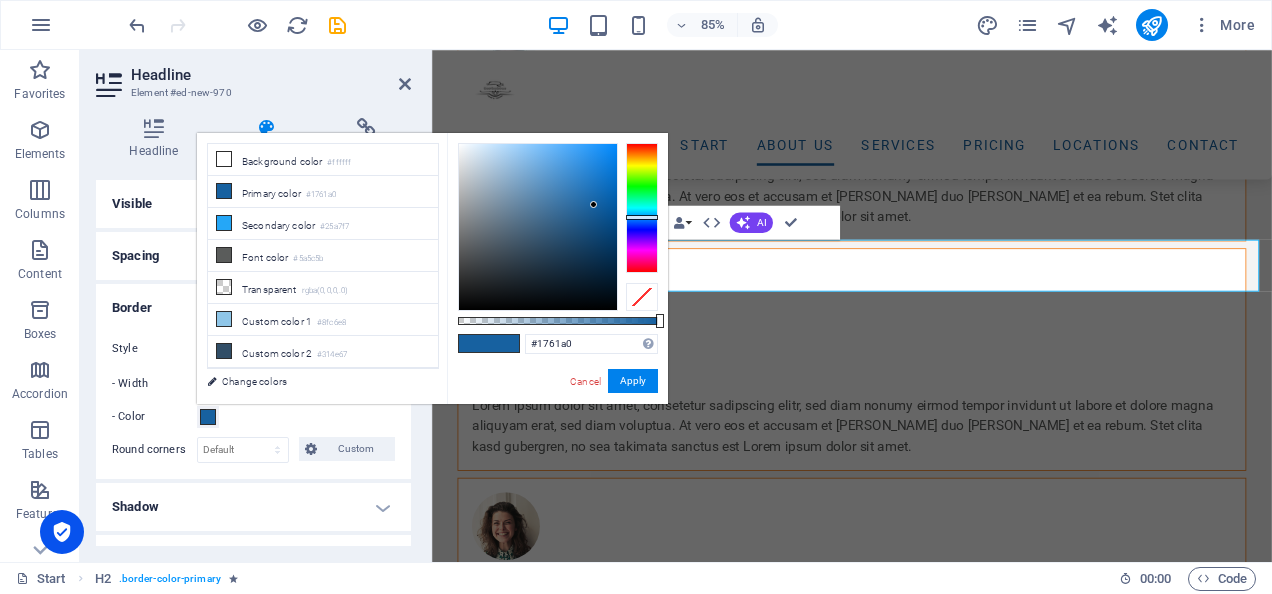 click on "Border" at bounding box center (253, 302) 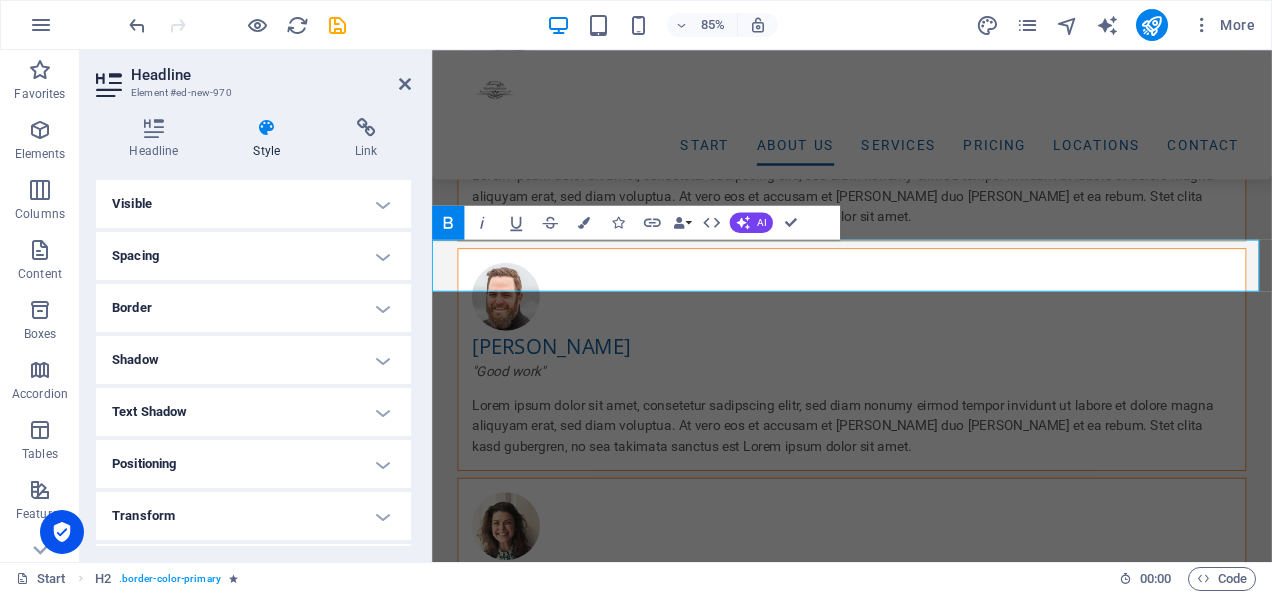 click on "Border" at bounding box center (253, 308) 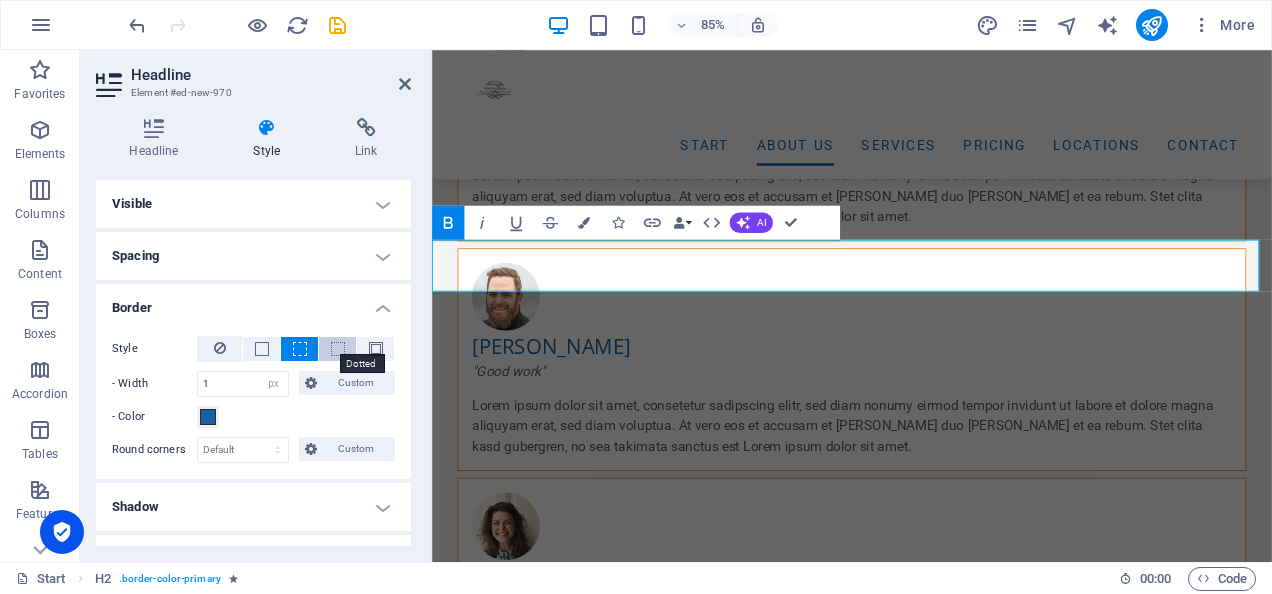 click at bounding box center [338, 349] 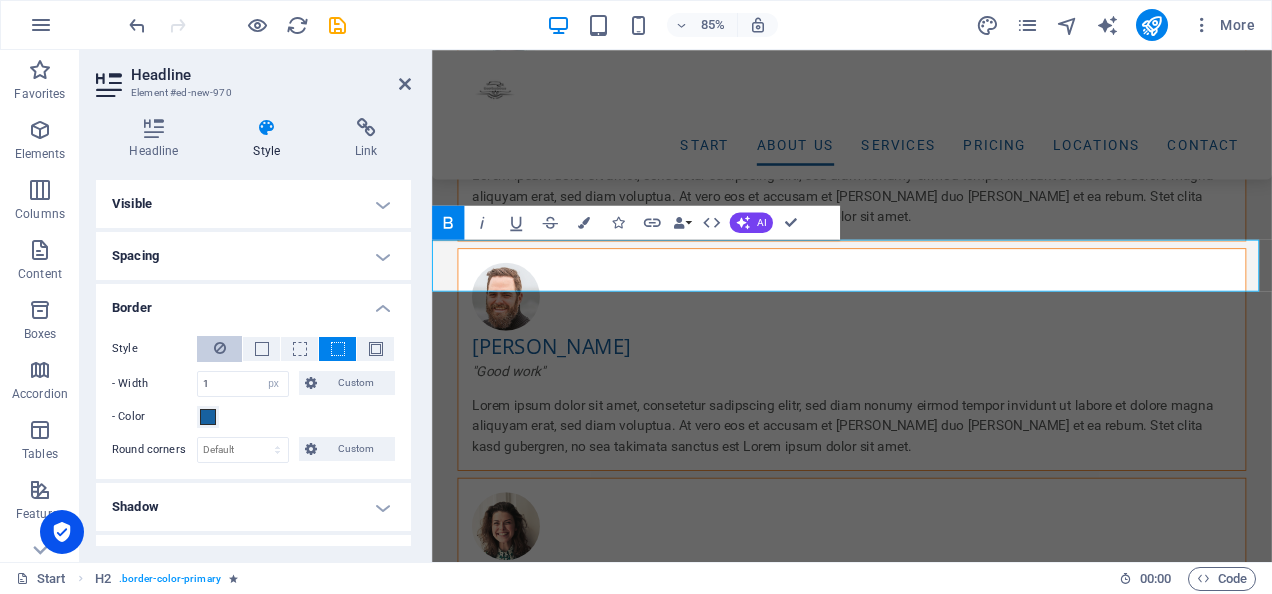 click at bounding box center (219, 349) 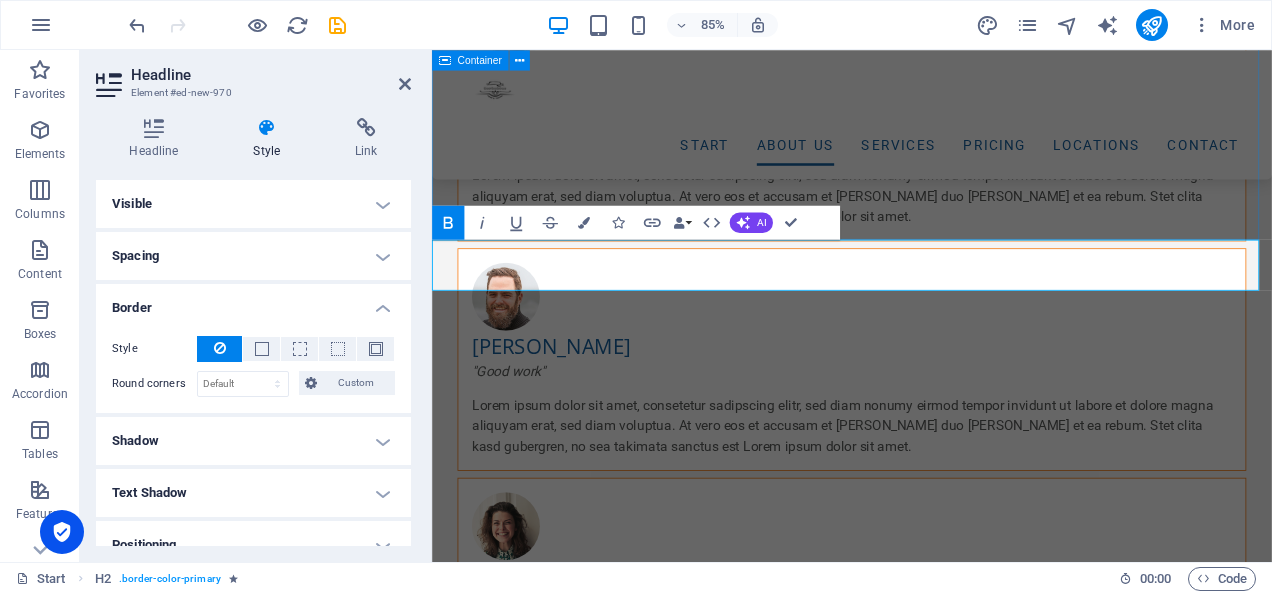 click on "What clients say about us Ted S. "Best quality" Lorem ipsum dolor sit amet, consetetur sadipscing elitr, sed diam nonumy eirmod tempor invidunt ut labore et dolore magna aliquyam erat, sed diam voluptua. At vero eos et accusam et justo duo dolores et ea rebum. Stet clita kasd gubergren, no sea takimata sanctus est Lorem ipsum dolor sit amet.  Maria F. "Sooo clean" Lorem ipsum dolor sit amet, consetetur sadipscing elitr, sed diam nonumy eirmod tempor invidunt ut labore et dolore magna aliquyam erat, sed diam voluptua. At vero eos et accusam et justo duo dolores et ea rebum. Stet clita kasd gubergren, no sea takimata sanctus est Lorem ipsum dolor sit amet.  Robert T. "Good work" Lorem ipsum dolor sit amet, consetetur sadipscing elitr, sed diam nonumy eirmod tempor invidunt ut labore et dolore magna aliquyam erat, sed diam voluptua. At vero eos et accusam et justo duo dolores et ea rebum. Stet clita kasd gubergren, no sea takimata sanctus est Lorem ipsum dolor sit amet.  Jenny S. "Super service" Leonardo F." at bounding box center [926, 520] 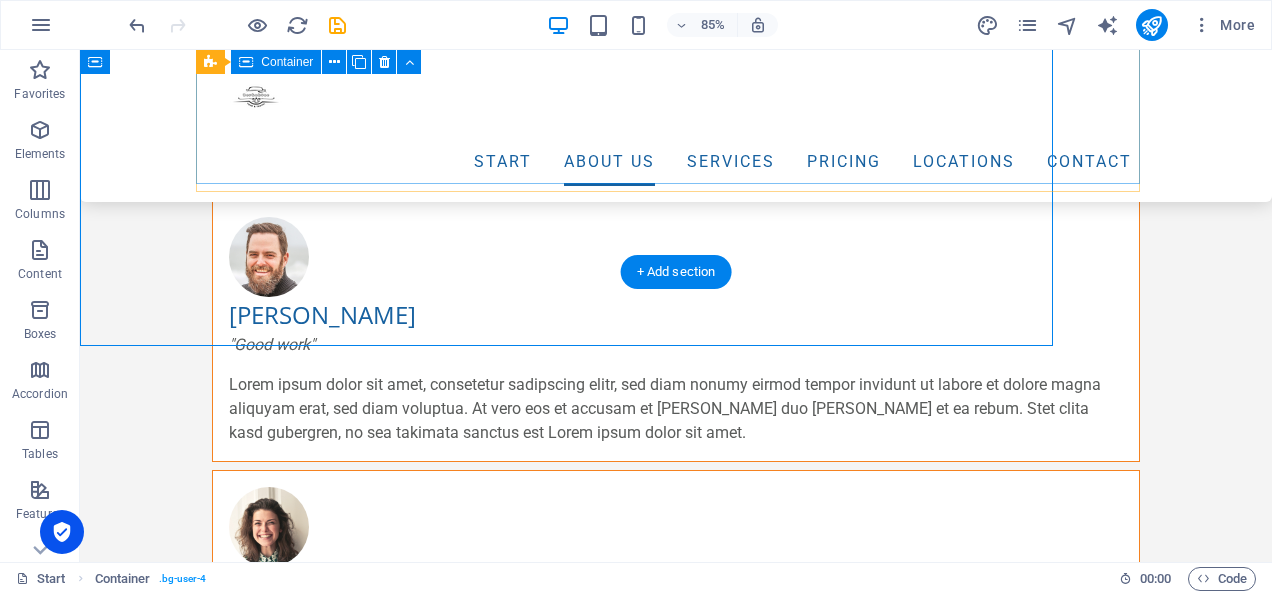 scroll, scrollTop: 2598, scrollLeft: 0, axis: vertical 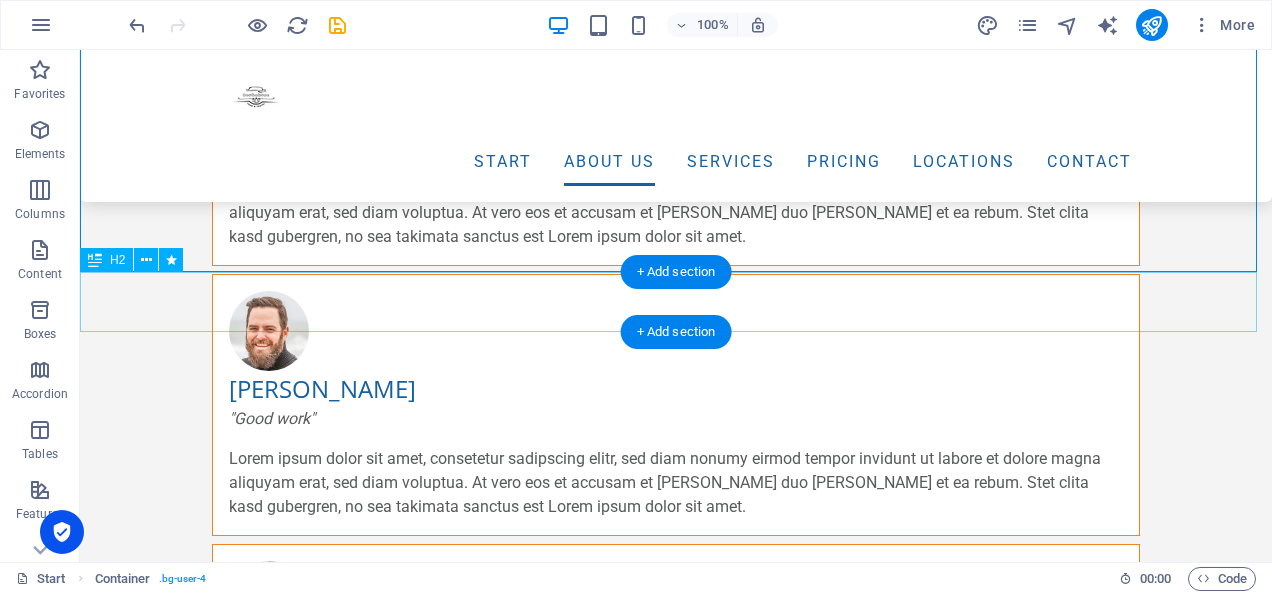 click on "Mengapa memilih kami?" at bounding box center (676, 1464) 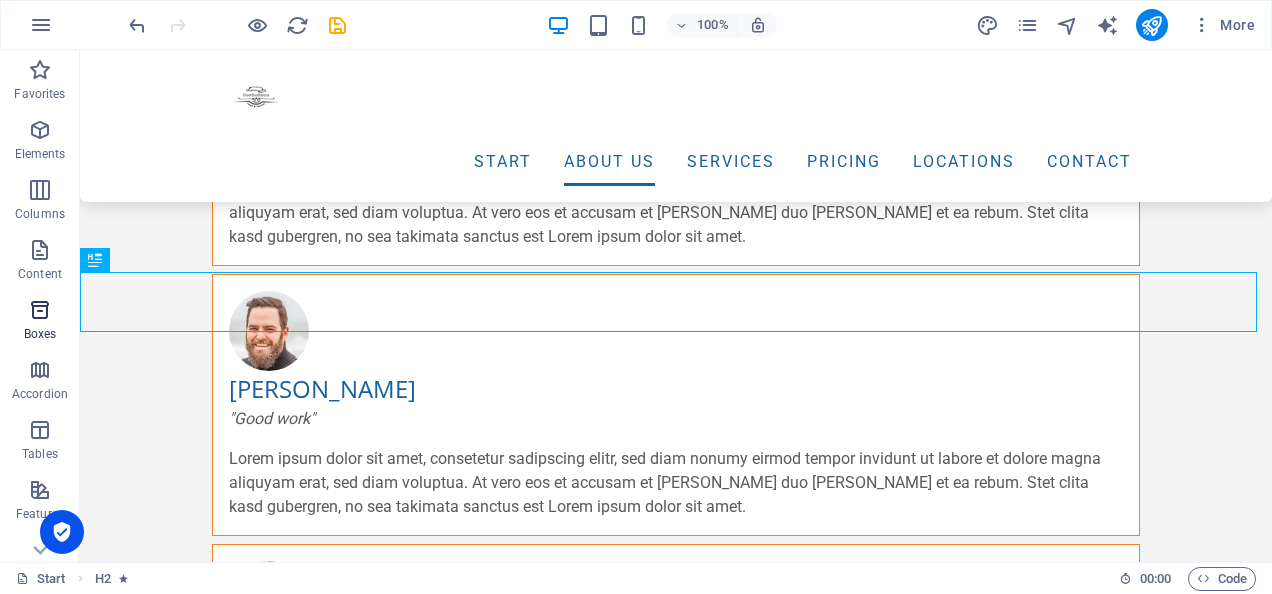 click at bounding box center (40, 310) 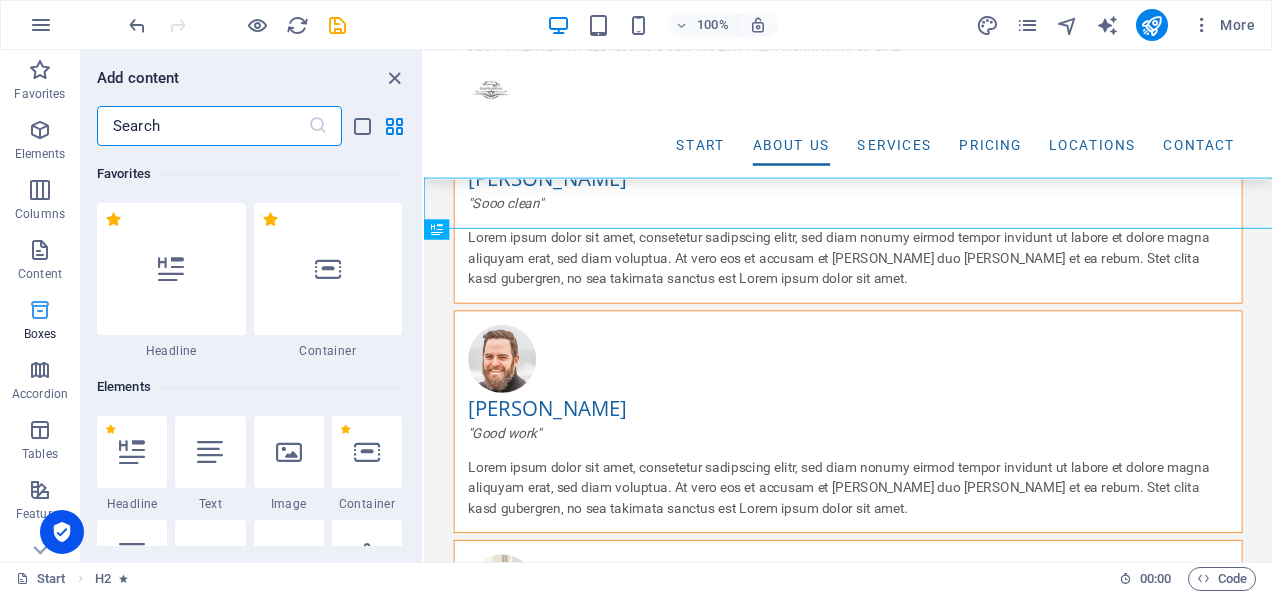 scroll, scrollTop: 2670, scrollLeft: 0, axis: vertical 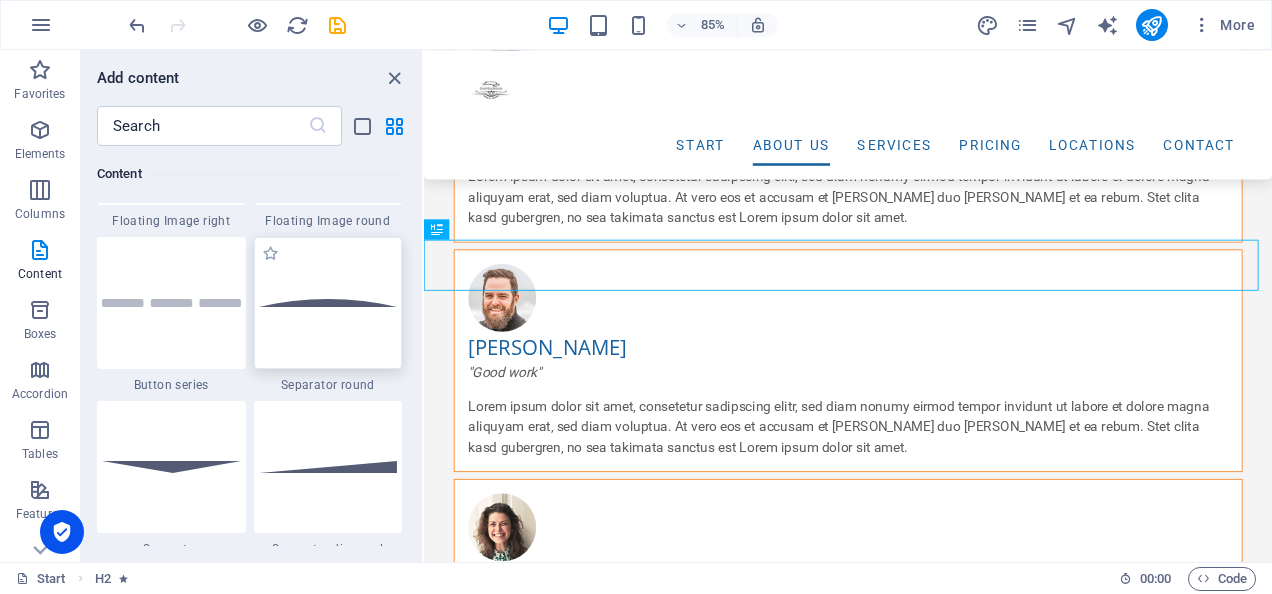 click at bounding box center [328, 303] 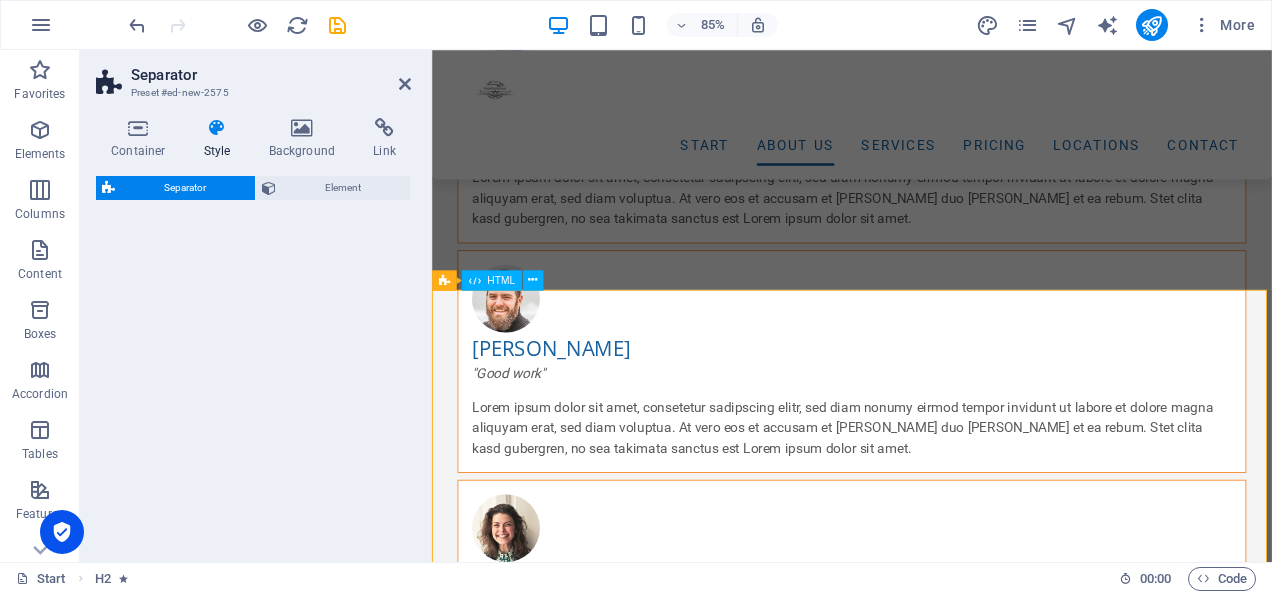 select on "circle" 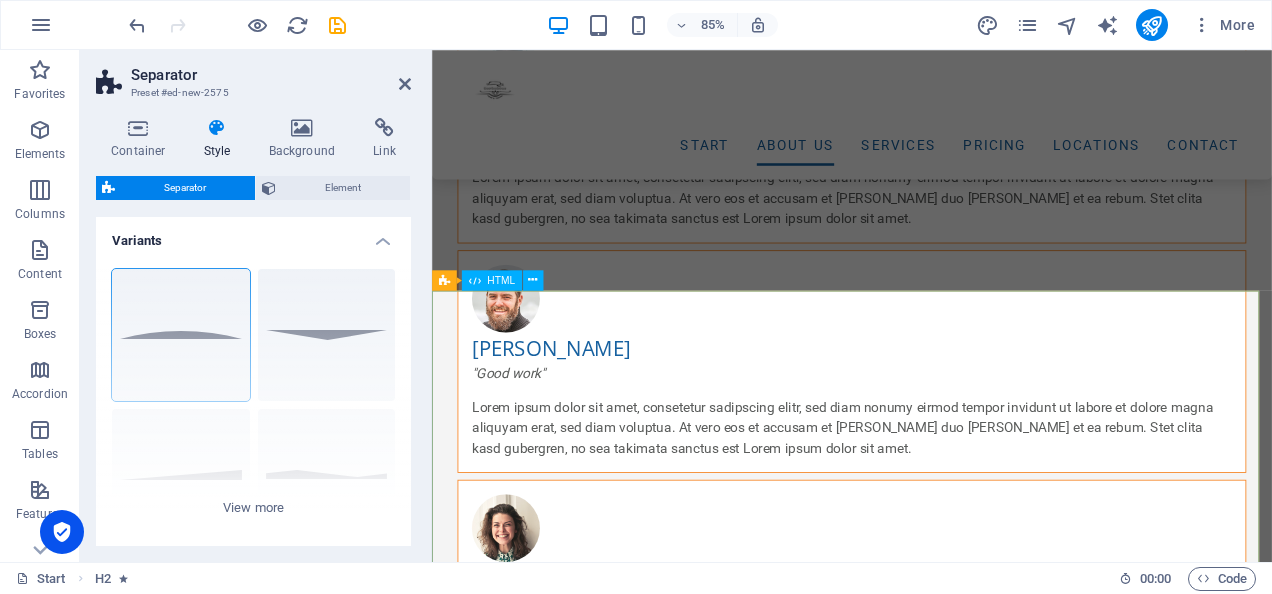 click at bounding box center (926, 1669) 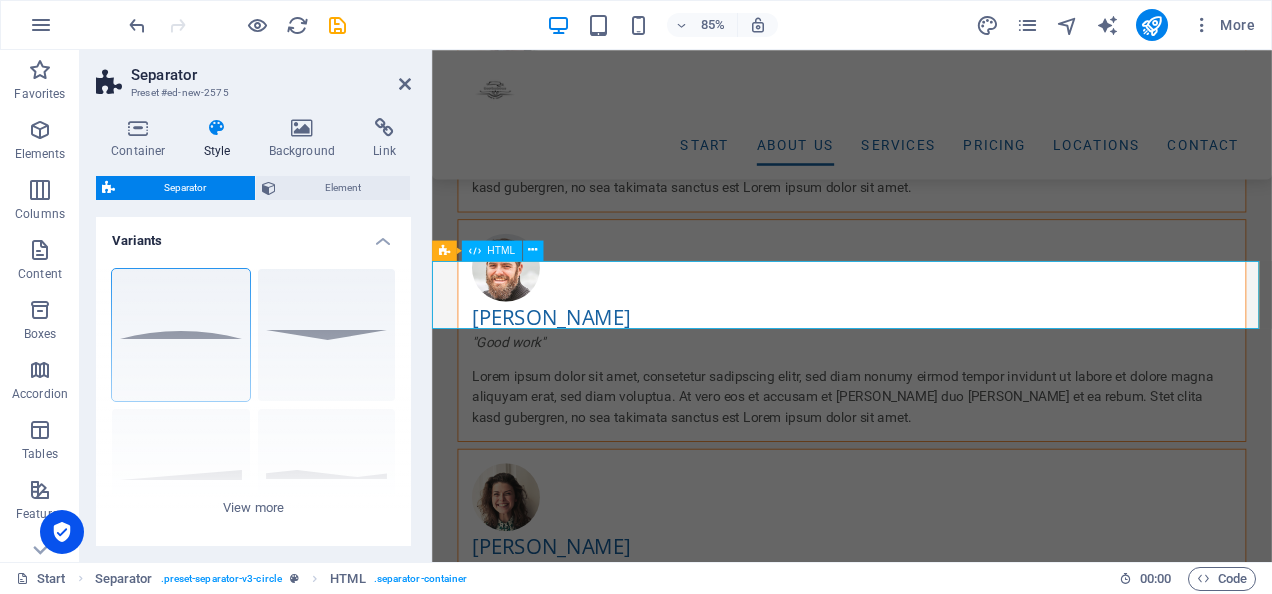 scroll, scrollTop: 2633, scrollLeft: 0, axis: vertical 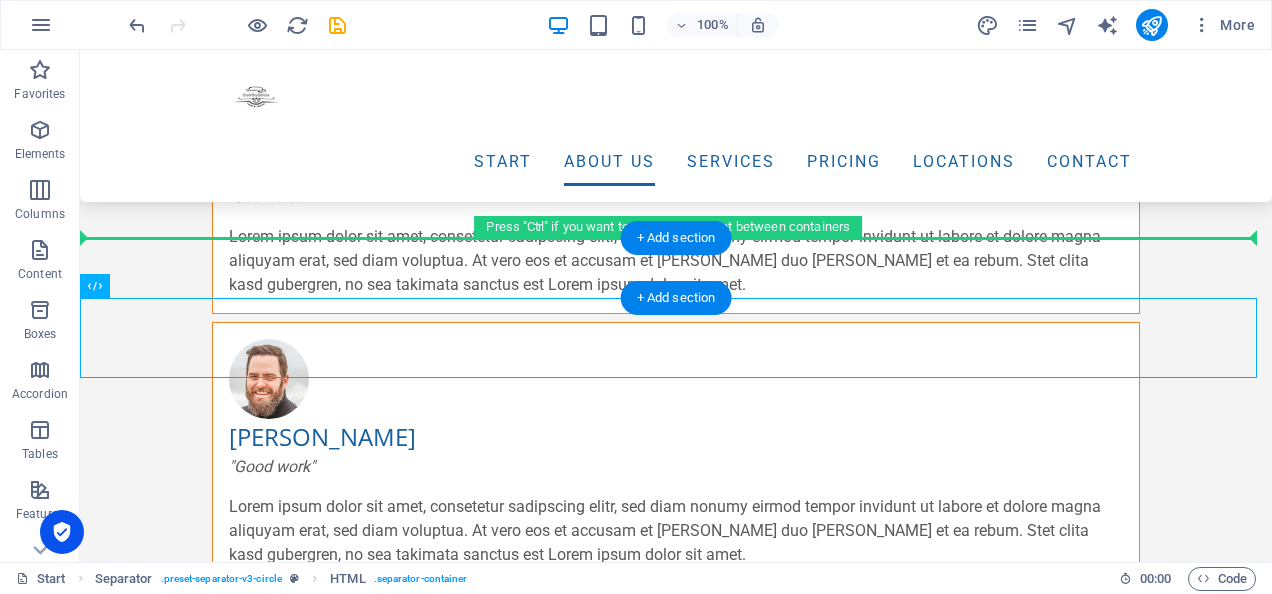 drag, startPoint x: 592, startPoint y: 359, endPoint x: 735, endPoint y: 339, distance: 144.39183 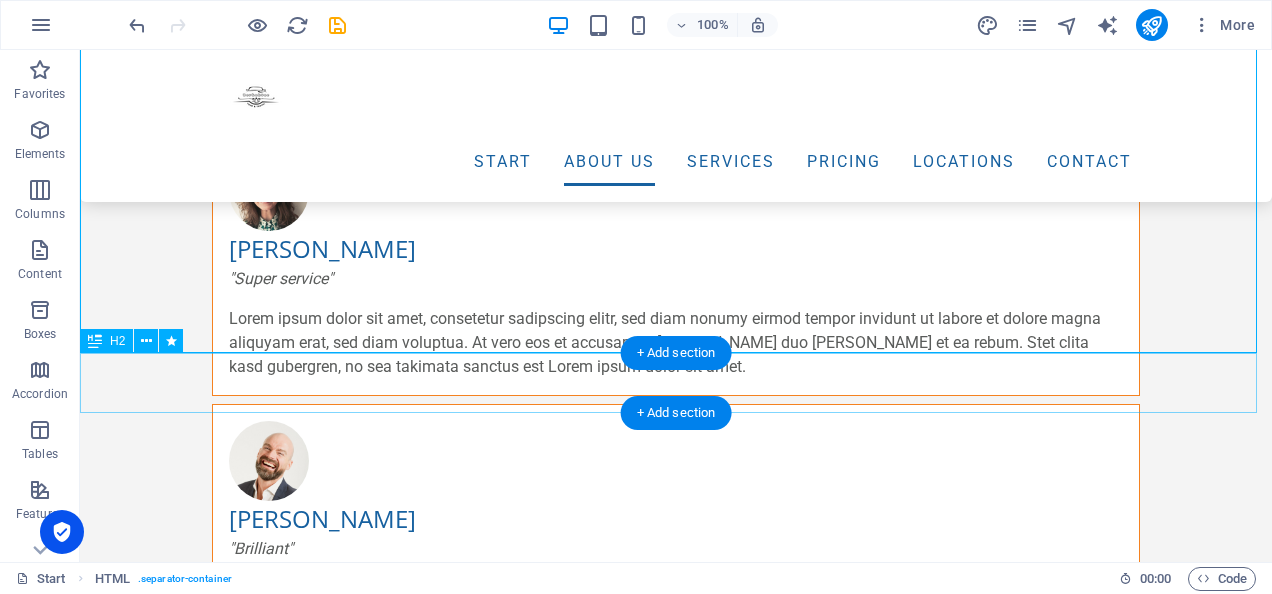 scroll, scrollTop: 2862, scrollLeft: 0, axis: vertical 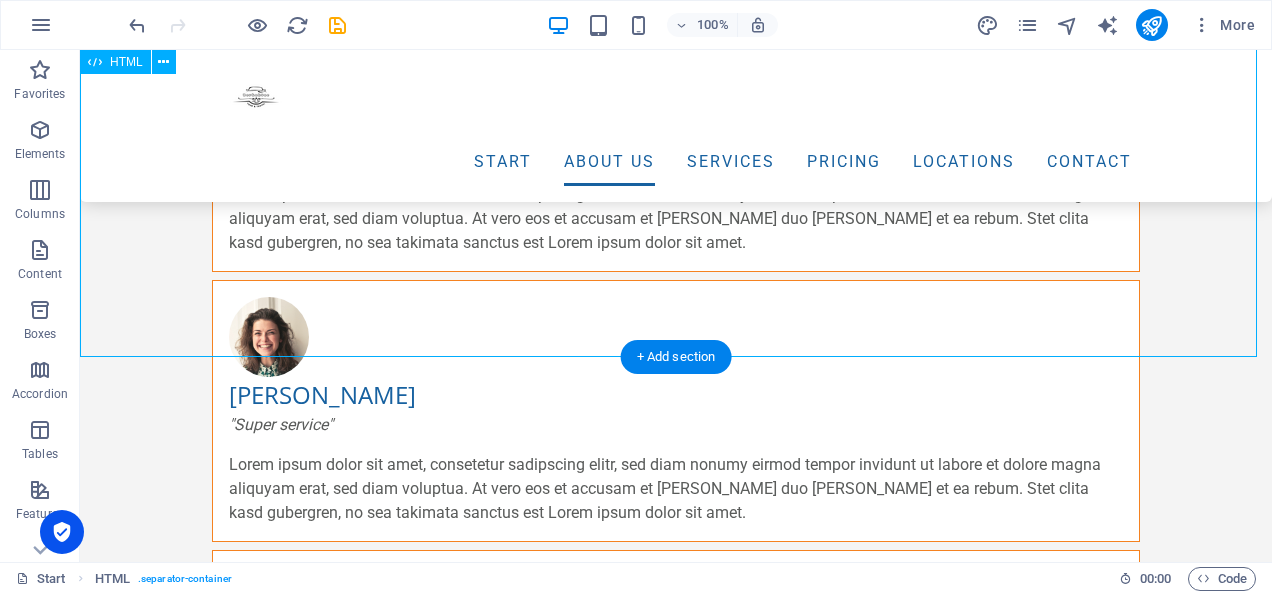 click at bounding box center (676, 1345) 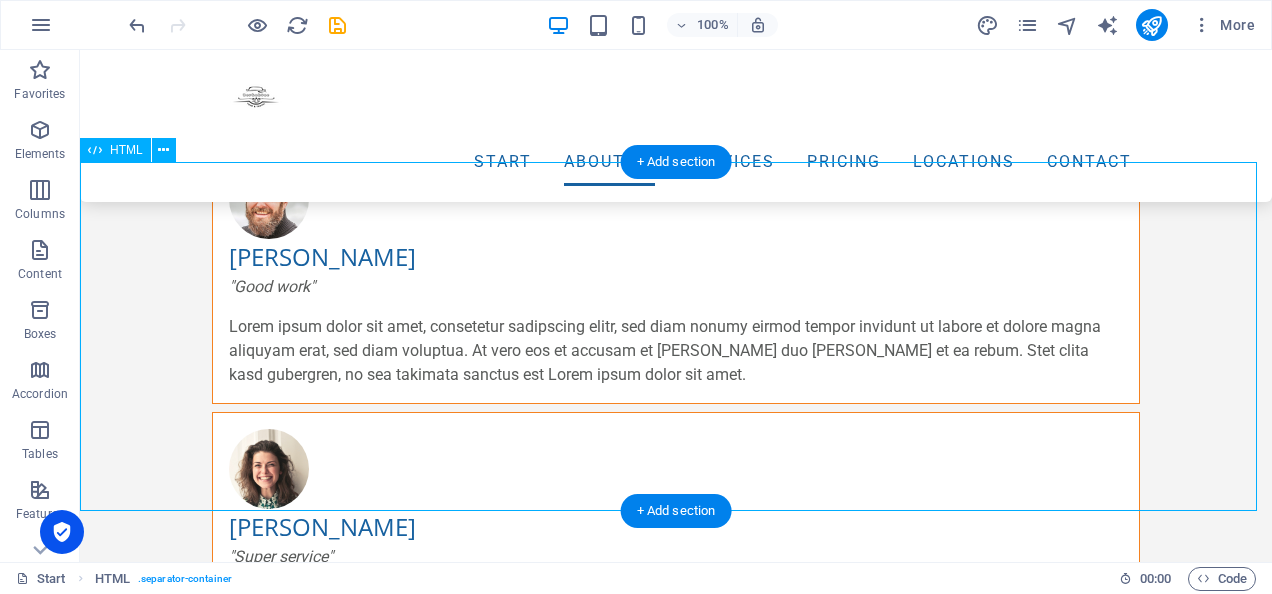 scroll, scrollTop: 2704, scrollLeft: 0, axis: vertical 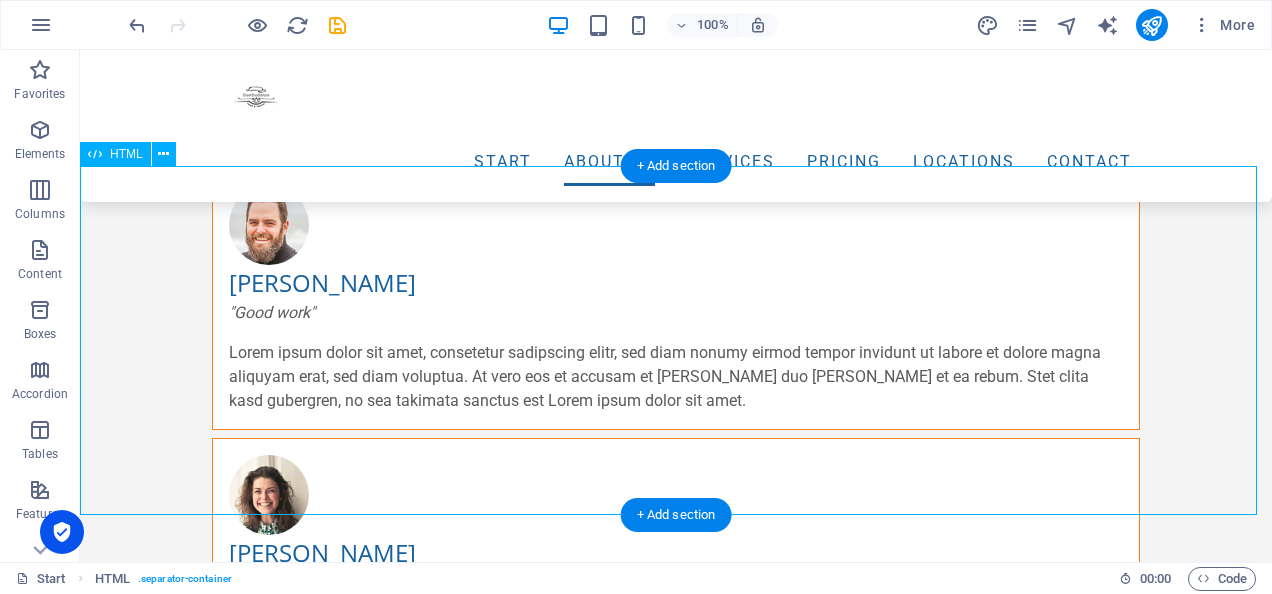 click at bounding box center (676, 1503) 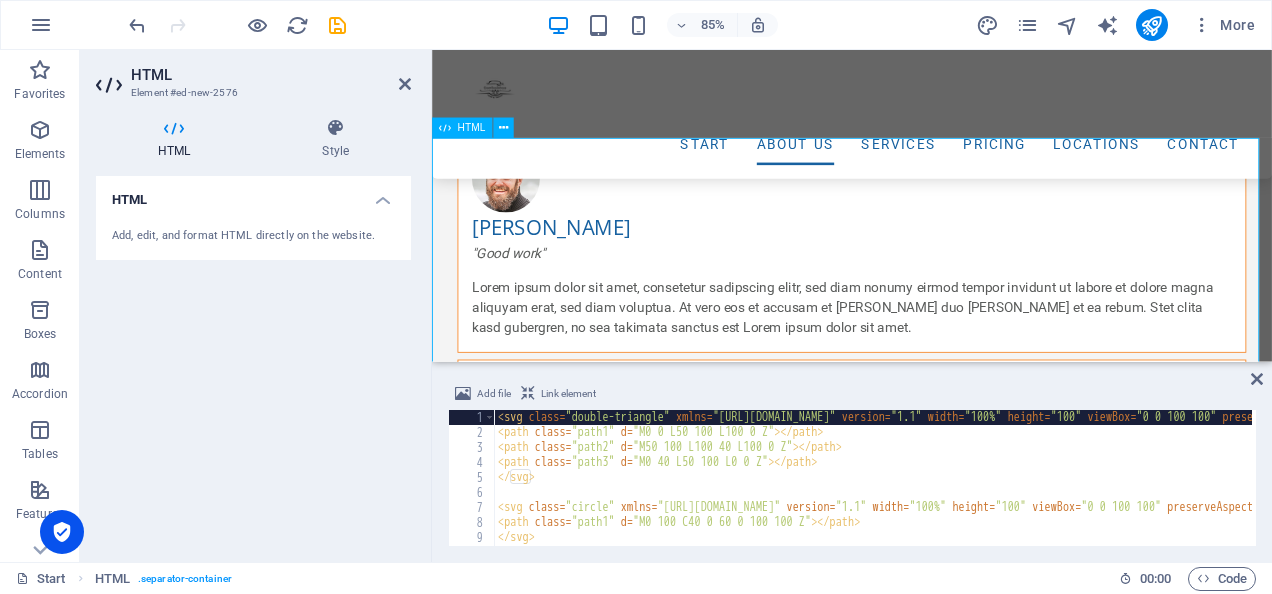 scroll, scrollTop: 2592, scrollLeft: 0, axis: vertical 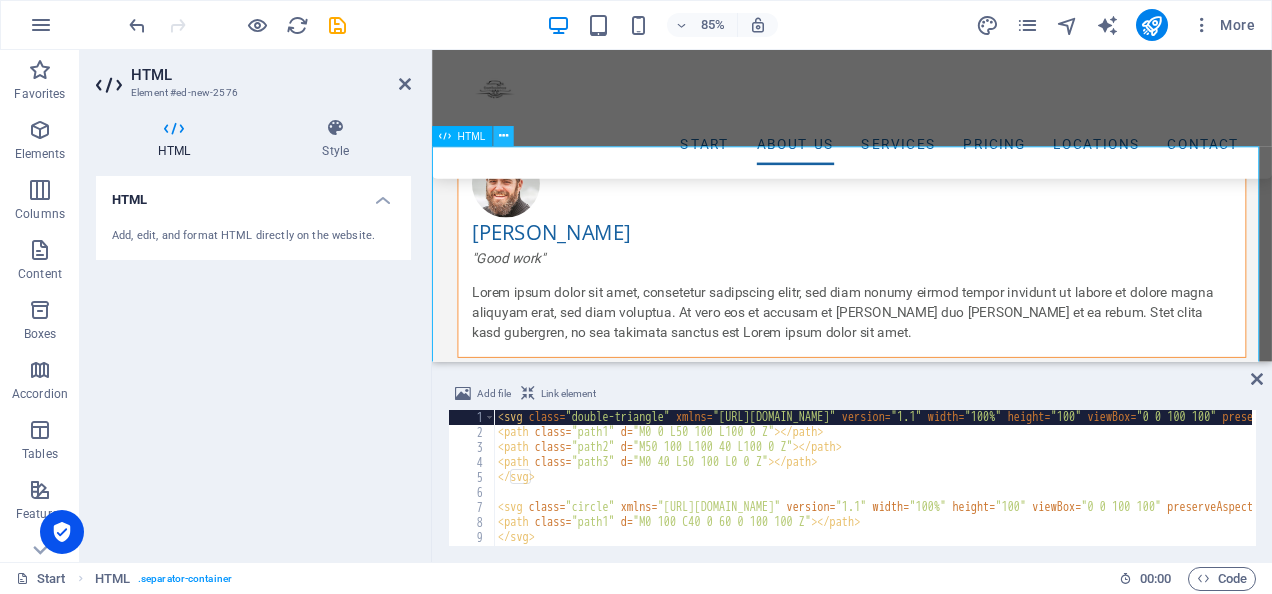 click at bounding box center (502, 137) 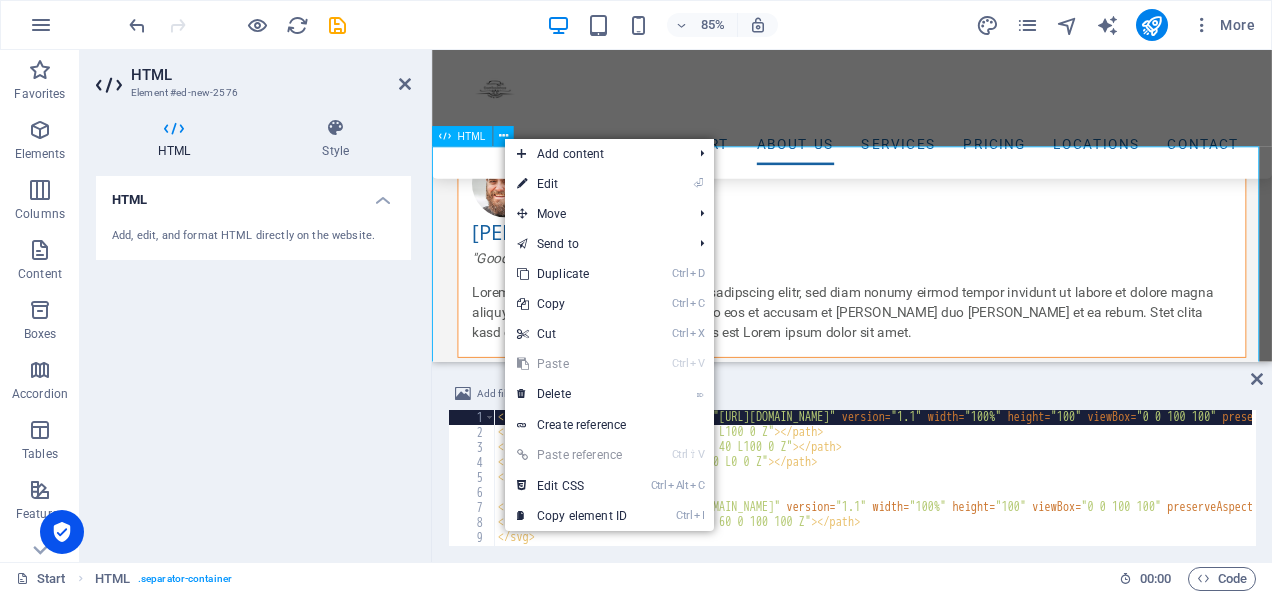 click on "HTML" at bounding box center [472, 136] 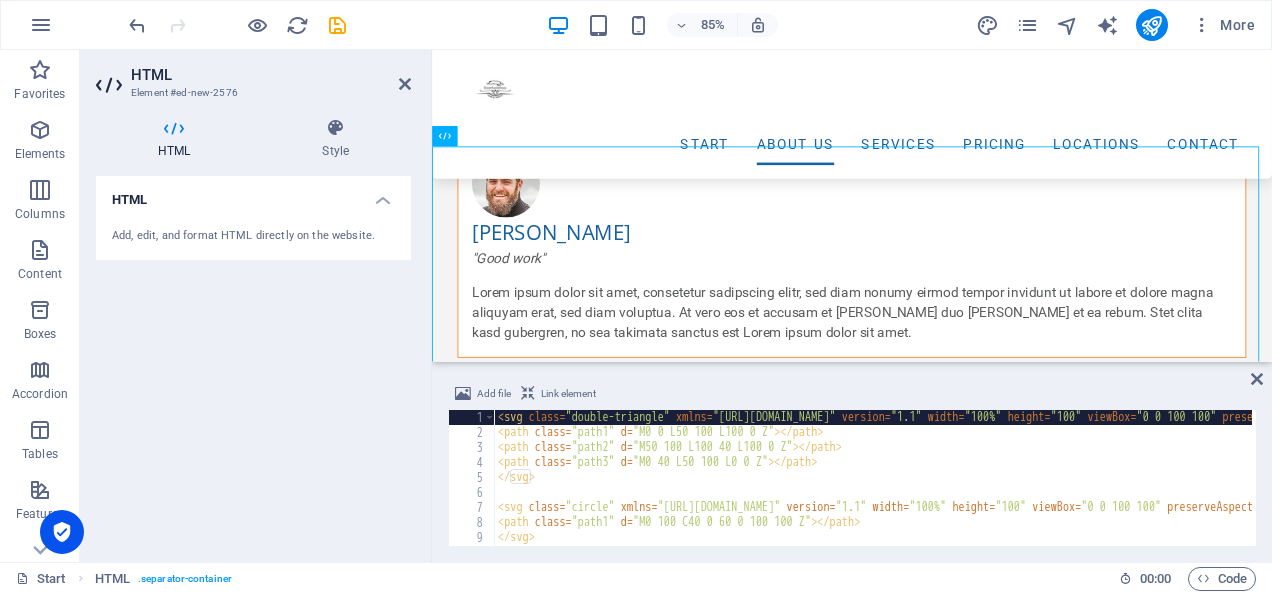 drag, startPoint x: 914, startPoint y: 184, endPoint x: 492, endPoint y: 198, distance: 422.23218 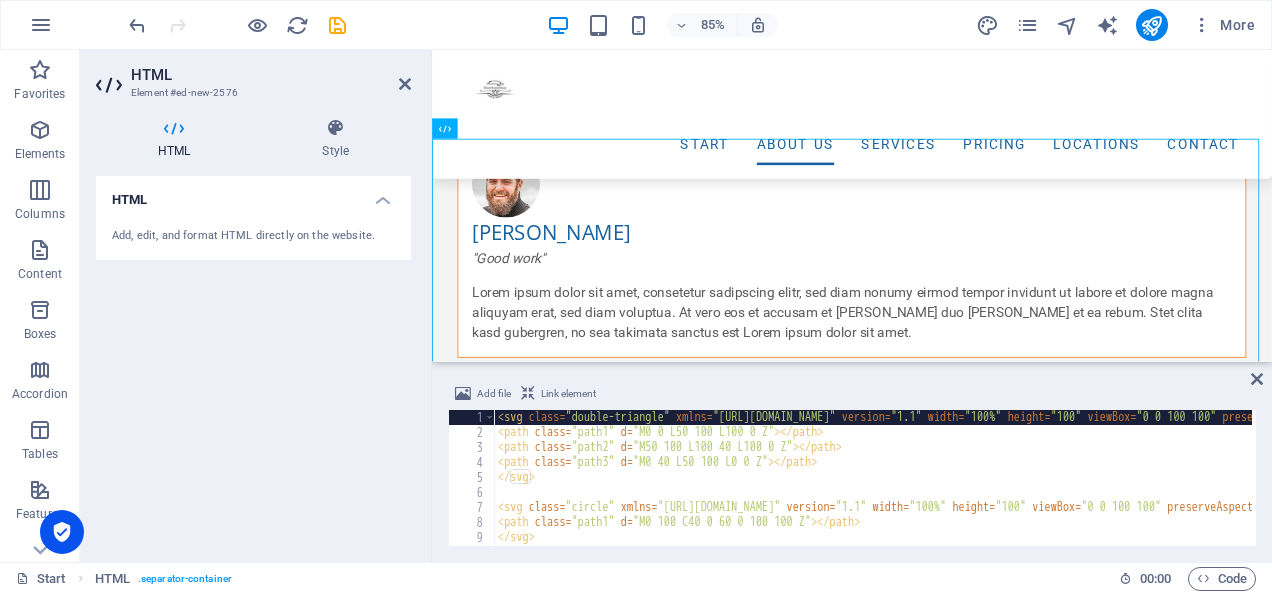 scroll, scrollTop: 2601, scrollLeft: 0, axis: vertical 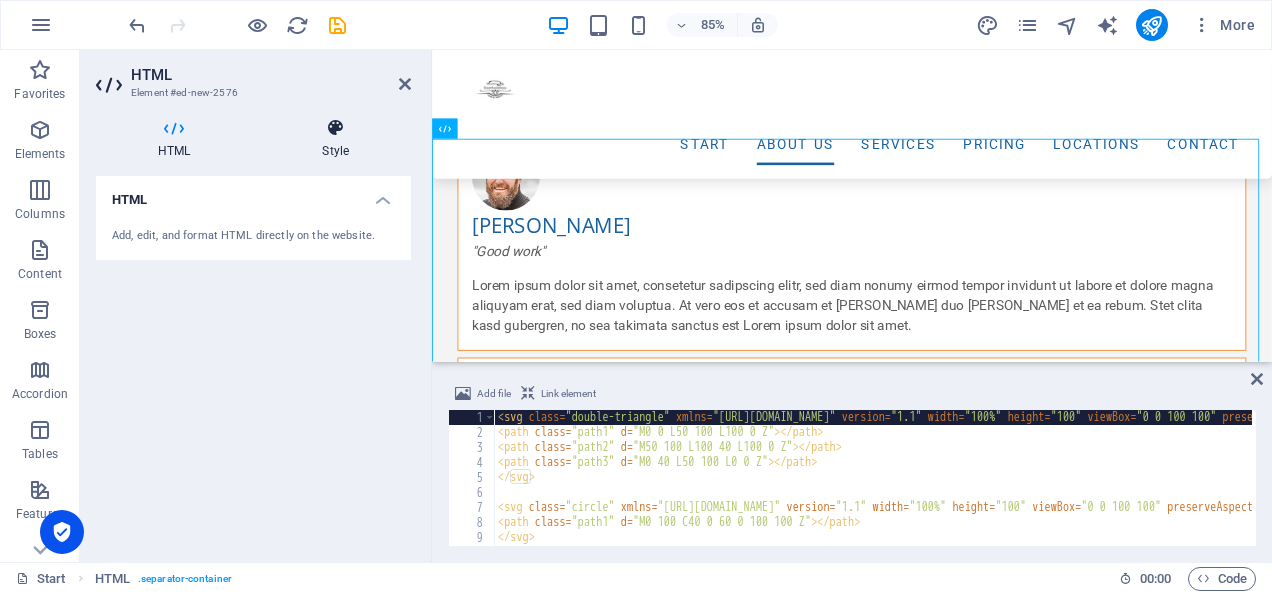 click at bounding box center (335, 128) 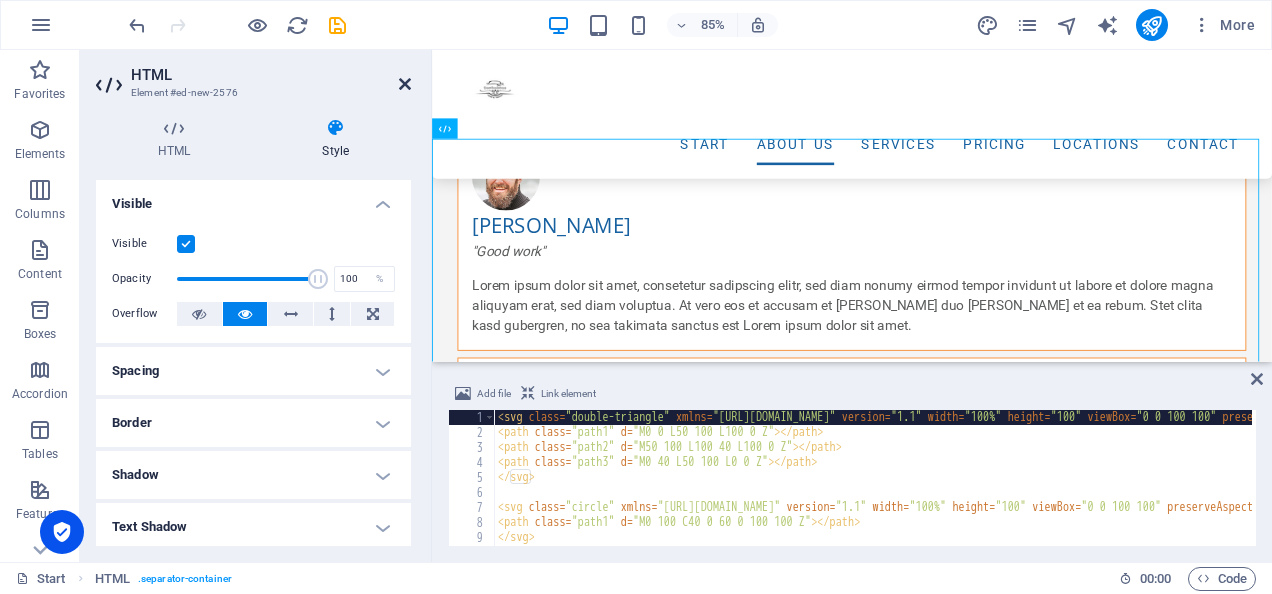 click at bounding box center [405, 84] 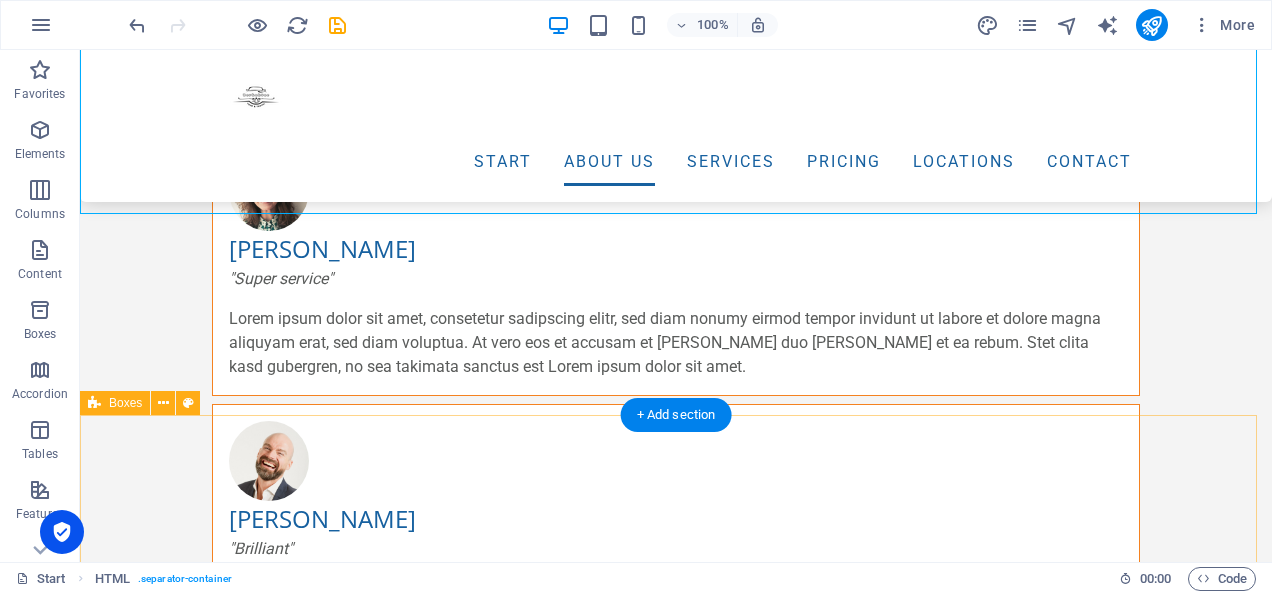 scroll, scrollTop: 3004, scrollLeft: 0, axis: vertical 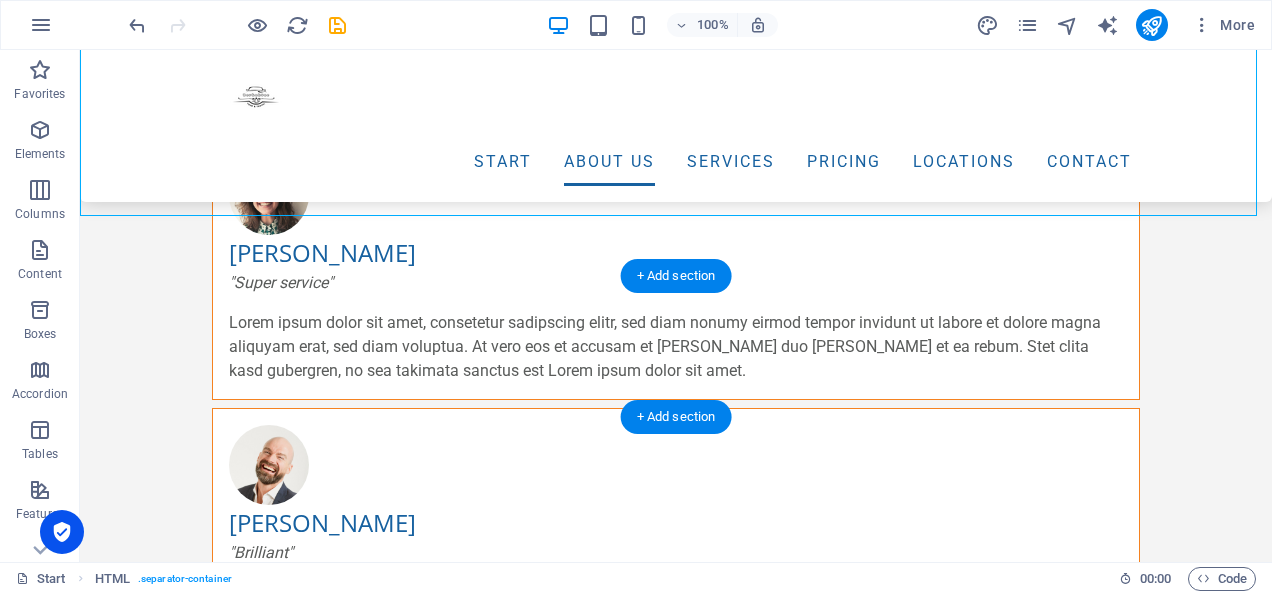 drag, startPoint x: 693, startPoint y: 173, endPoint x: 670, endPoint y: 390, distance: 218.21548 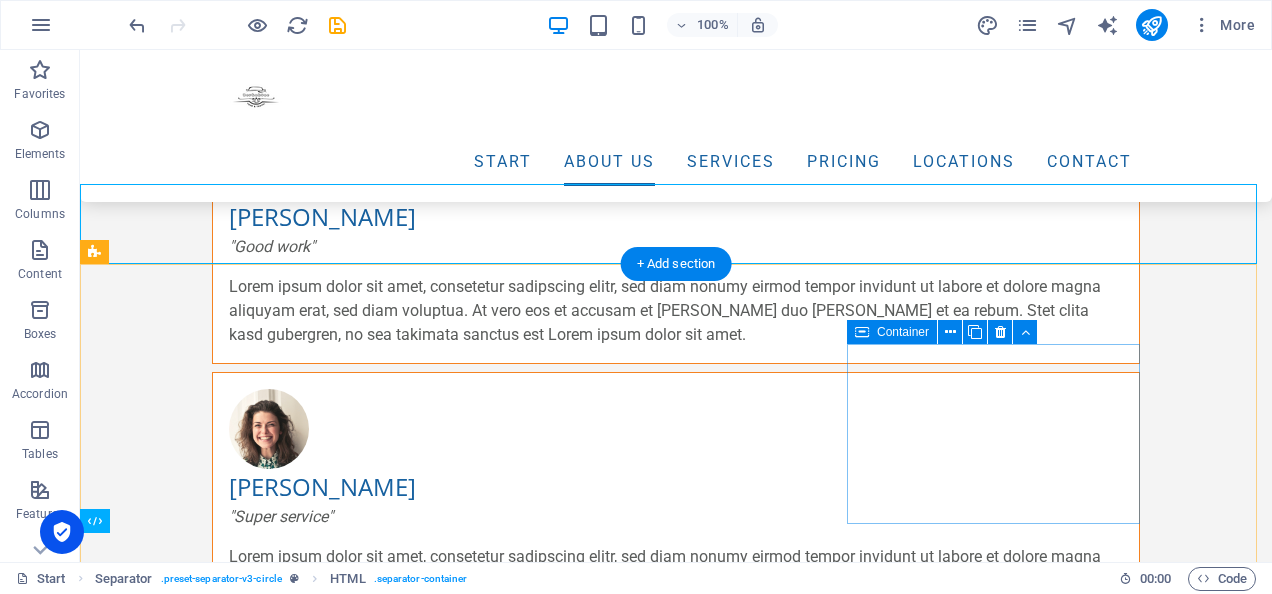 scroll, scrollTop: 2623, scrollLeft: 0, axis: vertical 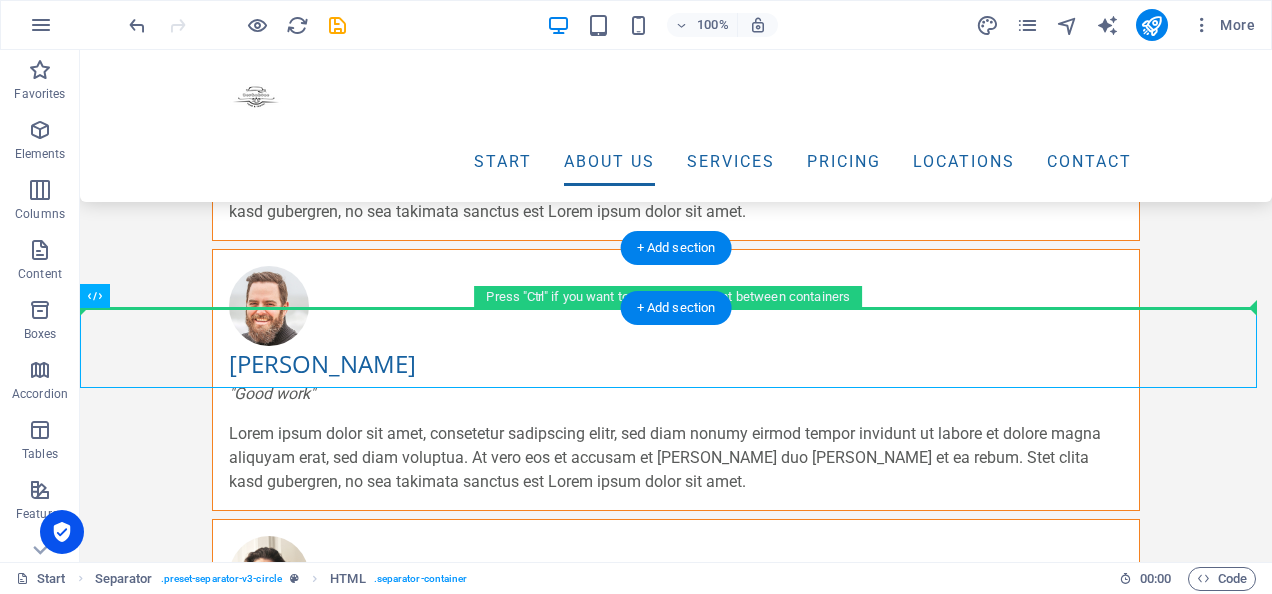 drag, startPoint x: 729, startPoint y: 363, endPoint x: 726, endPoint y: 279, distance: 84.05355 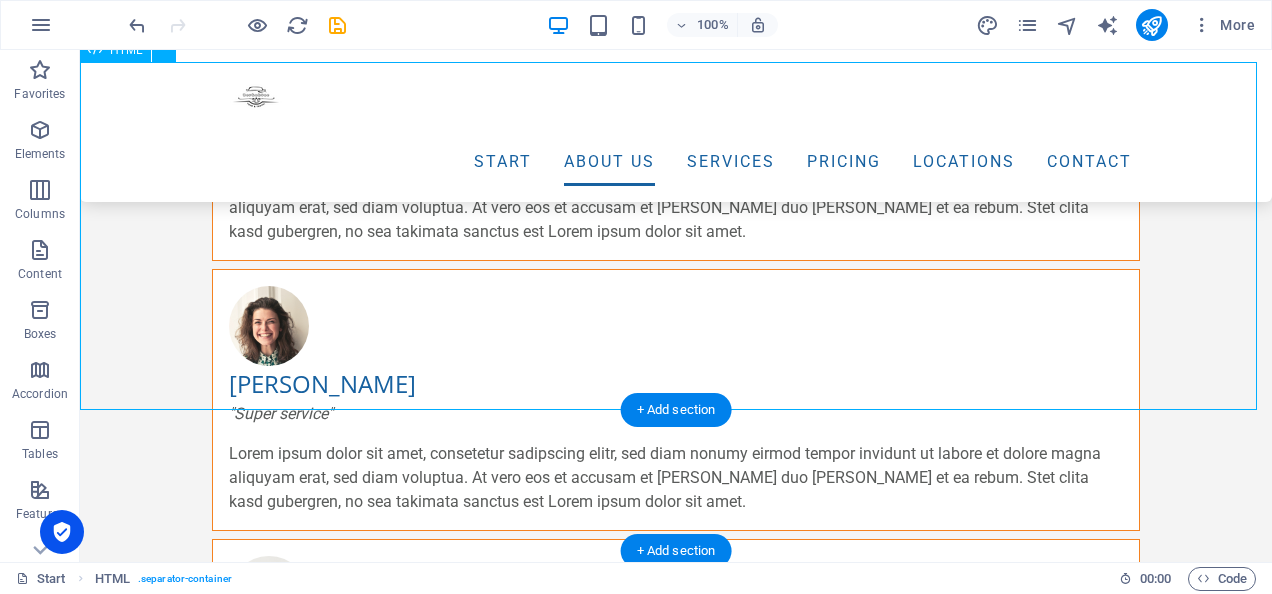 scroll, scrollTop: 2867, scrollLeft: 0, axis: vertical 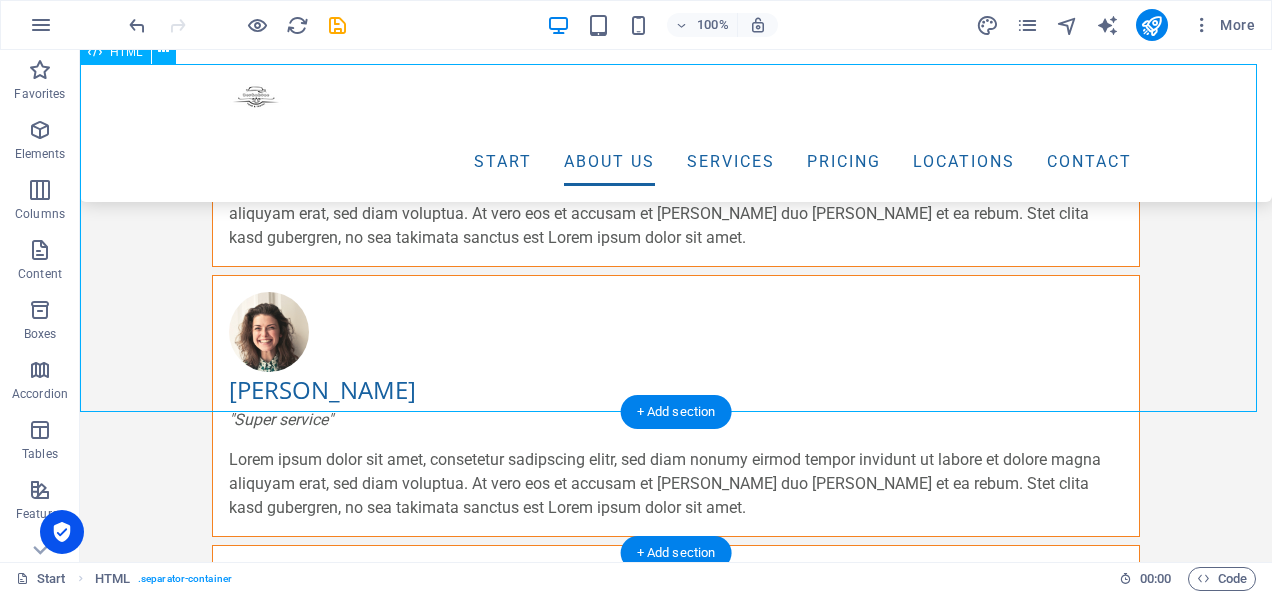 click at bounding box center [676, 1400] 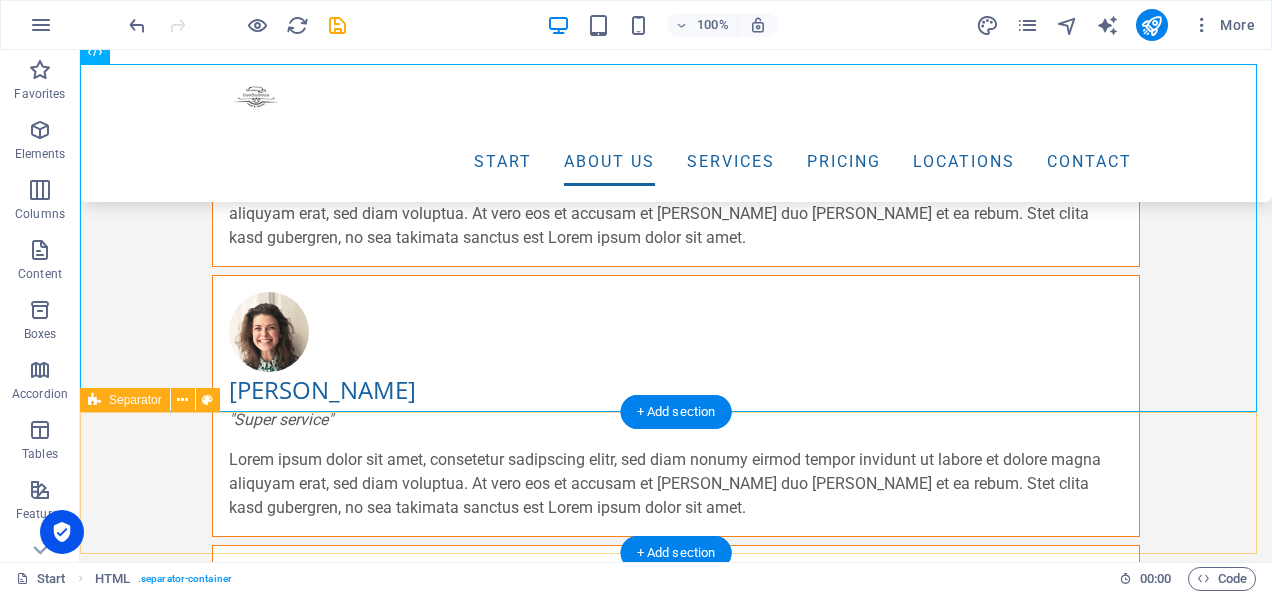 click on "Drop content here or  Add elements  Paste clipboard" at bounding box center (676, 1648) 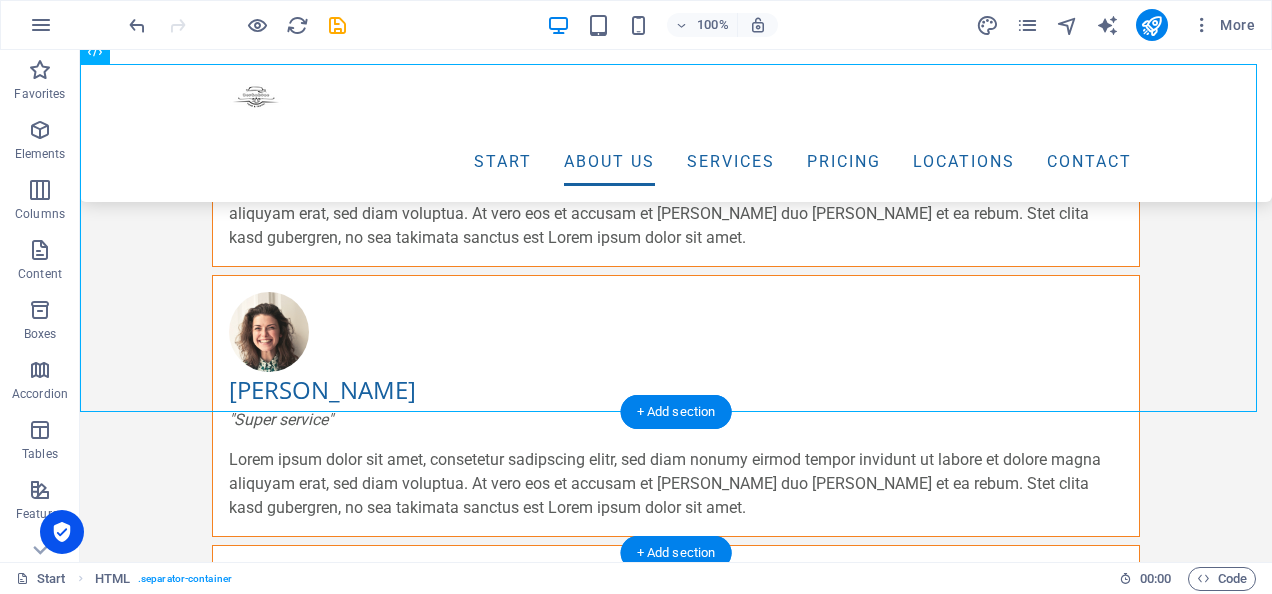scroll, scrollTop: 2870, scrollLeft: 0, axis: vertical 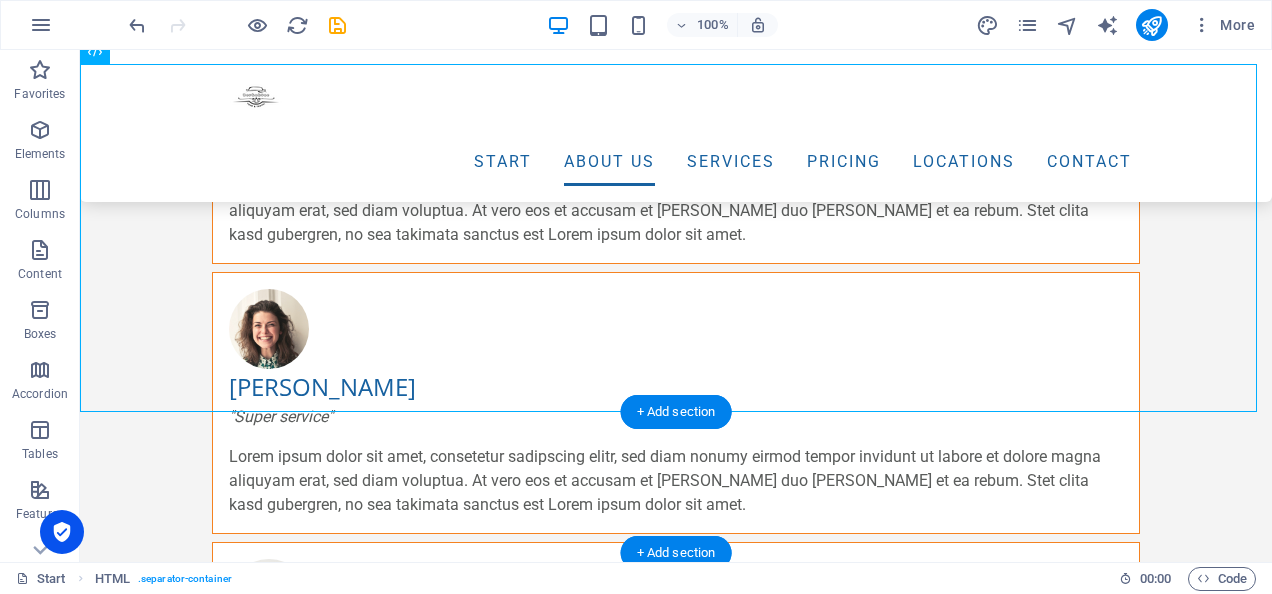 drag, startPoint x: 614, startPoint y: 237, endPoint x: 608, endPoint y: 464, distance: 227.07928 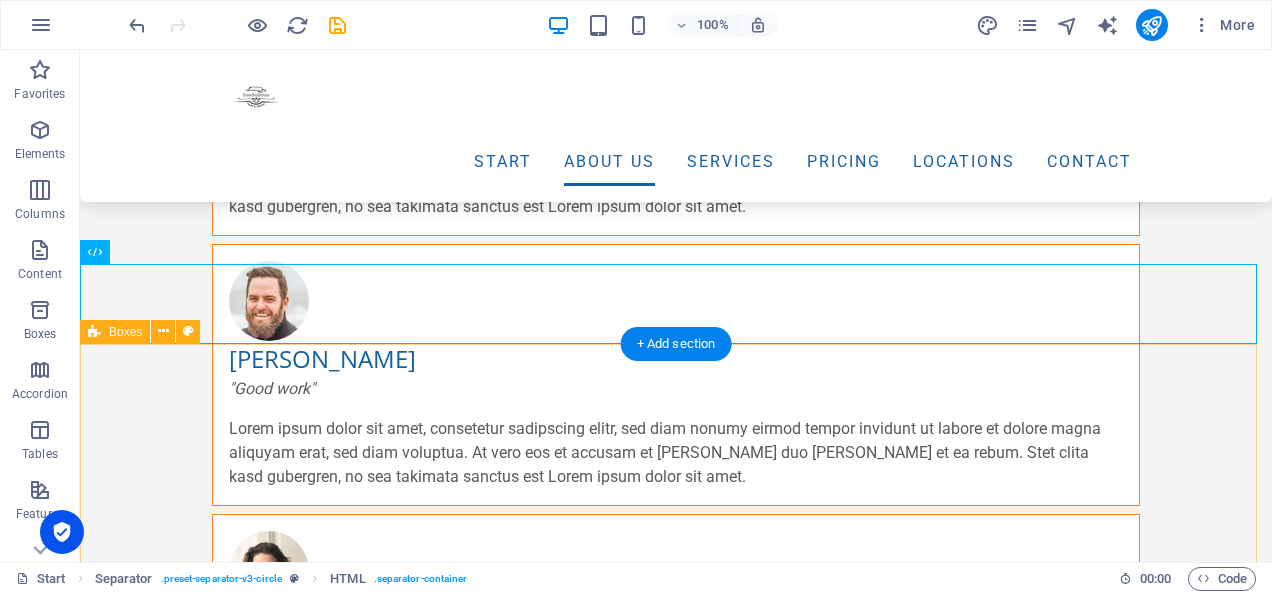 scroll, scrollTop: 2668, scrollLeft: 0, axis: vertical 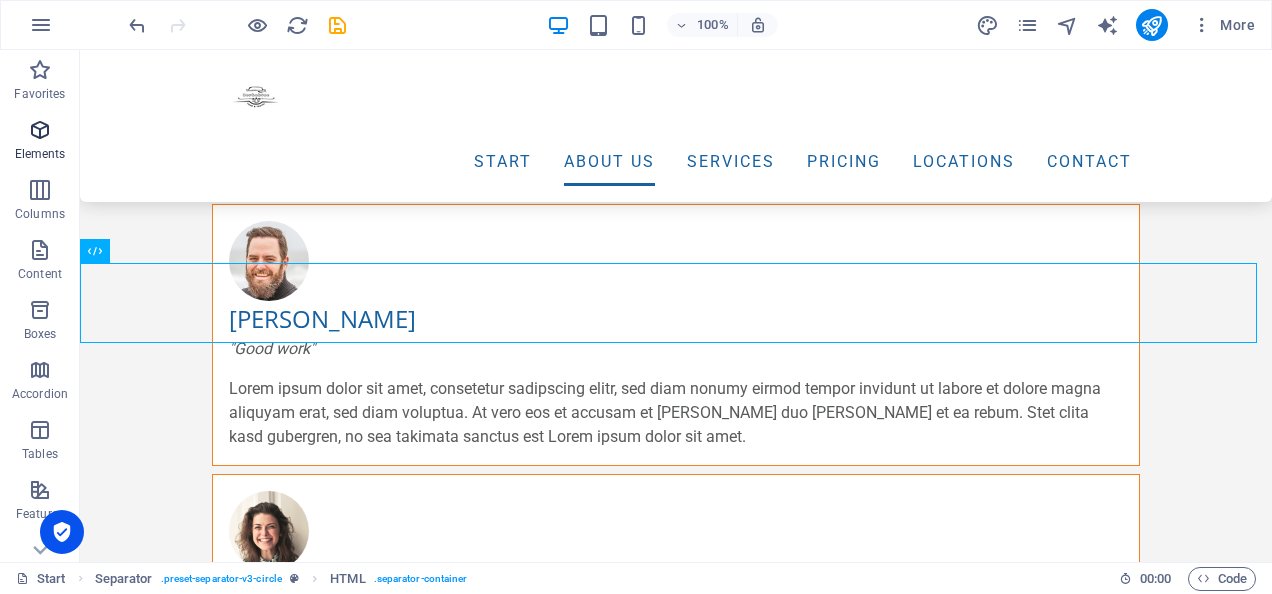 click on "Elements" at bounding box center [40, 142] 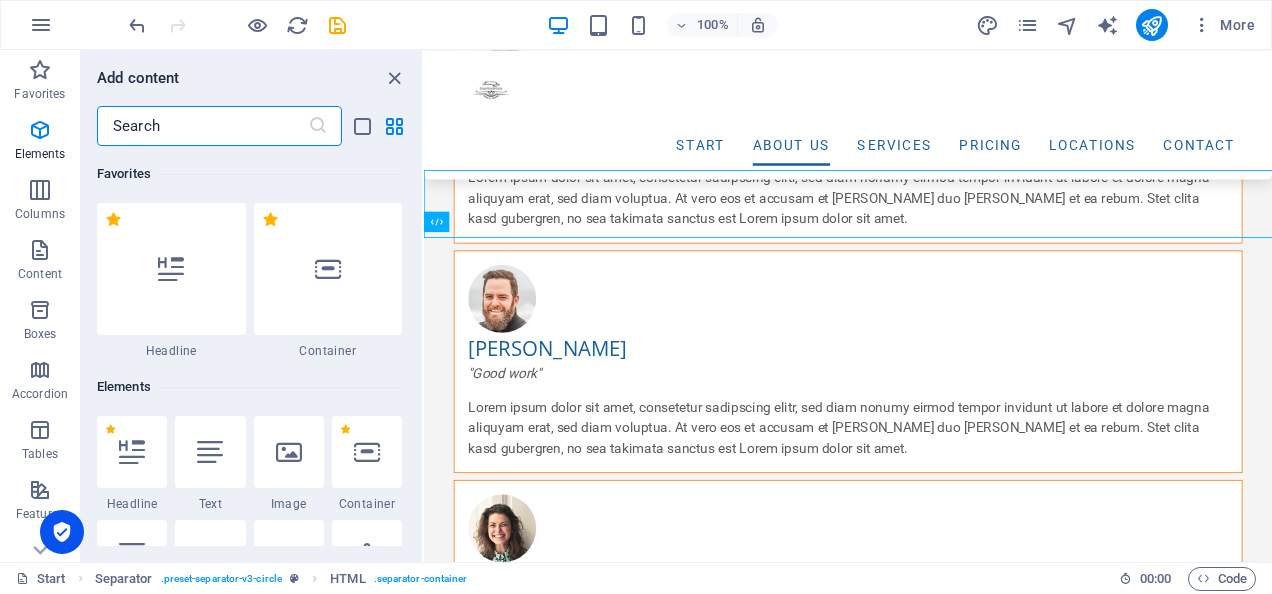 scroll, scrollTop: 2740, scrollLeft: 0, axis: vertical 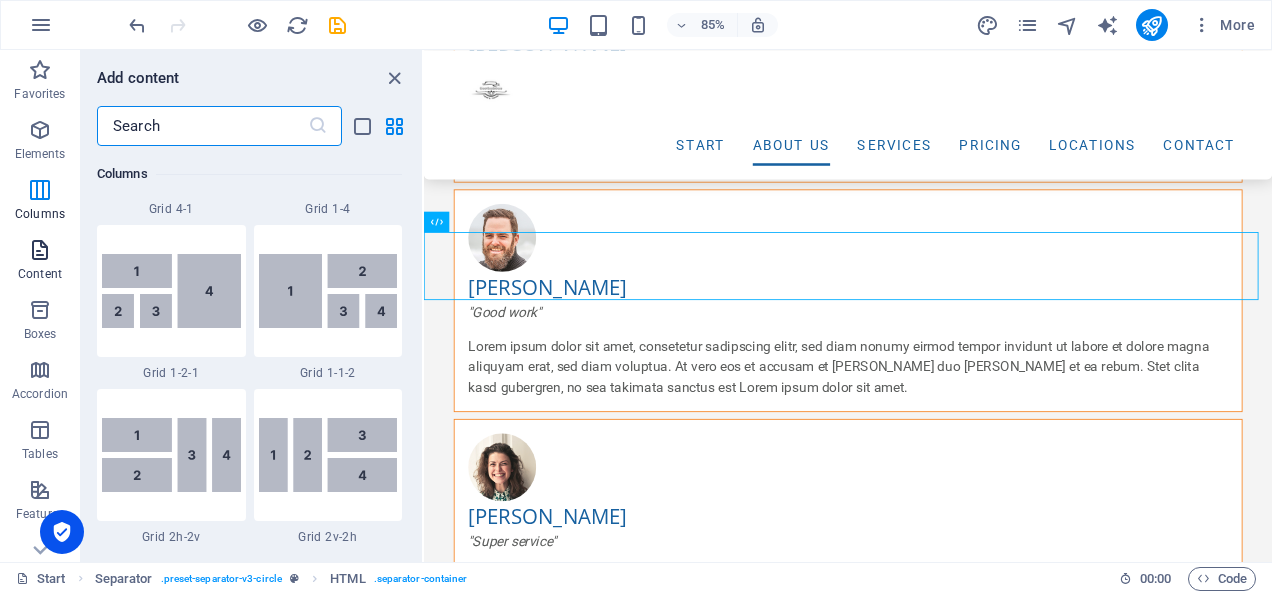 click on "Content" at bounding box center (40, 274) 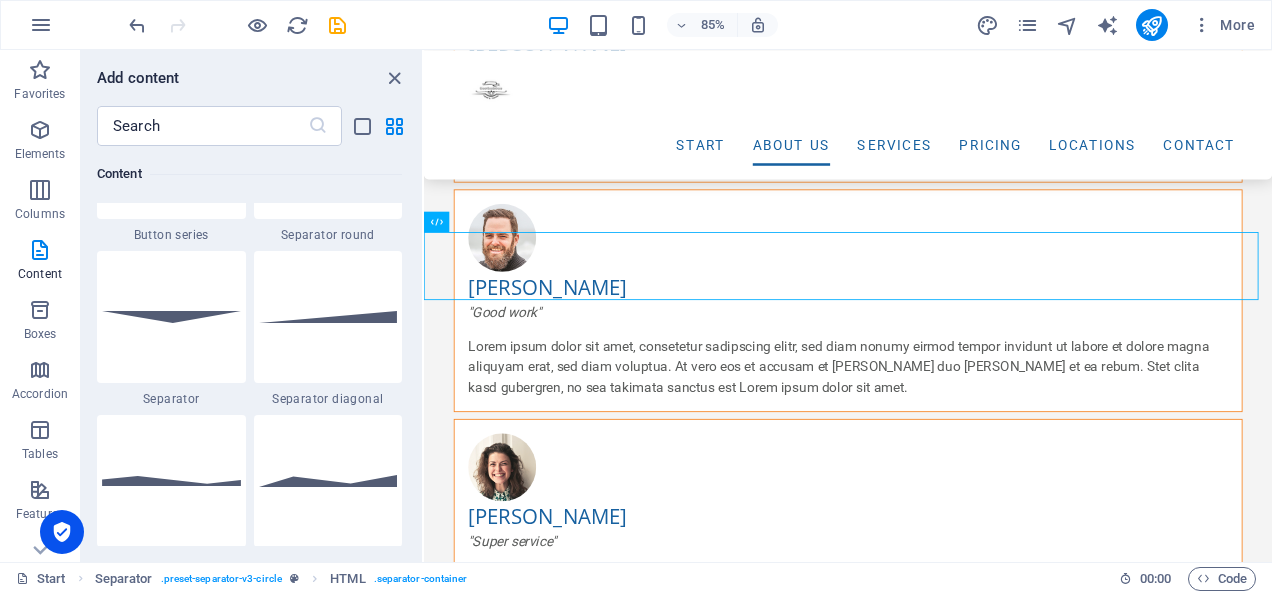 scroll, scrollTop: 4764, scrollLeft: 0, axis: vertical 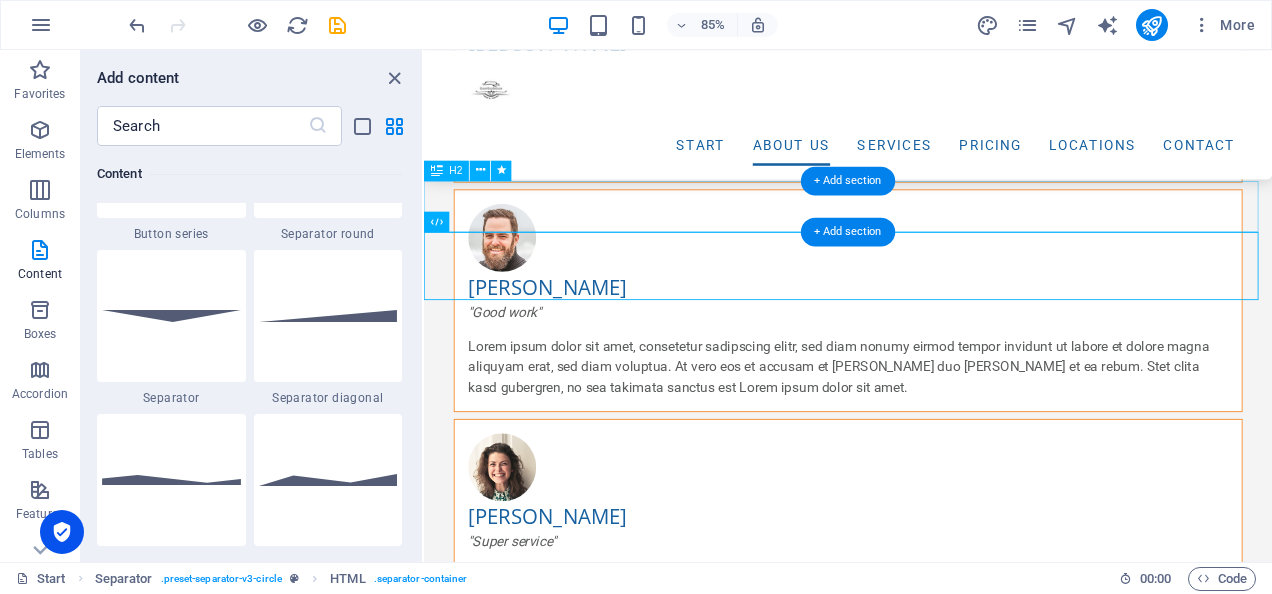 click on "Mengapa memilih kami?" at bounding box center (923, 1404) 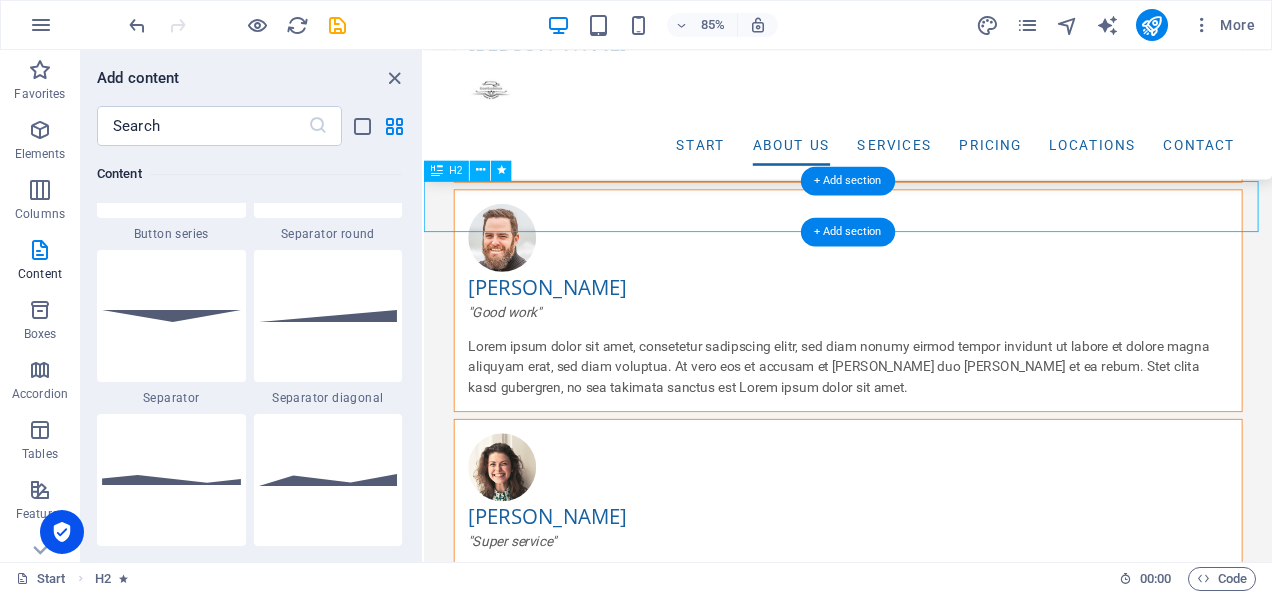 click on "Mengapa memilih kami?" at bounding box center (923, 1404) 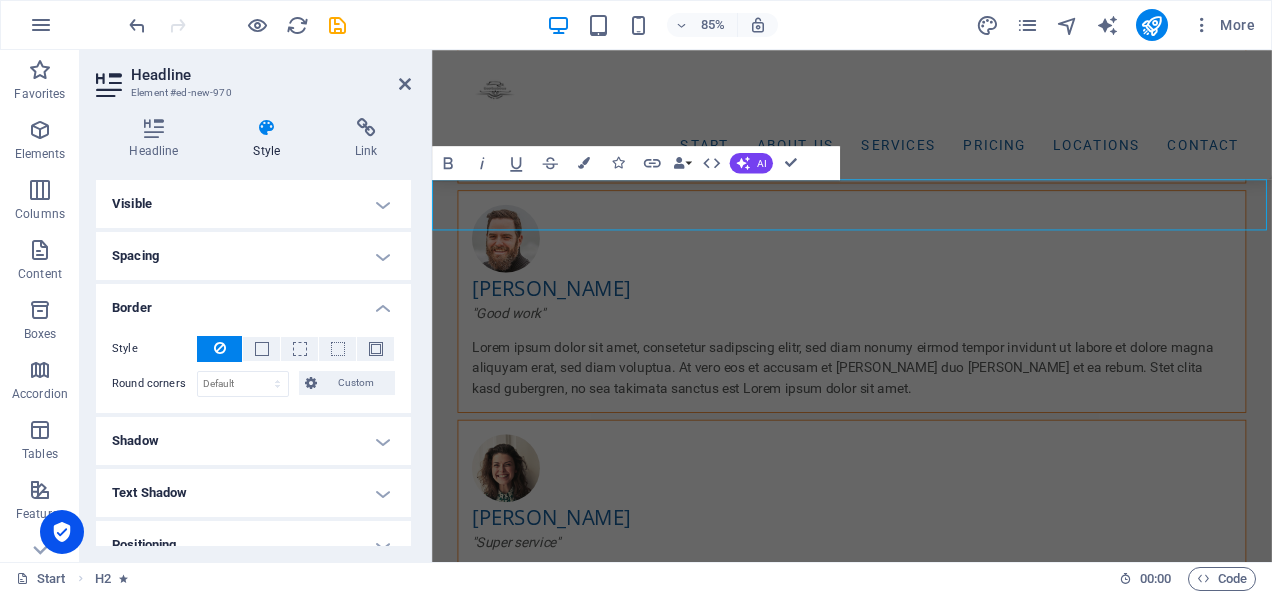 scroll, scrollTop: 2741, scrollLeft: 0, axis: vertical 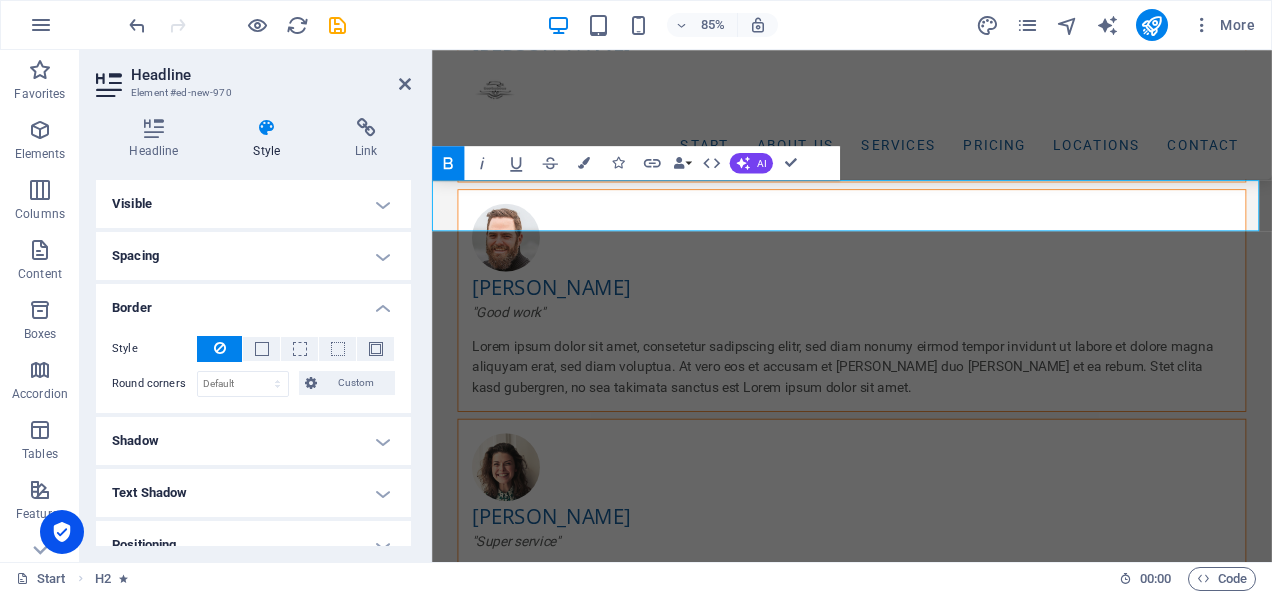 copy on "Mengapa memilih kami?" 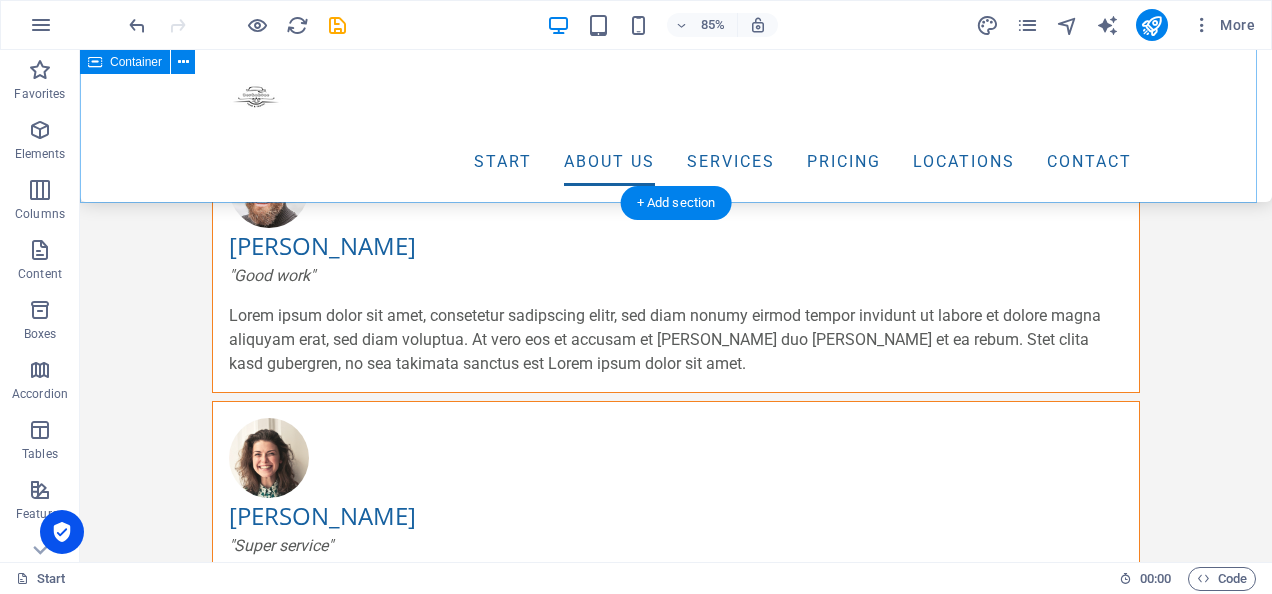 scroll, scrollTop: 2668, scrollLeft: 0, axis: vertical 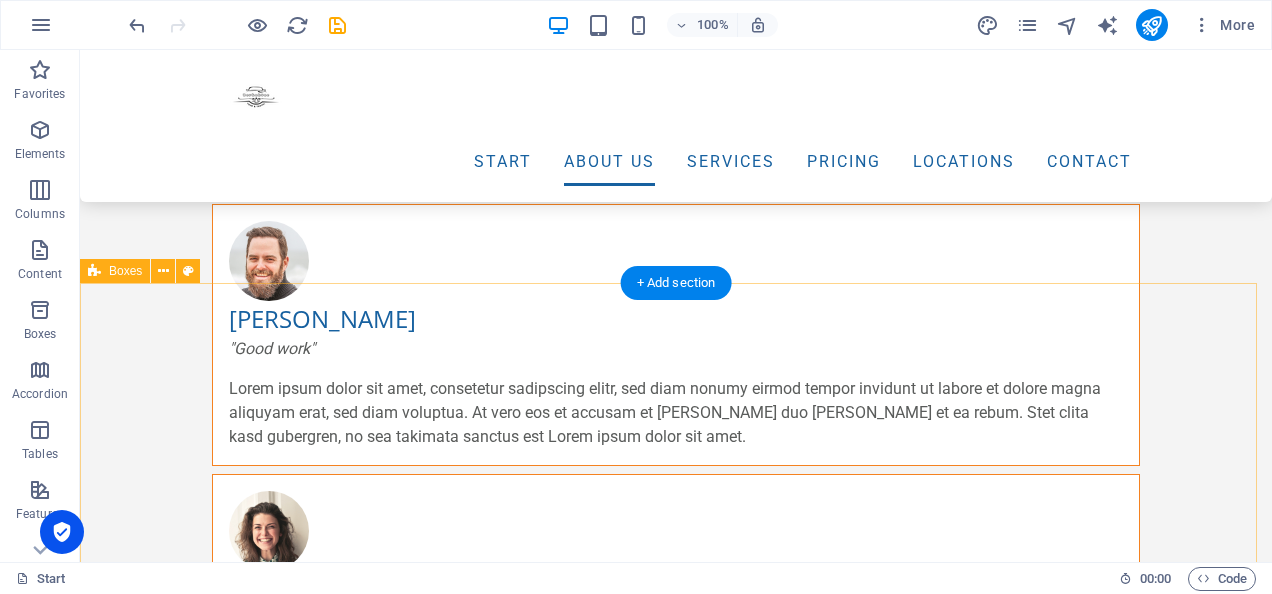 click on "Harga Terjangkau Kami menyediakan rental mobil mewah premium dengan harga yang terjangkau.  Aman dan Terpecaya Kami menjaga keamanan dan kepercayaan Anda. Kepuasan Anda adalah prioritas kami. Layanan 24/7 Kami menyediakan layanan komunikasi yang mudah dijangkau. Kami siap melayani dan membantu Anda kapanpun Anda memerlukan." at bounding box center (676, 1807) 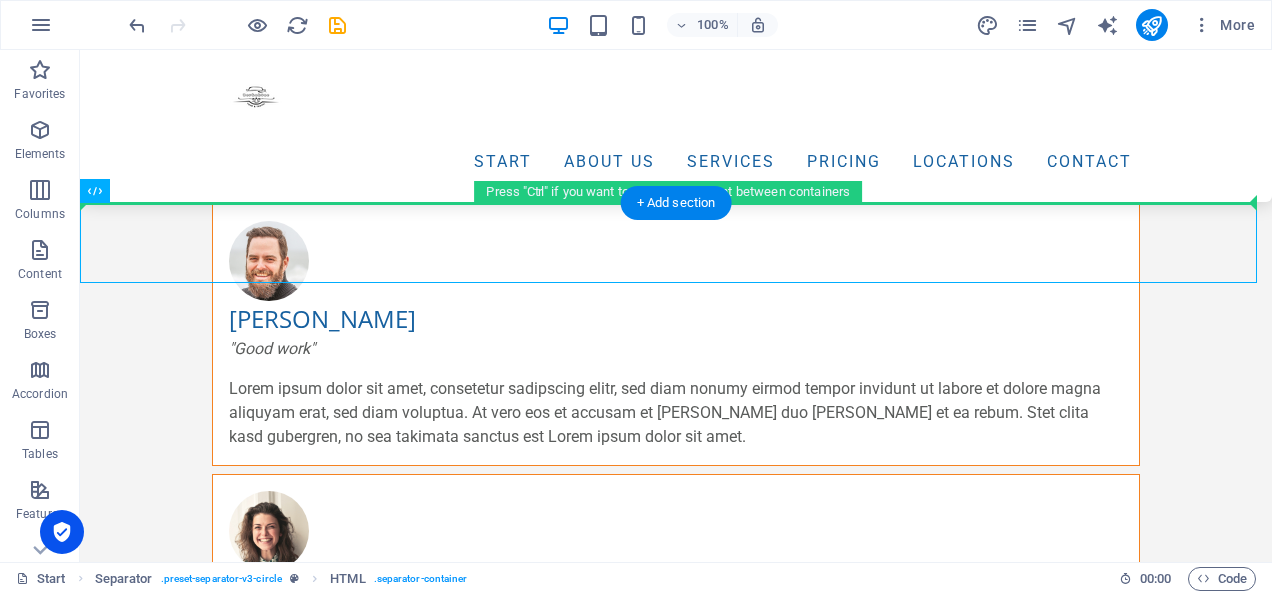 drag, startPoint x: 782, startPoint y: 236, endPoint x: 776, endPoint y: 201, distance: 35.510563 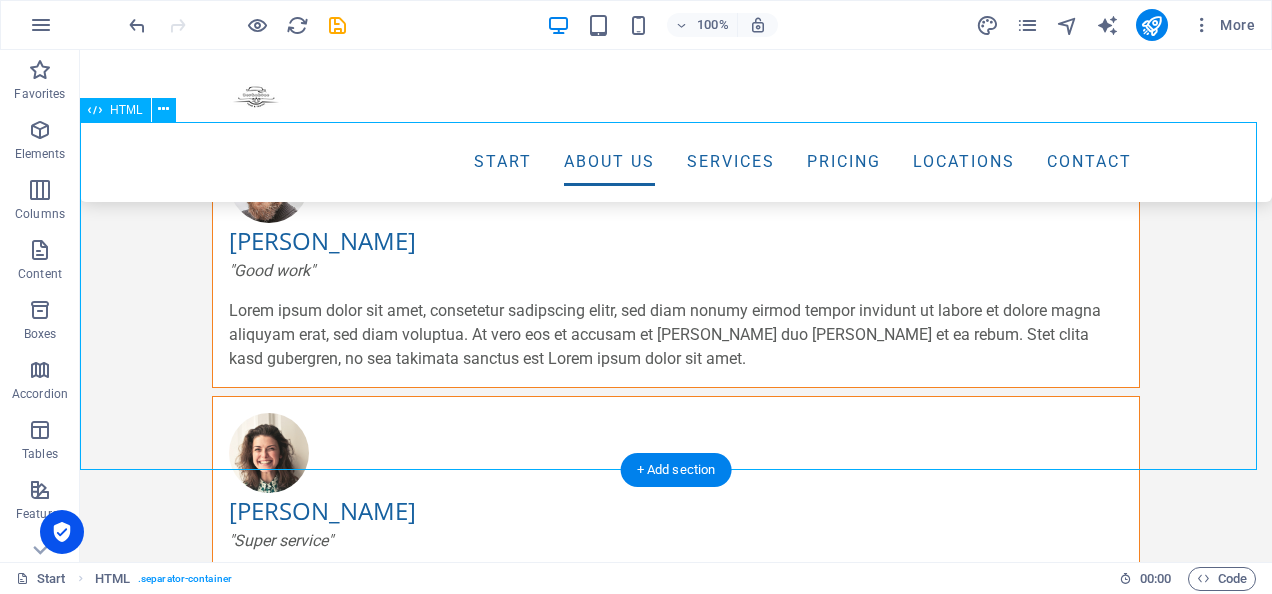 scroll, scrollTop: 2762, scrollLeft: 0, axis: vertical 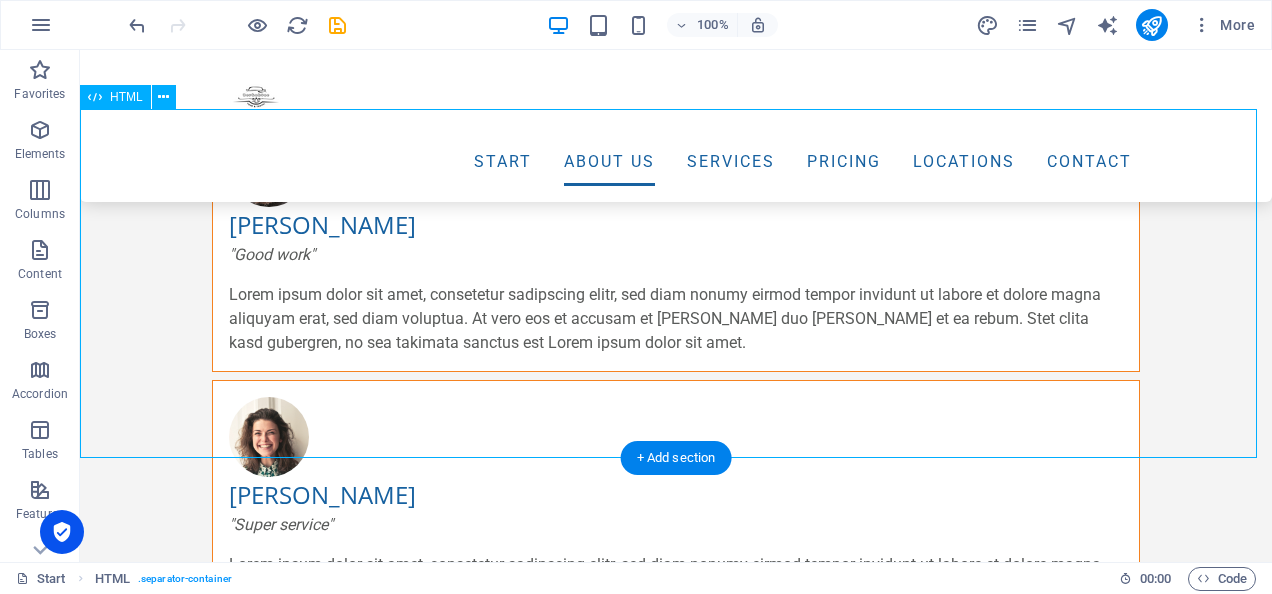 click at bounding box center [676, 1445] 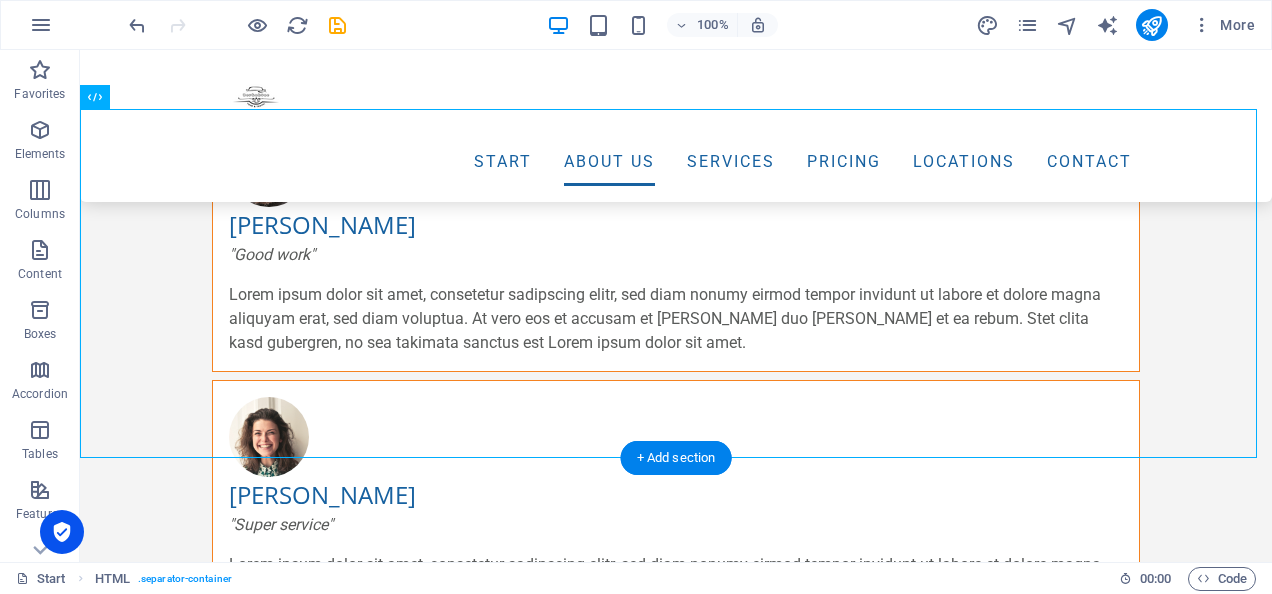 drag, startPoint x: 675, startPoint y: 286, endPoint x: 690, endPoint y: 502, distance: 216.5202 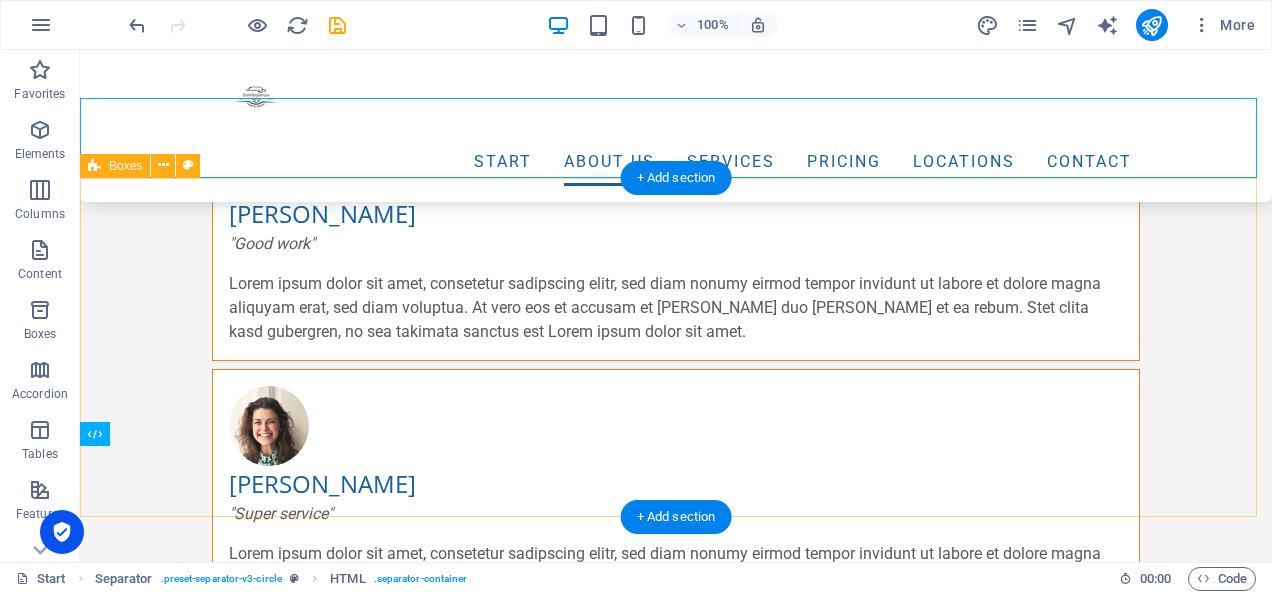 click on "Harga Terjangkau Kami menyediakan rental mobil mewah premium dengan harga yang terjangkau.  Aman dan Terpecaya Kami menjaga keamanan dan kepercayaan Anda. Kepuasan Anda adalah prioritas kami. Layanan 24/7 Kami menyediakan layanan komunikasi yang mudah dijangkau. Kami siap melayani dan membantu Anda kapanpun Anda memerlukan." at bounding box center [676, 1702] 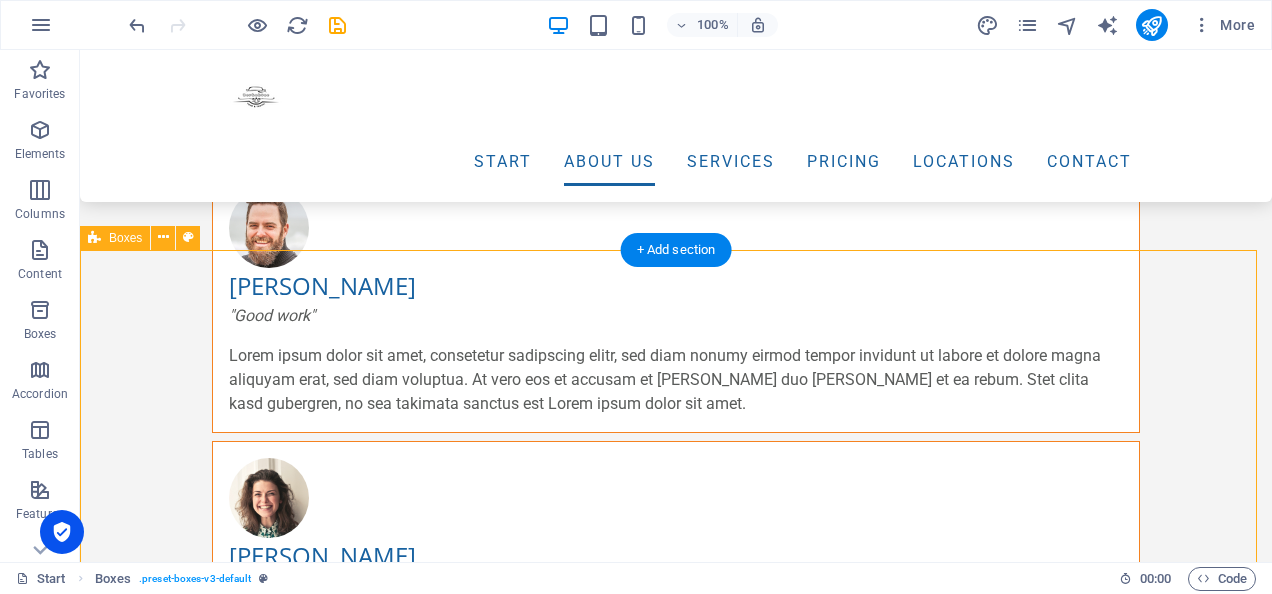 scroll, scrollTop: 2658, scrollLeft: 0, axis: vertical 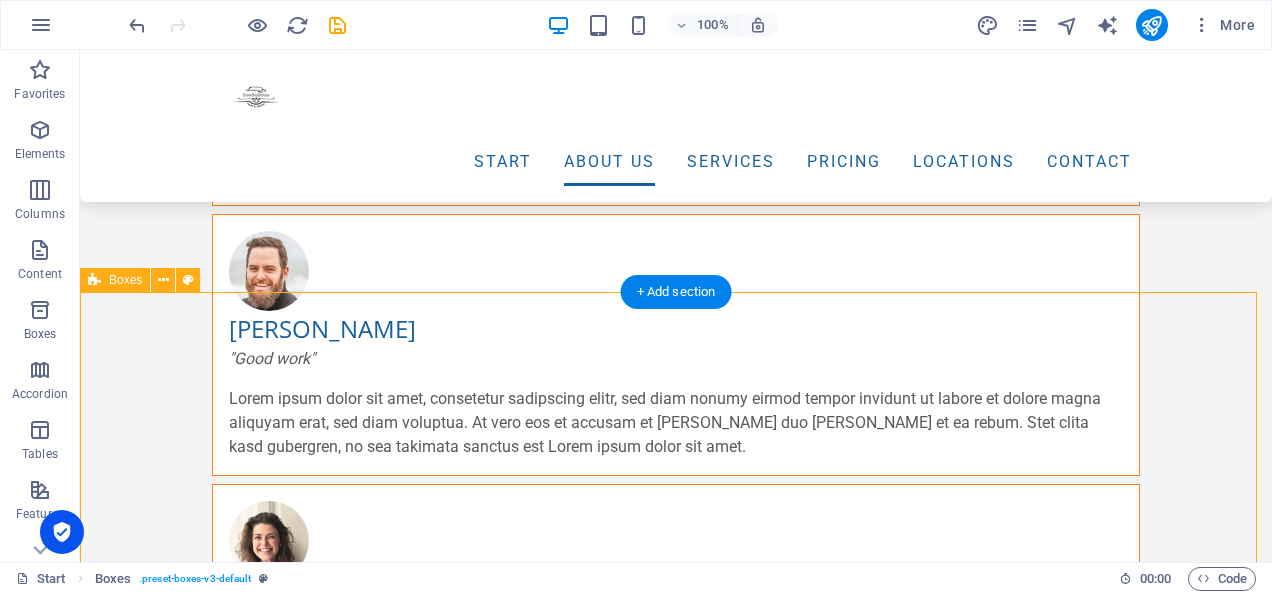 click on "Harga Terjangkau Kami menyediakan rental mobil mewah premium dengan harga yang terjangkau.  Aman dan Terpecaya Kami menjaga keamanan dan kepercayaan Anda. Kepuasan Anda adalah prioritas kami. Layanan 24/7 Kami menyediakan layanan komunikasi yang mudah dijangkau. Kami siap melayani dan membantu Anda kapanpun Anda memerlukan." at bounding box center (676, 1817) 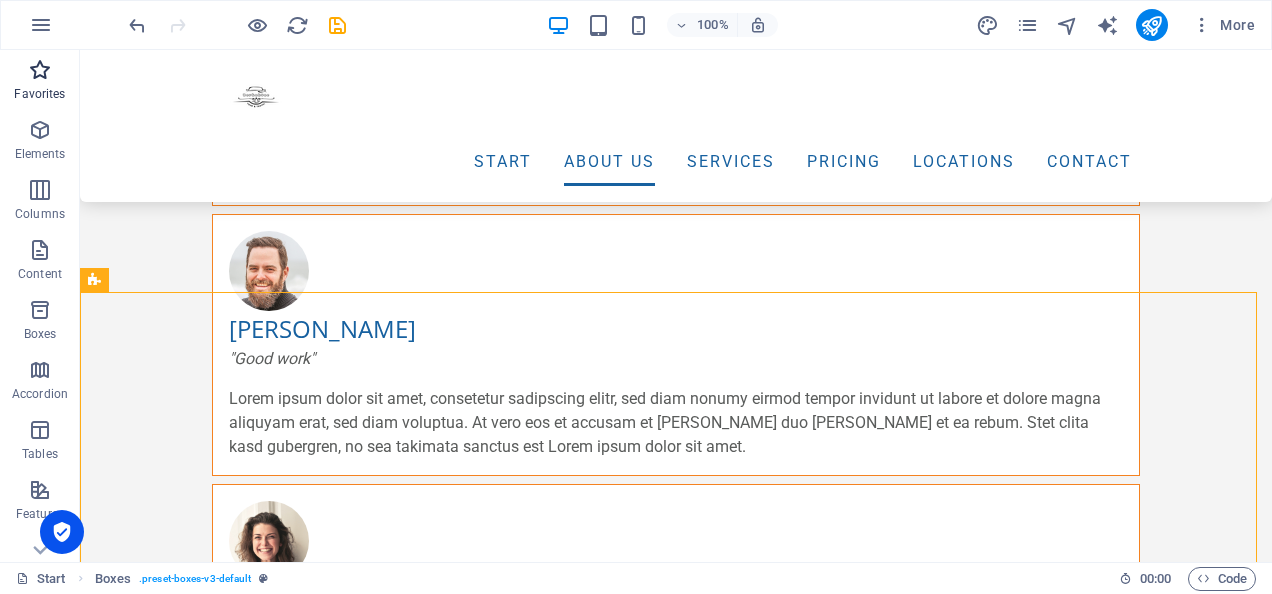 click on "Favorites" at bounding box center [40, 82] 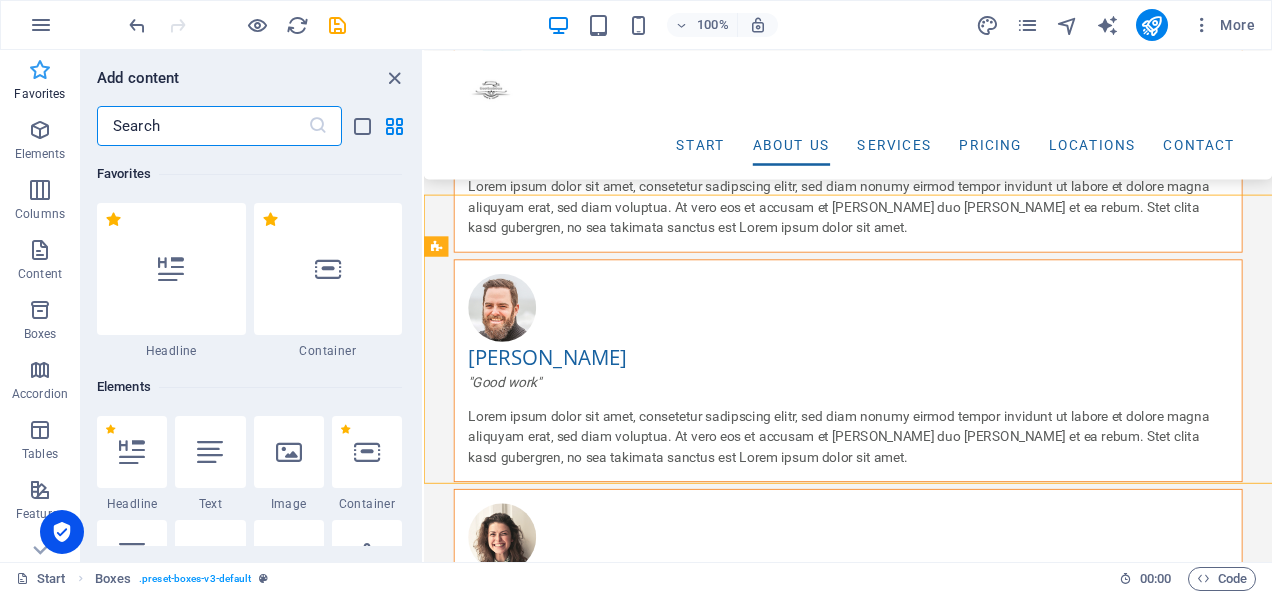 scroll, scrollTop: 2730, scrollLeft: 0, axis: vertical 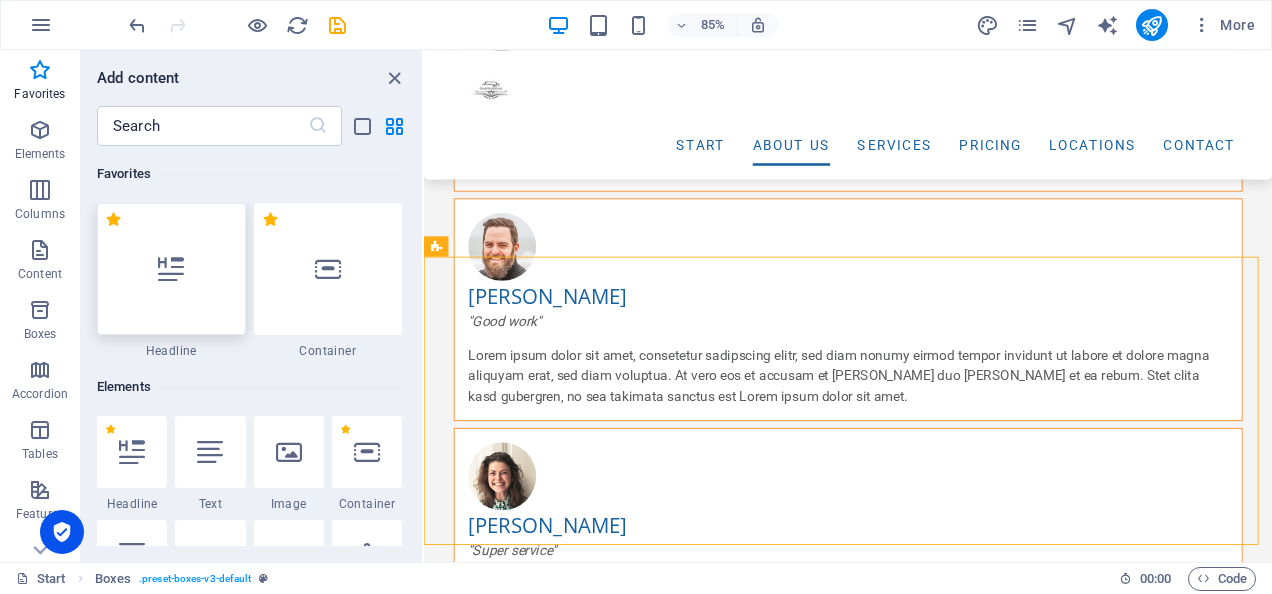 click at bounding box center (171, 269) 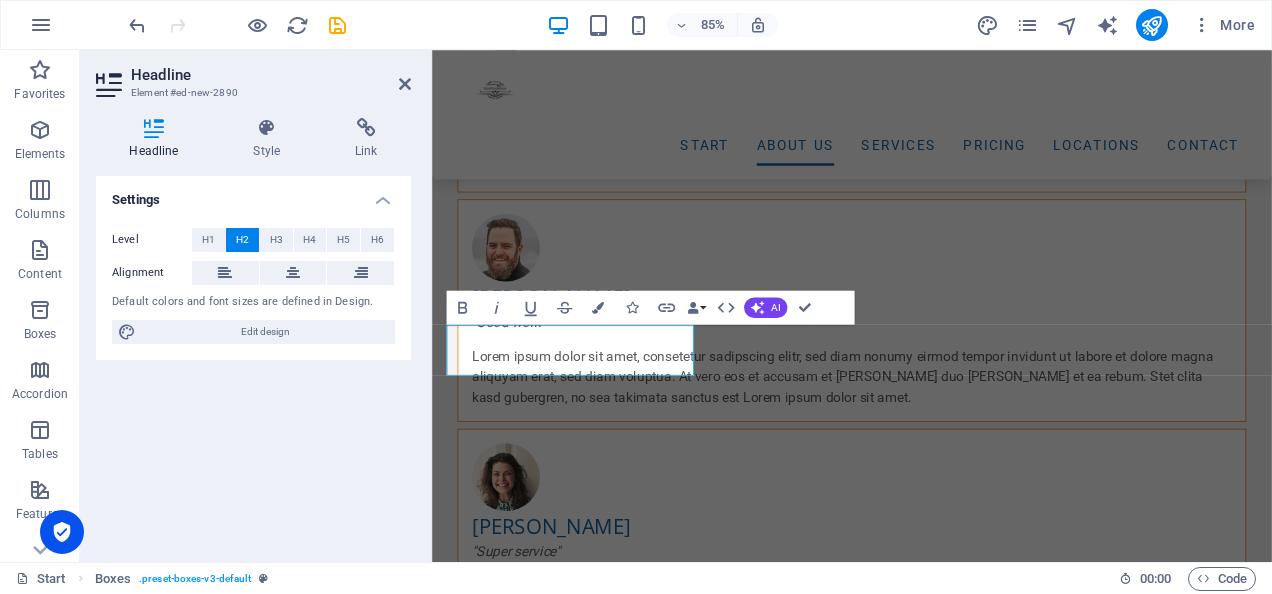 scroll, scrollTop: 2732, scrollLeft: 0, axis: vertical 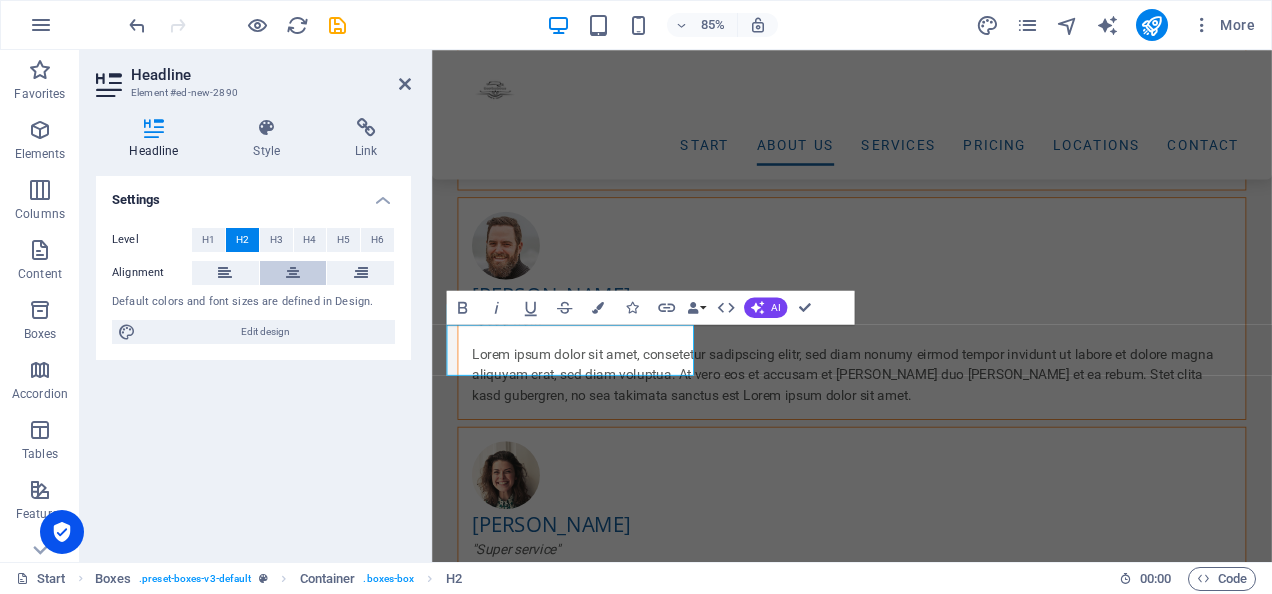 click at bounding box center [293, 273] 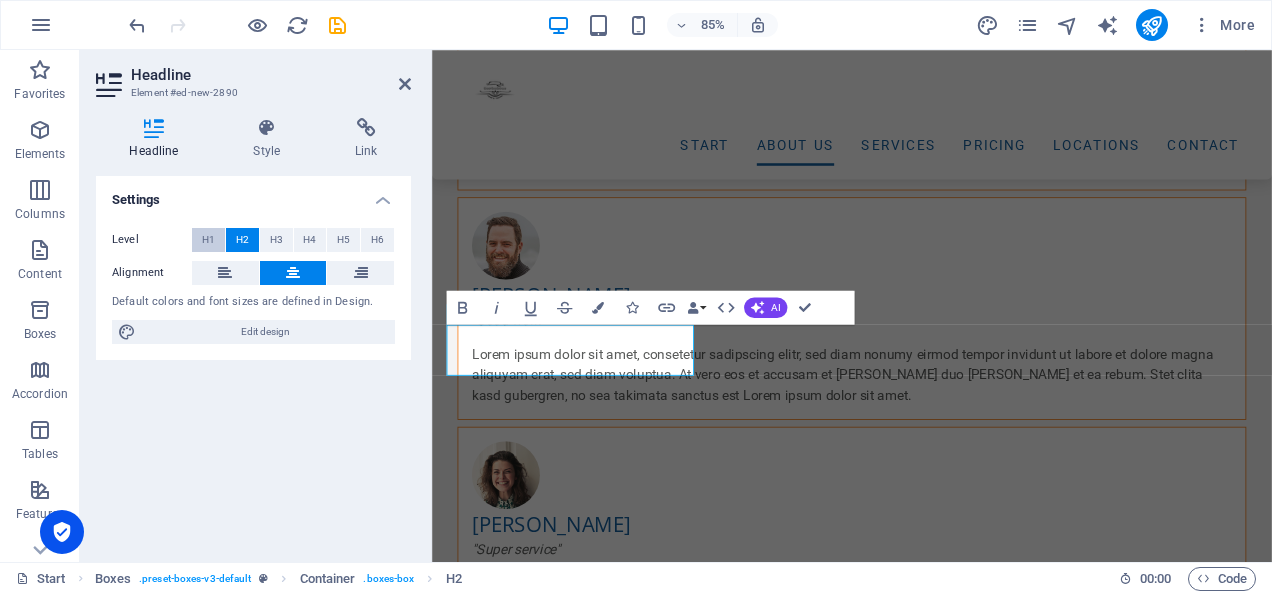 click on "H1" at bounding box center (208, 240) 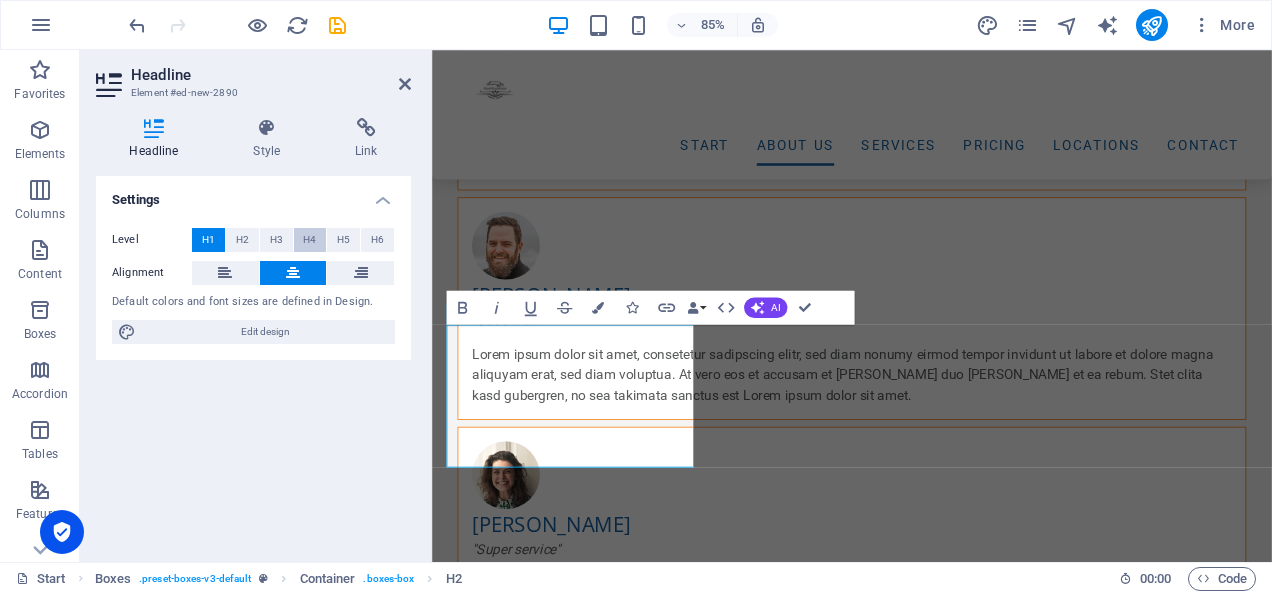 click on "H4" at bounding box center (309, 240) 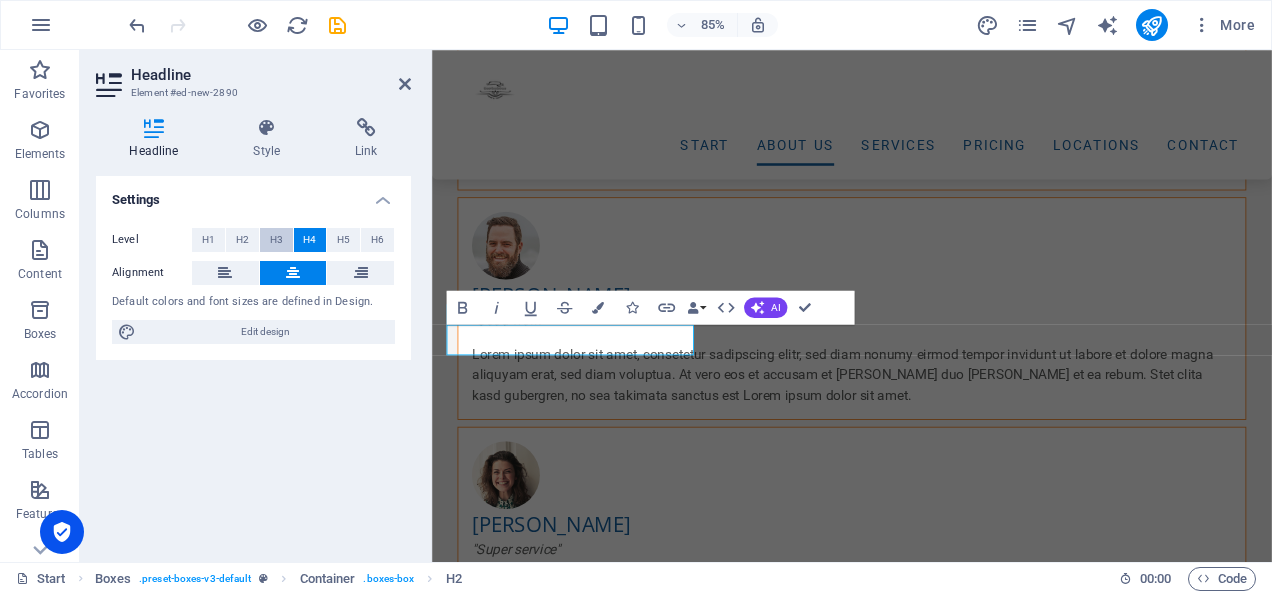click on "H3" at bounding box center (276, 240) 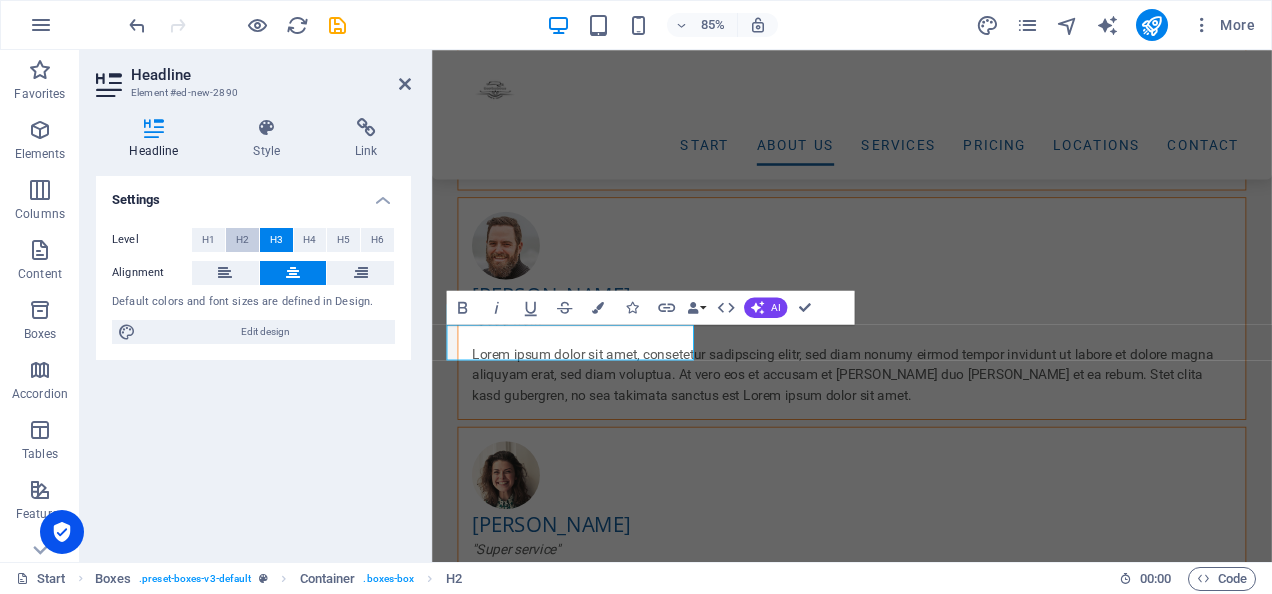 click on "H2" at bounding box center (242, 240) 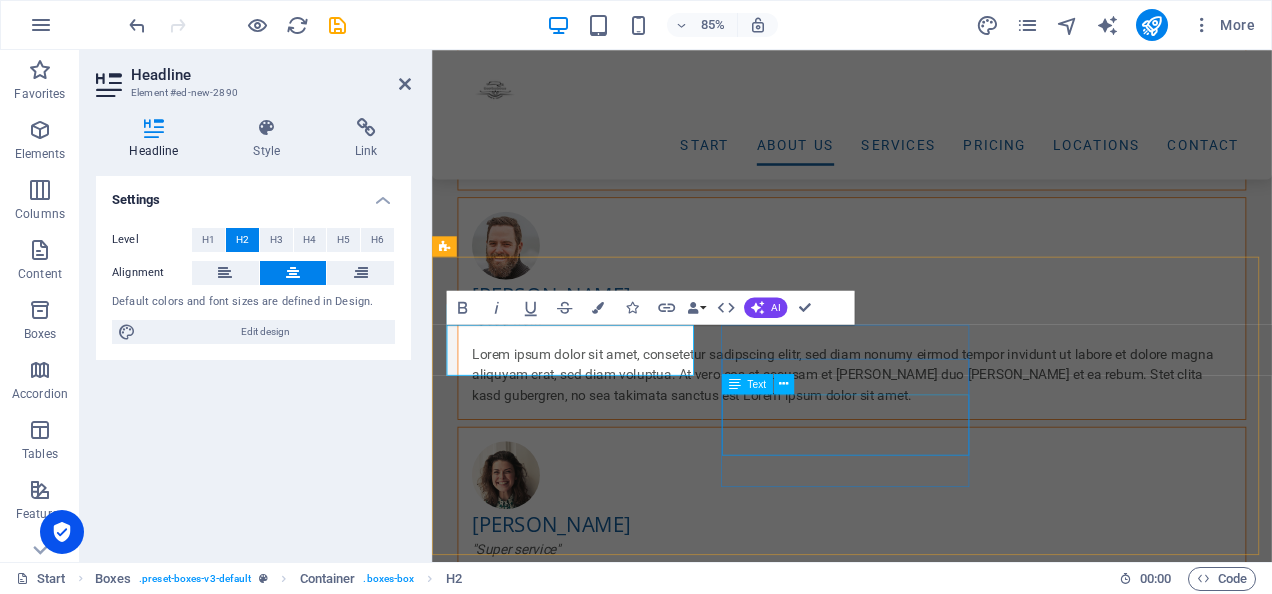 click on "Kami menjaga keamanan dan kepercayaan Anda. Kepuasan Anda adalah prioritas kami." at bounding box center [594, 1924] 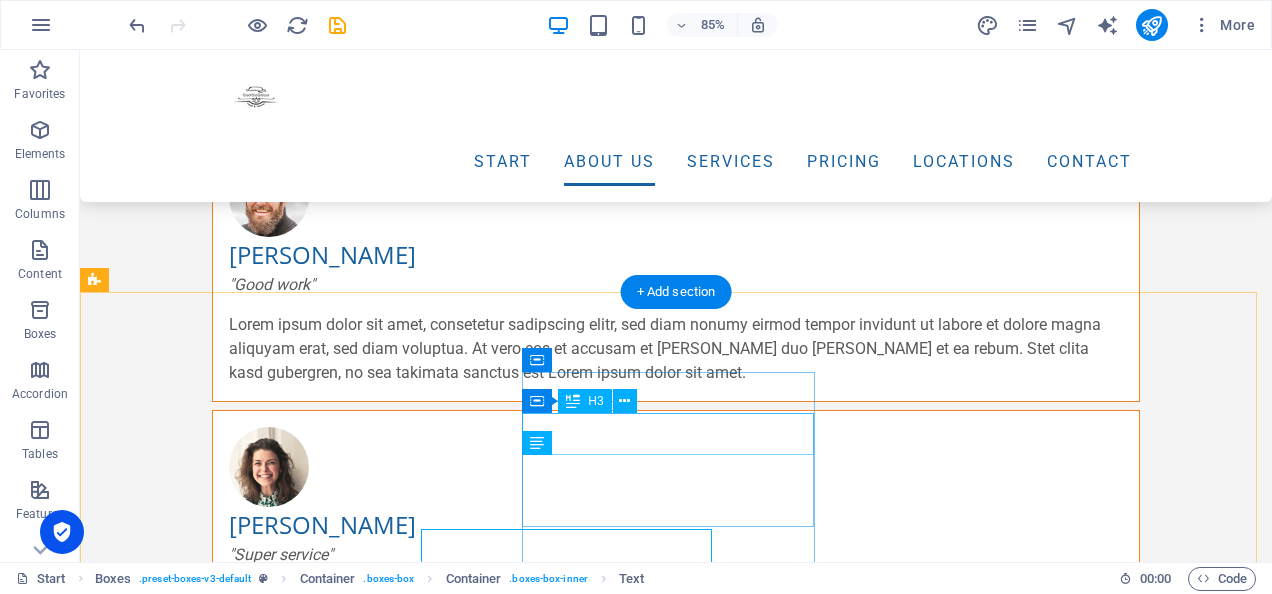 scroll, scrollTop: 2658, scrollLeft: 0, axis: vertical 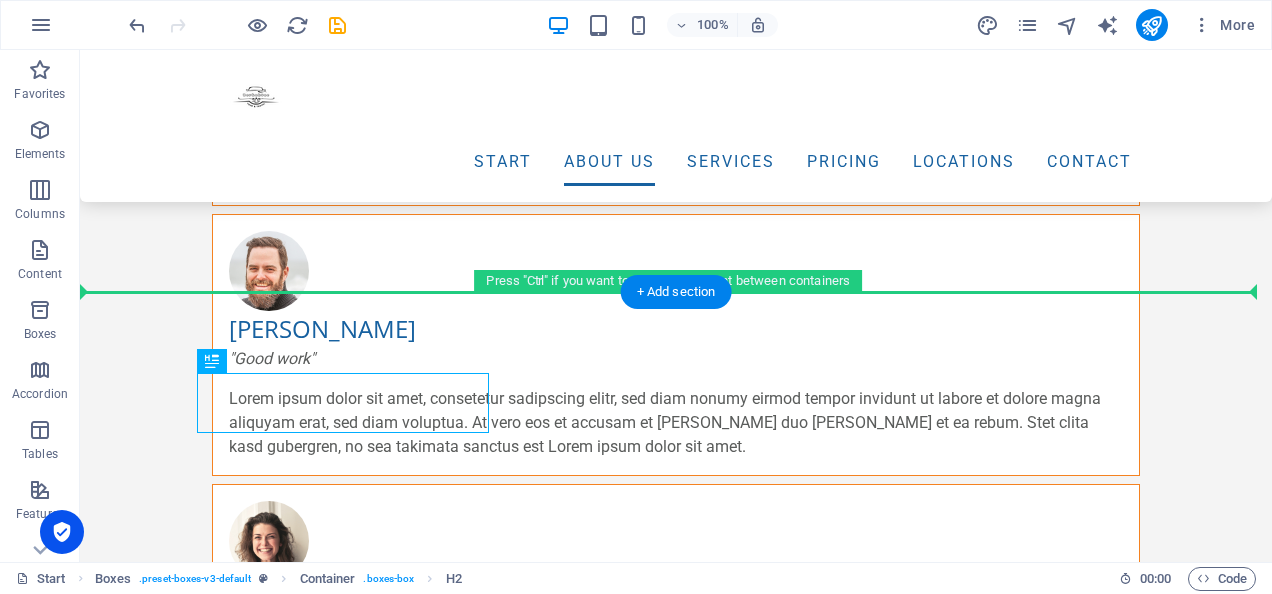 drag, startPoint x: 398, startPoint y: 410, endPoint x: 769, endPoint y: 394, distance: 371.34485 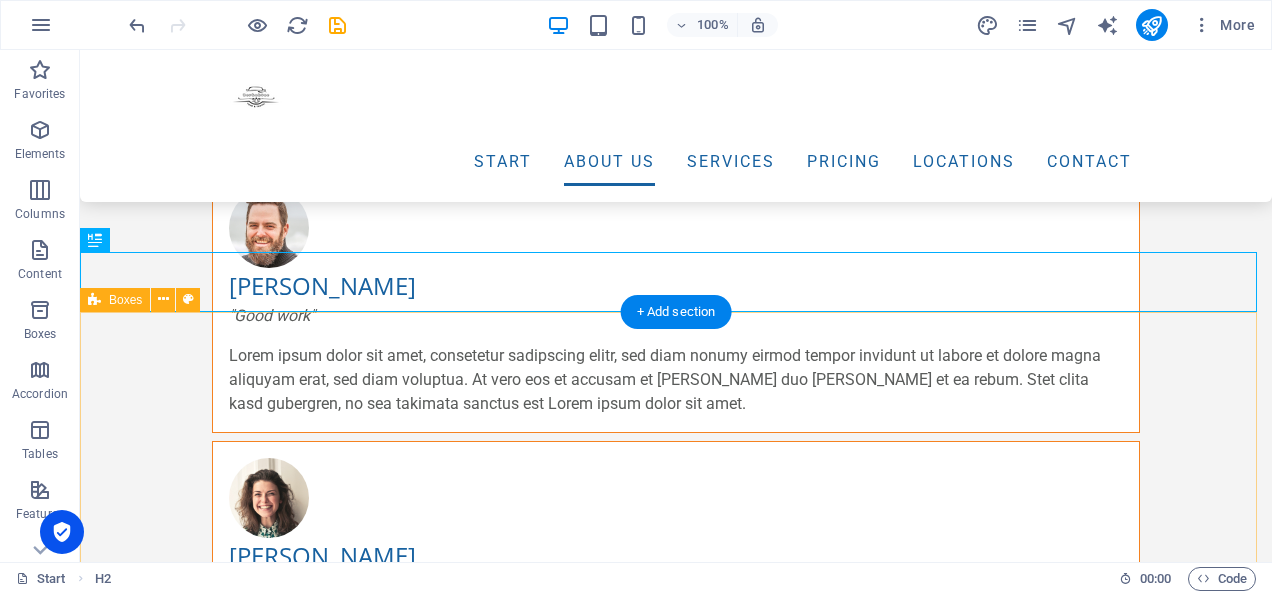 scroll, scrollTop: 2699, scrollLeft: 0, axis: vertical 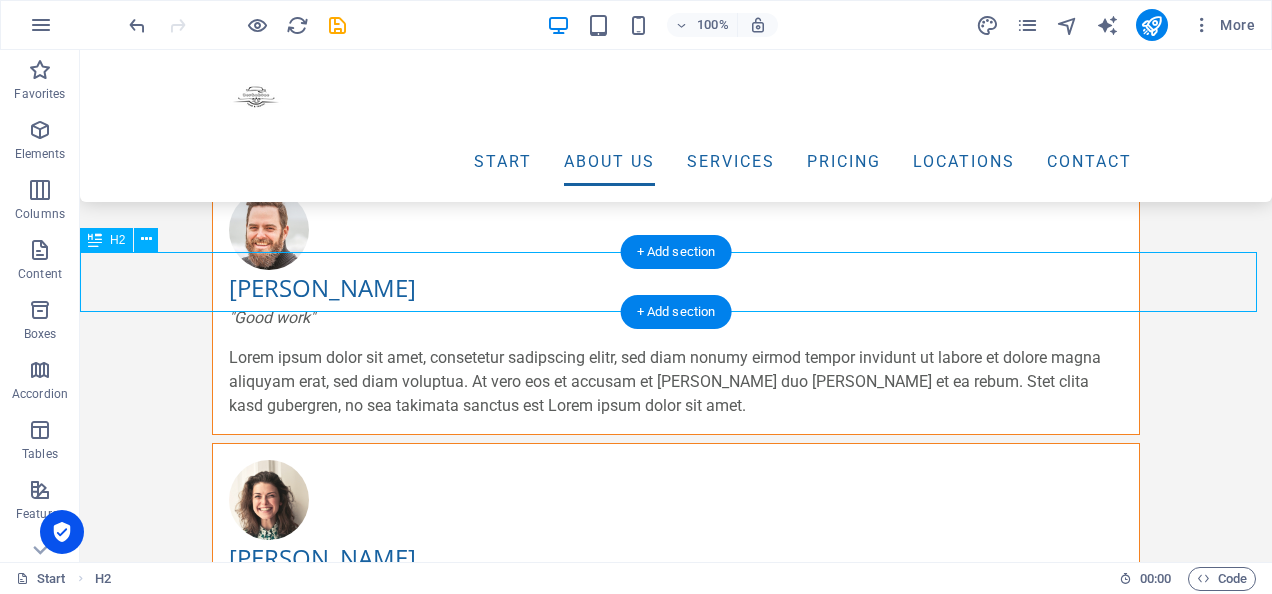 click on "New headline" at bounding box center (676, 1443) 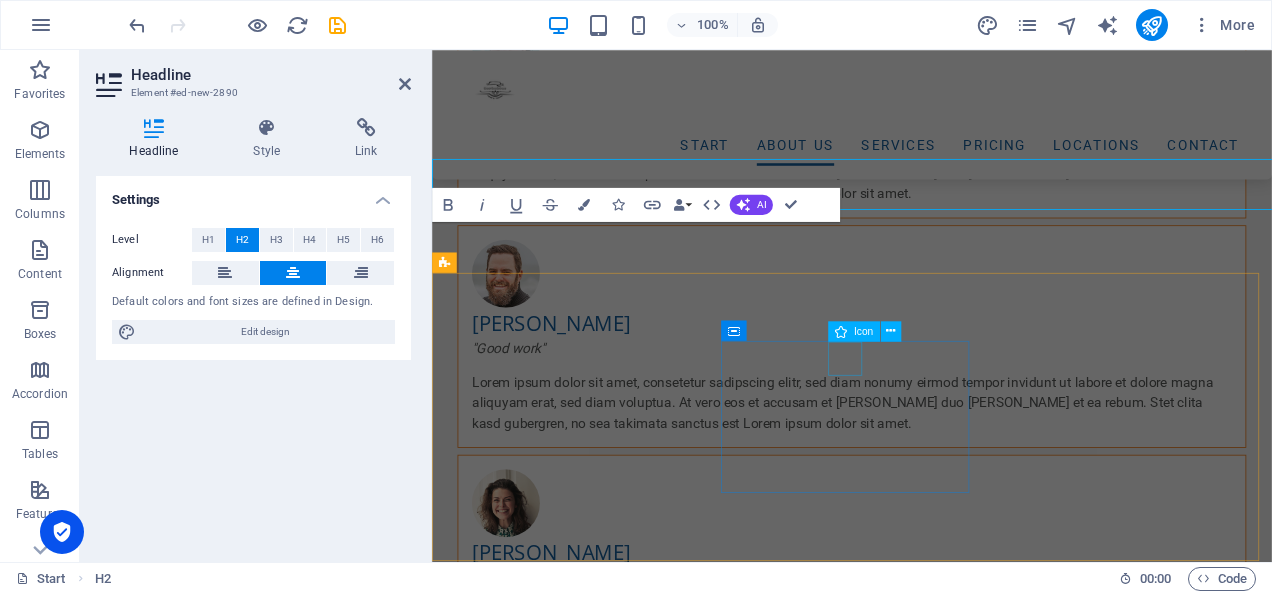scroll, scrollTop: 2772, scrollLeft: 0, axis: vertical 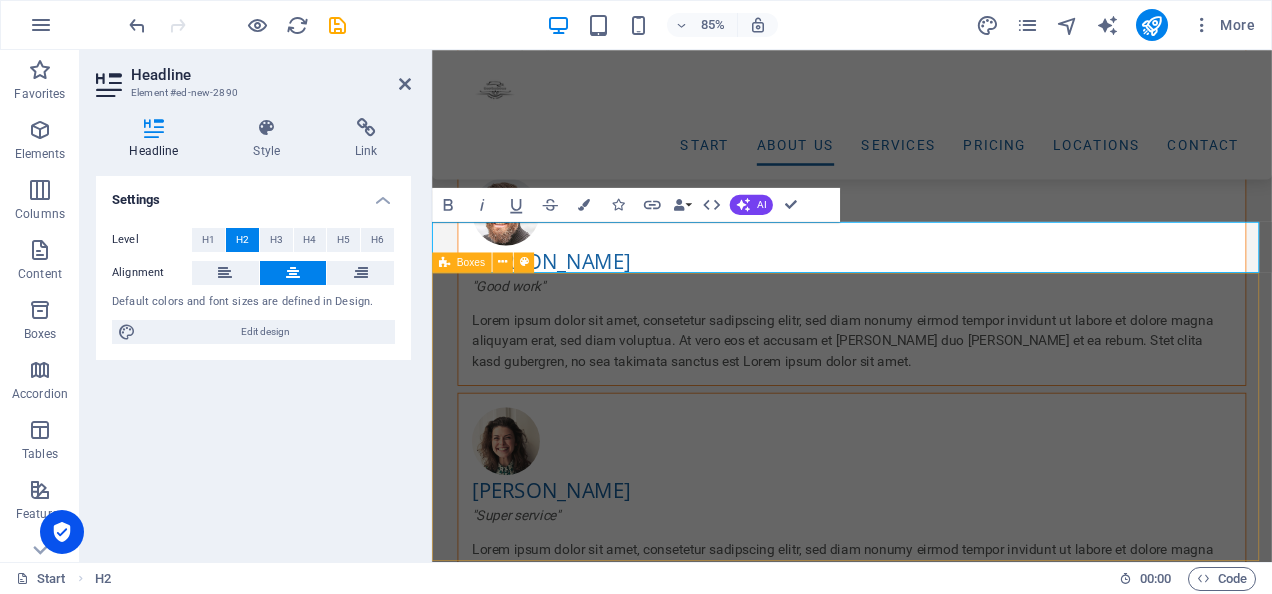 type 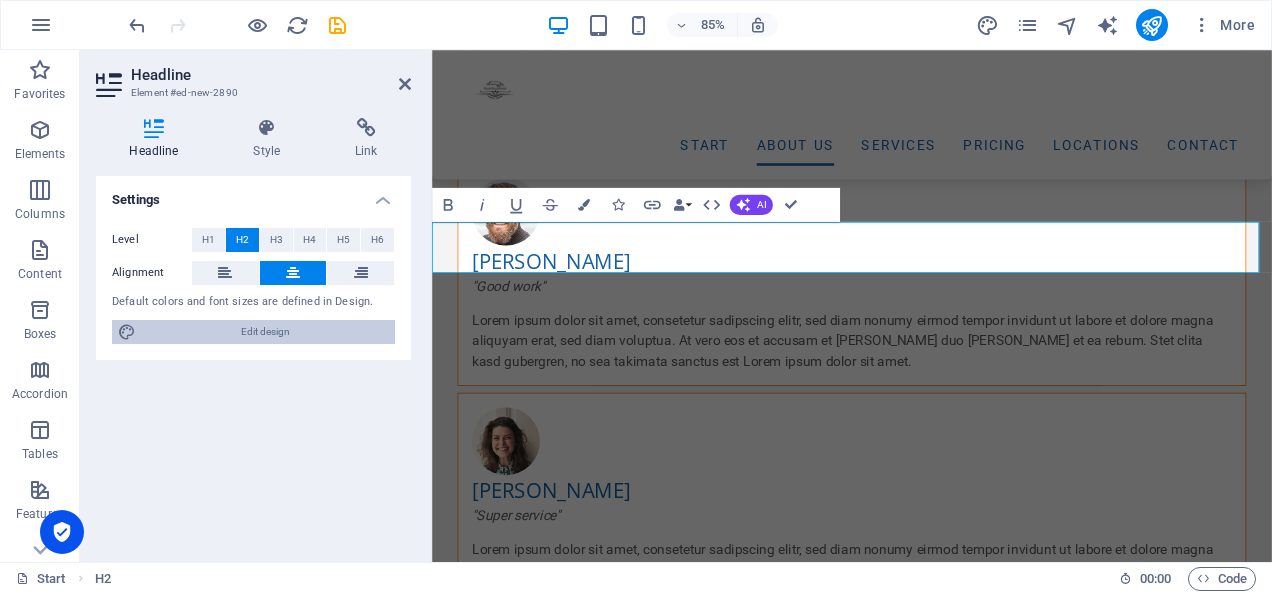 click on "Edit design" at bounding box center (265, 332) 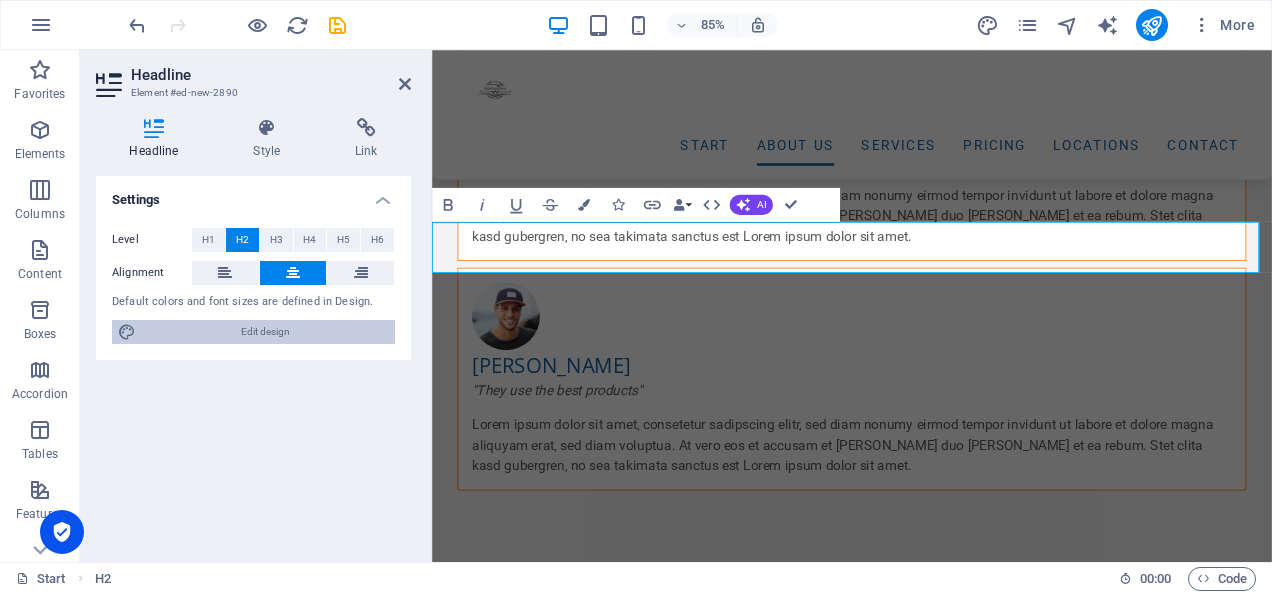 select on "400" 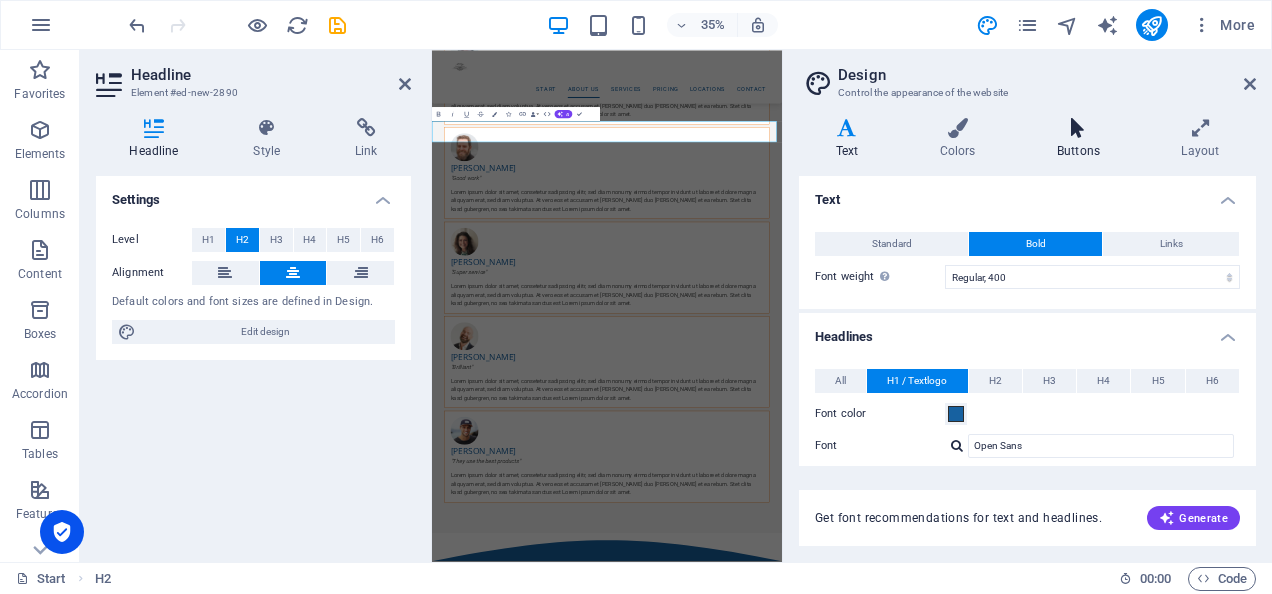 click on "Buttons" at bounding box center [1082, 139] 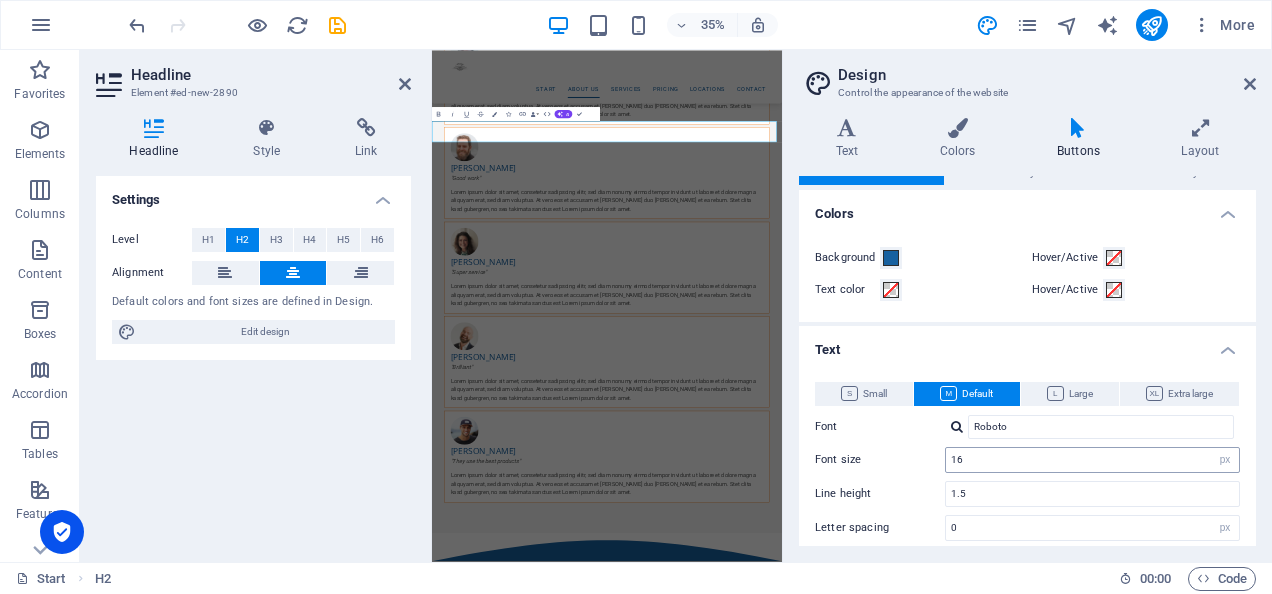 scroll, scrollTop: 24, scrollLeft: 0, axis: vertical 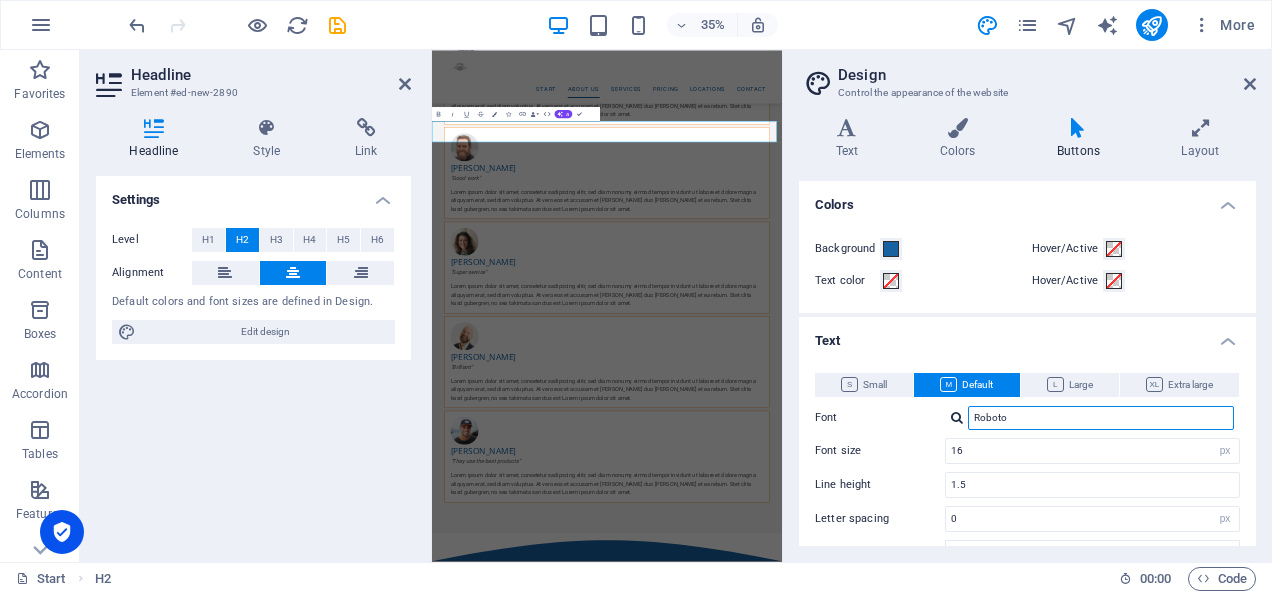 click on "Roboto" at bounding box center (1101, 418) 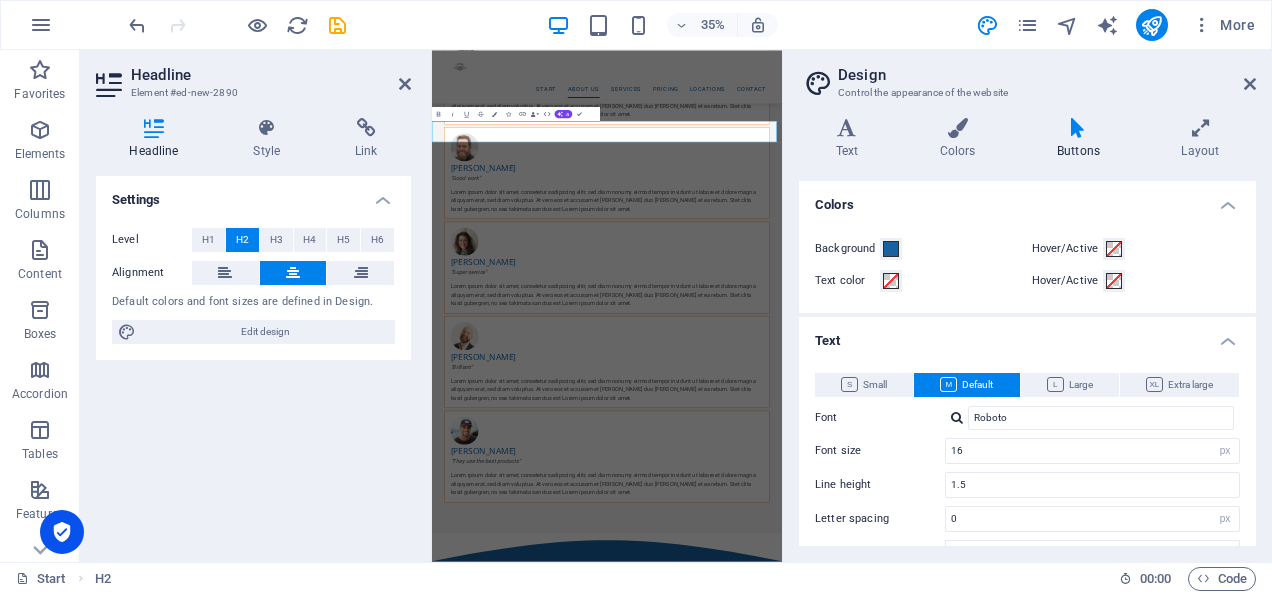 click at bounding box center [957, 417] 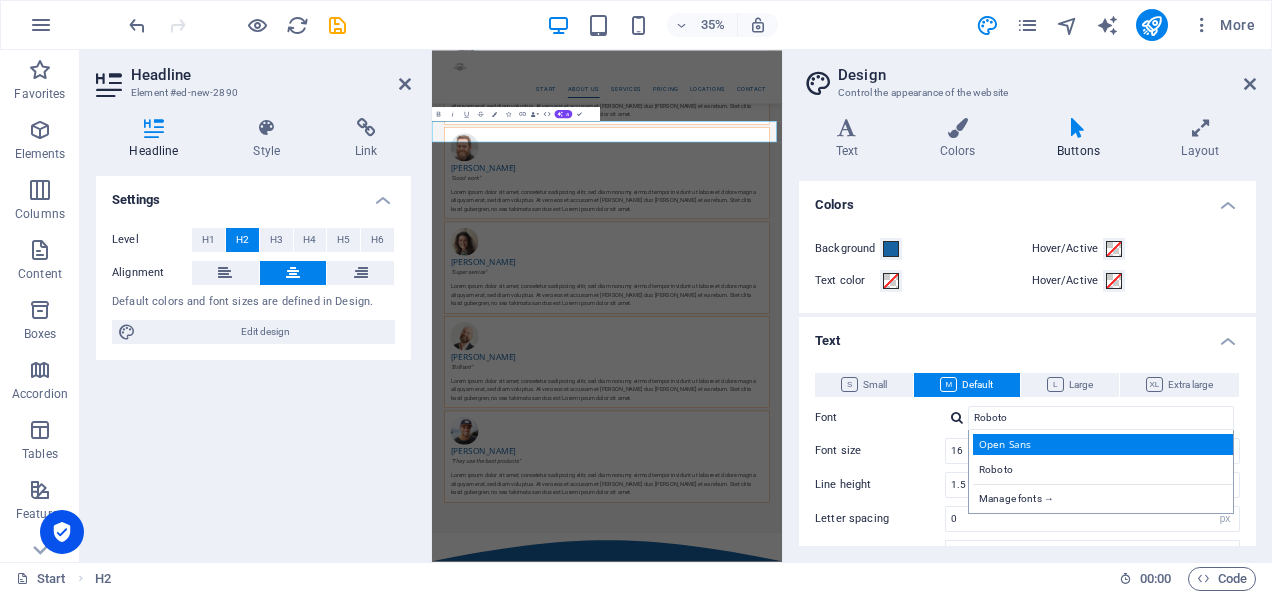 click on "Open Sans" at bounding box center (1105, 444) 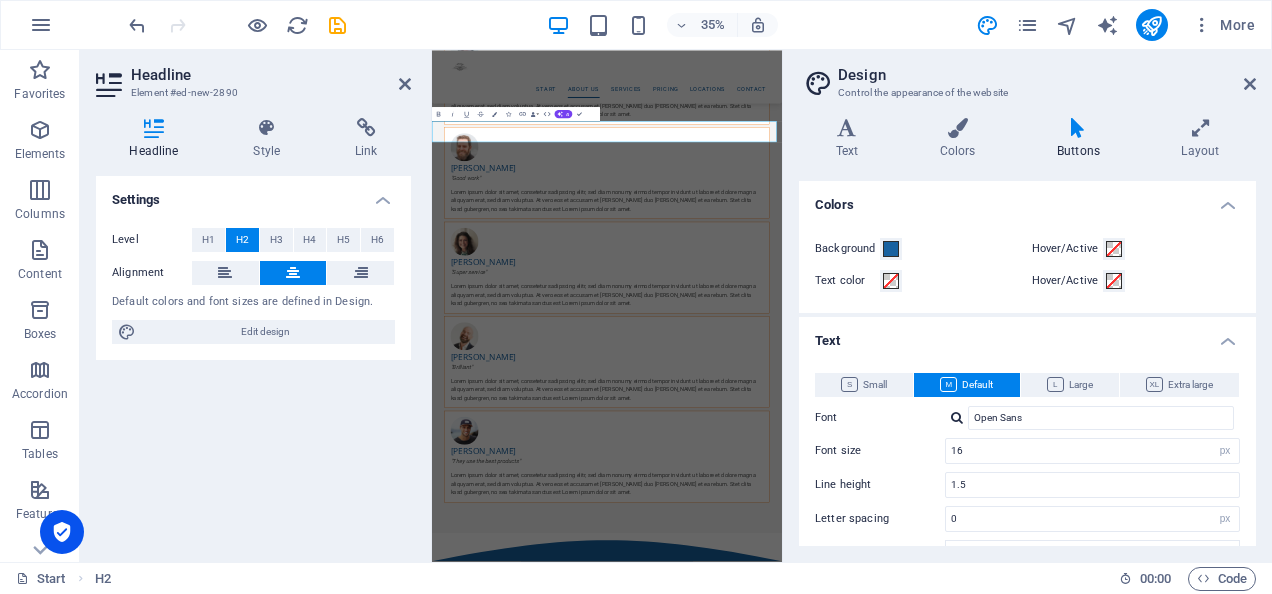 drag, startPoint x: 1193, startPoint y: 274, endPoint x: 681, endPoint y: 270, distance: 512.0156 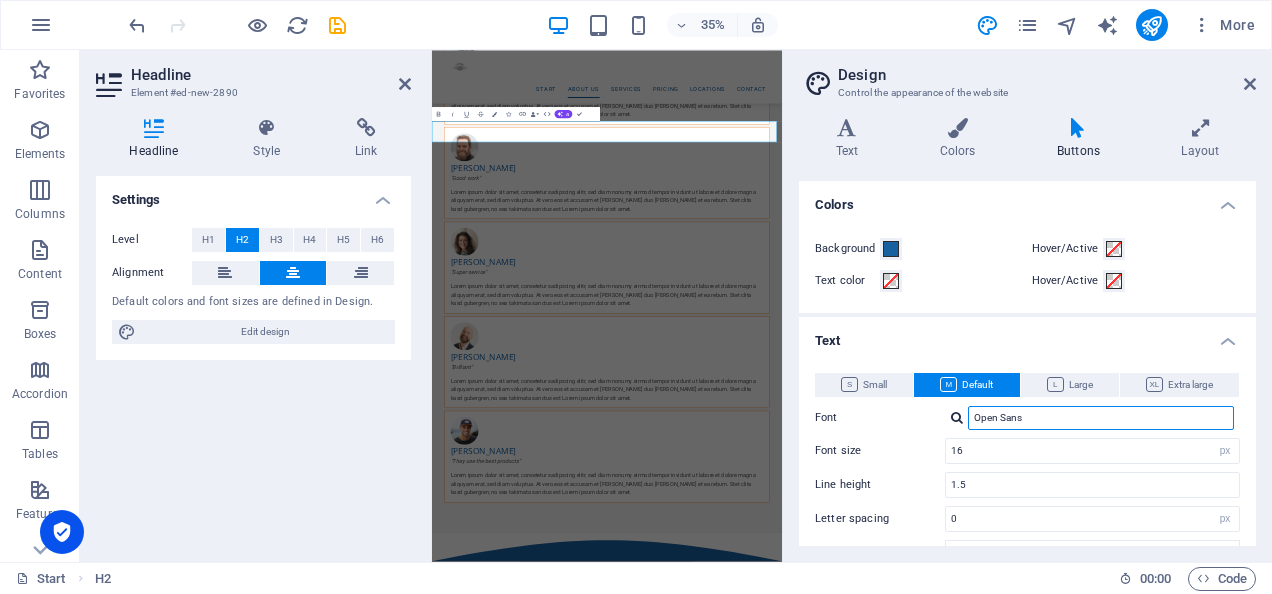 click on "Open Sans" at bounding box center [1101, 418] 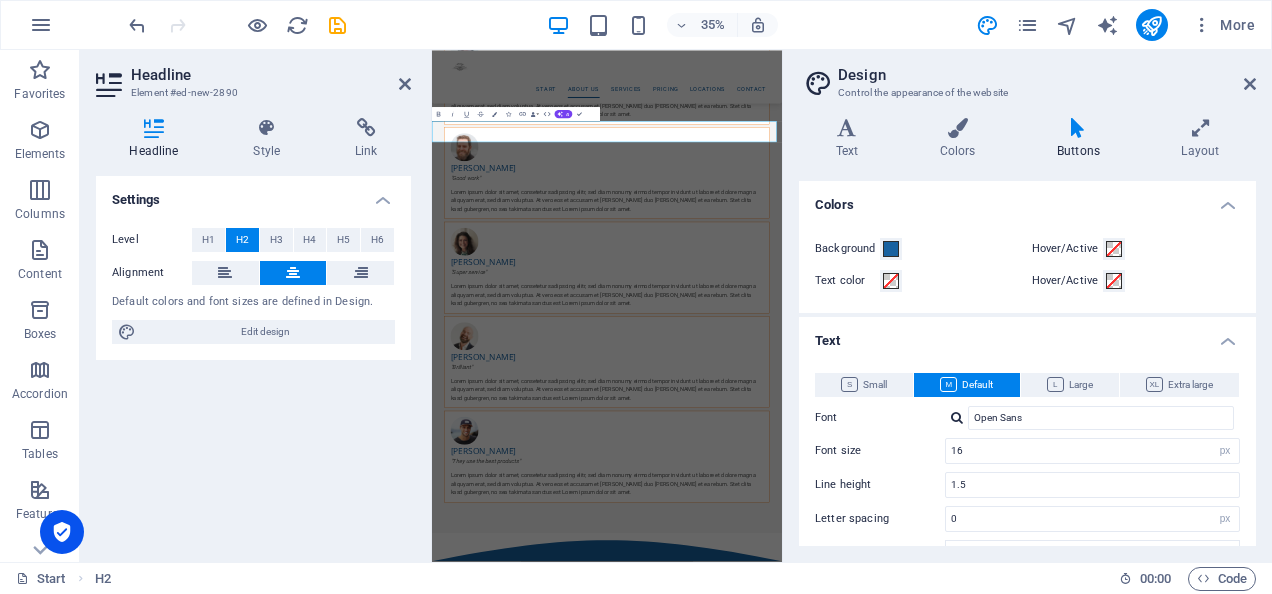 click at bounding box center [957, 417] 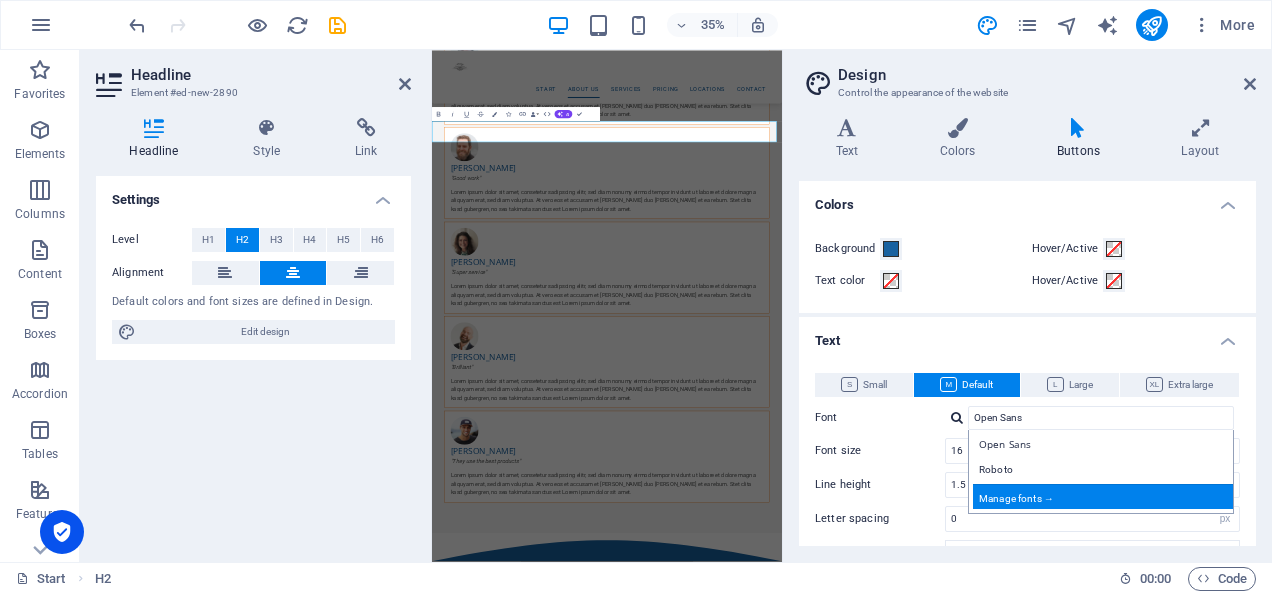 click on "Manage fonts →" at bounding box center [1105, 496] 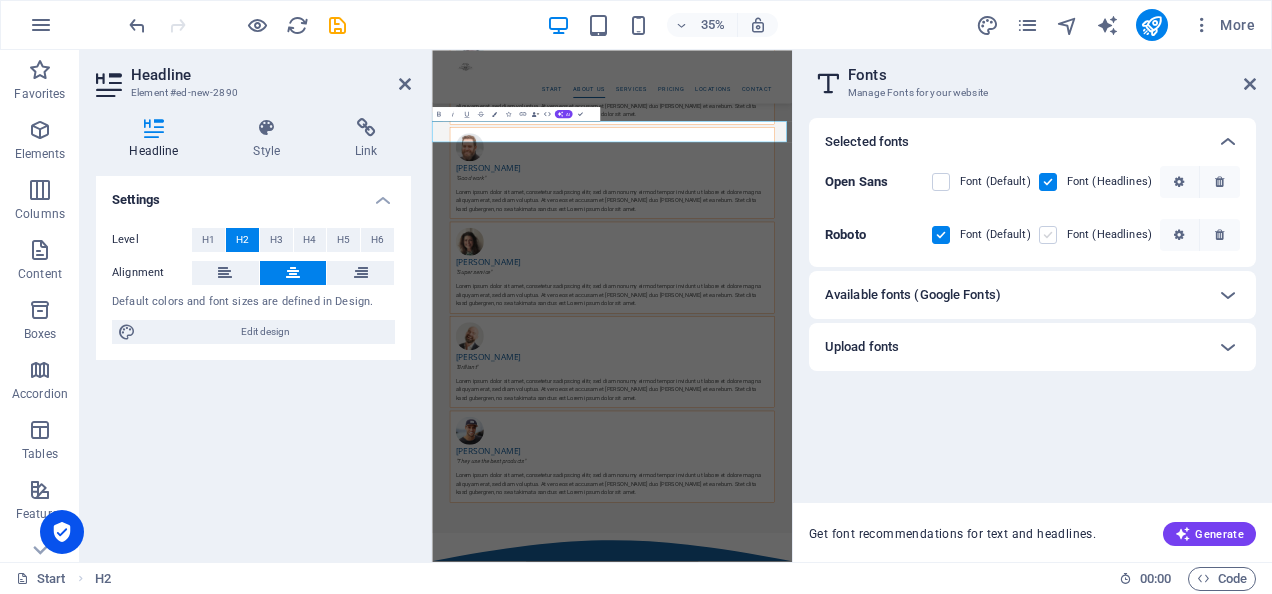 click at bounding box center (1048, 235) 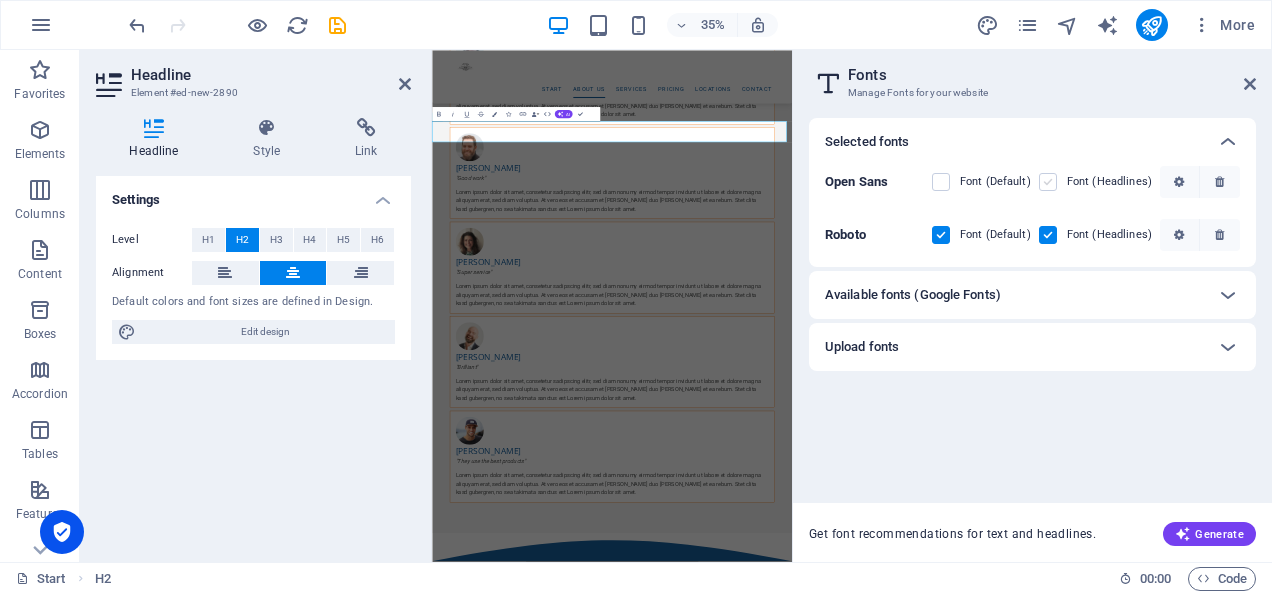click at bounding box center [1048, 182] 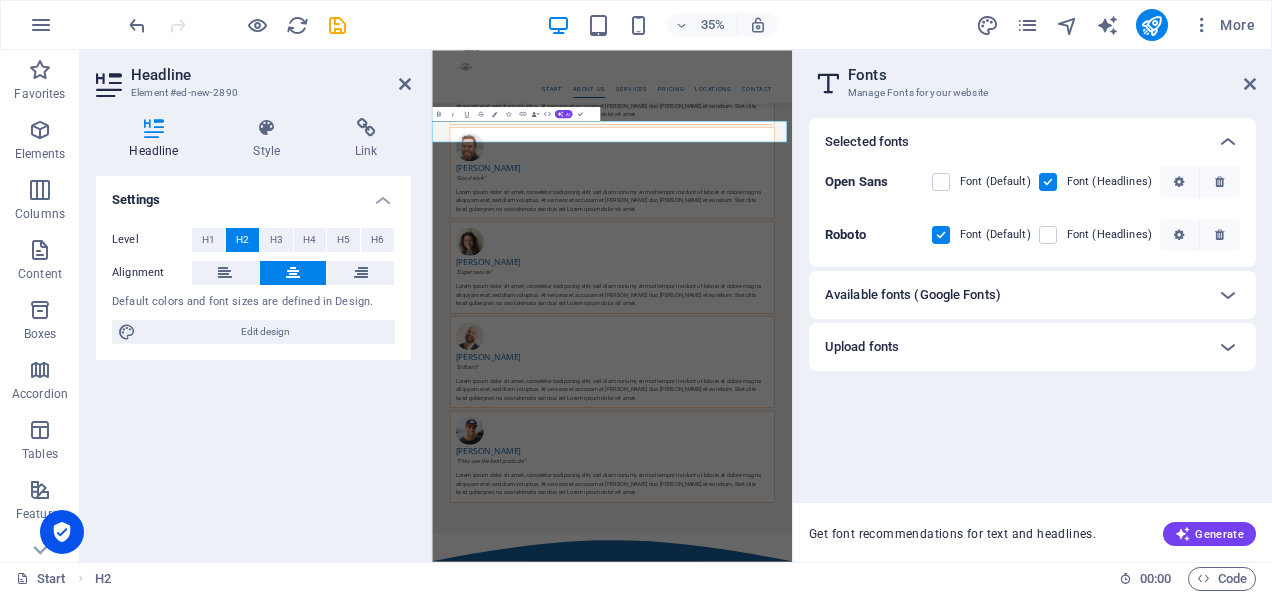 click on "Available fonts (Google Fonts)" at bounding box center [1014, 295] 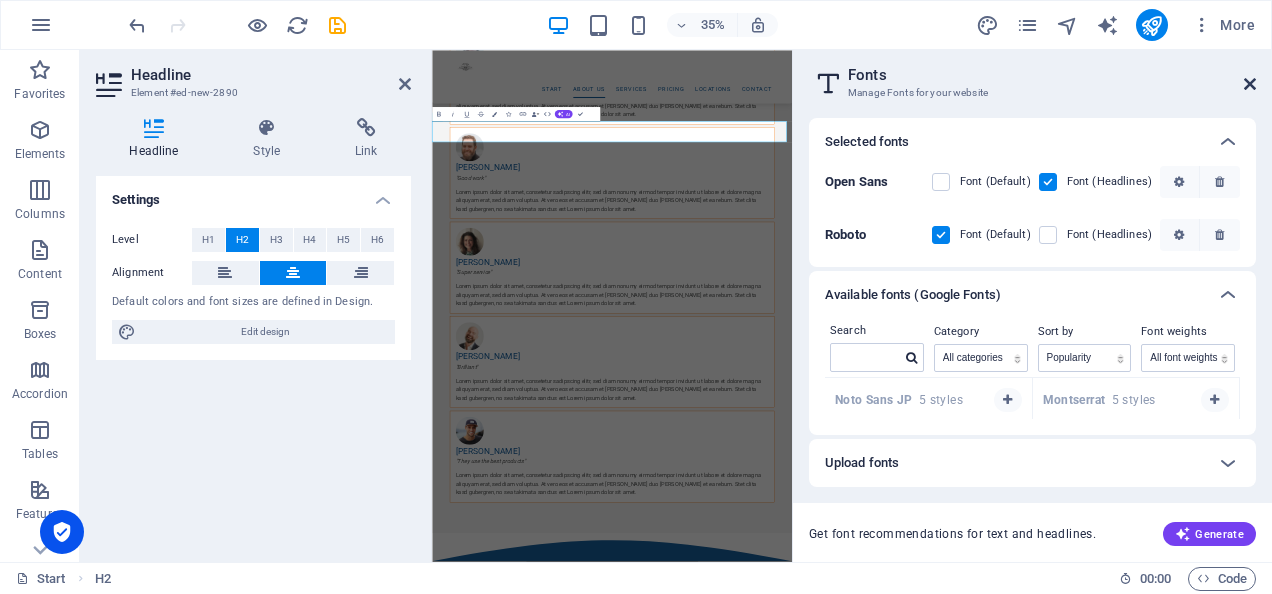 click at bounding box center (1250, 84) 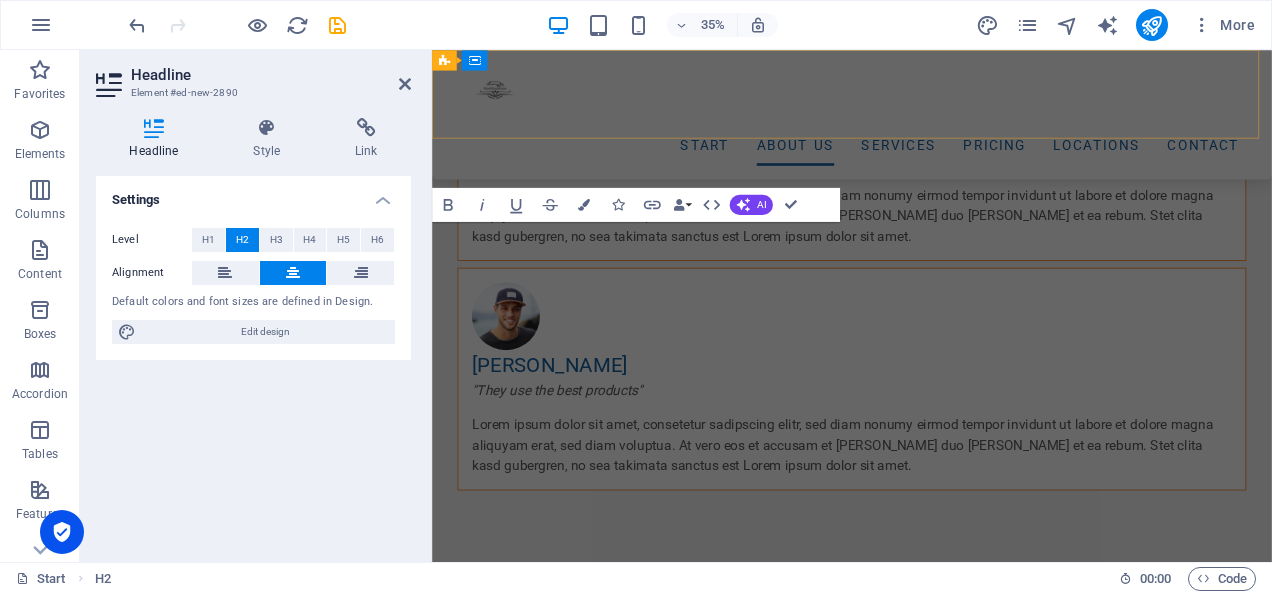 scroll, scrollTop: 2772, scrollLeft: 0, axis: vertical 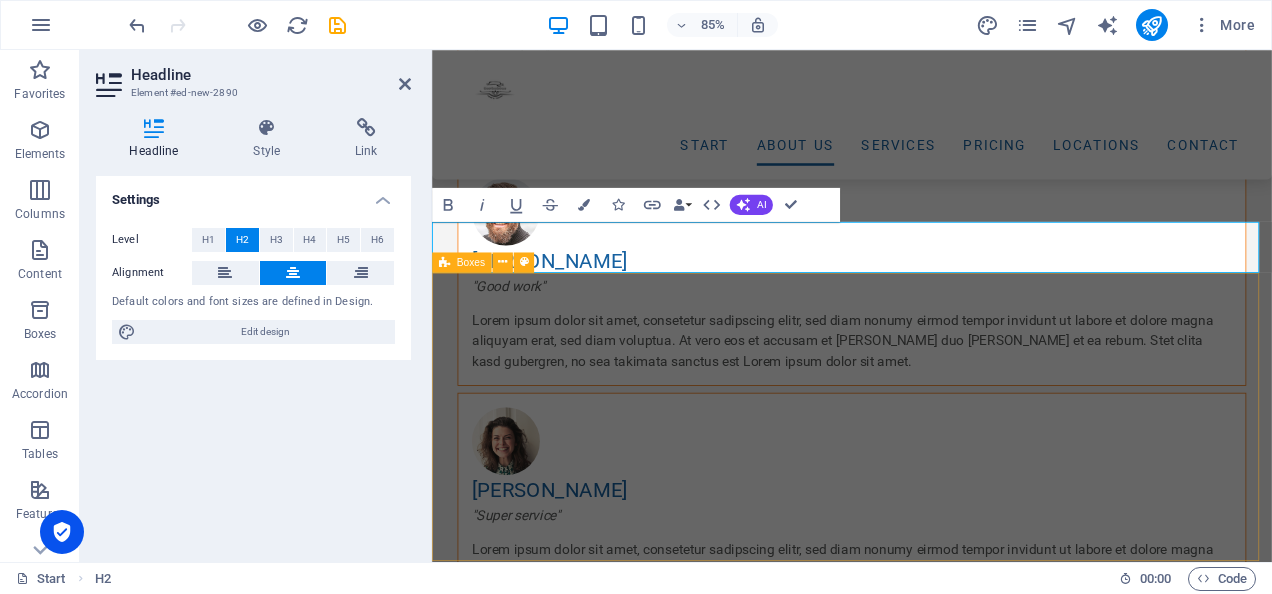 click on "Harga Terjangkau Kami menyediakan rental mobil mewah premium dengan harga yang terjangkau.  Aman dan Terpecaya Kami menjaga keamanan dan kepercayaan Anda. Kepuasan Anda adalah prioritas kami. Layanan 24/7 Kami menyediakan layanan komunikasi yang mudah dijangkau. Kami siap melayani dan membantu Anda kapanpun Anda memerlukan." at bounding box center [926, 1846] 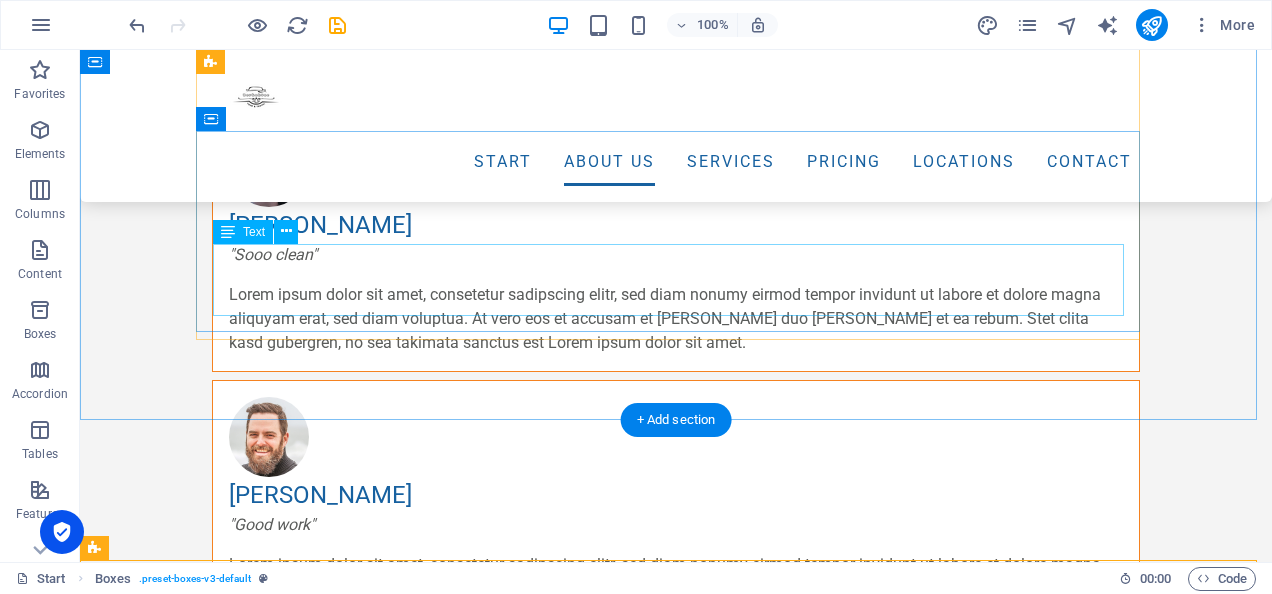 scroll, scrollTop: 2450, scrollLeft: 0, axis: vertical 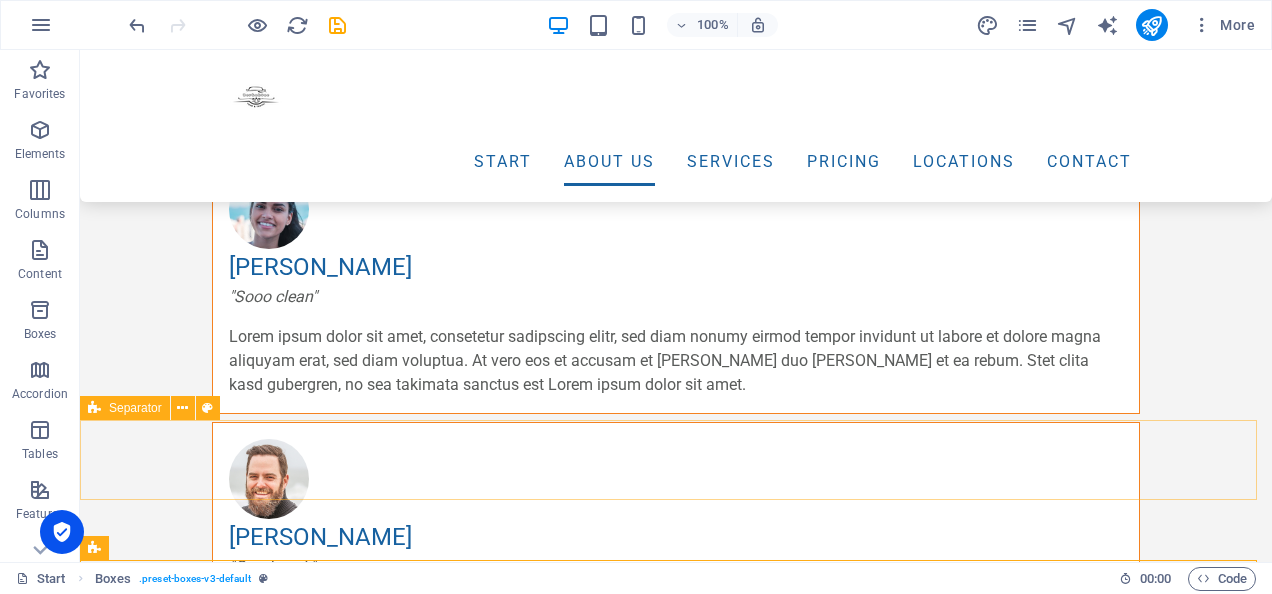 click at bounding box center (94, 408) 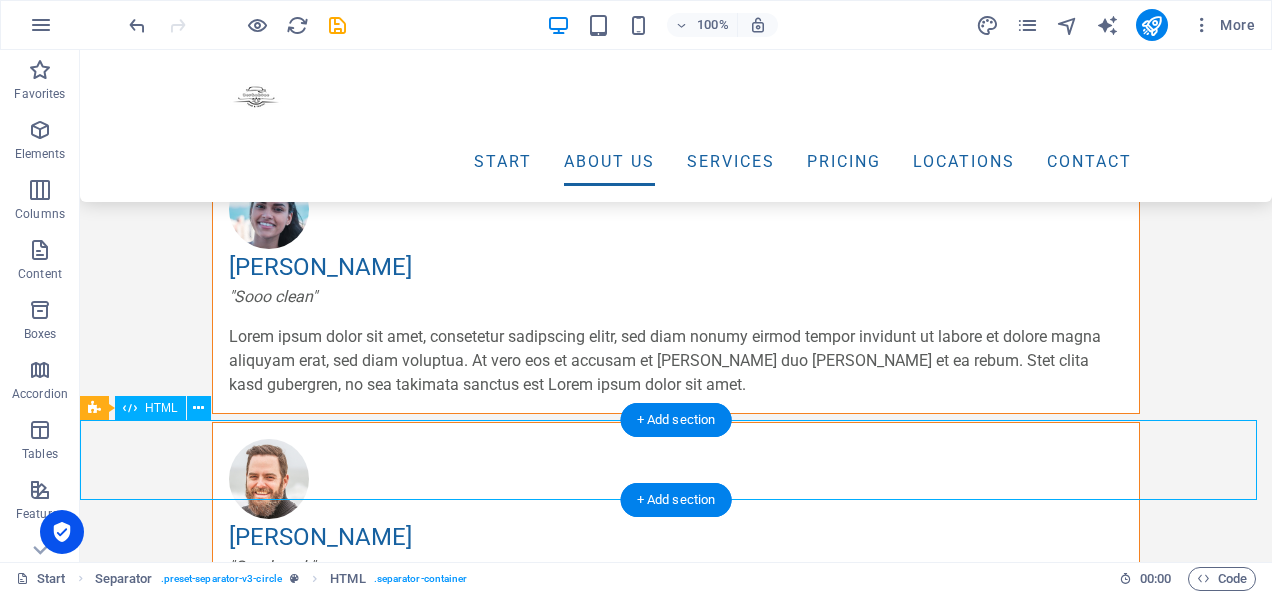 drag, startPoint x: 420, startPoint y: 475, endPoint x: 424, endPoint y: 440, distance: 35.22783 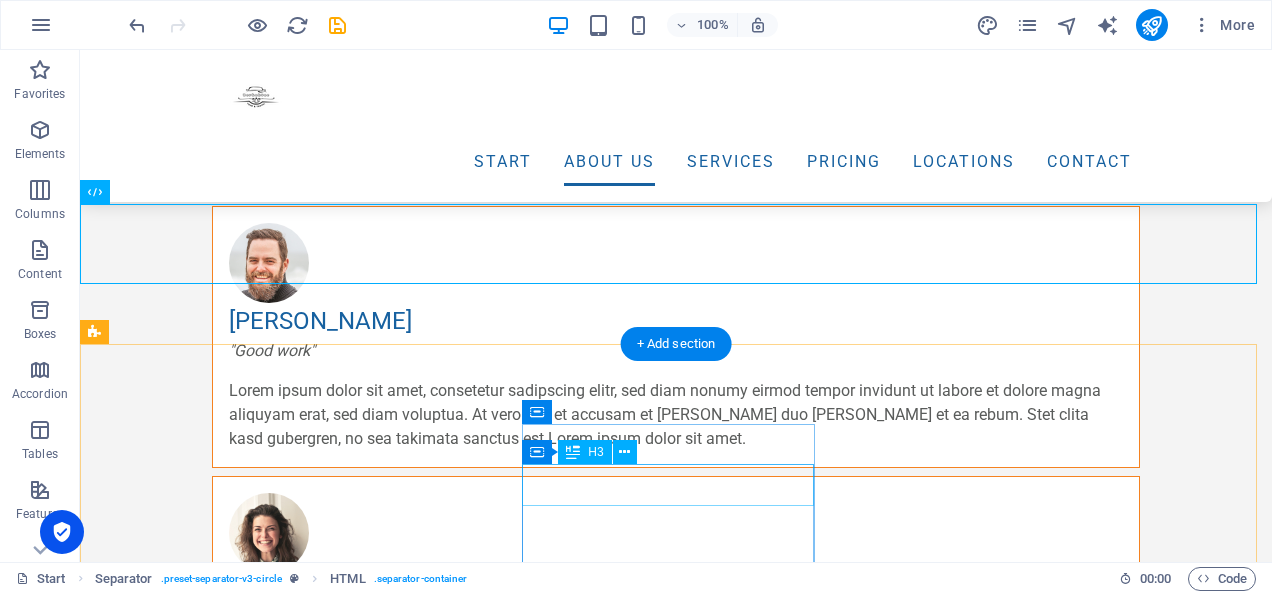 scroll, scrollTop: 2667, scrollLeft: 0, axis: vertical 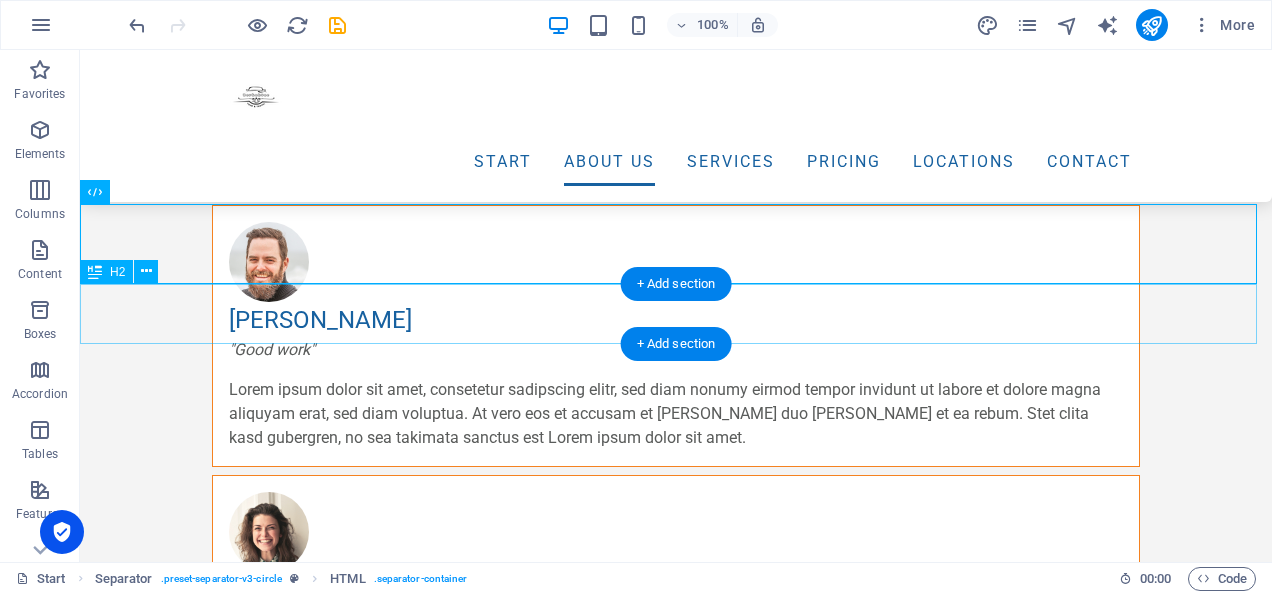 click on "Mengapa memilih kami?" at bounding box center [676, 1475] 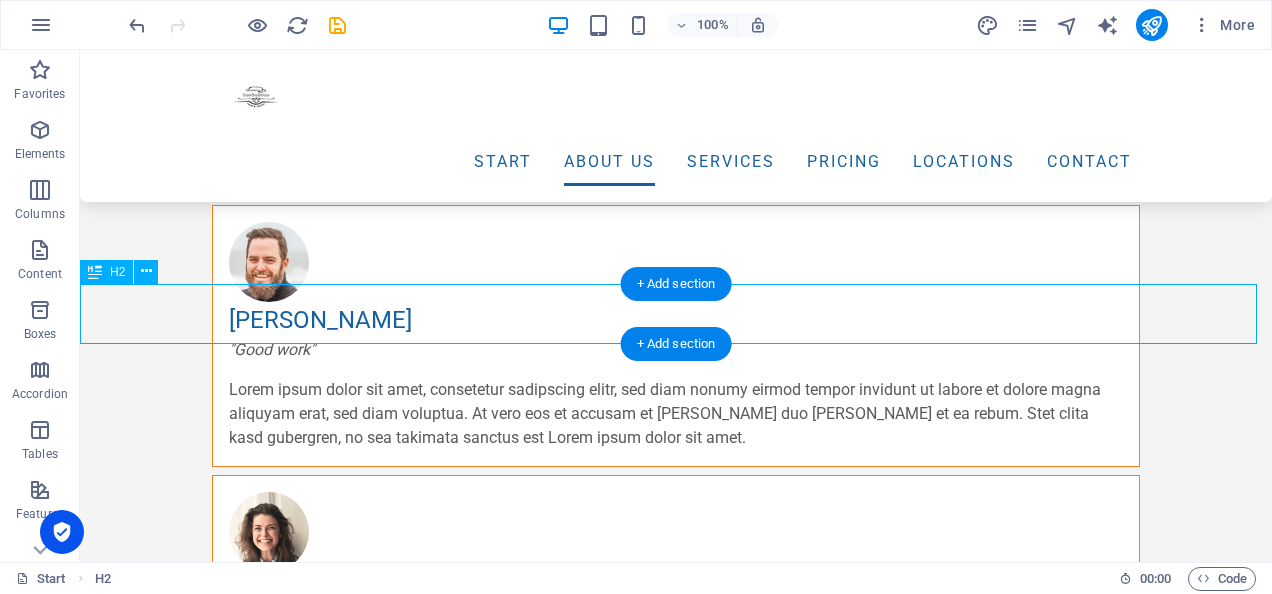 click on "Mengapa memilih kami?" at bounding box center (676, 1475) 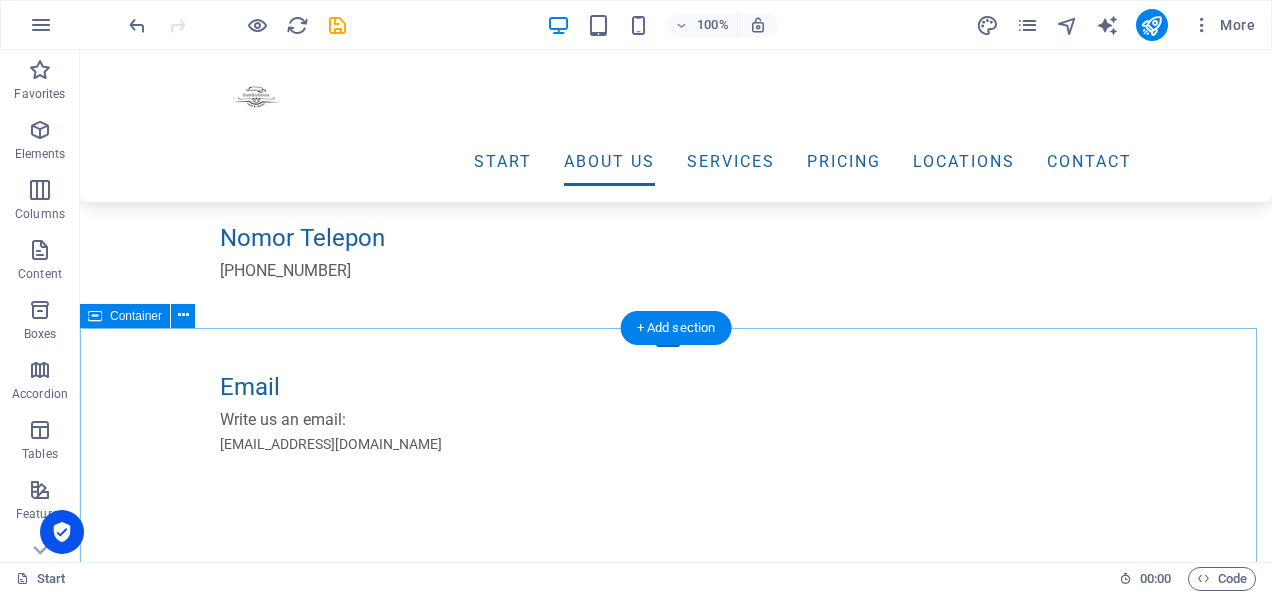 scroll, scrollTop: 1021, scrollLeft: 0, axis: vertical 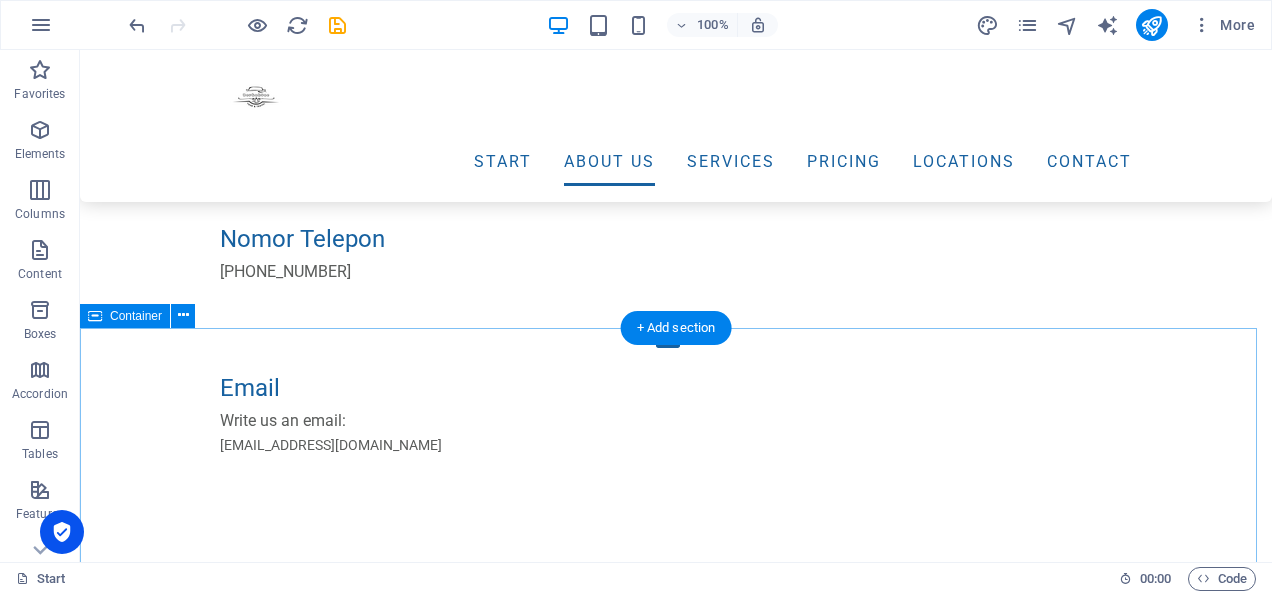 click on "What clients say about us Ted S. "Best quality" Lorem ipsum dolor sit amet, consetetur sadipscing elitr, sed diam nonumy eirmod tempor invidunt ut labore et dolore magna aliquyam erat, sed diam voluptua. At vero eos et accusam et justo duo dolores et ea rebum. Stet clita kasd gubergren, no sea takimata sanctus est Lorem ipsum dolor sit amet.  Maria F. "Sooo clean" Lorem ipsum dolor sit amet, consetetur sadipscing elitr, sed diam nonumy eirmod tempor invidunt ut labore et dolore magna aliquyam erat, sed diam voluptua. At vero eos et accusam et justo duo dolores et ea rebum. Stet clita kasd gubergren, no sea takimata sanctus est Lorem ipsum dolor sit amet.  Robert T. "Good work" Lorem ipsum dolor sit amet, consetetur sadipscing elitr, sed diam nonumy eirmod tempor invidunt ut labore et dolore magna aliquyam erat, sed diam voluptua. At vero eos et accusam et justo duo dolores et ea rebum. Stet clita kasd gubergren, no sea takimata sanctus est Lorem ipsum dolor sit amet.  Jenny S. "Super service" Leonardo F." at bounding box center (676, 2088) 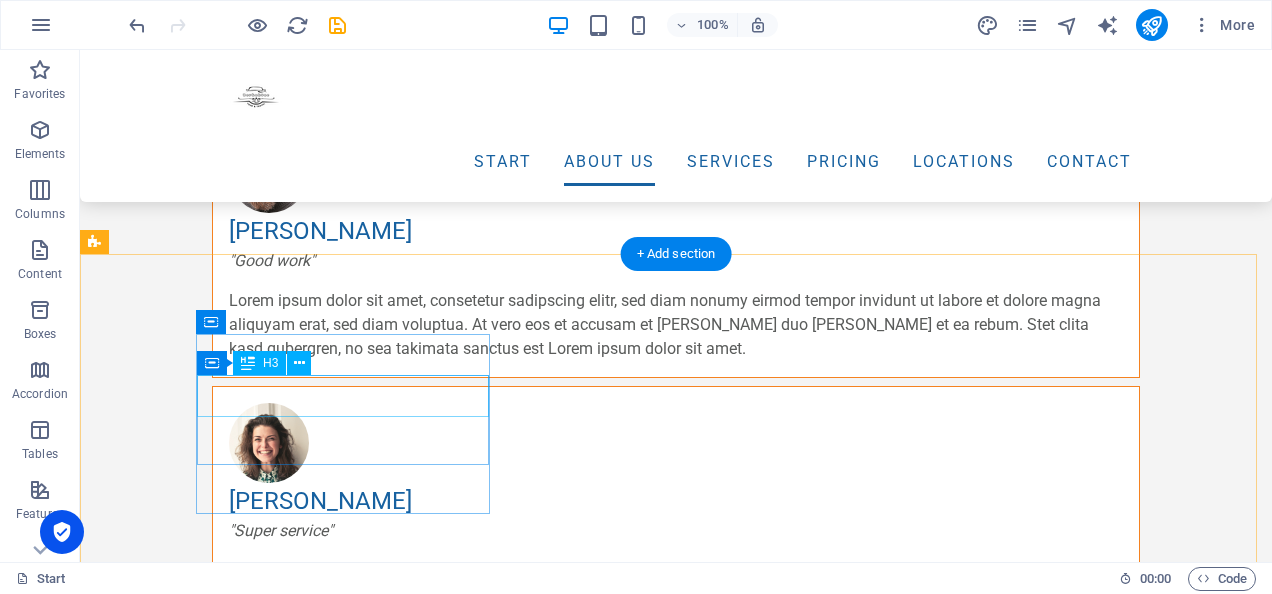 scroll, scrollTop: 2732, scrollLeft: 0, axis: vertical 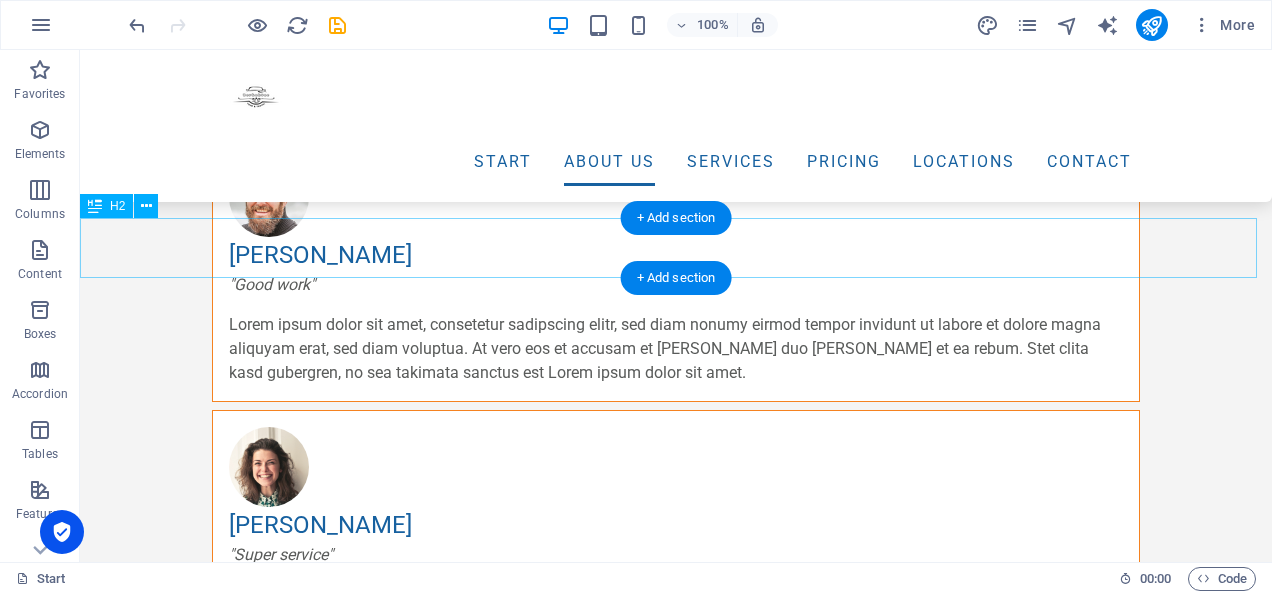 click on "Mengapa memilih kami?" at bounding box center [676, 1410] 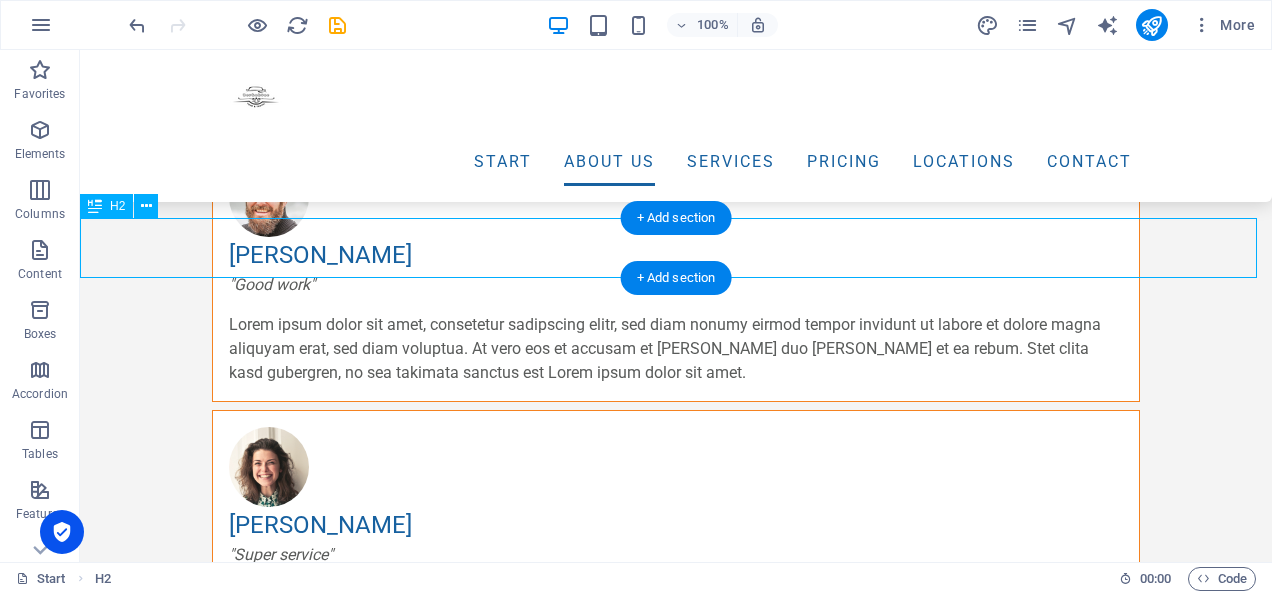 click on "Mengapa memilih kami?" at bounding box center [676, 1410] 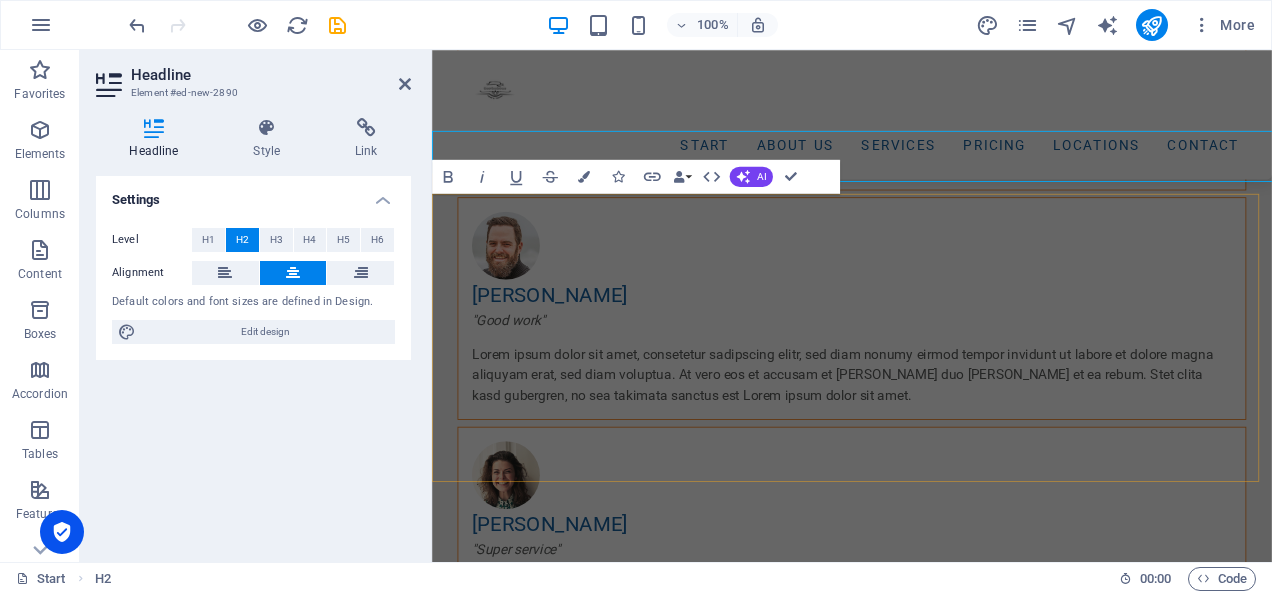 scroll, scrollTop: 2806, scrollLeft: 0, axis: vertical 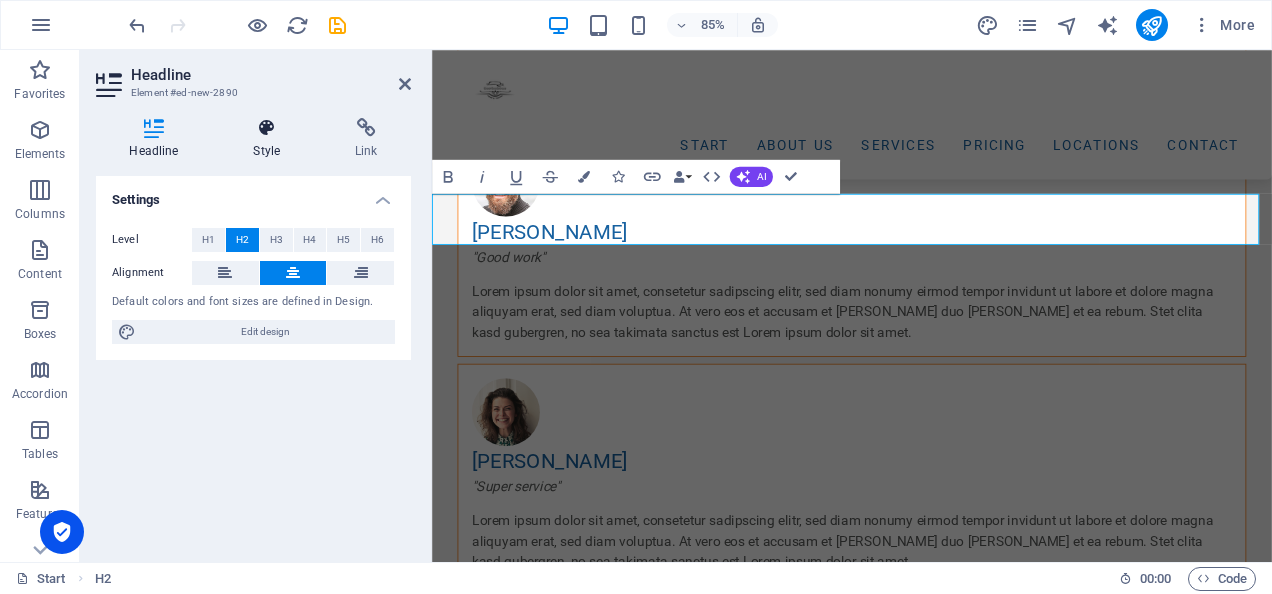 click at bounding box center (267, 128) 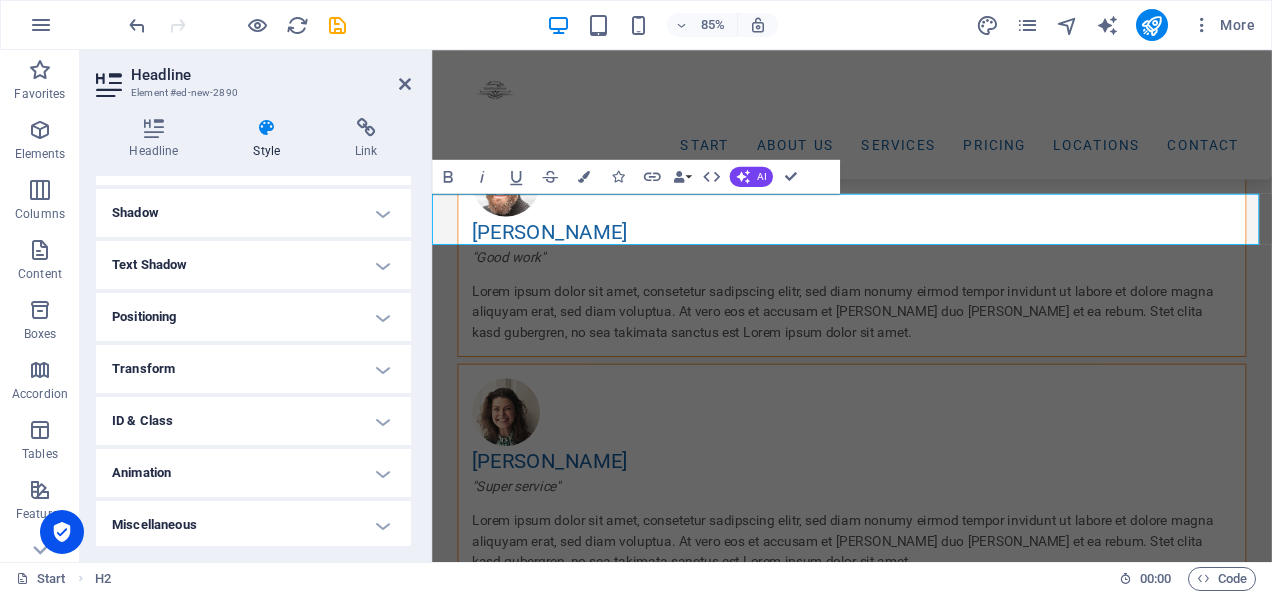 scroll, scrollTop: 264, scrollLeft: 0, axis: vertical 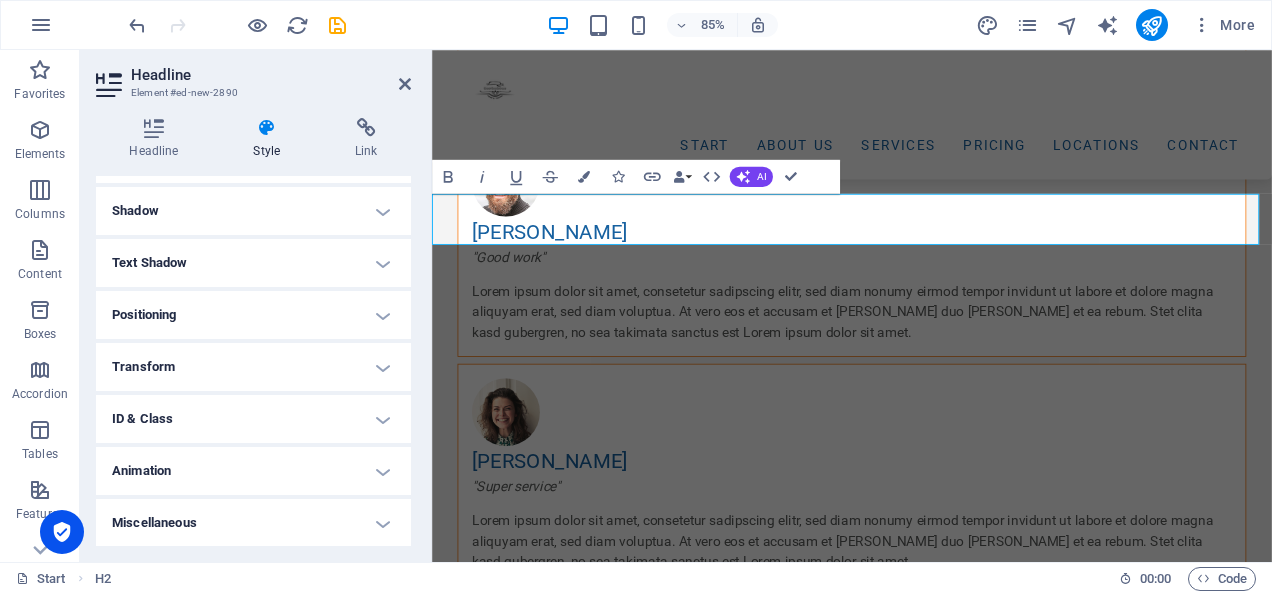 click on "Animation" at bounding box center (253, 471) 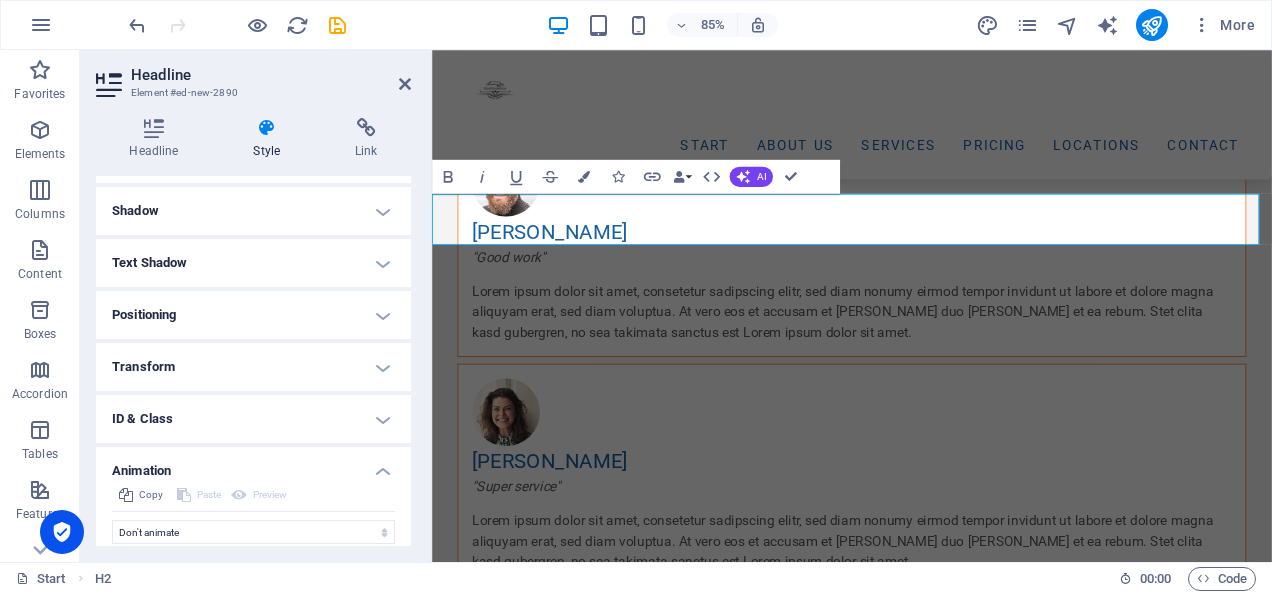 scroll, scrollTop: 329, scrollLeft: 0, axis: vertical 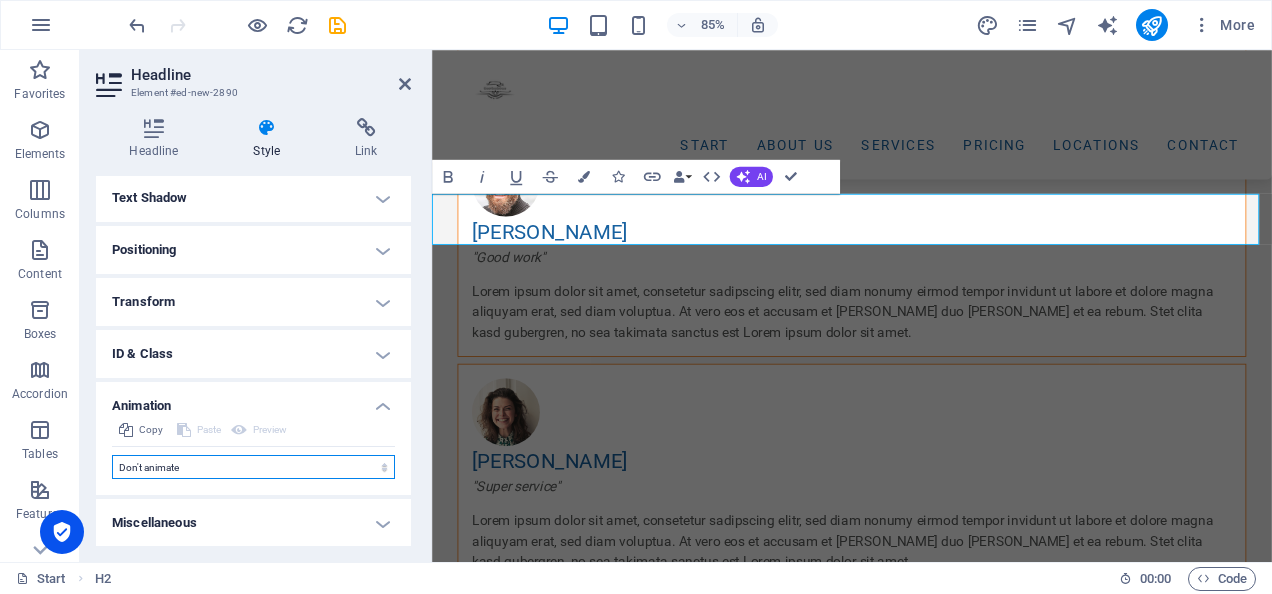 click on "Don't animate Show / Hide Slide up/down Zoom in/out Slide left to right Slide right to left Slide top to bottom Slide bottom to top Pulse Blink Open as overlay" at bounding box center (253, 467) 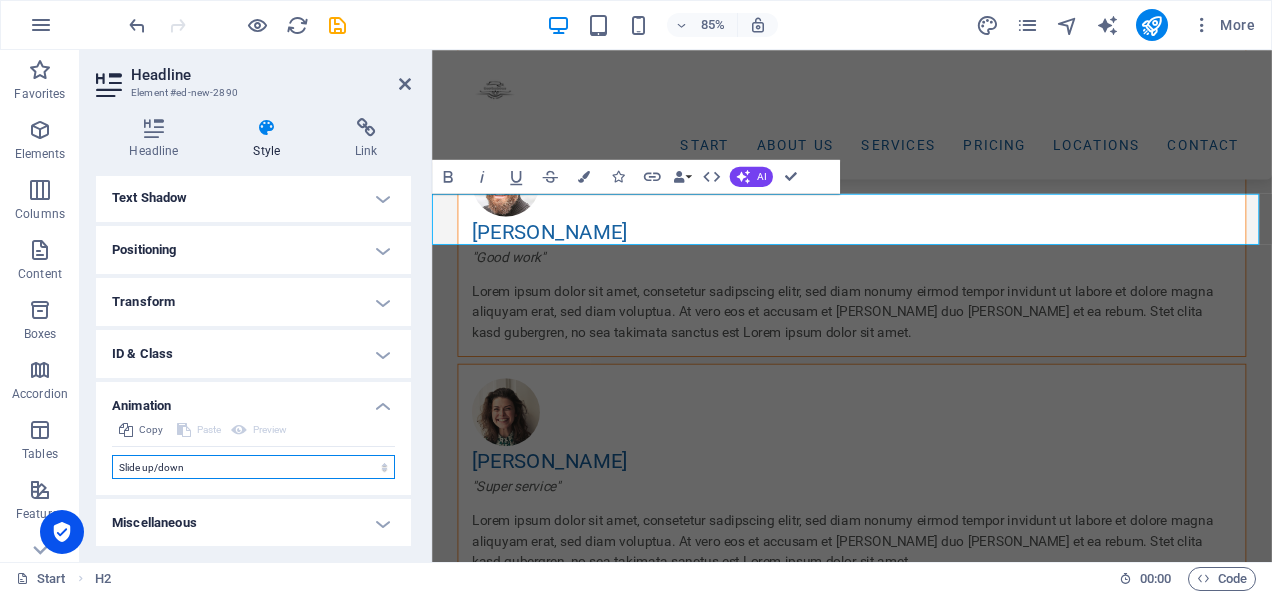 click on "Don't animate Show / Hide Slide up/down Zoom in/out Slide left to right Slide right to left Slide top to bottom Slide bottom to top Pulse Blink Open as overlay" at bounding box center [253, 467] 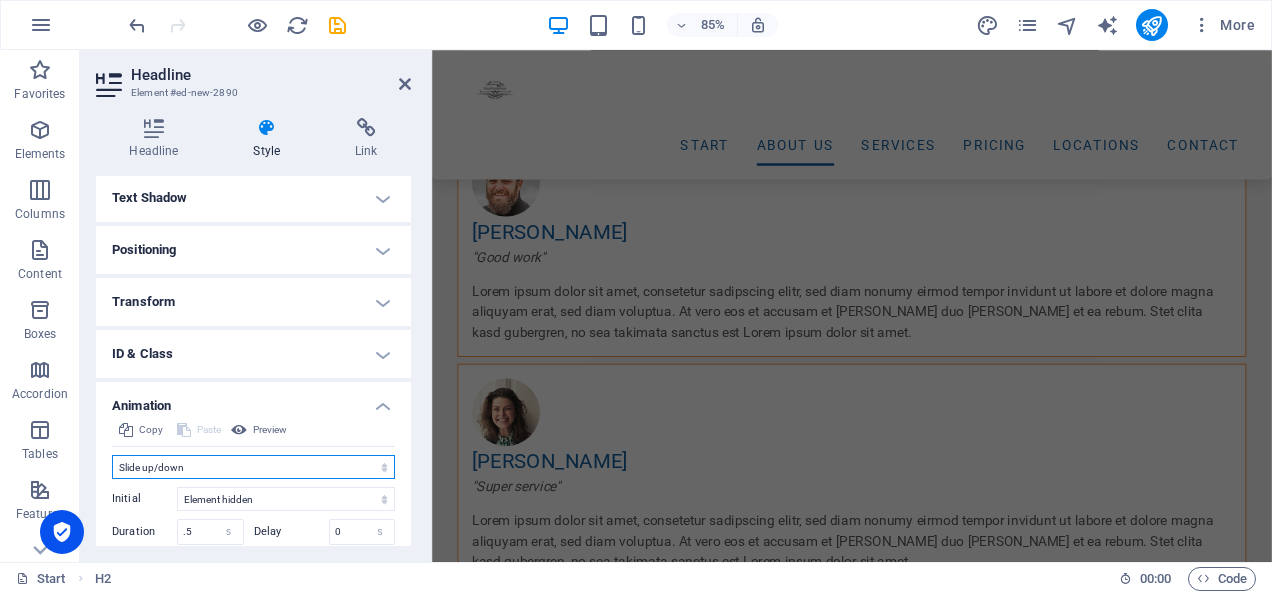 click on "Don't animate Show / Hide Slide up/down Zoom in/out Slide left to right Slide right to left Slide top to bottom Slide bottom to top Pulse Blink Open as overlay" at bounding box center (253, 467) 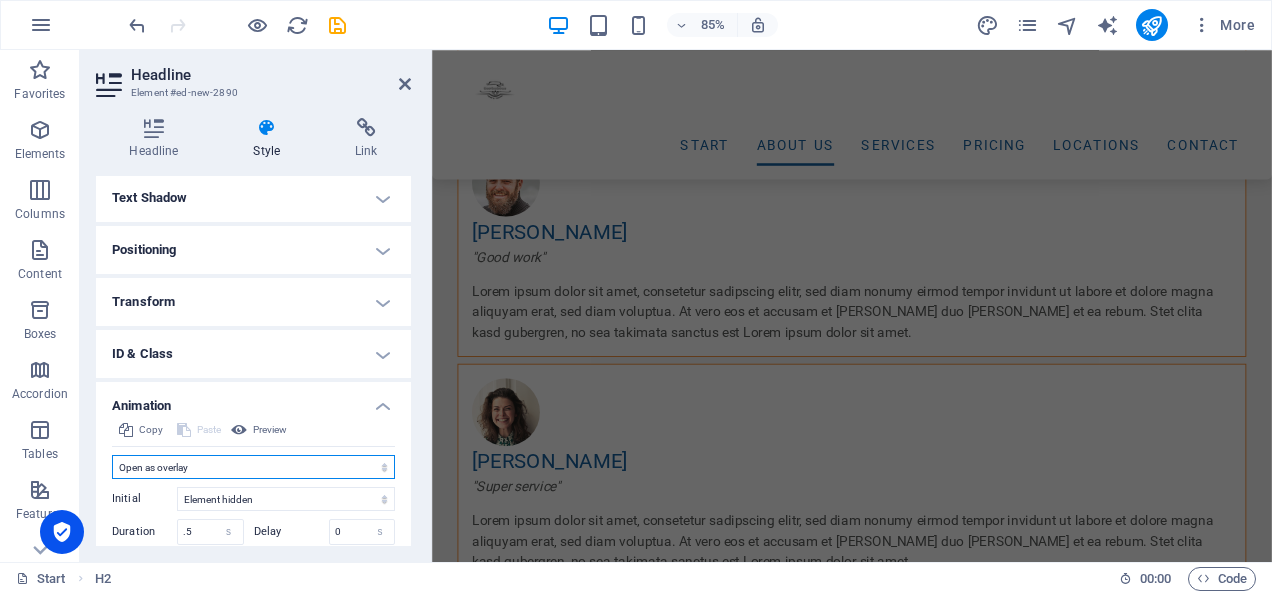 click on "Don't animate Show / Hide Slide up/down Zoom in/out Slide left to right Slide right to left Slide top to bottom Slide bottom to top Pulse Blink Open as overlay" at bounding box center [253, 467] 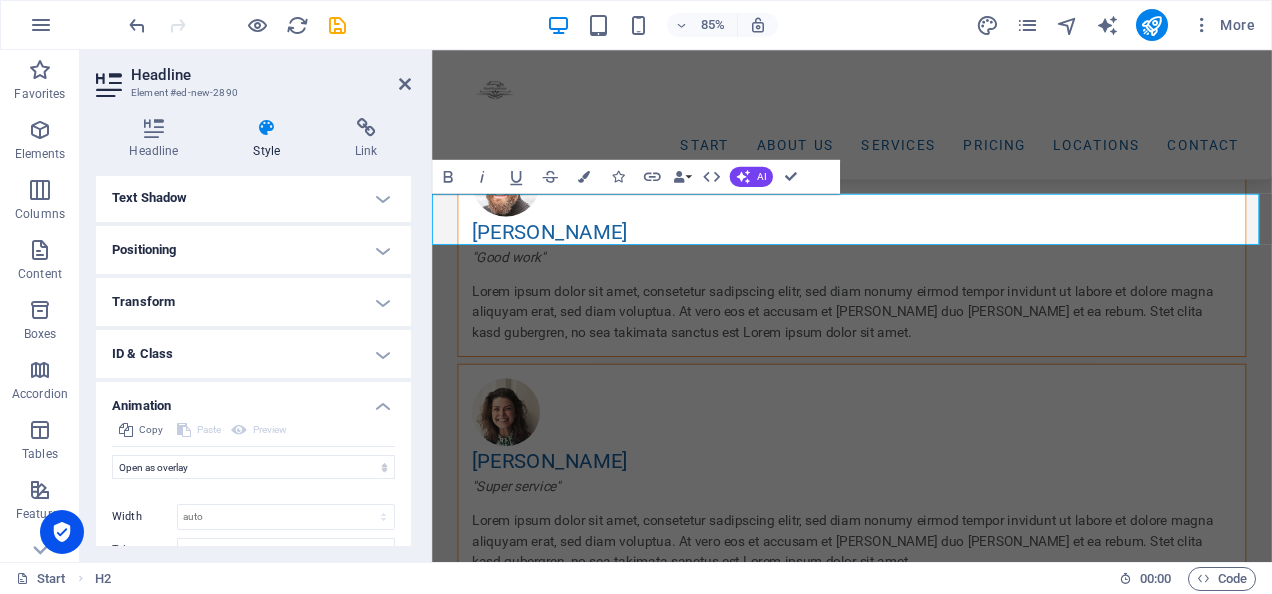 click on "Initial Element hidden Element shown Duration .5 s ms Delay 0 s ms Width auto px % Trigger No automatic trigger On page load Element scrolled into view Close This label appears when hovering over the close button, indicating its function. Group Show Don't alter this element Hide this element Show this element Hide Don't alter this element Hide this element Show this element" at bounding box center [253, 542] 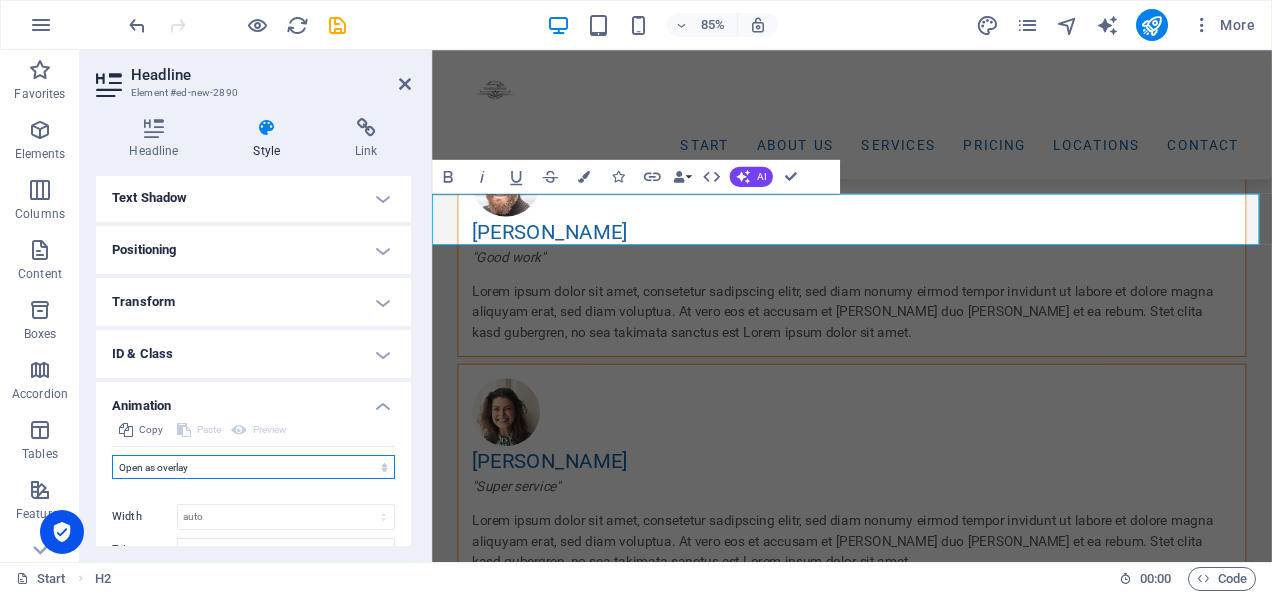 click on "Don't animate Show / Hide Slide up/down Zoom in/out Slide left to right Slide right to left Slide top to bottom Slide bottom to top Pulse Blink Open as overlay" at bounding box center [253, 467] 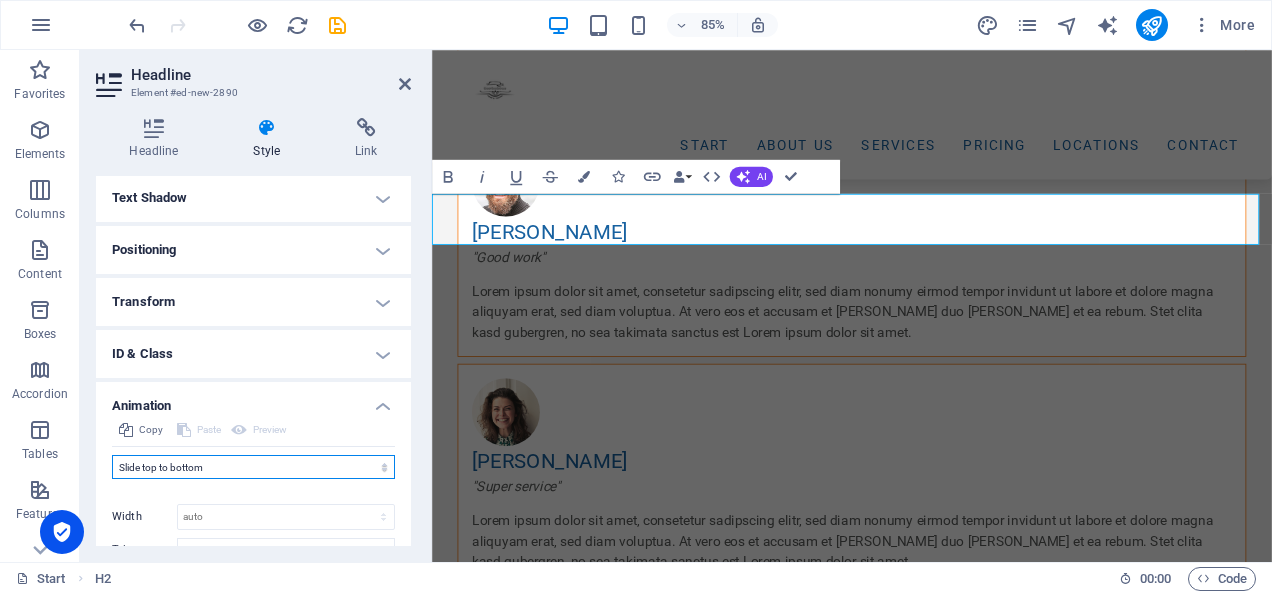 click on "Don't animate Show / Hide Slide up/down Zoom in/out Slide left to right Slide right to left Slide top to bottom Slide bottom to top Pulse Blink Open as overlay" at bounding box center [253, 467] 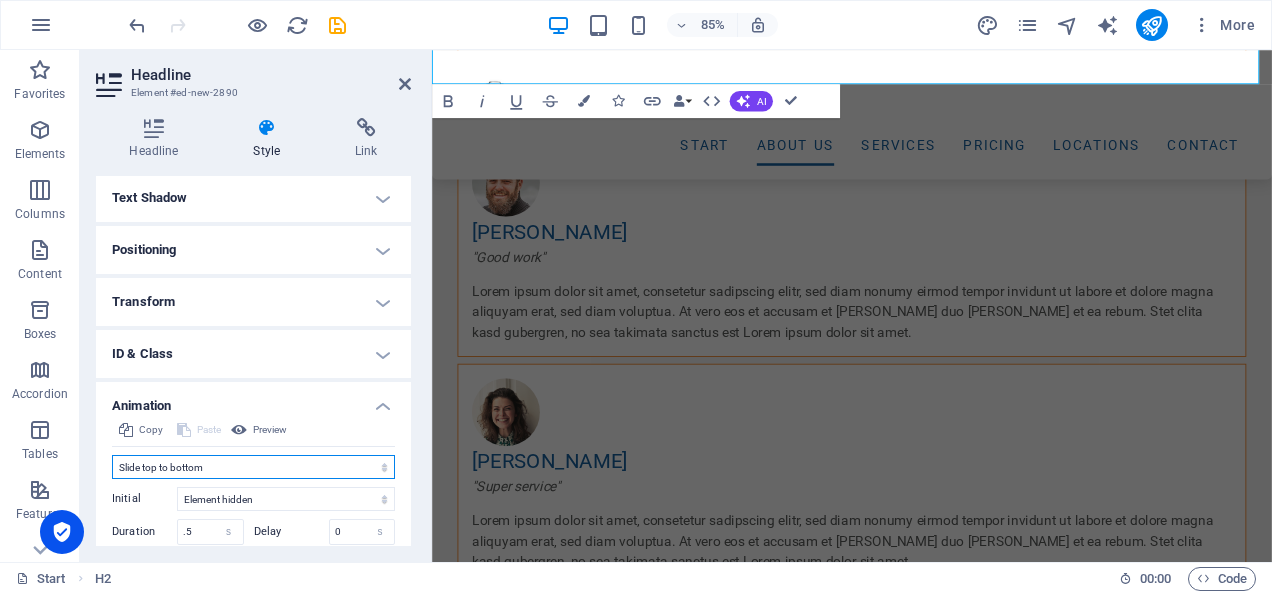 click on "Don't animate Show / Hide Slide up/down Zoom in/out Slide left to right Slide right to left Slide top to bottom Slide bottom to top Pulse Blink Open as overlay" at bounding box center [253, 467] 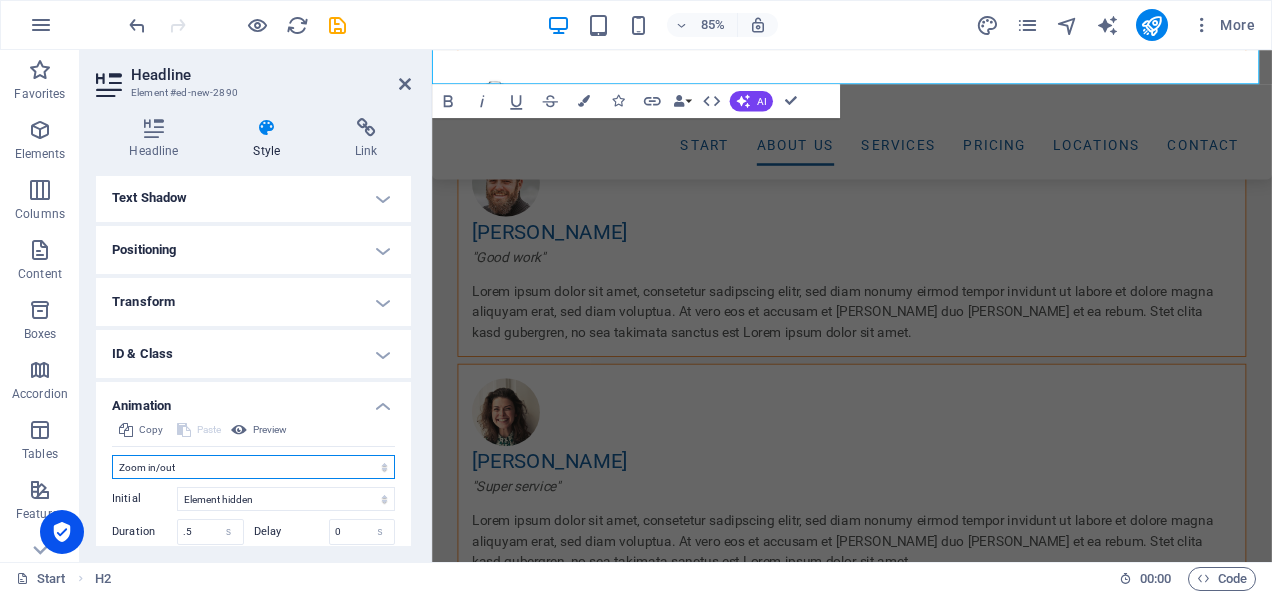 click on "Don't animate Show / Hide Slide up/down Zoom in/out Slide left to right Slide right to left Slide top to bottom Slide bottom to top Pulse Blink Open as overlay" at bounding box center (253, 467) 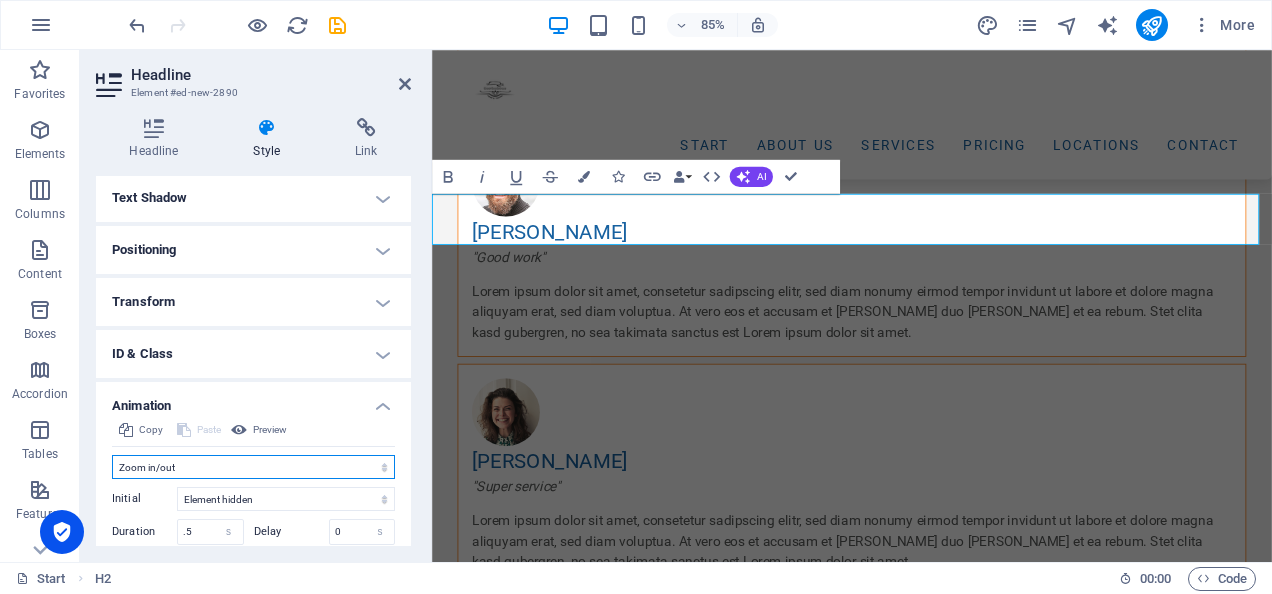 scroll, scrollTop: 469, scrollLeft: 0, axis: vertical 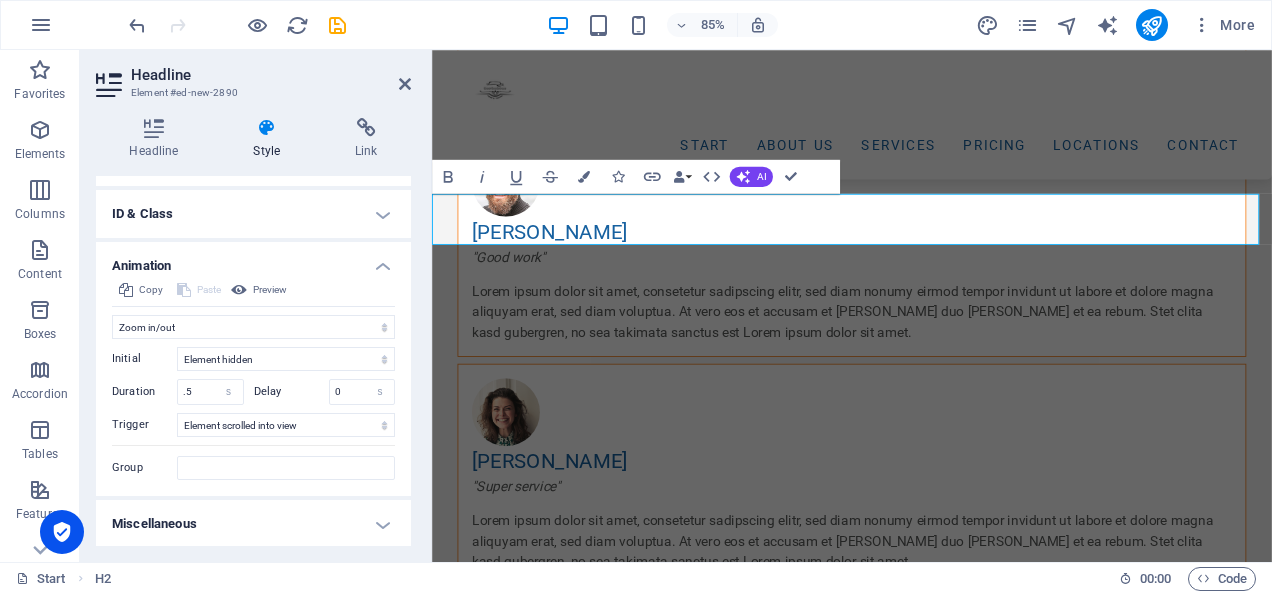 click on "Miscellaneous" at bounding box center (253, 524) 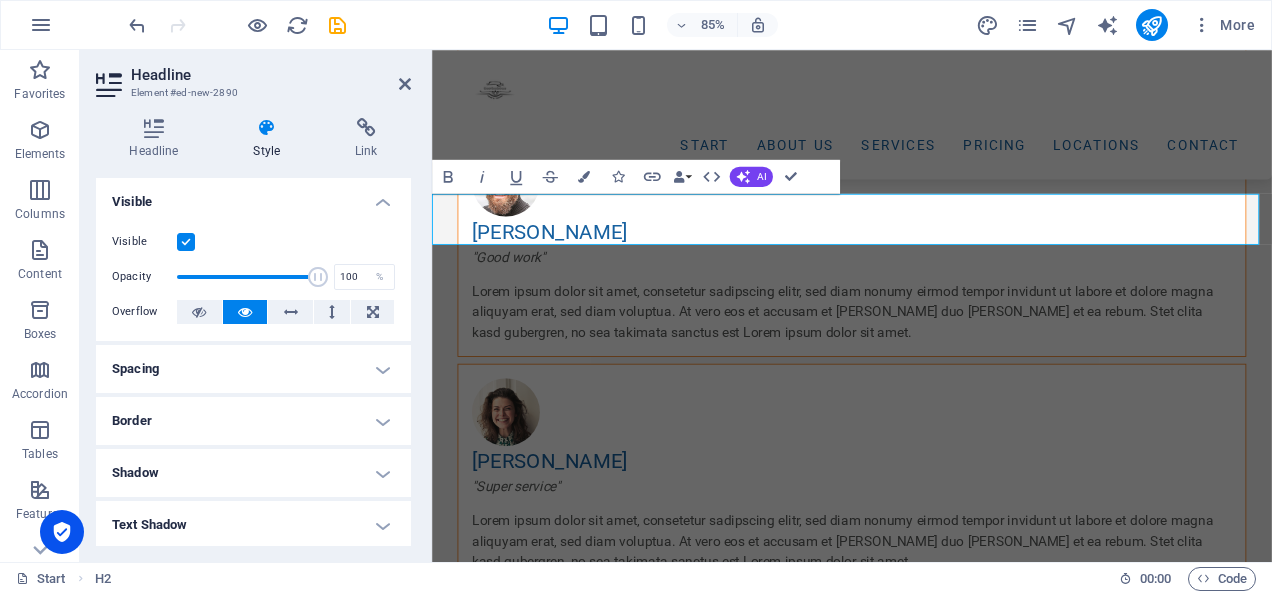 scroll, scrollTop: 23, scrollLeft: 0, axis: vertical 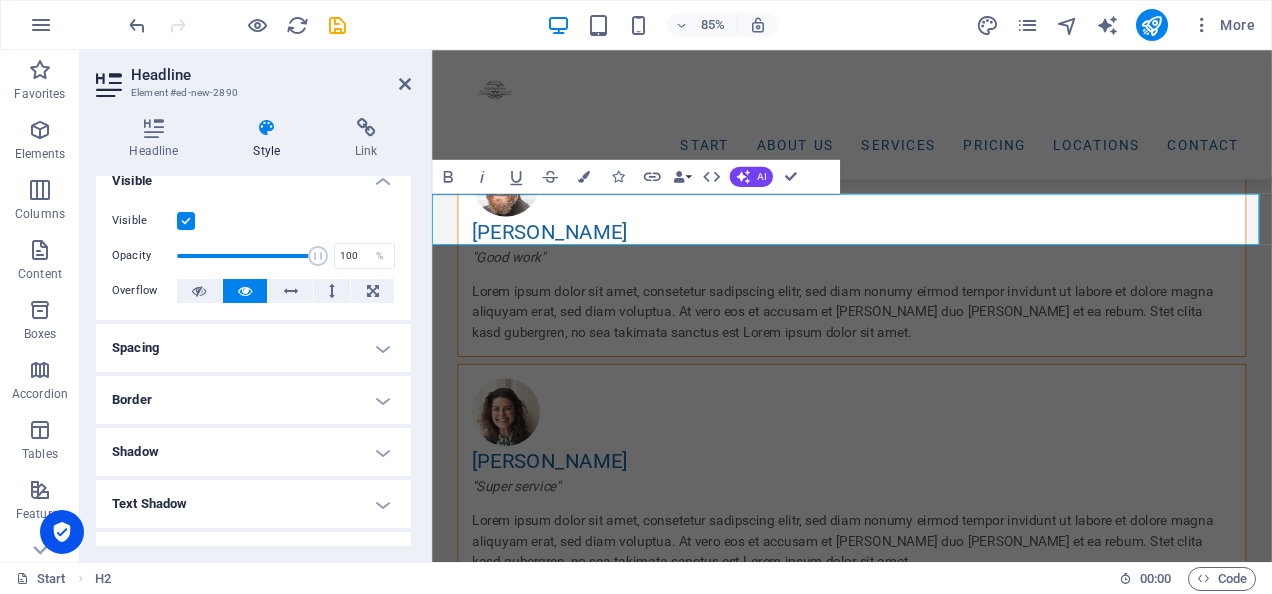 click on "Shadow" at bounding box center (253, 452) 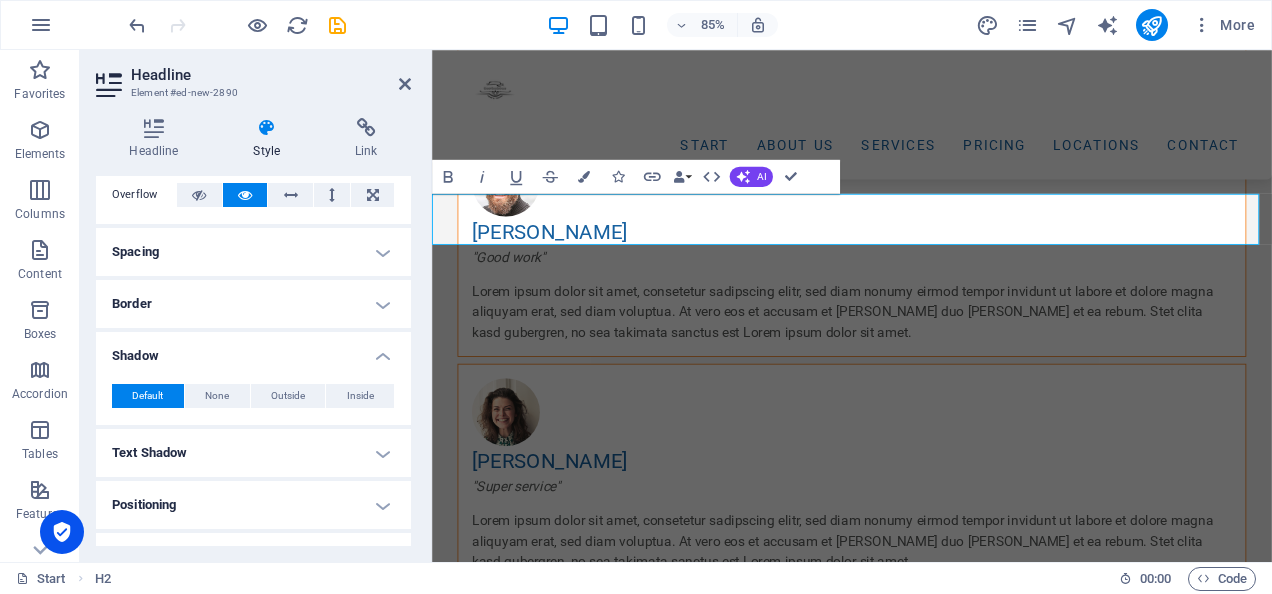 scroll, scrollTop: 125, scrollLeft: 0, axis: vertical 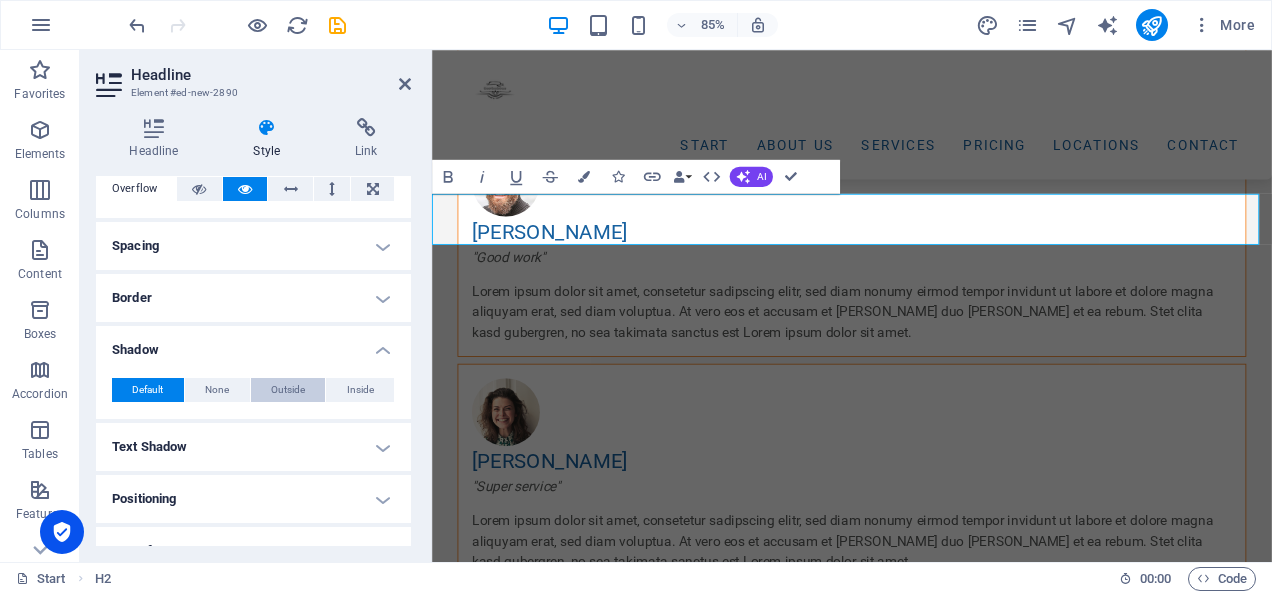 click on "Outside" at bounding box center [288, 390] 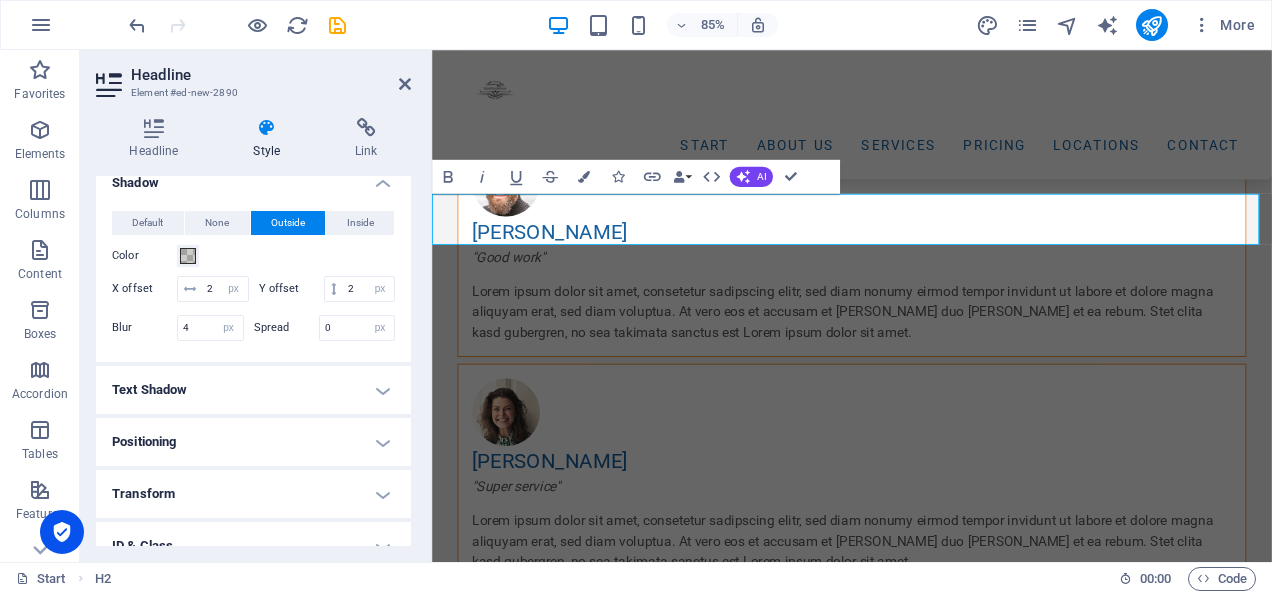 scroll, scrollTop: 321, scrollLeft: 0, axis: vertical 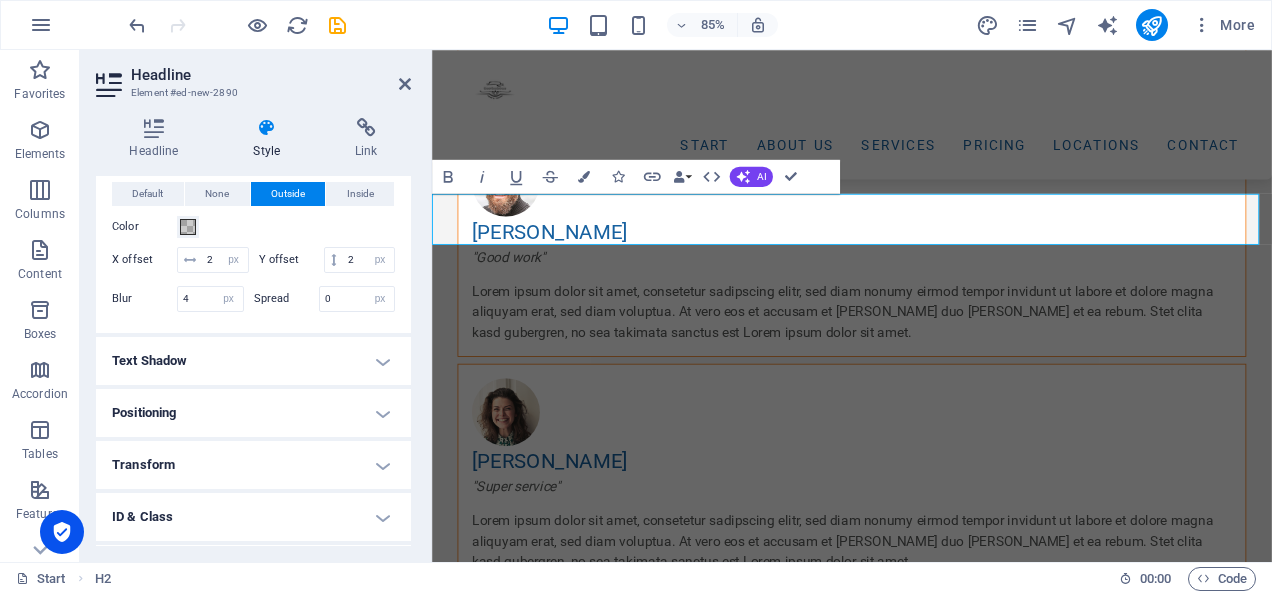 click on "Text Shadow" at bounding box center (253, 361) 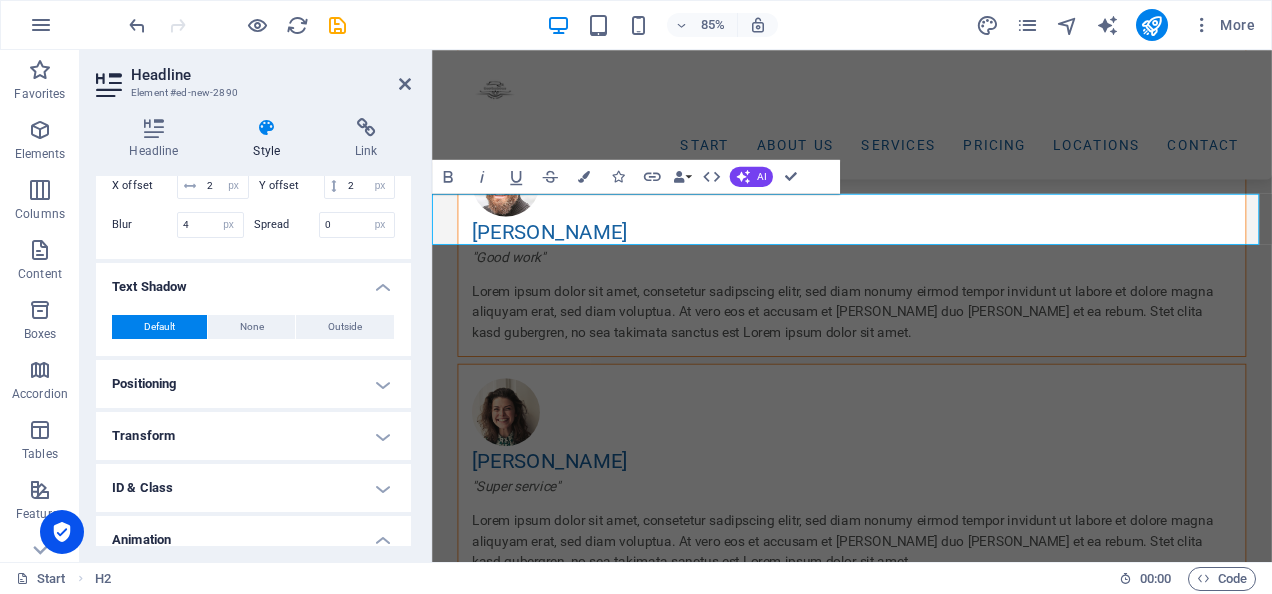 scroll, scrollTop: 405, scrollLeft: 0, axis: vertical 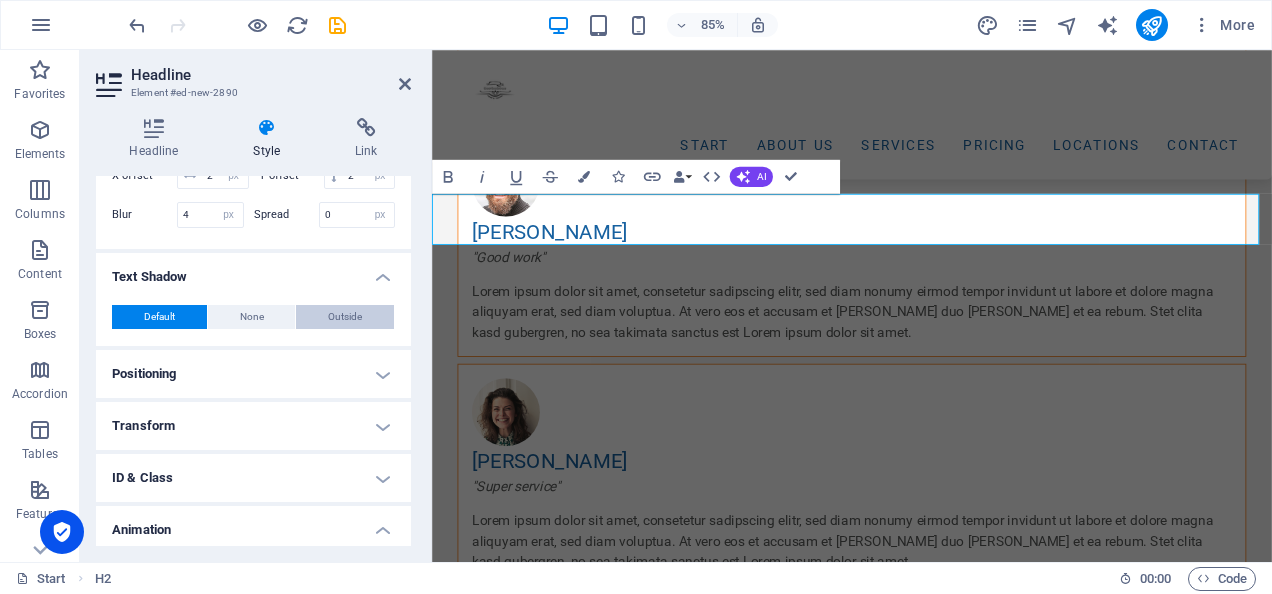 click on "Outside" at bounding box center (345, 317) 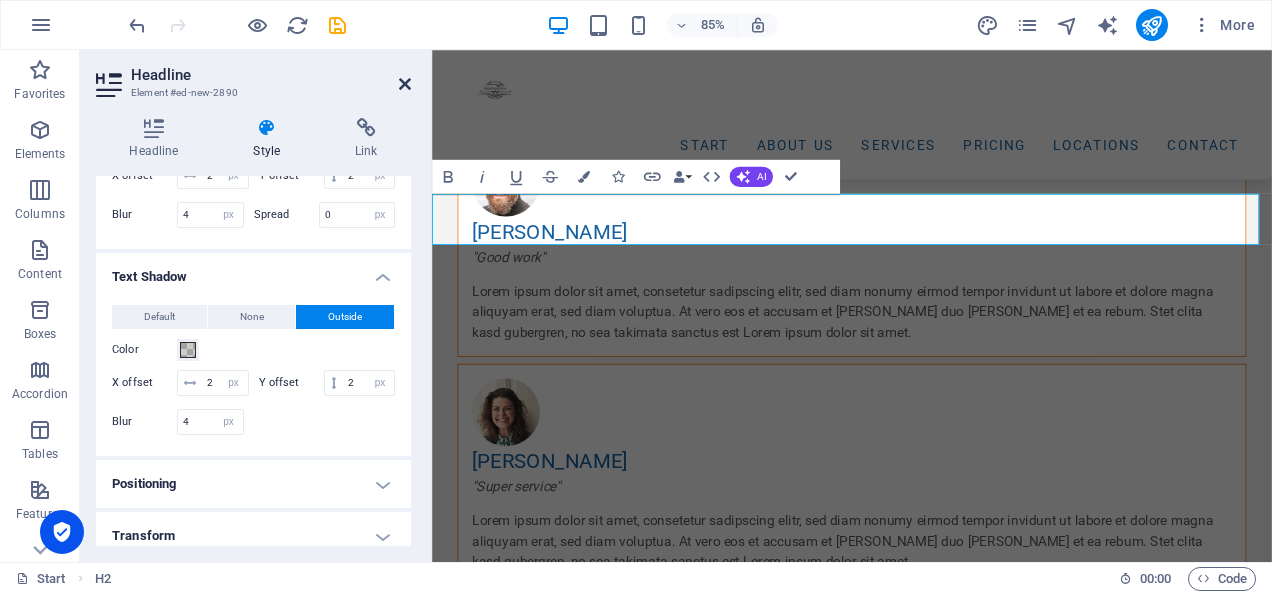 click at bounding box center [405, 84] 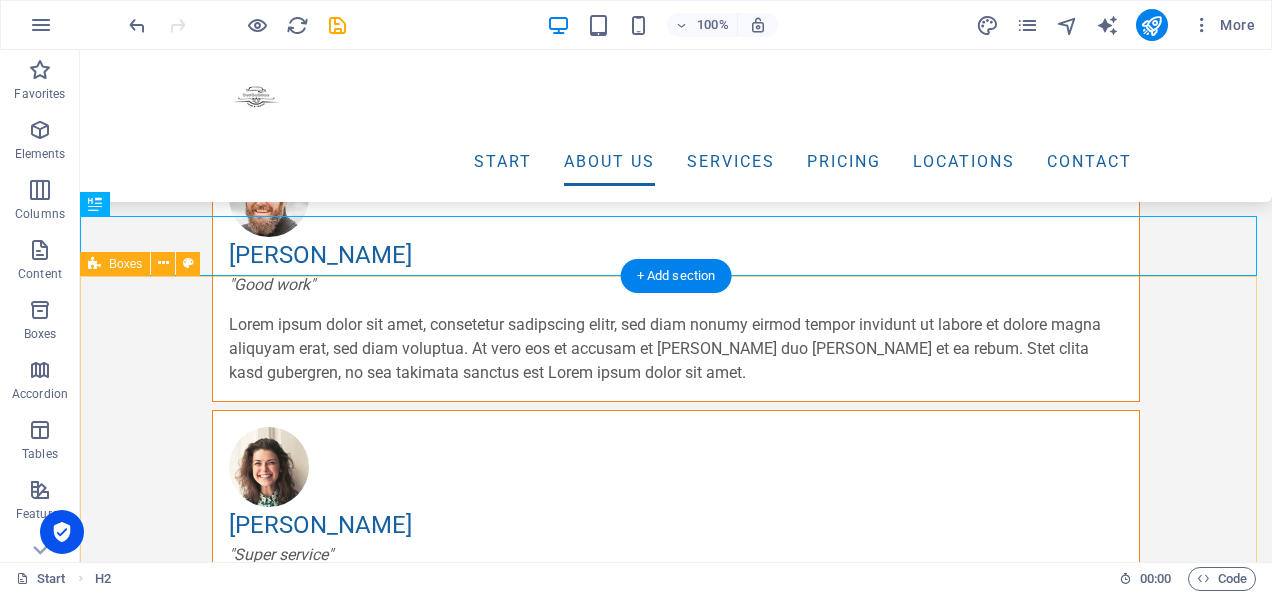 scroll, scrollTop: 2744, scrollLeft: 0, axis: vertical 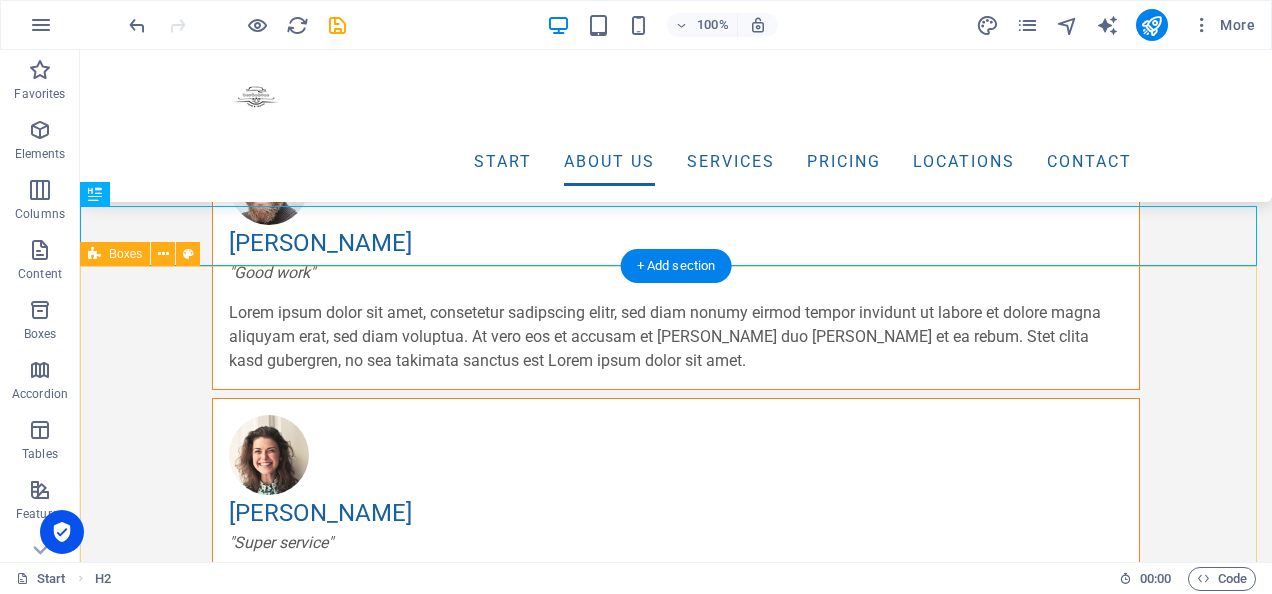 click on "Harga Terjangkau Kami menyediakan rental mobil mewah premium dengan harga yang terjangkau.  Aman dan Terpecaya Kami menjaga keamanan dan kepercayaan Anda. Kepuasan Anda adalah prioritas kami. Layanan 24/7 Kami menyediakan layanan komunikasi yang mudah dijangkau. Kami siap melayani dan membantu Anda kapanpun Anda memerlukan." at bounding box center (676, 1791) 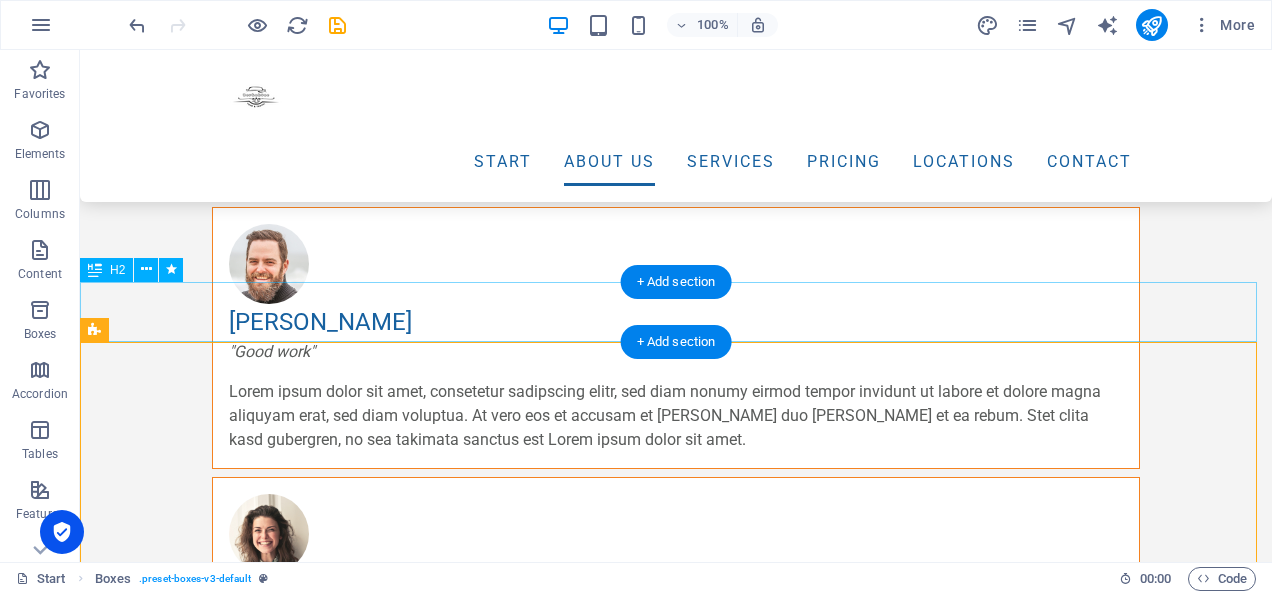 scroll, scrollTop: 2664, scrollLeft: 0, axis: vertical 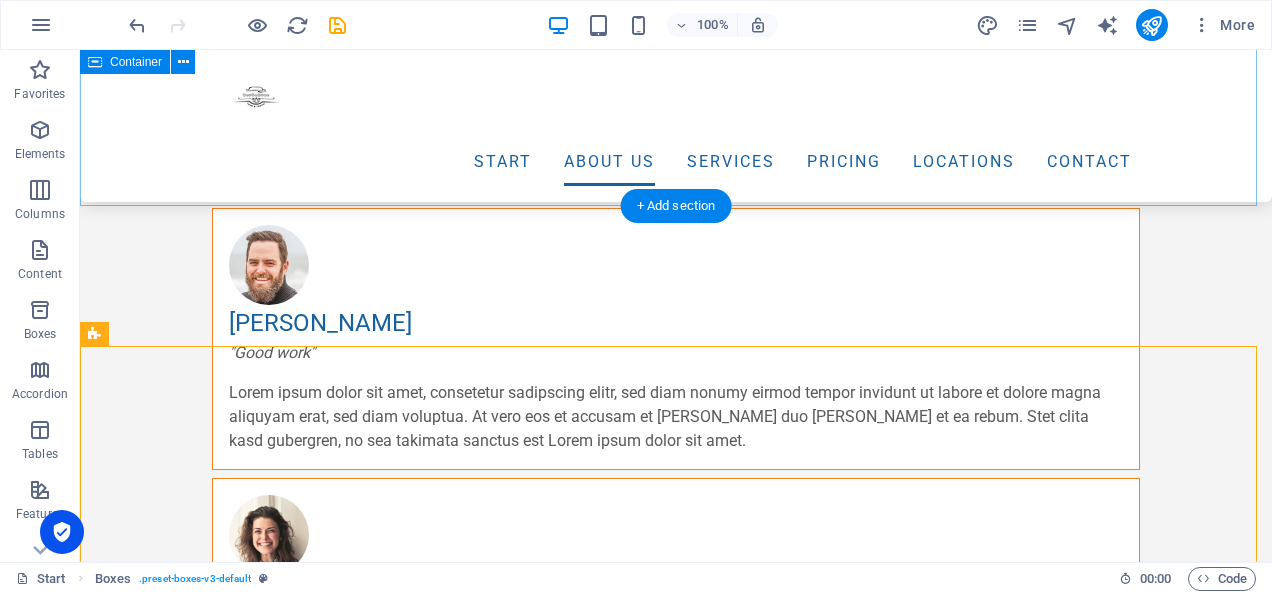 click on "What clients say about us Ted S. "Best quality" Lorem ipsum dolor sit amet, consetetur sadipscing elitr, sed diam nonumy eirmod tempor invidunt ut labore et dolore magna aliquyam erat, sed diam voluptua. At vero eos et accusam et justo duo dolores et ea rebum. Stet clita kasd gubergren, no sea takimata sanctus est Lorem ipsum dolor sit amet.  Maria F. "Sooo clean" Lorem ipsum dolor sit amet, consetetur sadipscing elitr, sed diam nonumy eirmod tempor invidunt ut labore et dolore magna aliquyam erat, sed diam voluptua. At vero eos et accusam et justo duo dolores et ea rebum. Stet clita kasd gubergren, no sea takimata sanctus est Lorem ipsum dolor sit amet.  Robert T. "Good work" Lorem ipsum dolor sit amet, consetetur sadipscing elitr, sed diam nonumy eirmod tempor invidunt ut labore et dolore magna aliquyam erat, sed diam voluptua. At vero eos et accusam et justo duo dolores et ea rebum. Stet clita kasd gubergren, no sea takimata sanctus est Lorem ipsum dolor sit amet.  Jenny S. "Super service" Leonardo F." at bounding box center [676, 445] 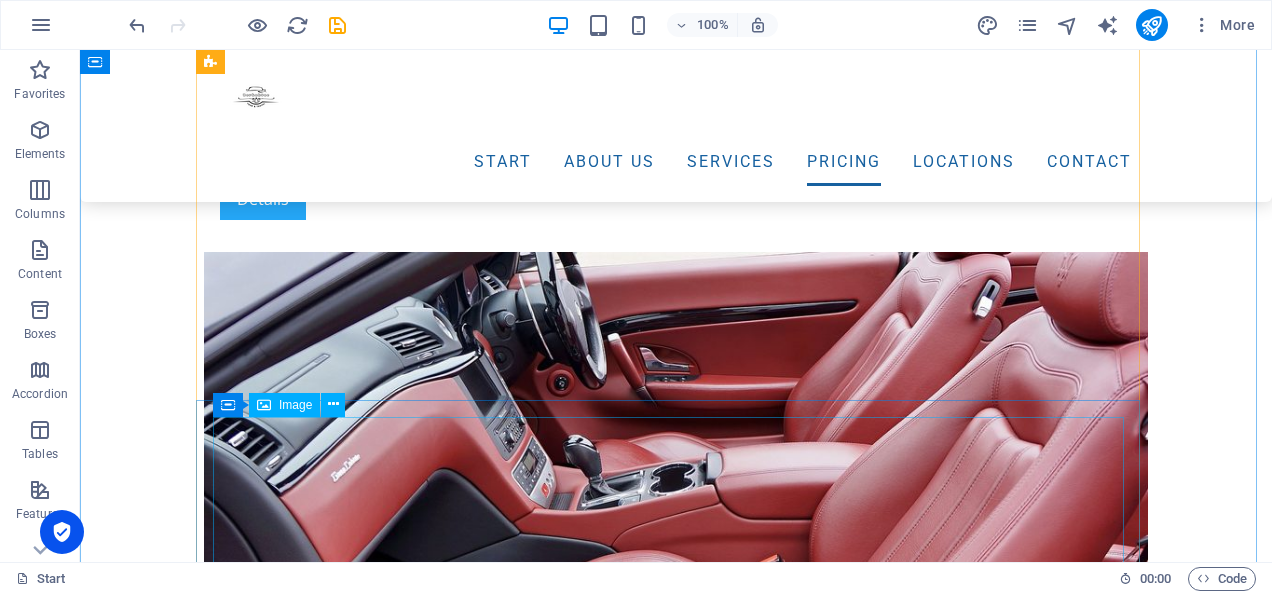 scroll, scrollTop: 9476, scrollLeft: 0, axis: vertical 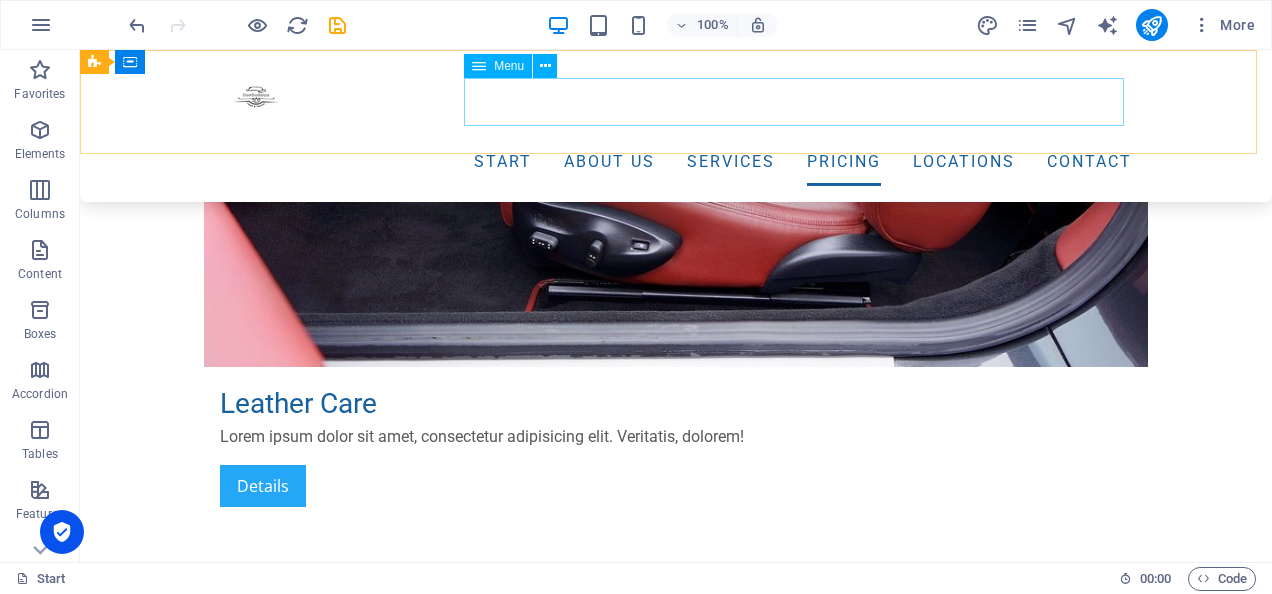 click on "Start About us Services Pricing Locations Contact" at bounding box center [676, 162] 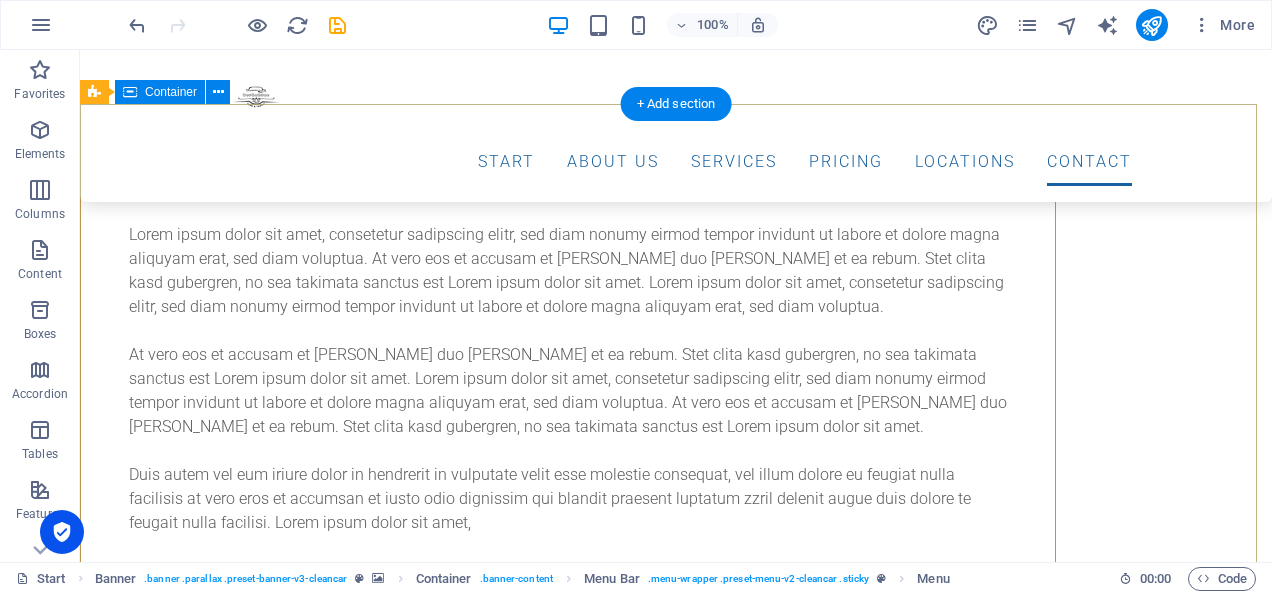 scroll, scrollTop: 12345, scrollLeft: 0, axis: vertical 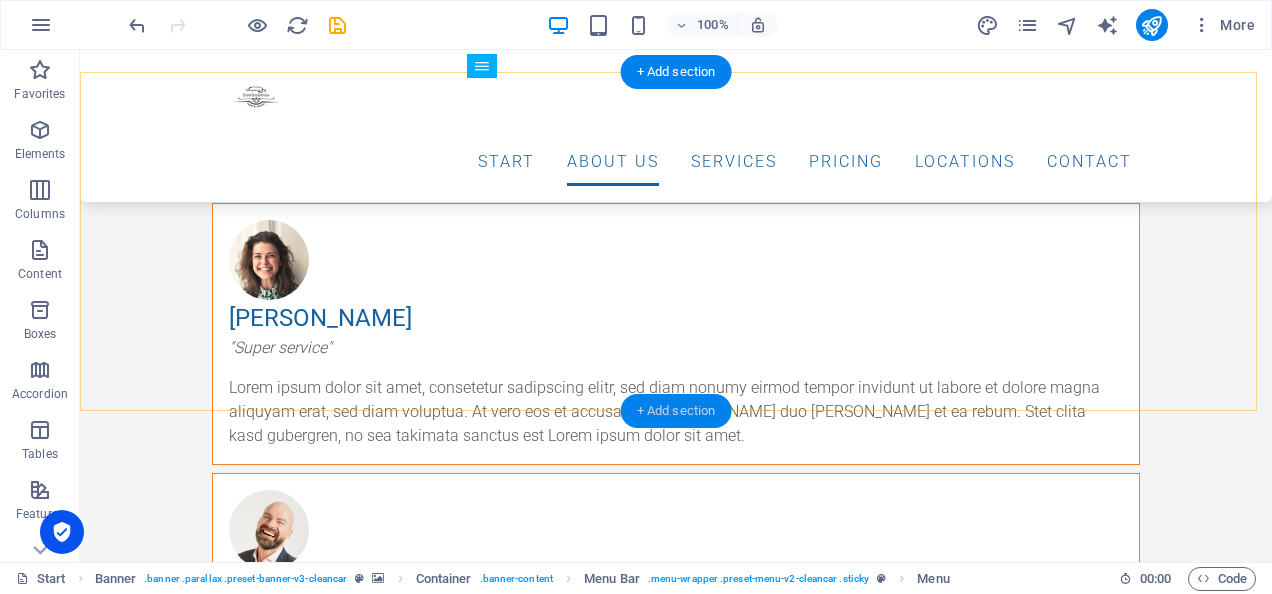 click on "+ Add section" at bounding box center [676, 411] 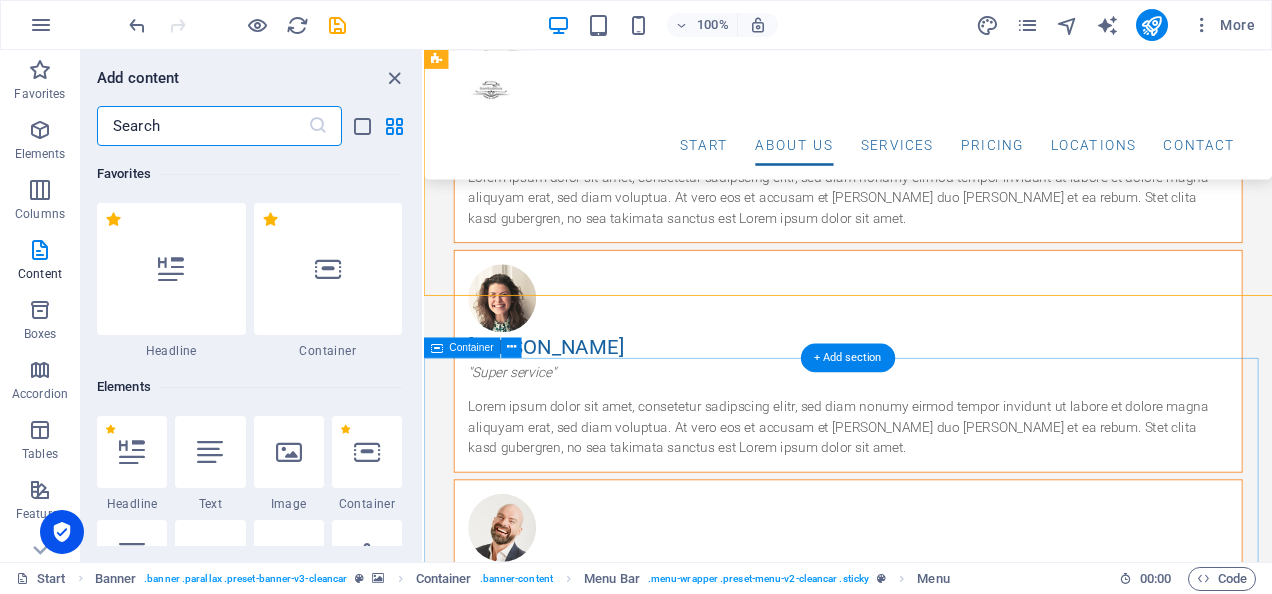 scroll, scrollTop: 3011, scrollLeft: 0, axis: vertical 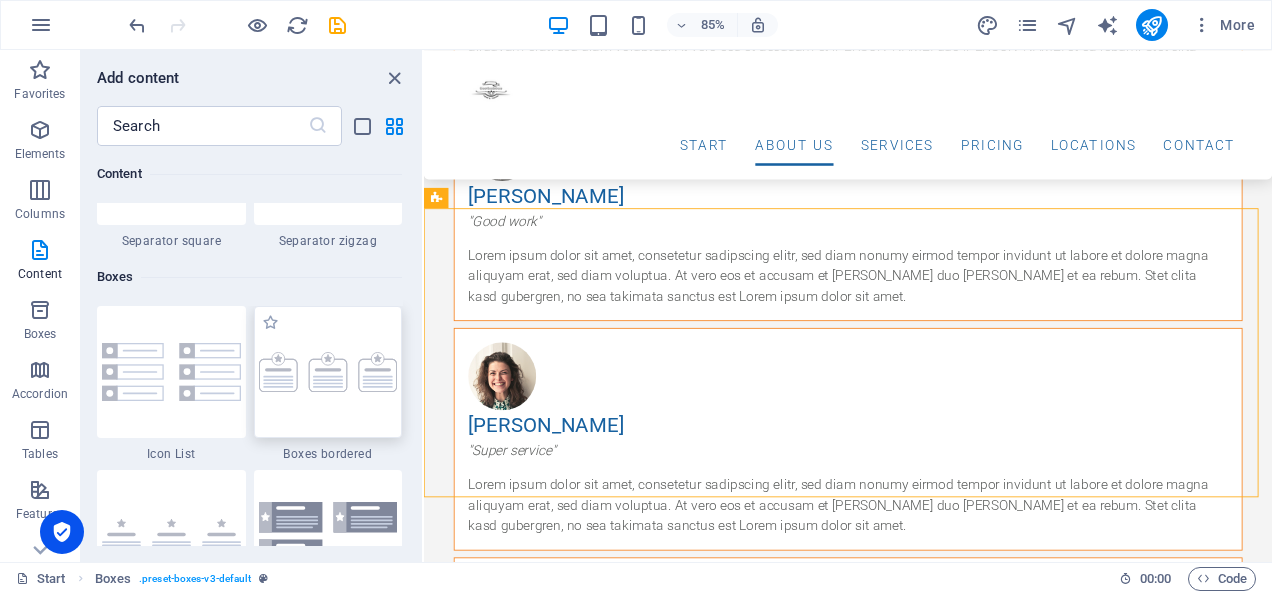 click at bounding box center [328, 372] 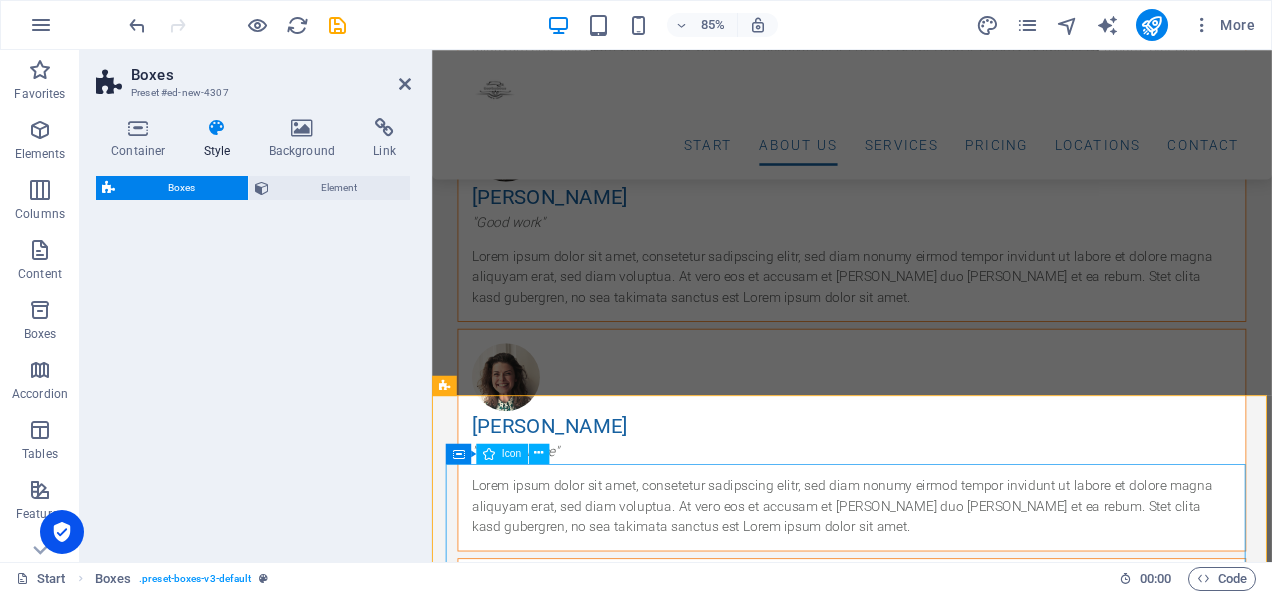 select on "rem" 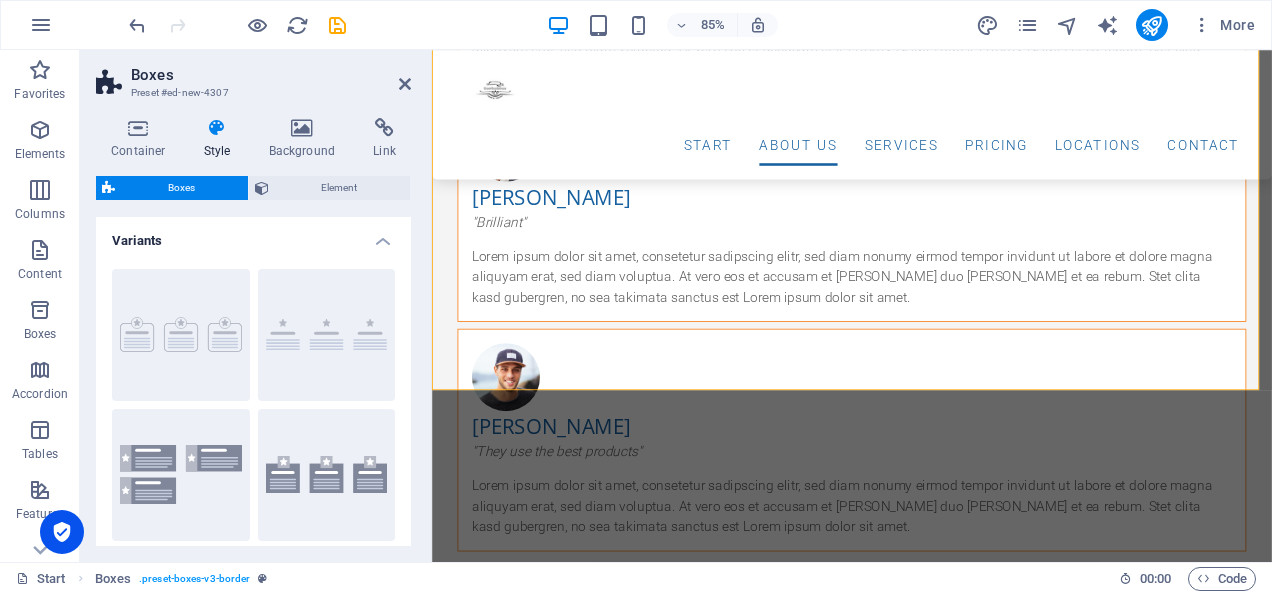 scroll, scrollTop: 3333, scrollLeft: 0, axis: vertical 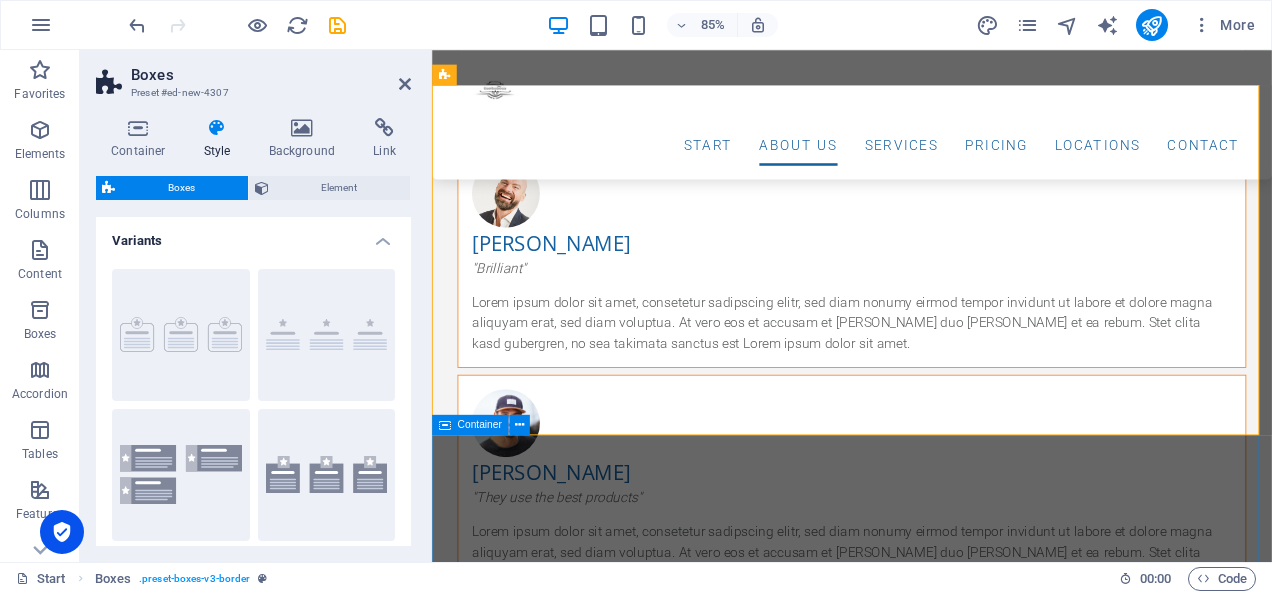 click on "Services Lorem ipsum dolor sit amet, consetetur sadipscing elitr, sed diam nonumy eirmod tempor invidunt ut labore et dolore magna aliquyam erat, sed diam voluptua. t vero [PERSON_NAME] et accusam et justo duo [PERSON_NAME] et ea rebum. Exterior Wash Lorem ipsum dolor sit amet, consectetur adipisicing elit. Veritatis, dolorem! Details Detailing Lorem ipsum dolor sit amet, consectetur adipisicing elit. Veritatis, dolorem! Details Hand Wash Lorem ipsum dolor sit amet, consectetur adipisicing elit. Veritatis, dolorem! Details Special Wash Lorem ipsum dolor sit amet, consectetur adipisicing elit. Veritatis, dolorem! Details Wheels Wash Lorem ipsum dolor sit amet, consectetur adipisicing elit. Veritatis, dolorem! Details Leather Care Lorem ipsum dolor sit amet, consectetur adipisicing elit. Veritatis, dolorem! Details" at bounding box center (926, 5192) 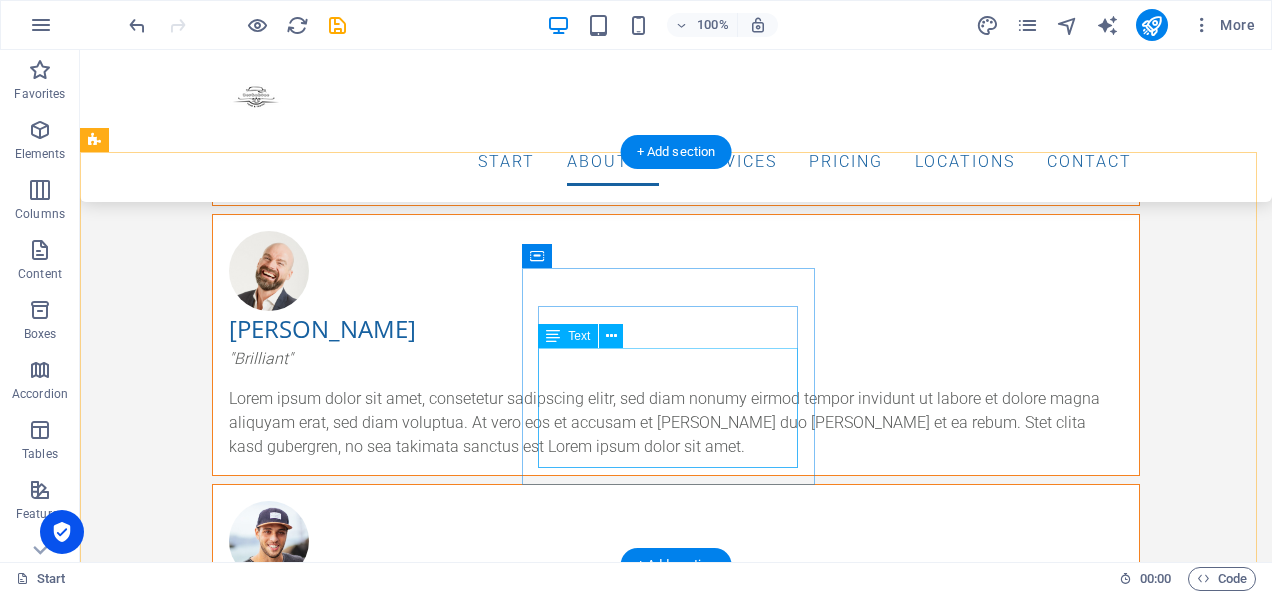 scroll, scrollTop: 3197, scrollLeft: 0, axis: vertical 